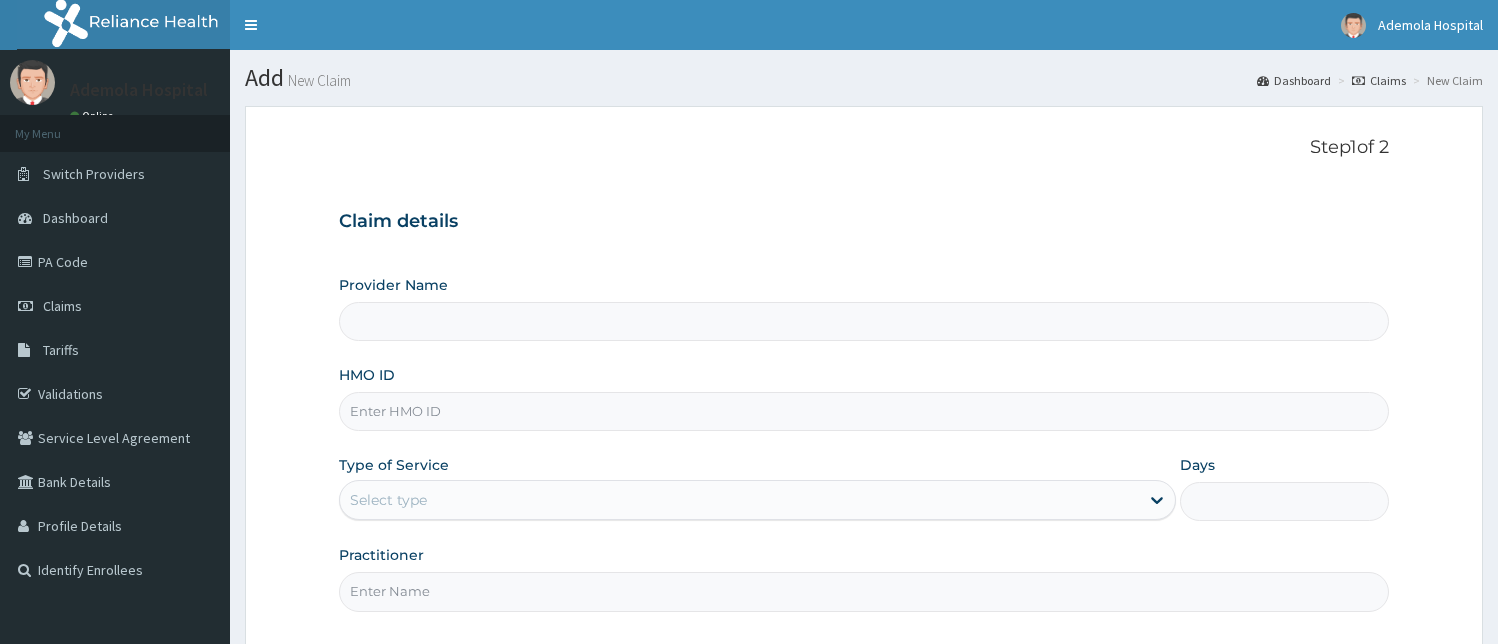 scroll, scrollTop: 0, scrollLeft: 0, axis: both 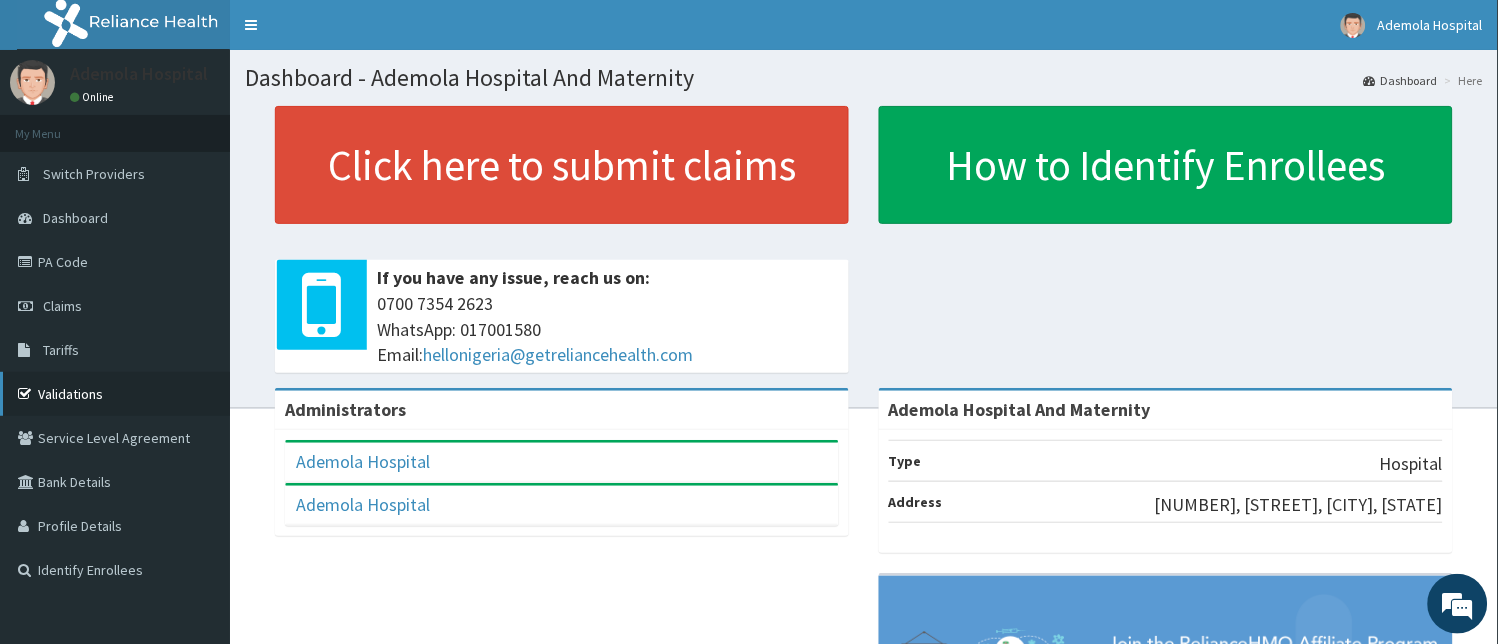 click on "Validations" at bounding box center [115, 394] 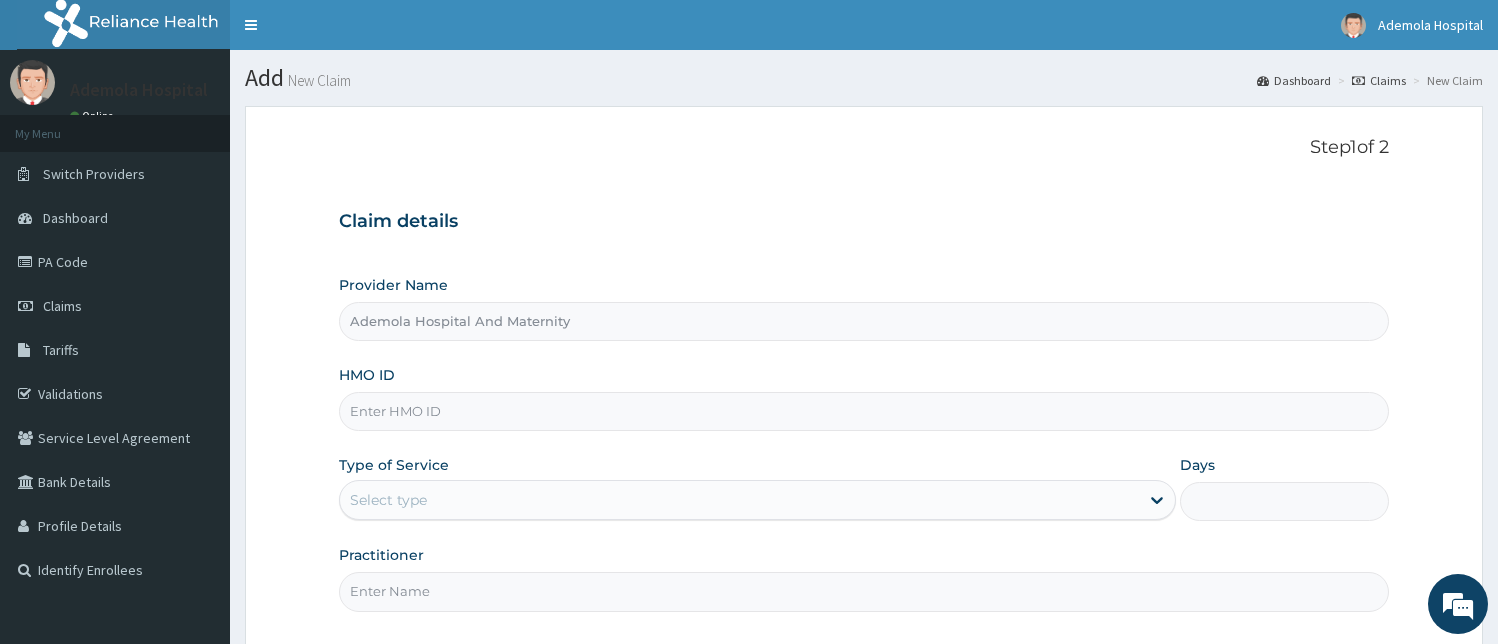 scroll, scrollTop: 0, scrollLeft: 0, axis: both 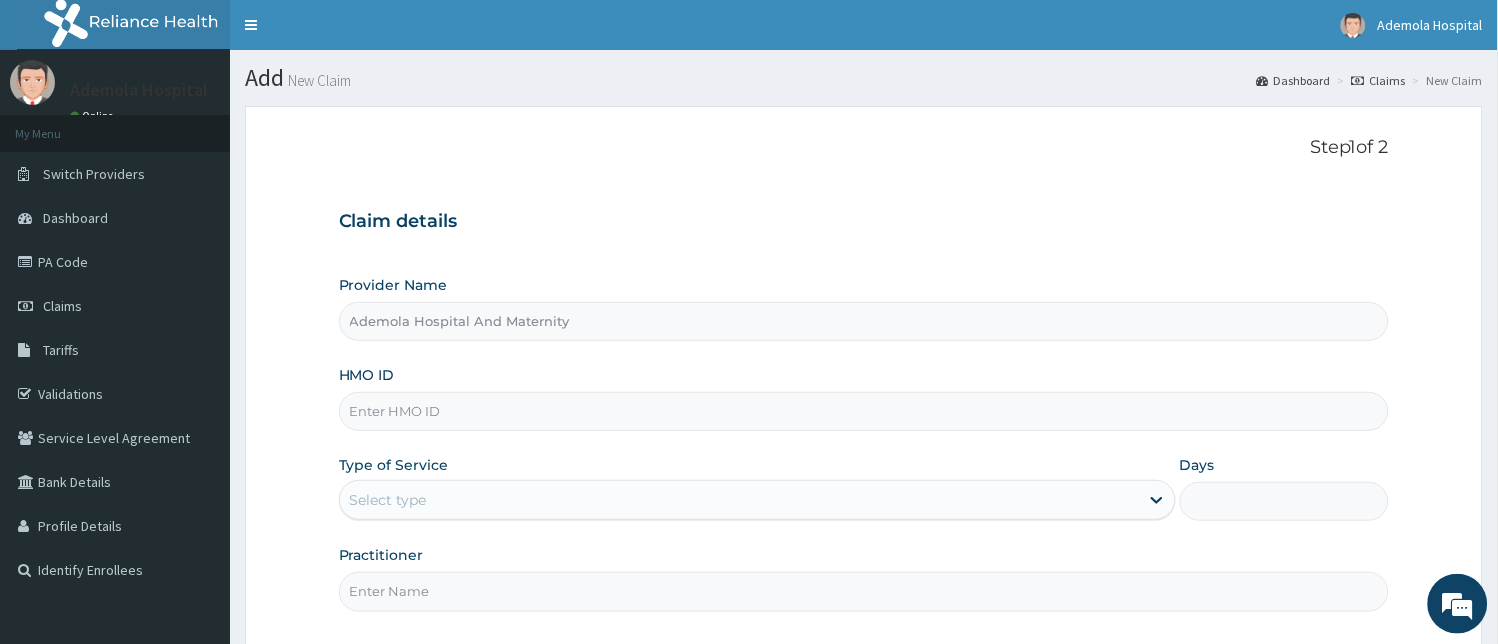 click on "HMO ID" at bounding box center [864, 411] 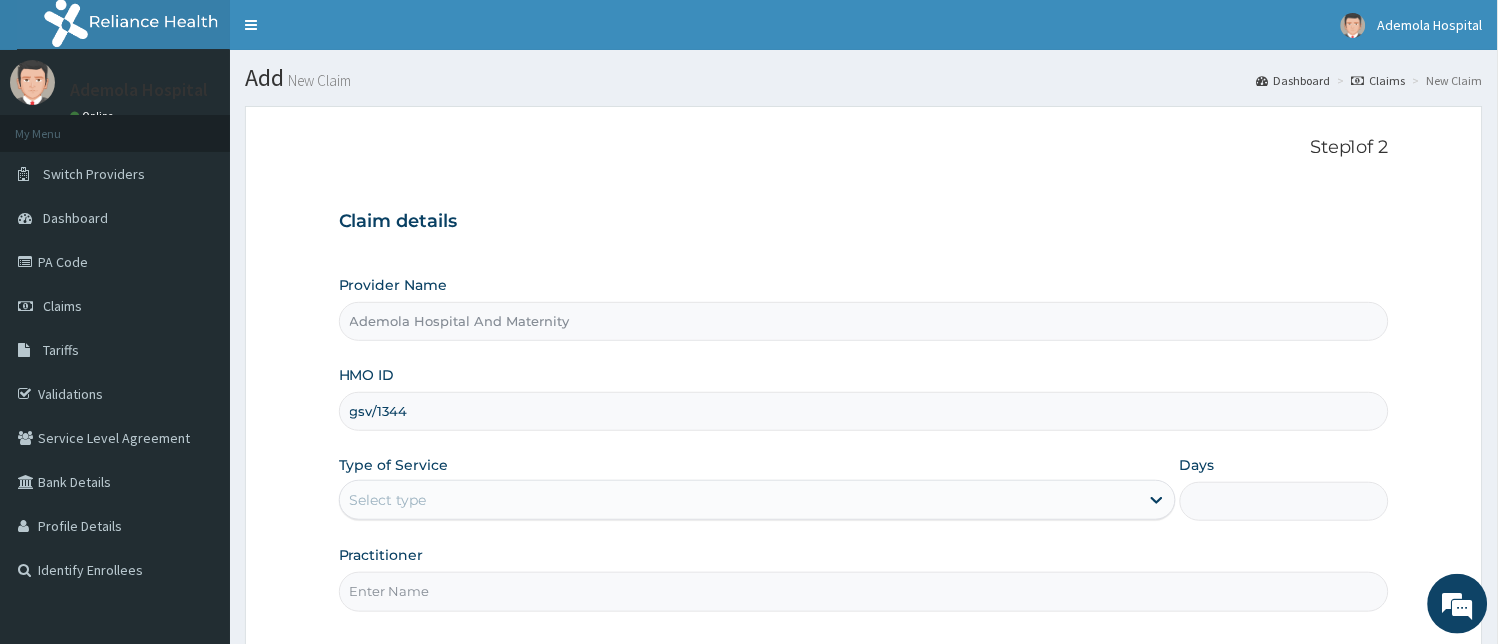 type on "gsv/13441/a" 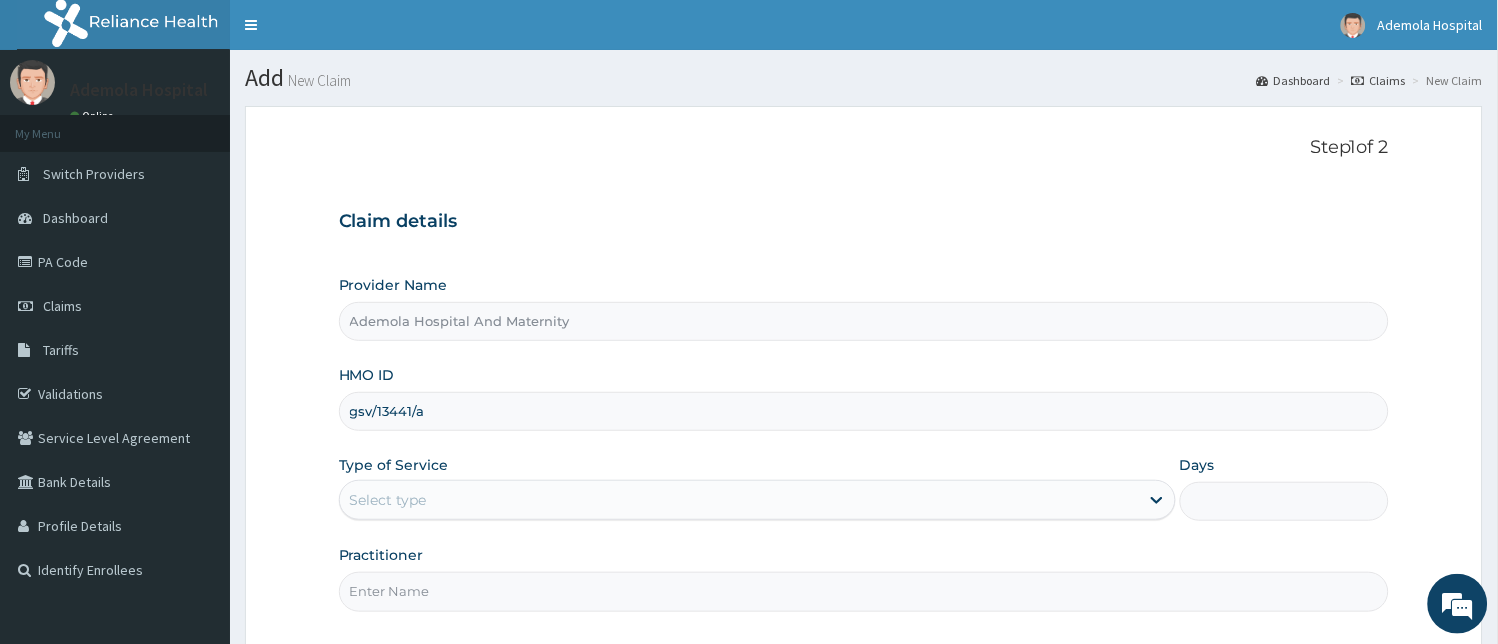 click on "Select type" at bounding box center (739, 500) 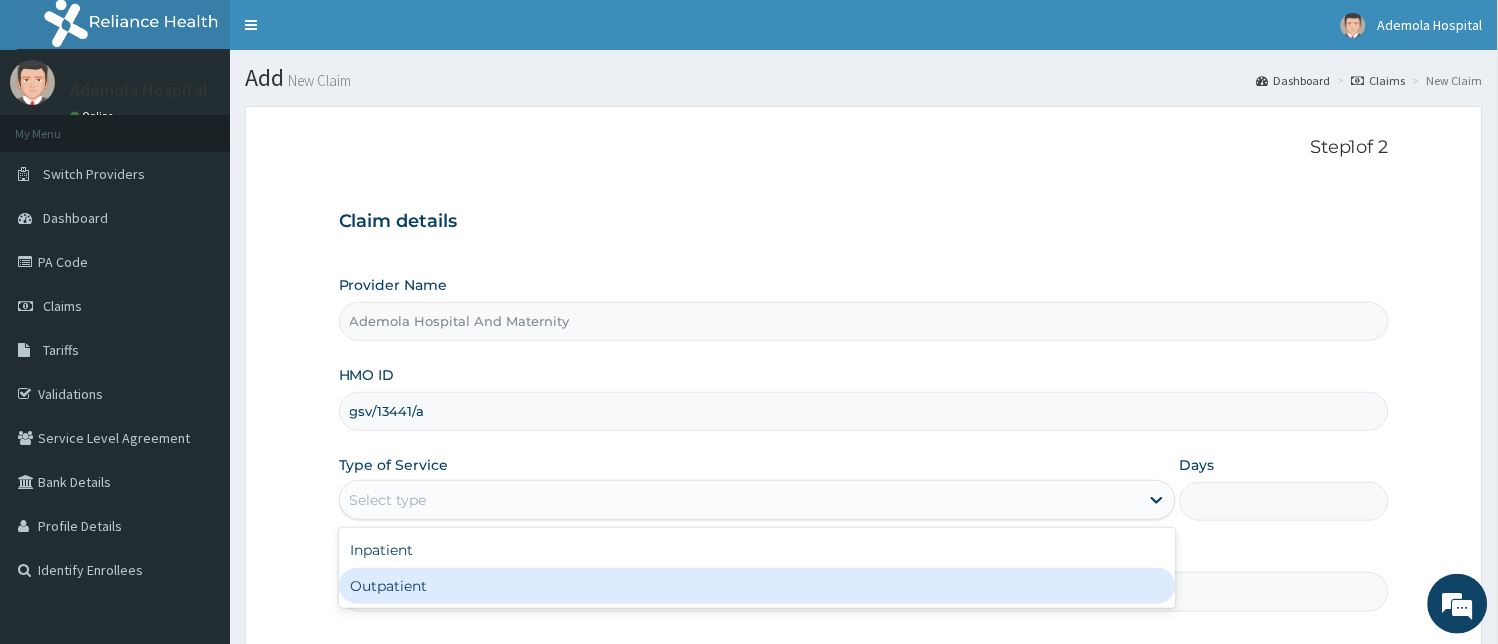 click on "Outpatient" at bounding box center (757, 586) 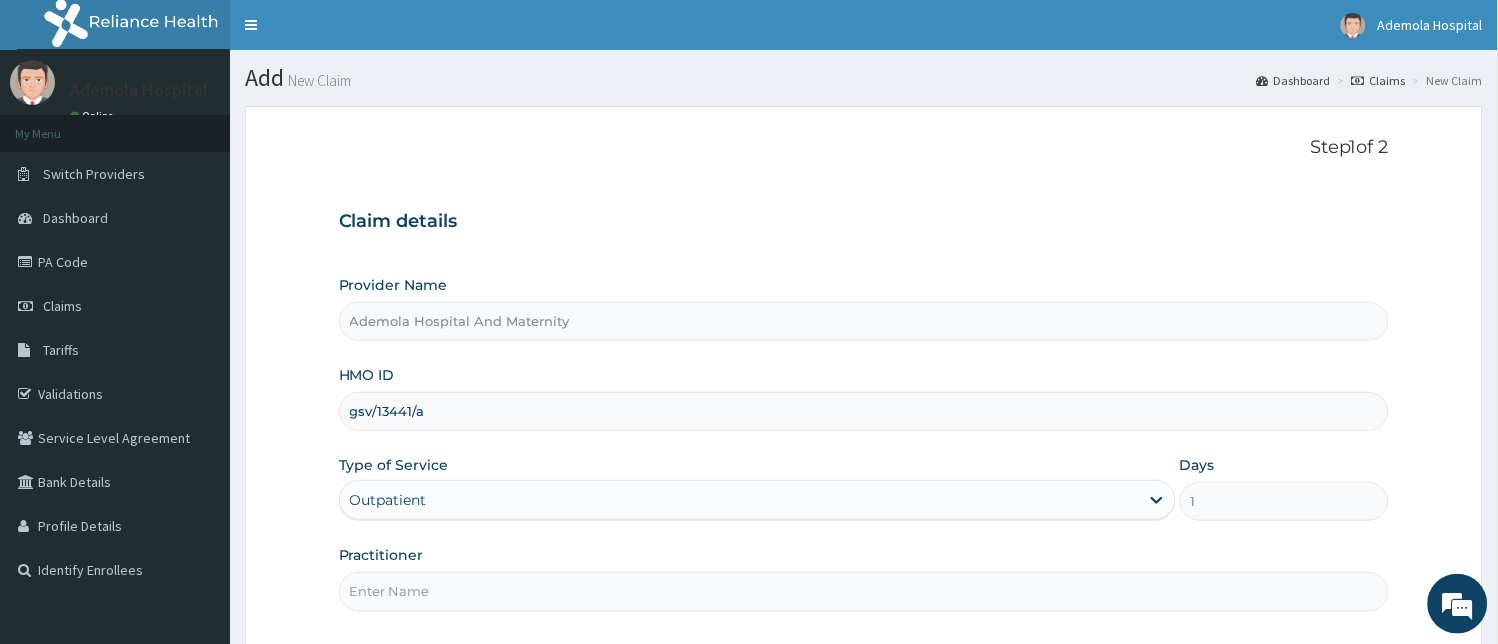 click on "Practitioner" at bounding box center [864, 591] 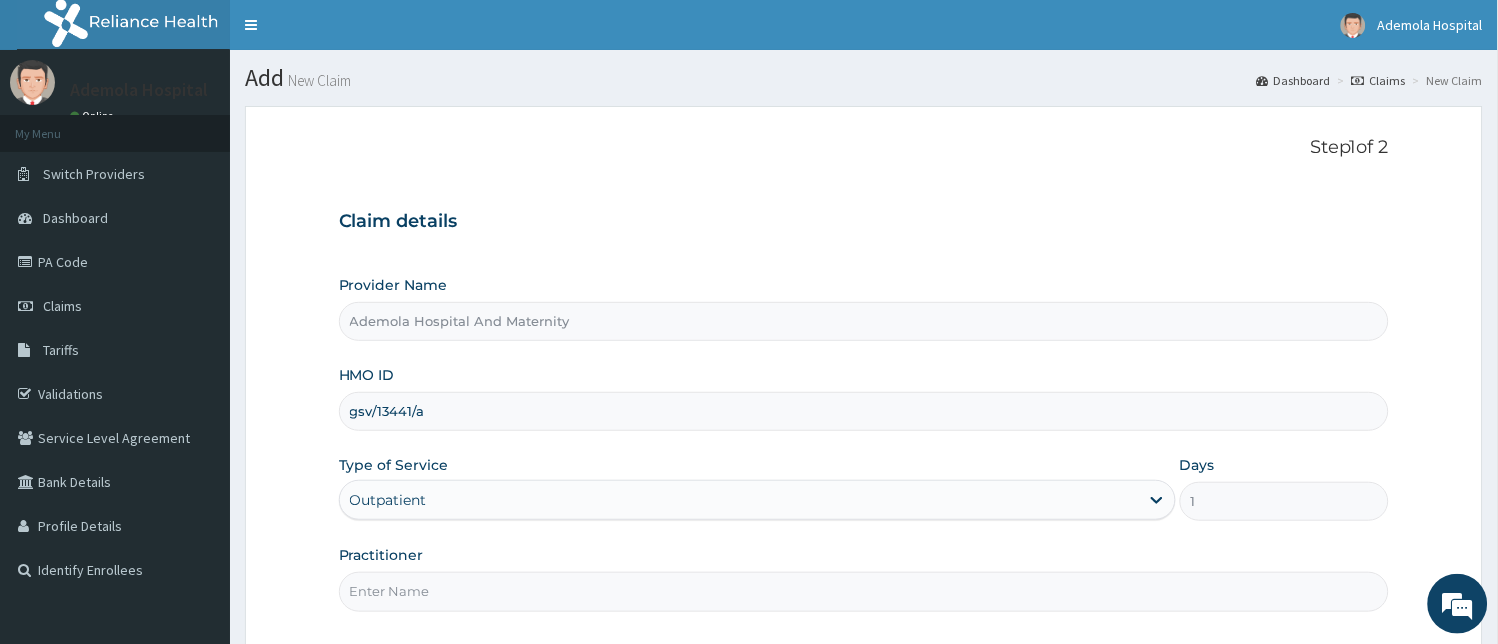 type on "DR AINA E.A" 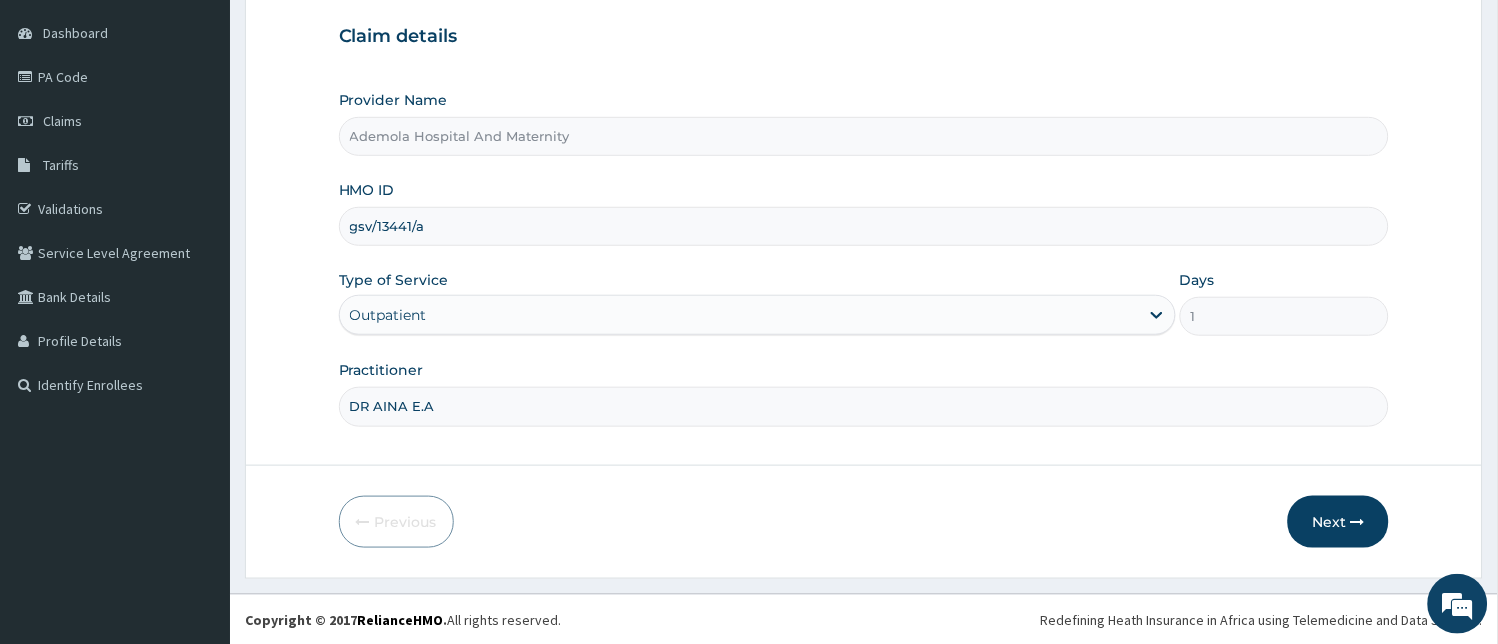 scroll, scrollTop: 186, scrollLeft: 0, axis: vertical 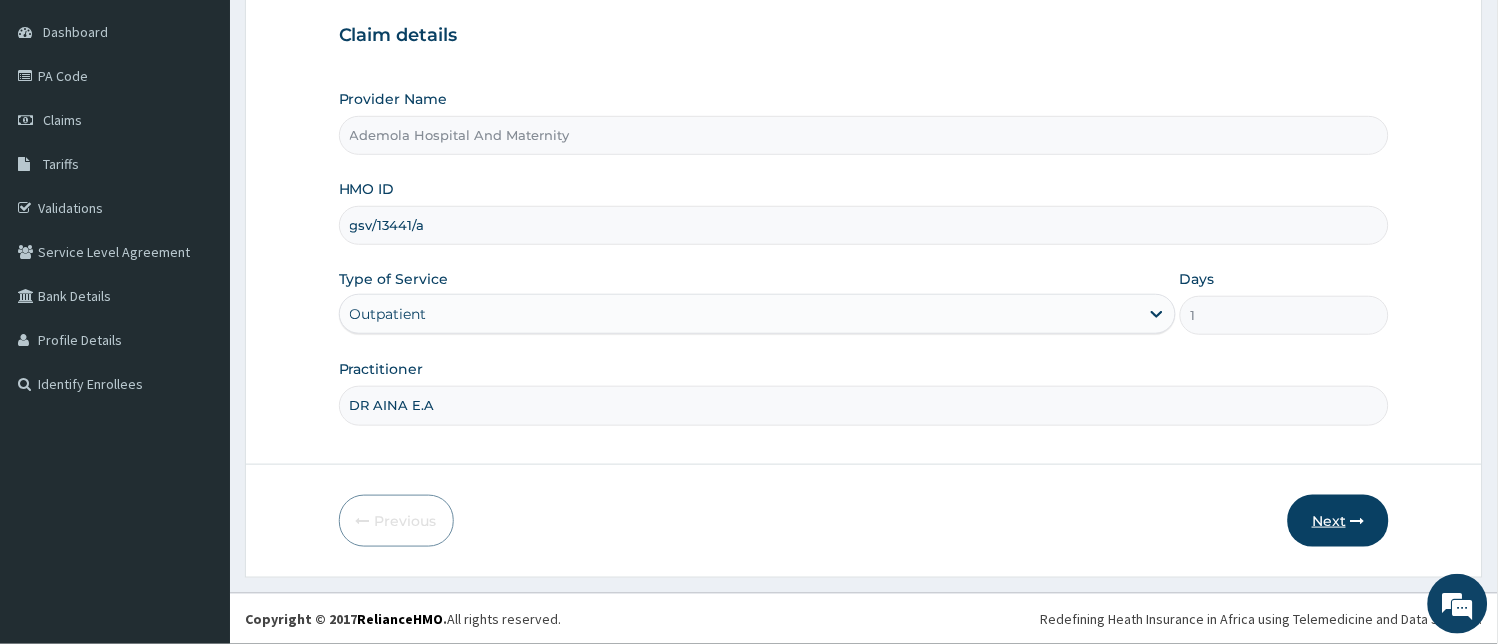 click on "Next" at bounding box center (1338, 521) 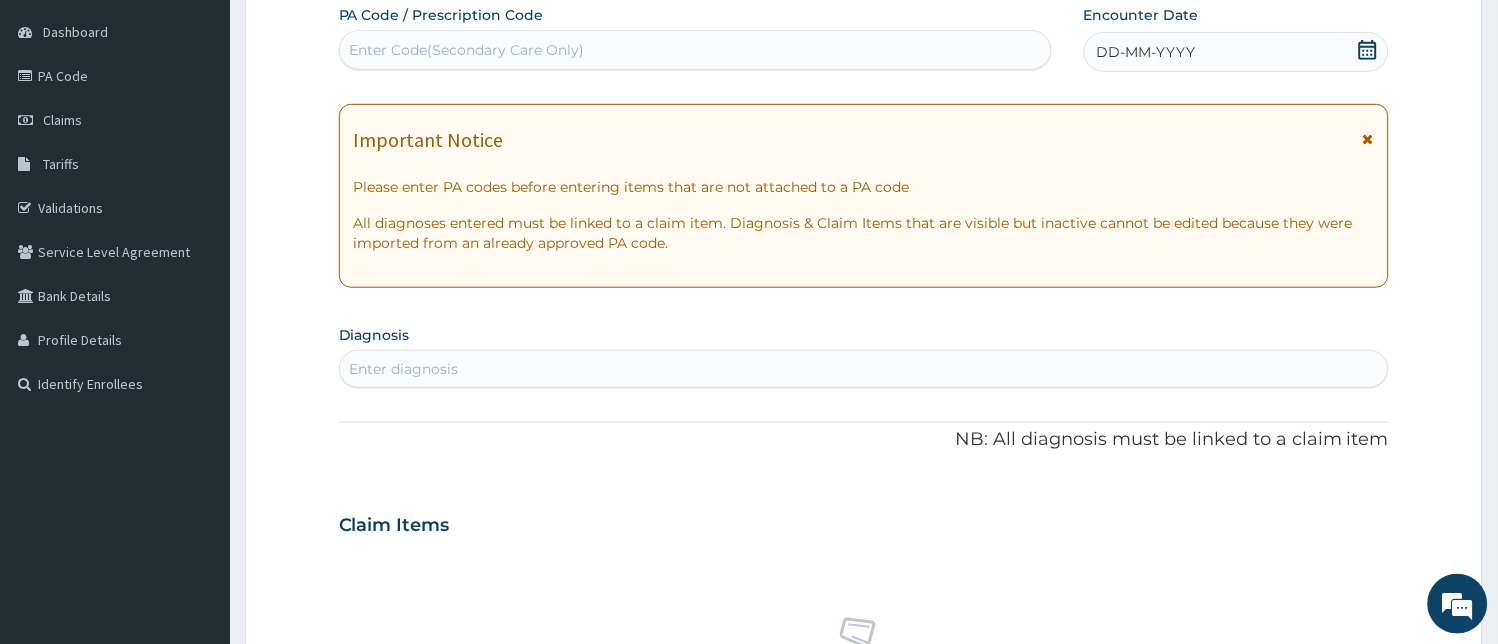 click on "DD-MM-YYYY" at bounding box center (1237, 52) 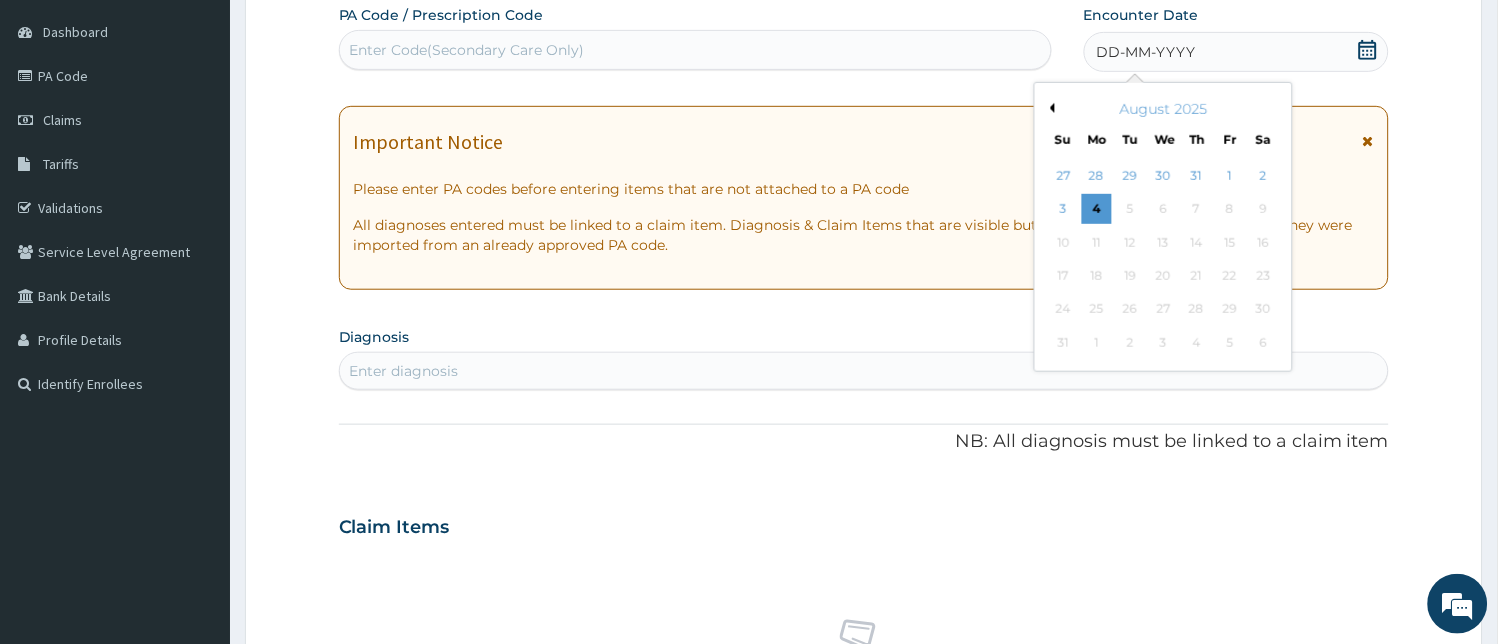 click on "August 2025" at bounding box center [1163, 109] 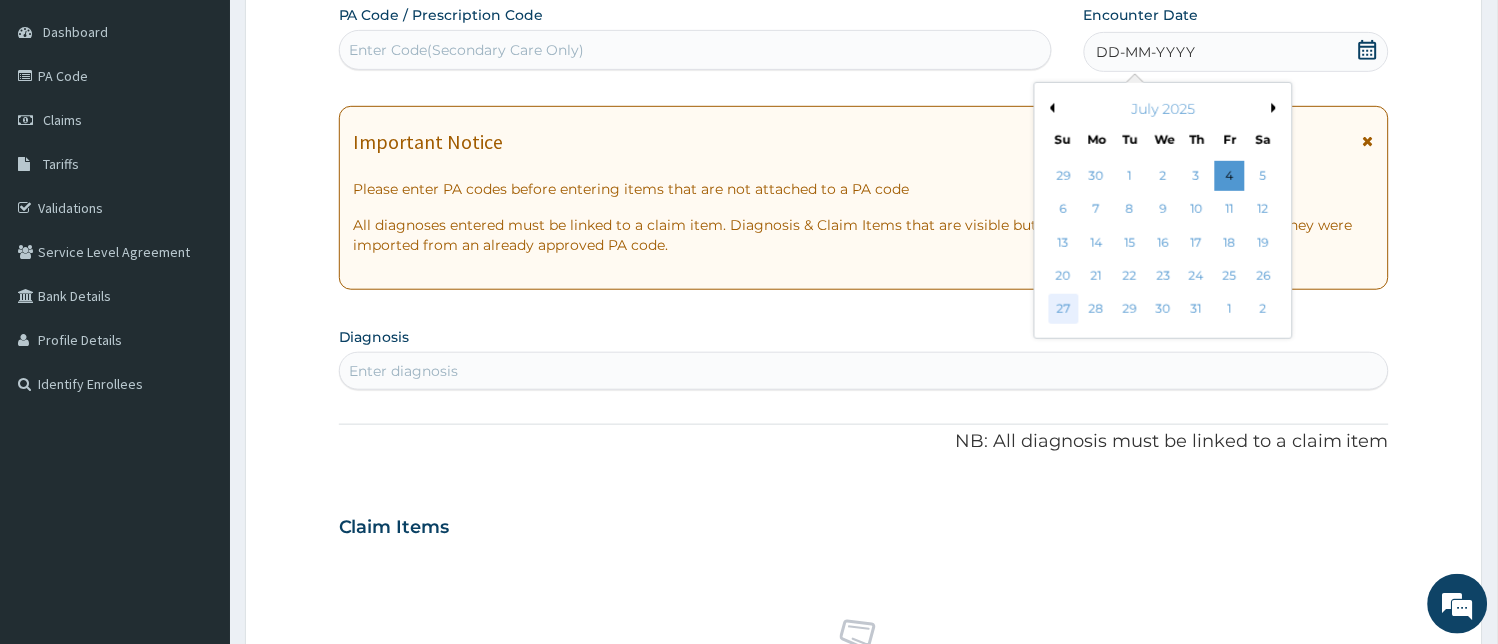 click on "27" at bounding box center [1063, 310] 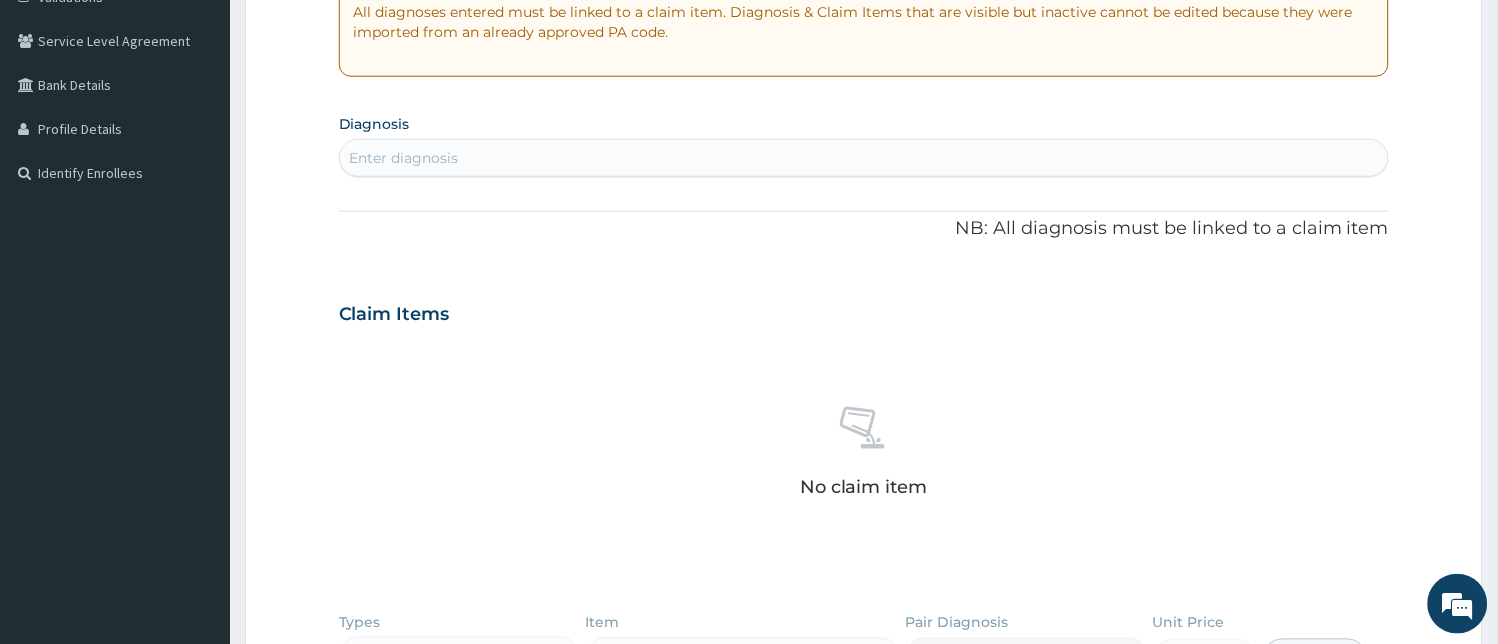 scroll, scrollTop: 426, scrollLeft: 0, axis: vertical 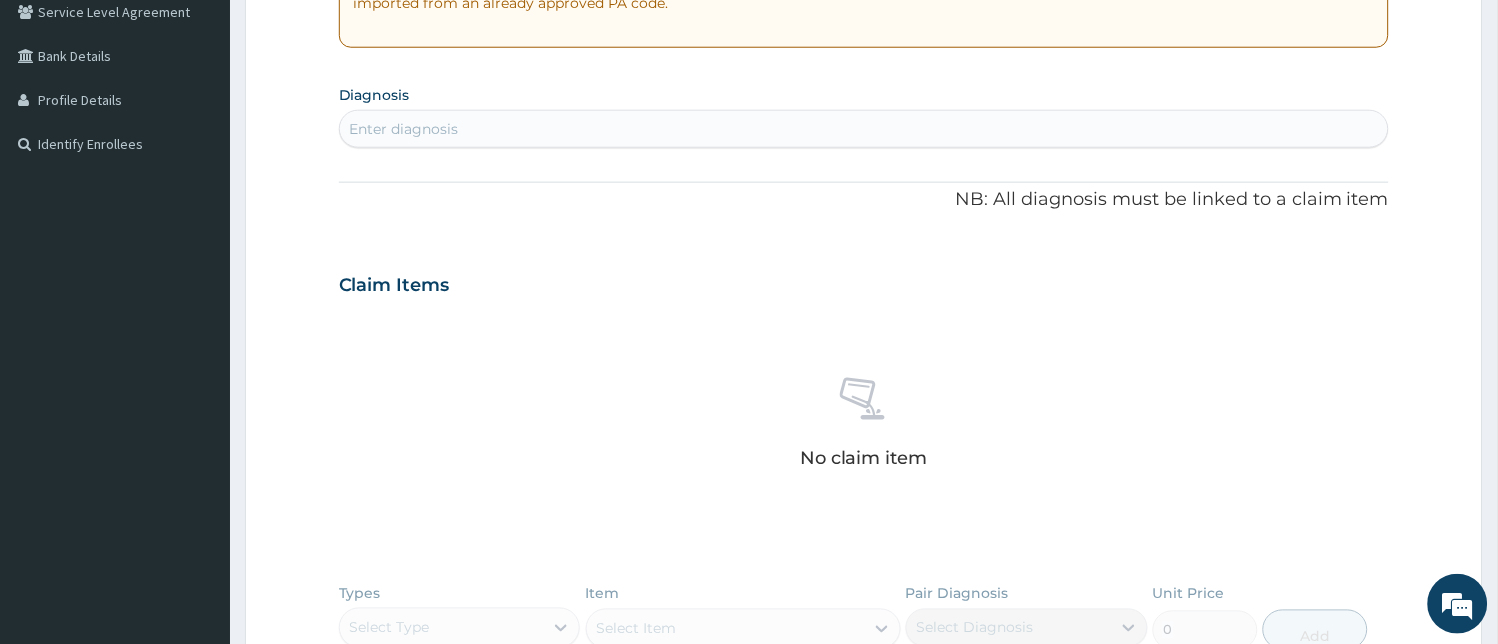 click on "Enter diagnosis" at bounding box center [864, 129] 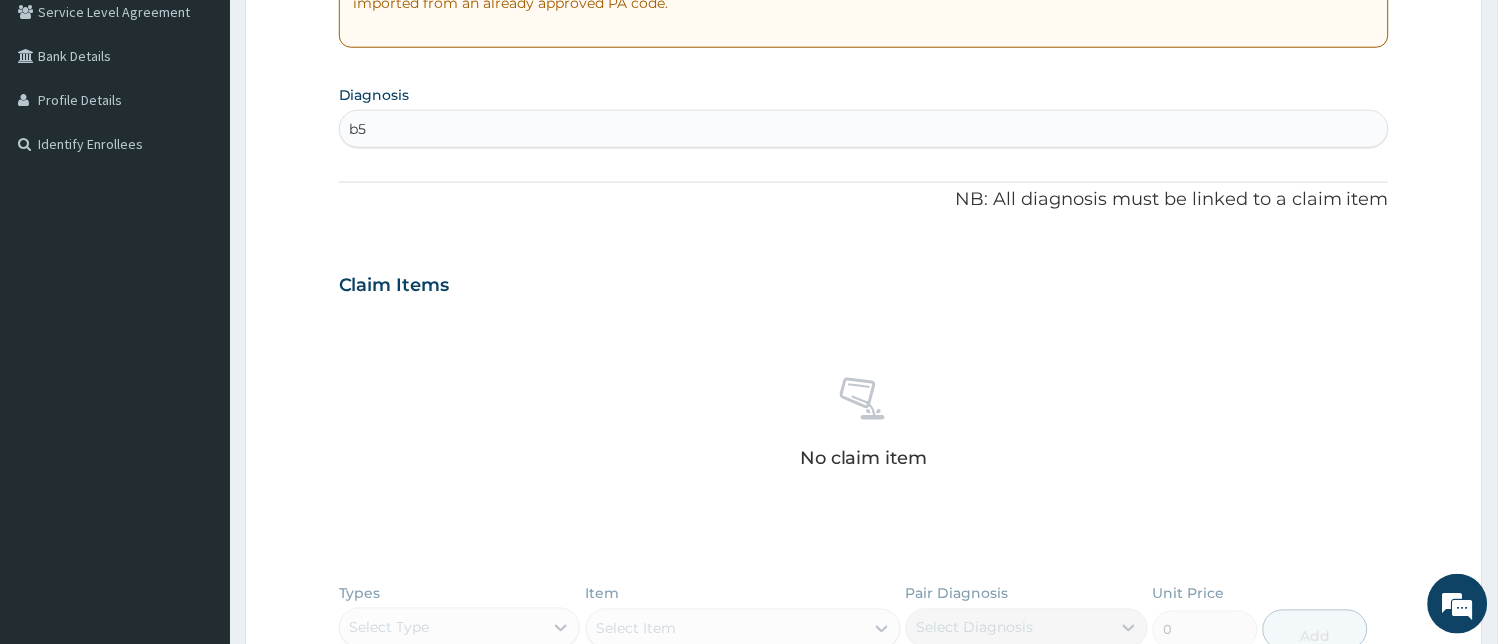 type on "b" 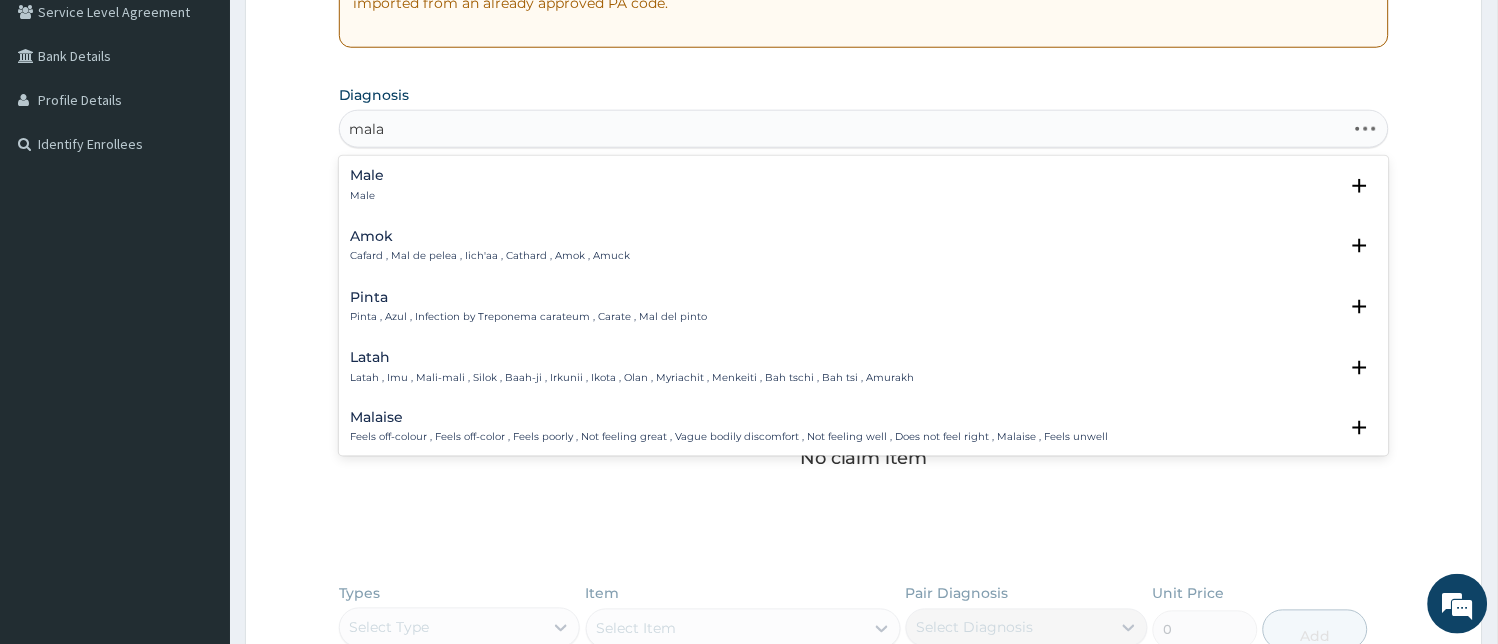 type on "malar" 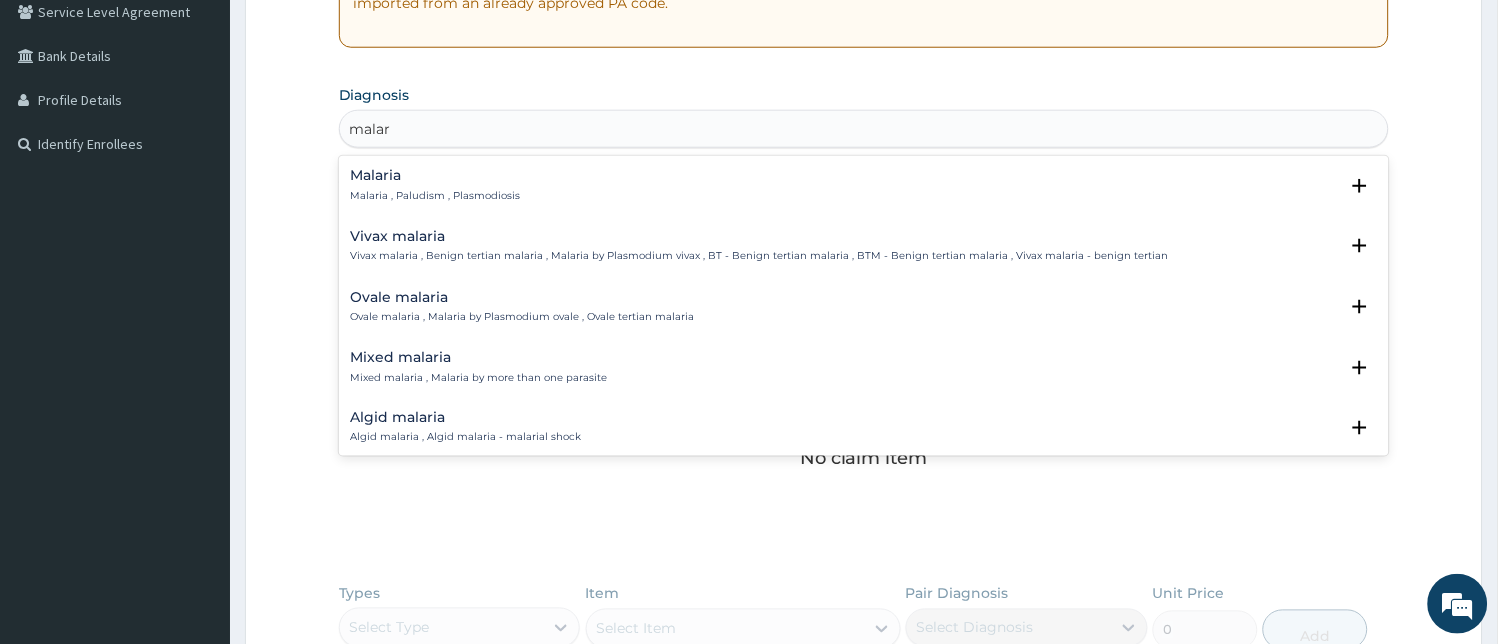 click on "Malaria Malaria , Paludism , Plasmodiosis" at bounding box center [864, 185] 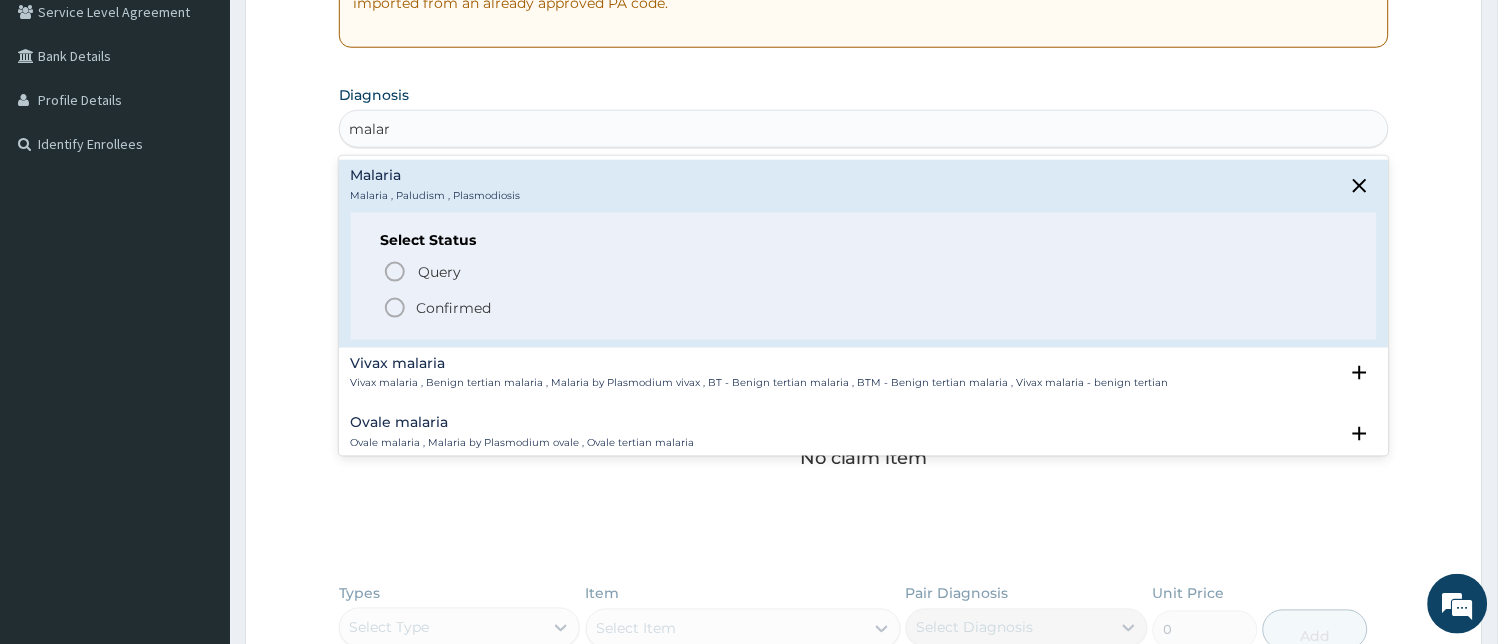 click 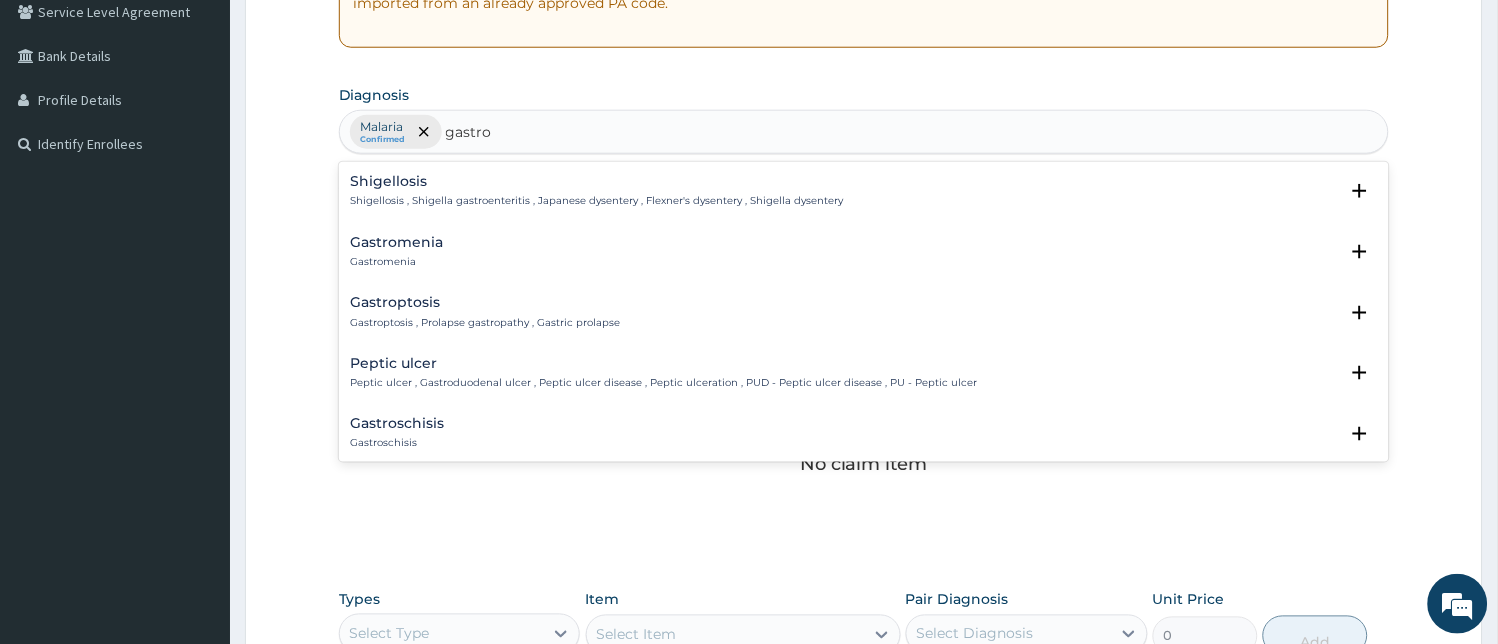 type on "gastroe" 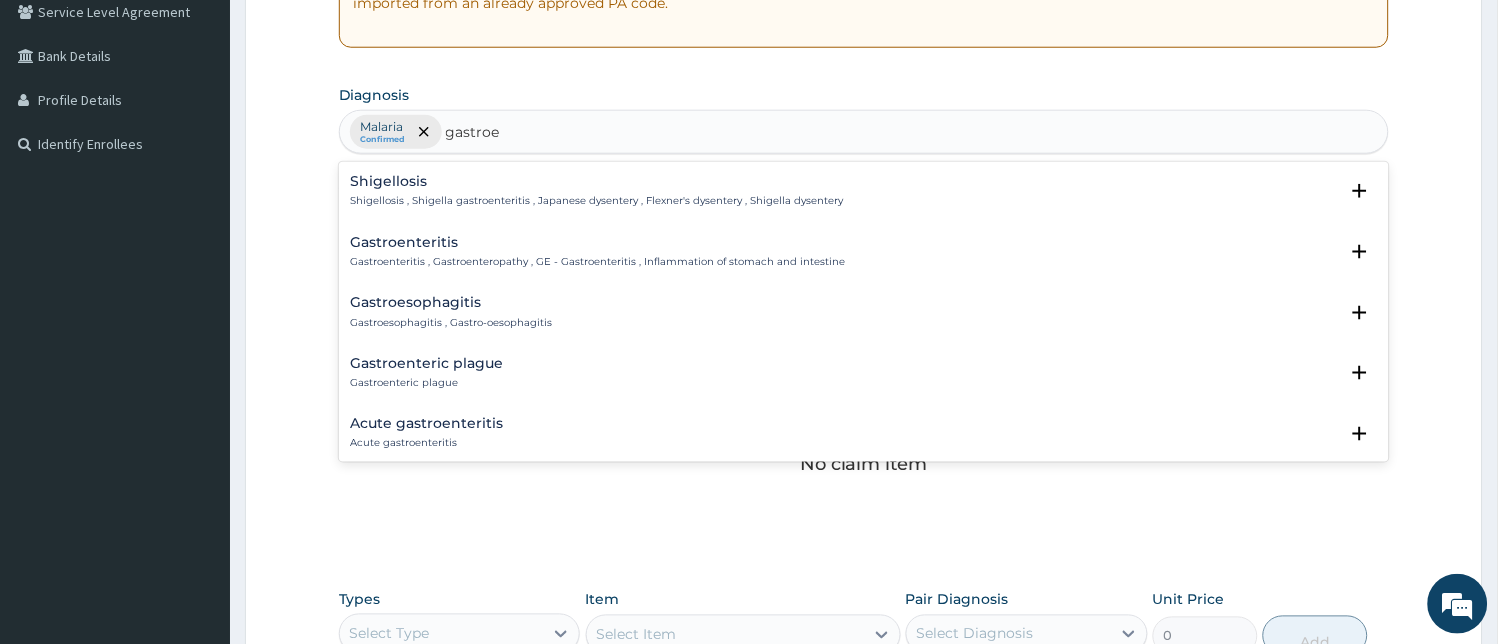 click on "Gastroenteritis , Gastroenteropathy , GE - Gastroenteritis , Inflammation of stomach and intestine" at bounding box center [598, 262] 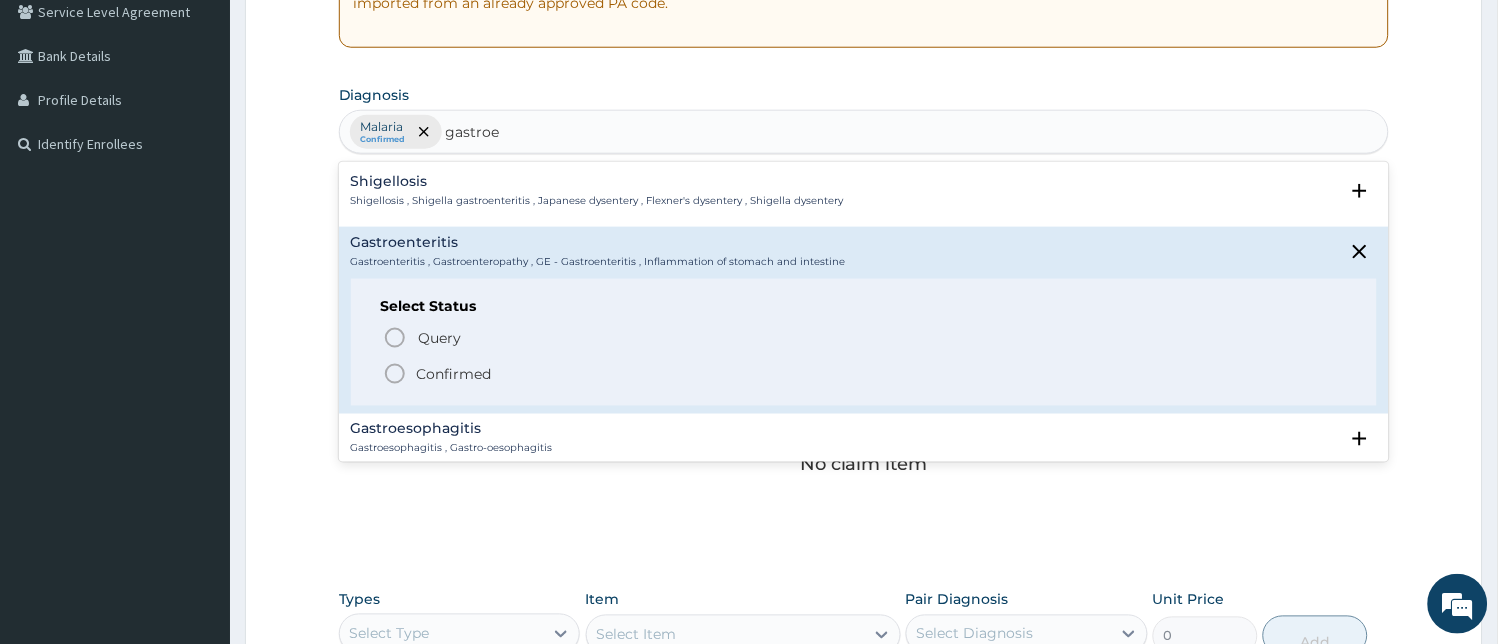 click 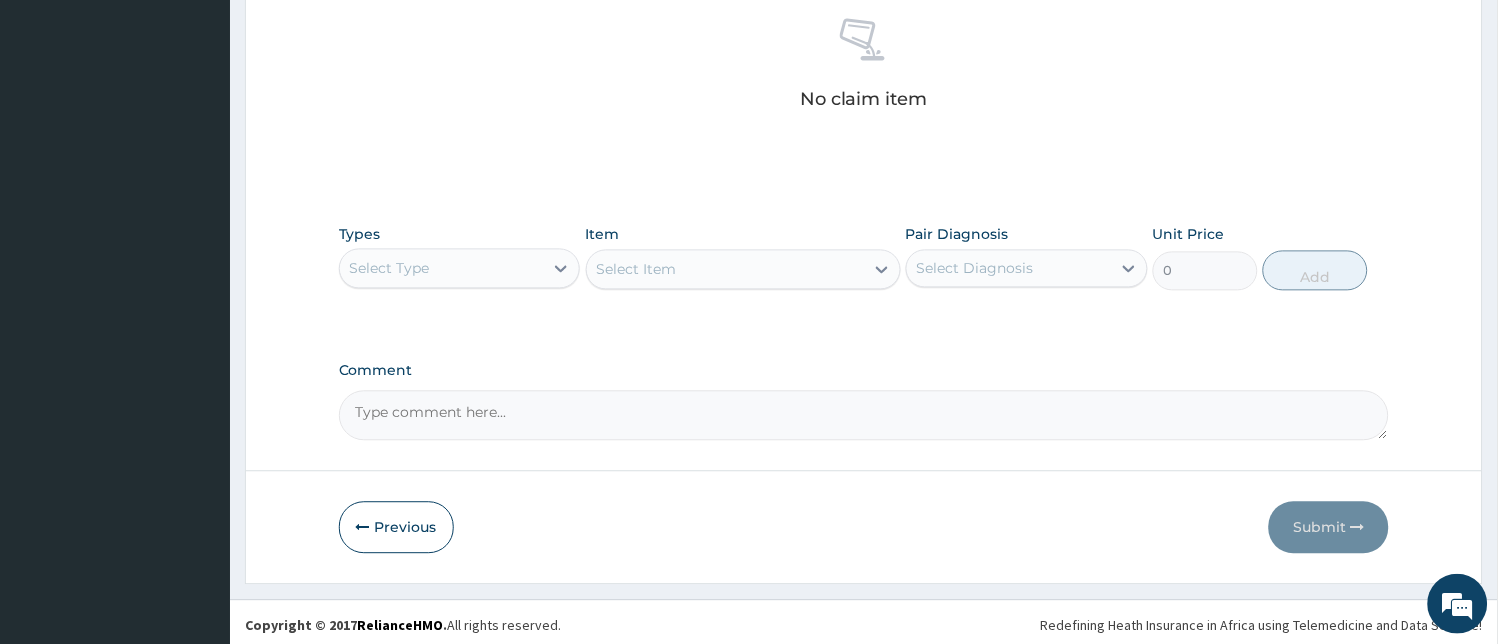scroll, scrollTop: 797, scrollLeft: 0, axis: vertical 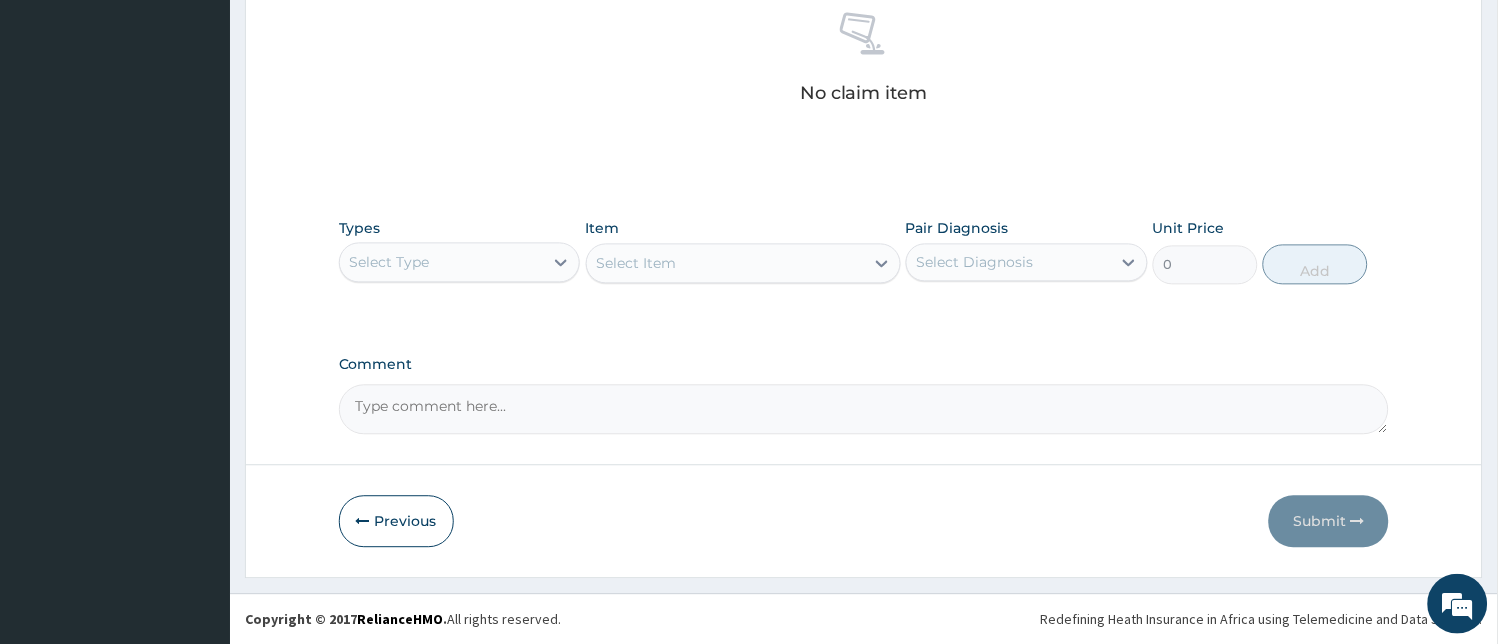 click on "Select Type" at bounding box center [442, 263] 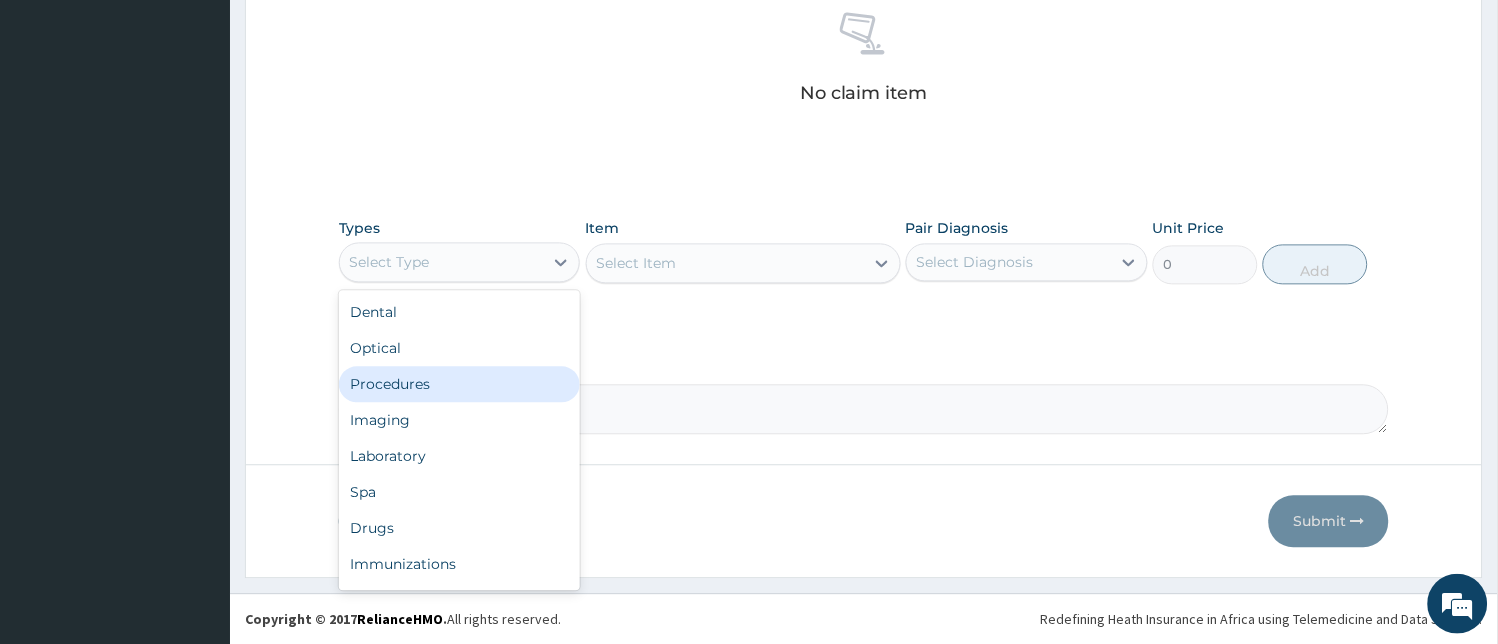 click on "Procedures" at bounding box center (460, 385) 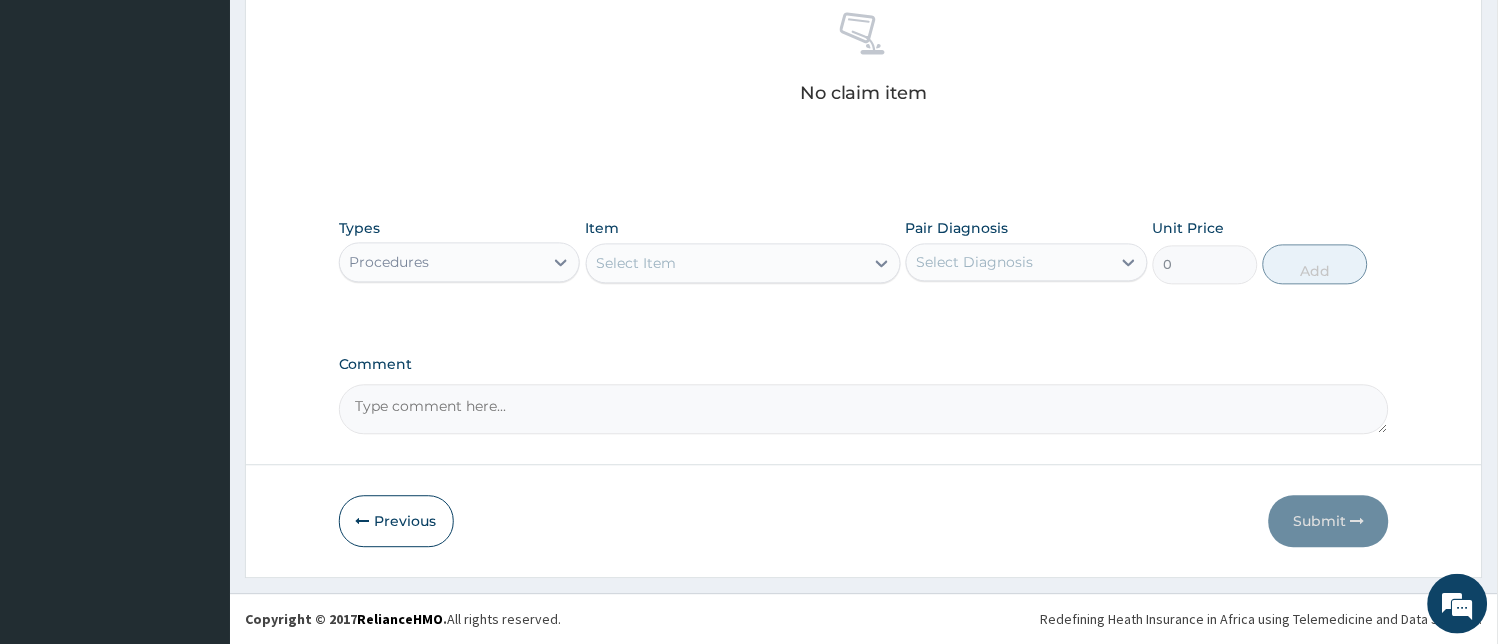 click on "Select Item" at bounding box center (725, 264) 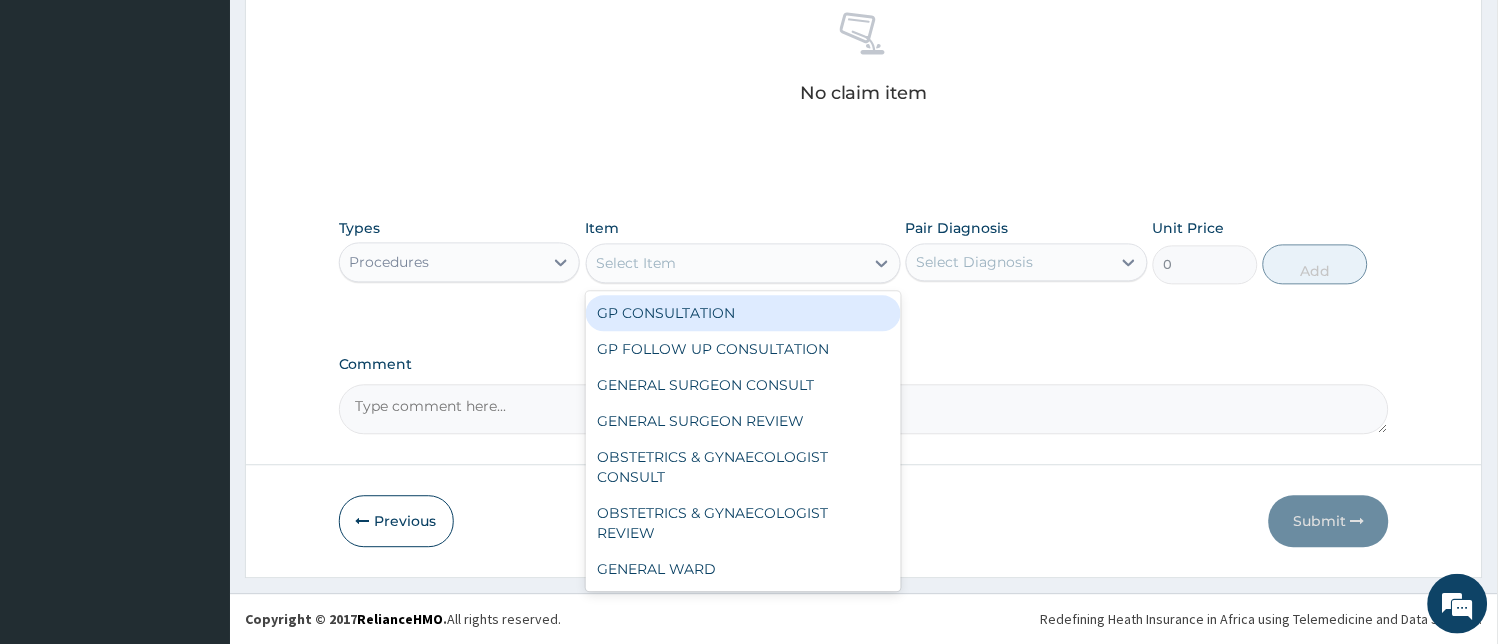 click on "GP CONSULTATION" at bounding box center (743, 314) 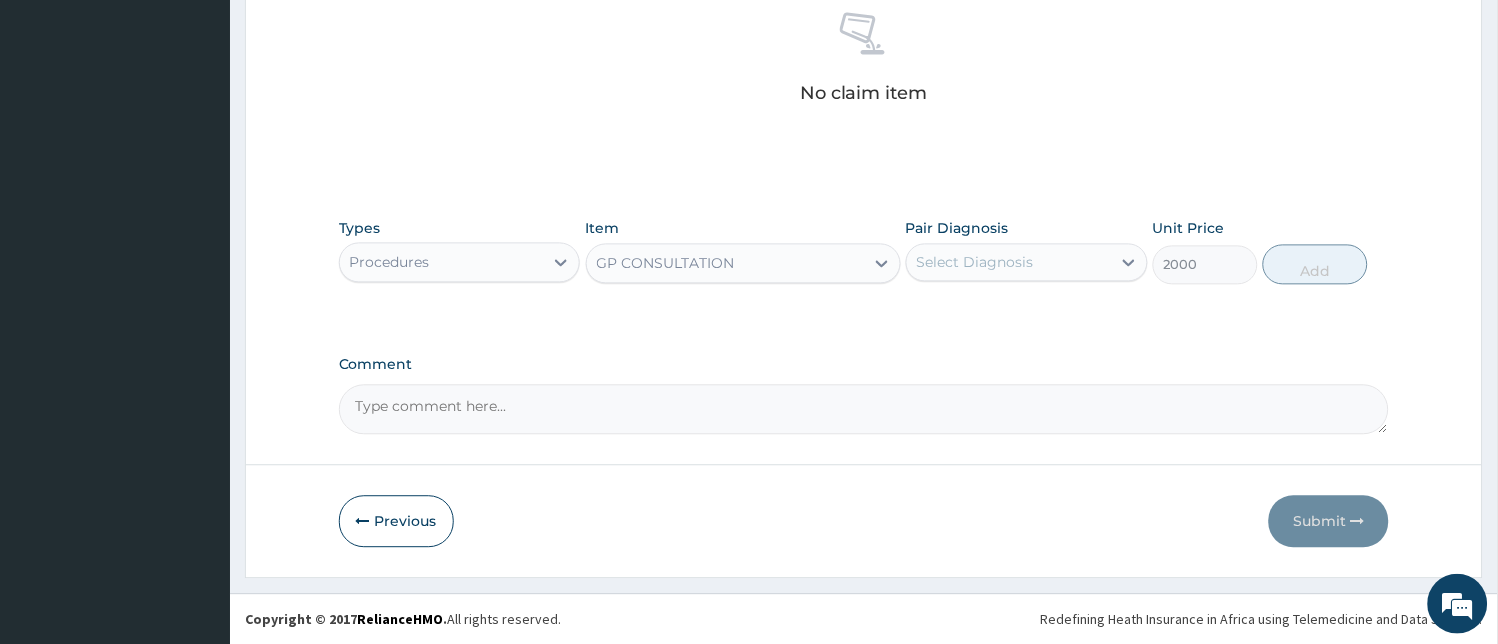 click on "Select Diagnosis" at bounding box center (975, 263) 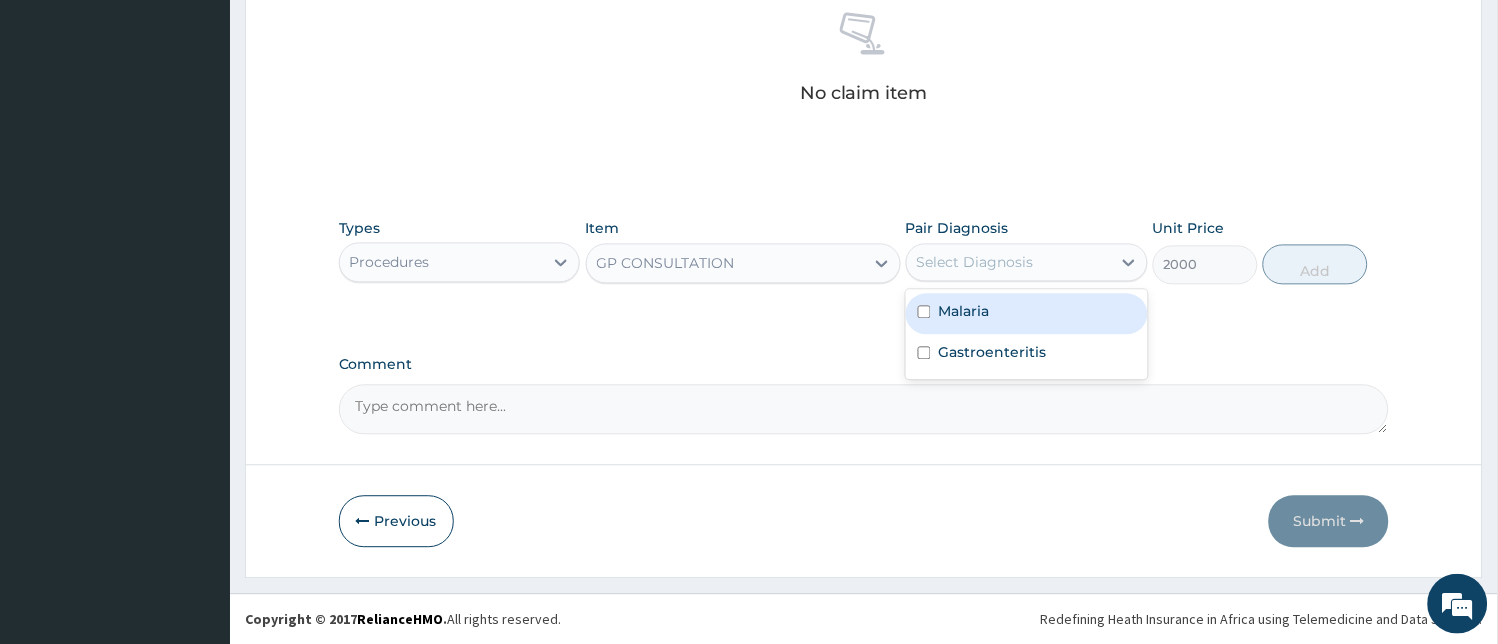 click on "Malaria" at bounding box center (1027, 314) 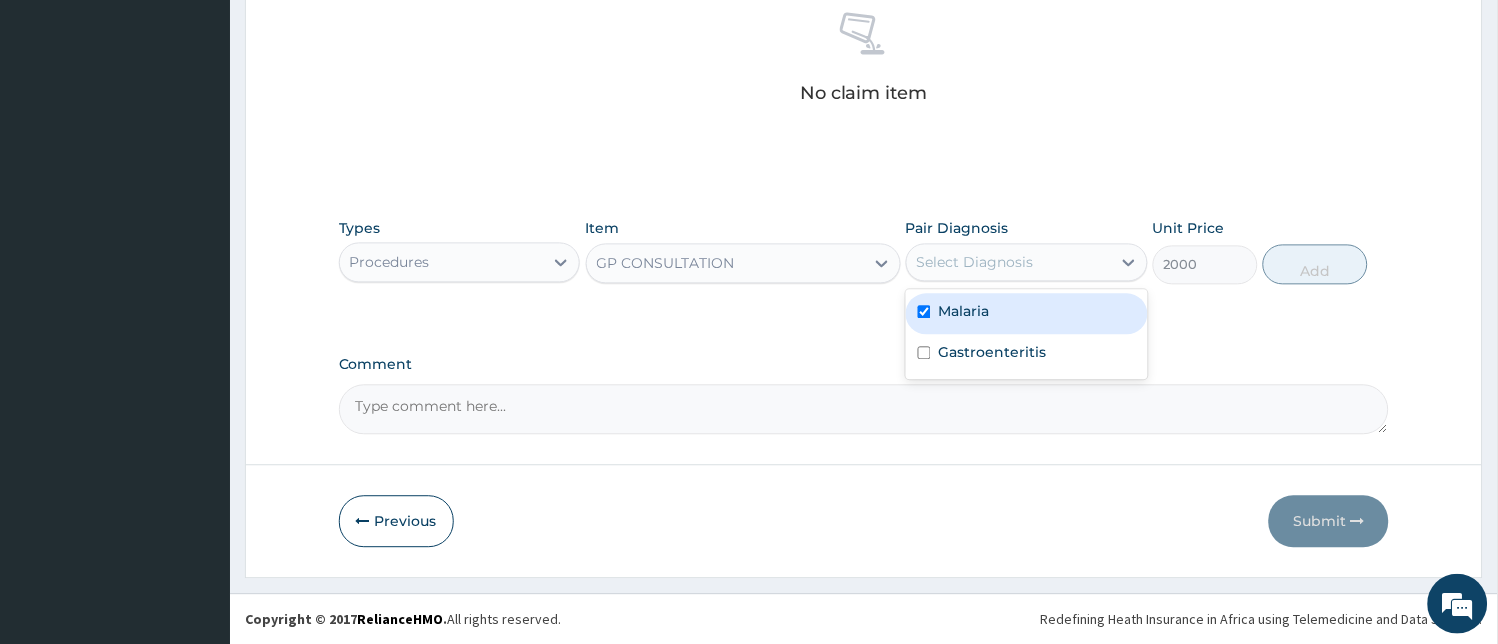 checkbox on "true" 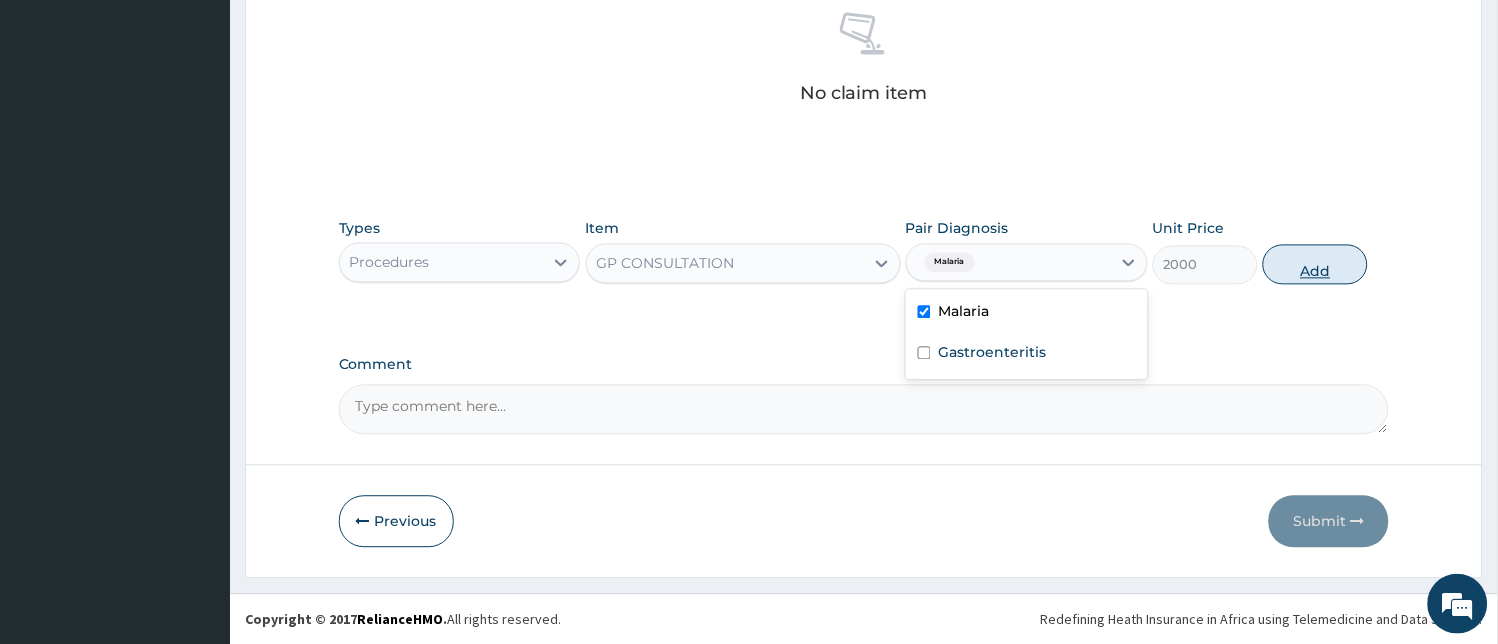 click on "Add" at bounding box center (1315, 265) 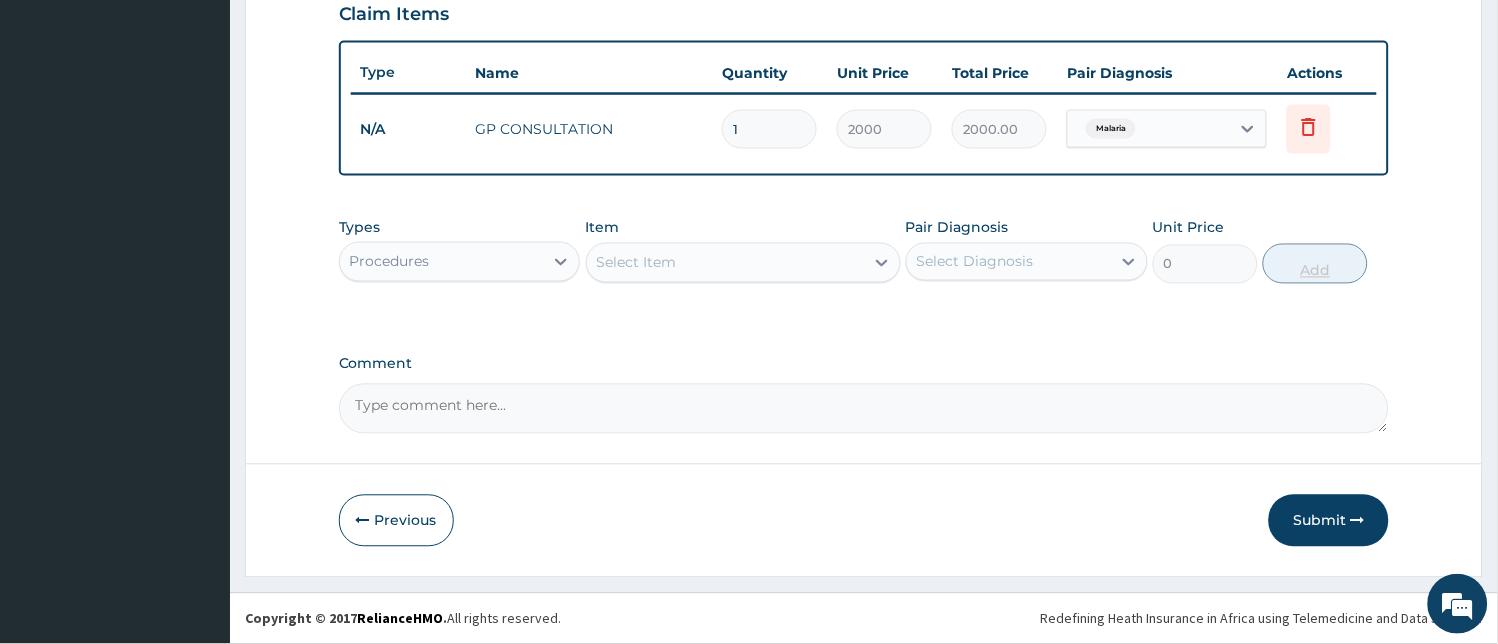 scroll, scrollTop: 701, scrollLeft: 0, axis: vertical 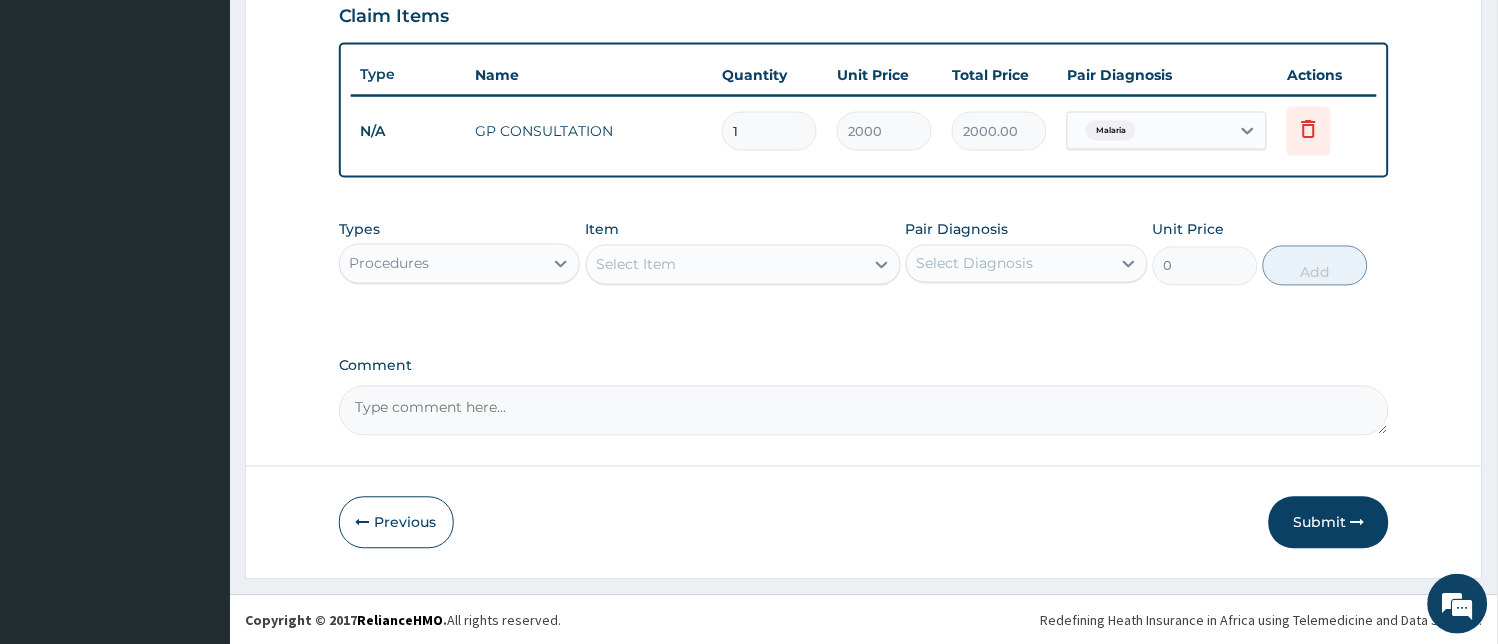 click on "Procedures" at bounding box center (442, 264) 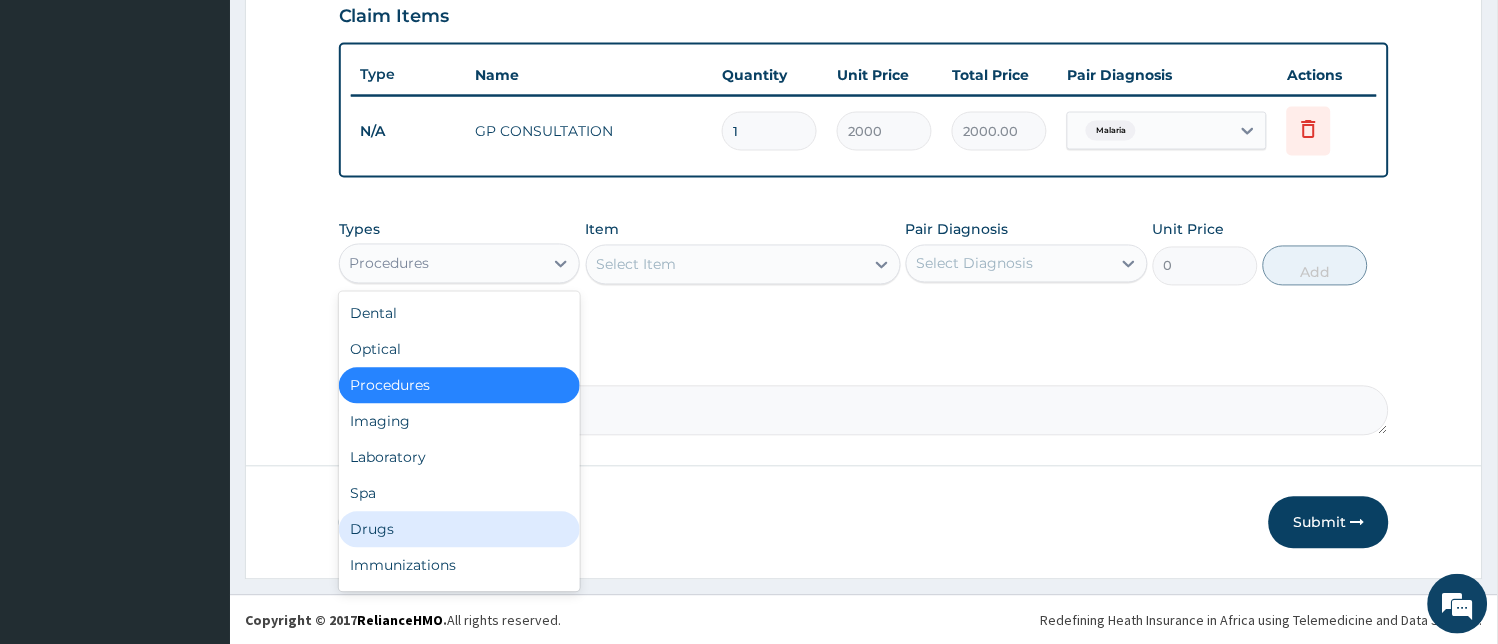 click on "Drugs" at bounding box center [460, 530] 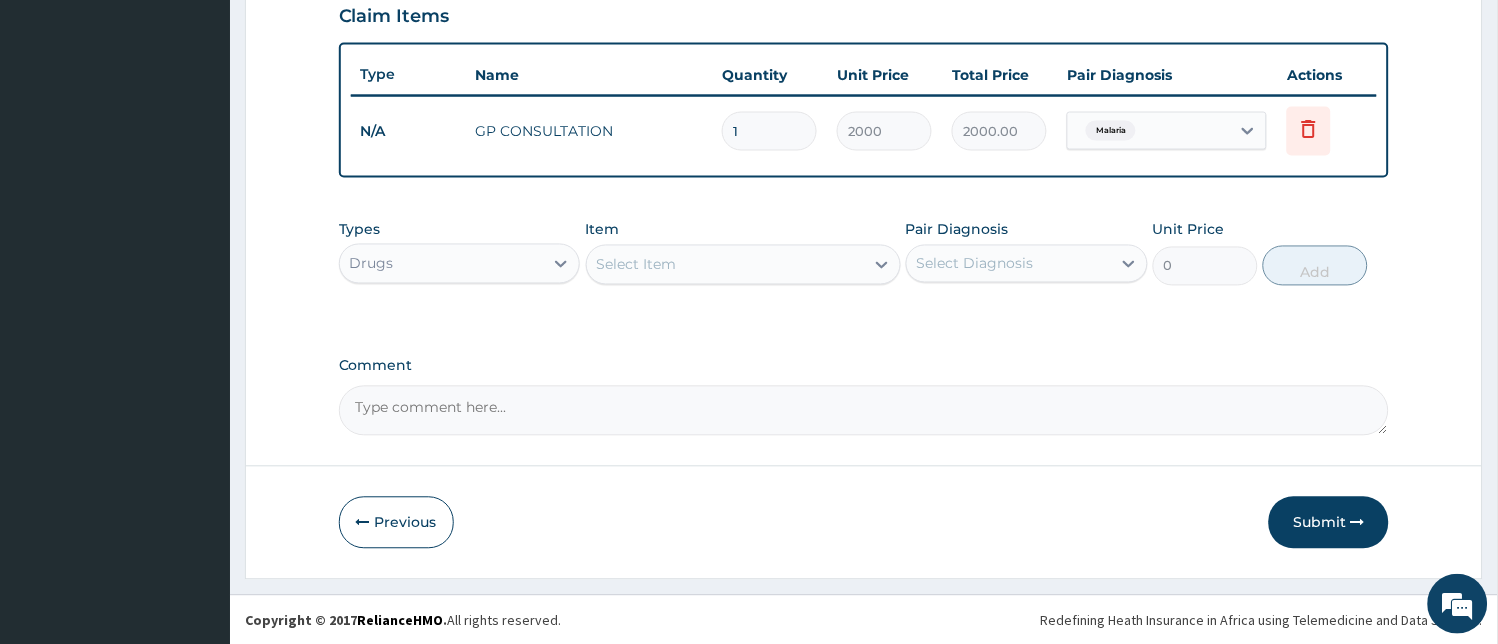 click on "Select Item" at bounding box center (725, 265) 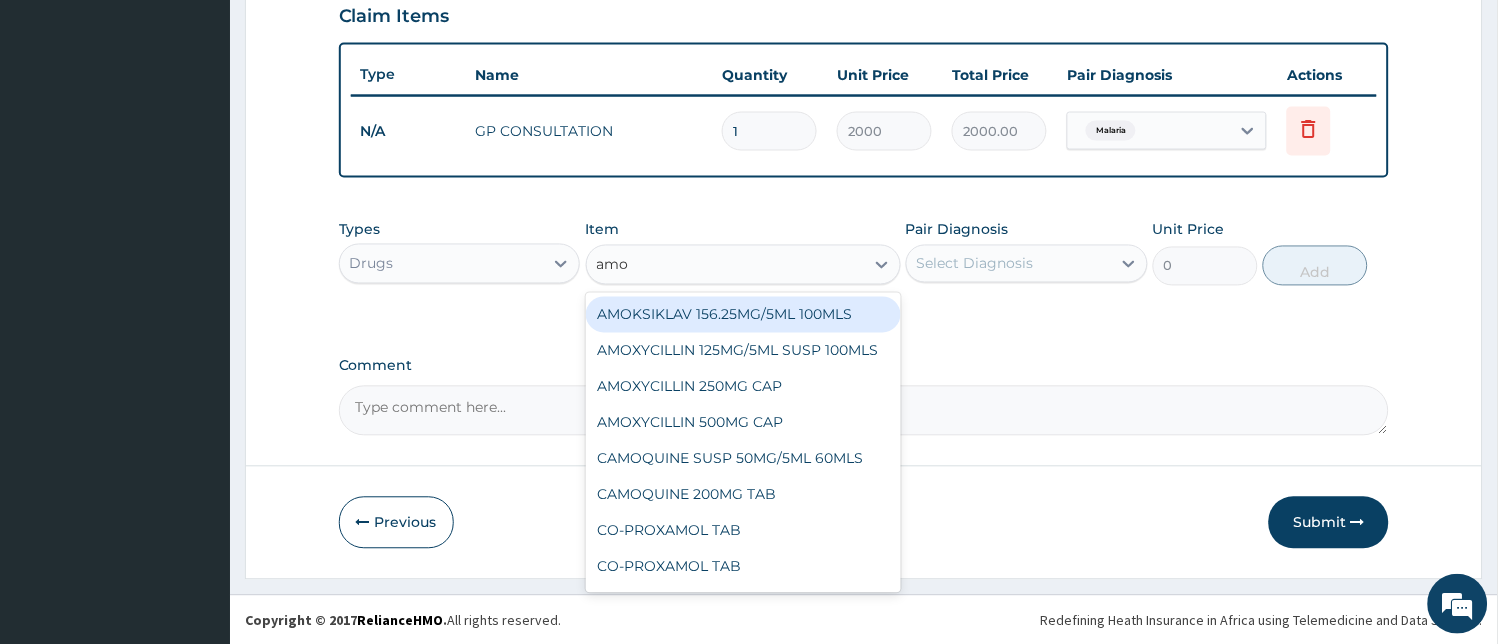 type on "amox" 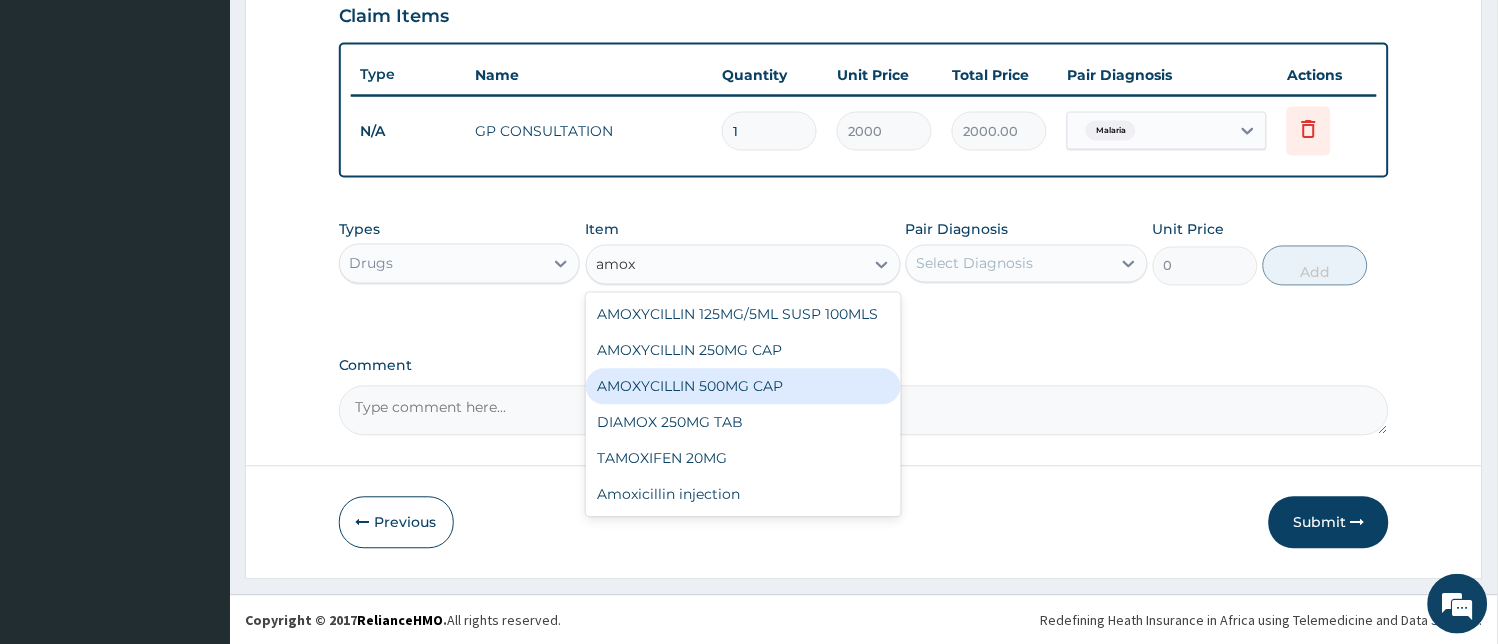 click on "AMOXYCILLIN 500MG CAP" at bounding box center (743, 387) 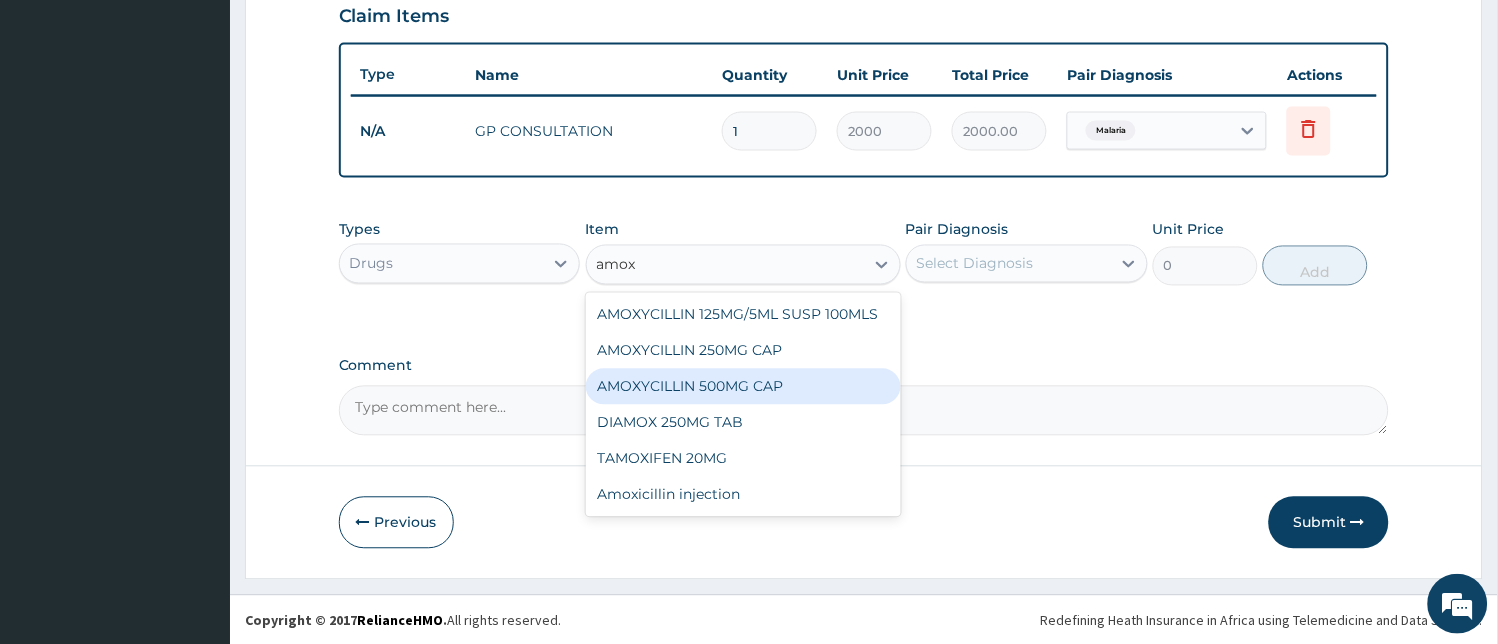 type 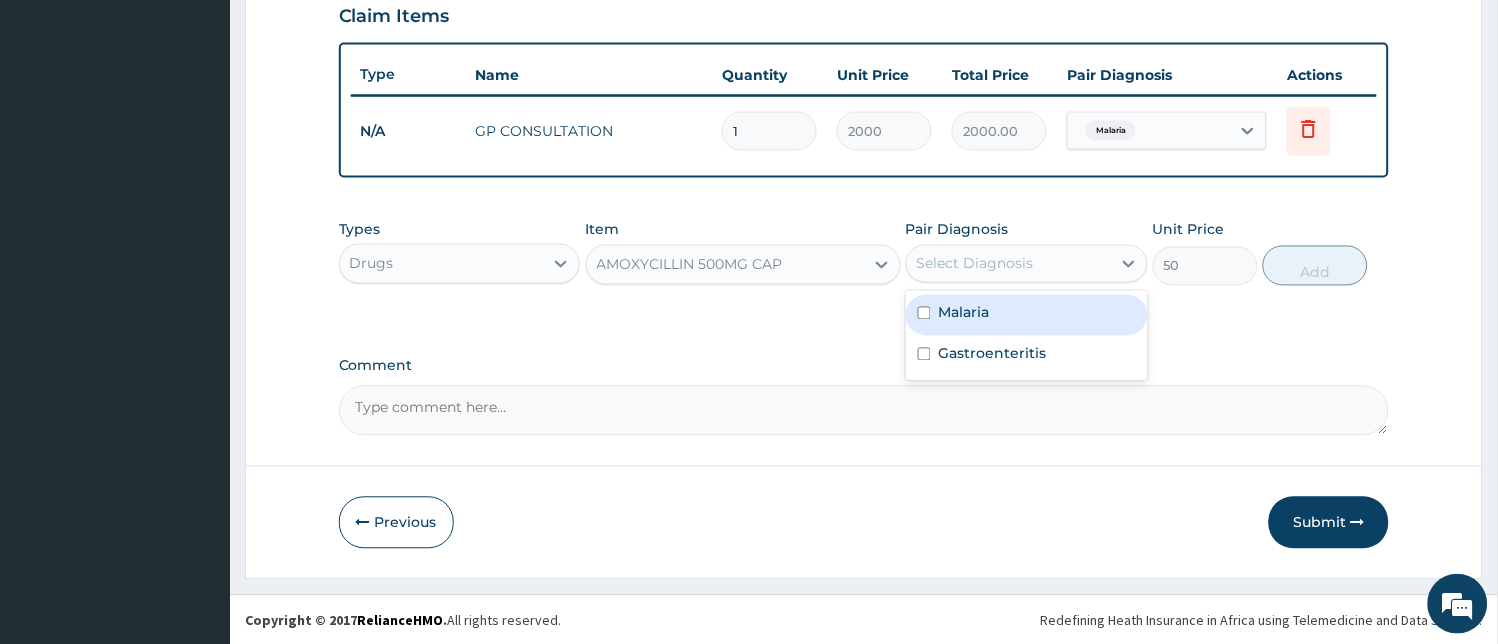 click on "Select Diagnosis" at bounding box center [975, 264] 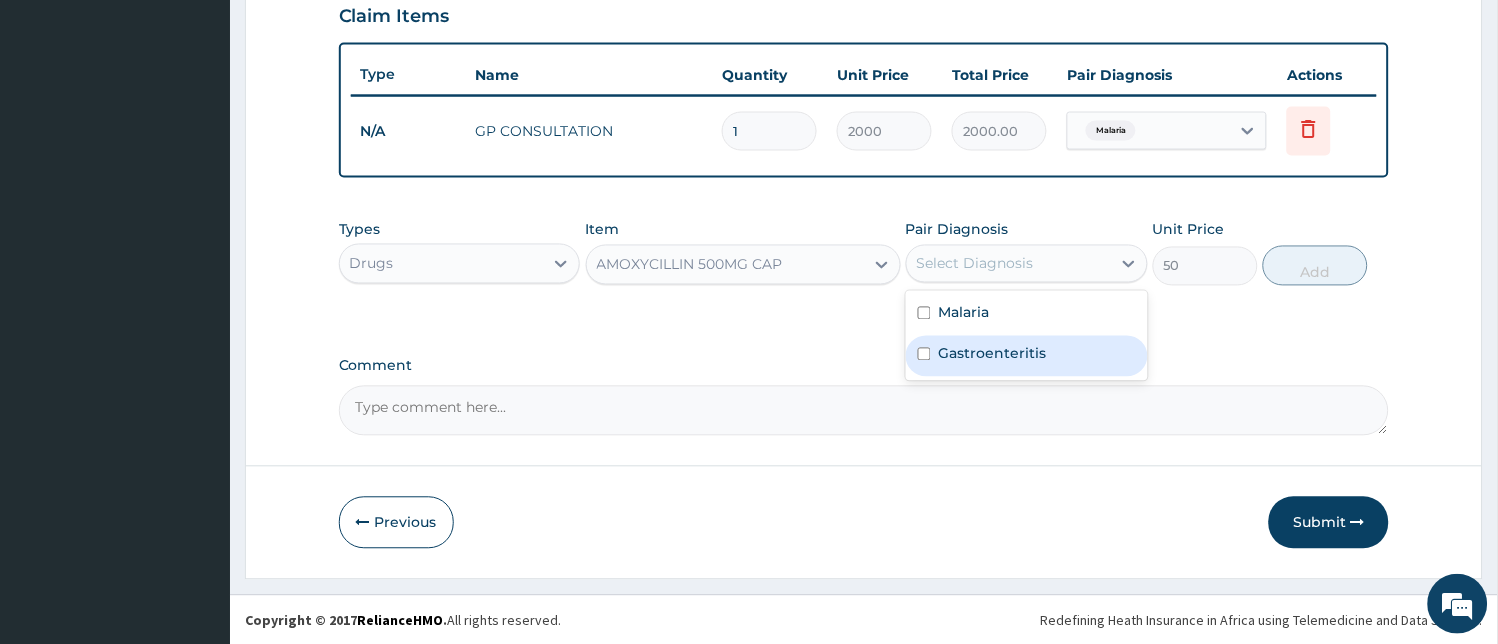 click on "Gastroenteritis" at bounding box center (993, 354) 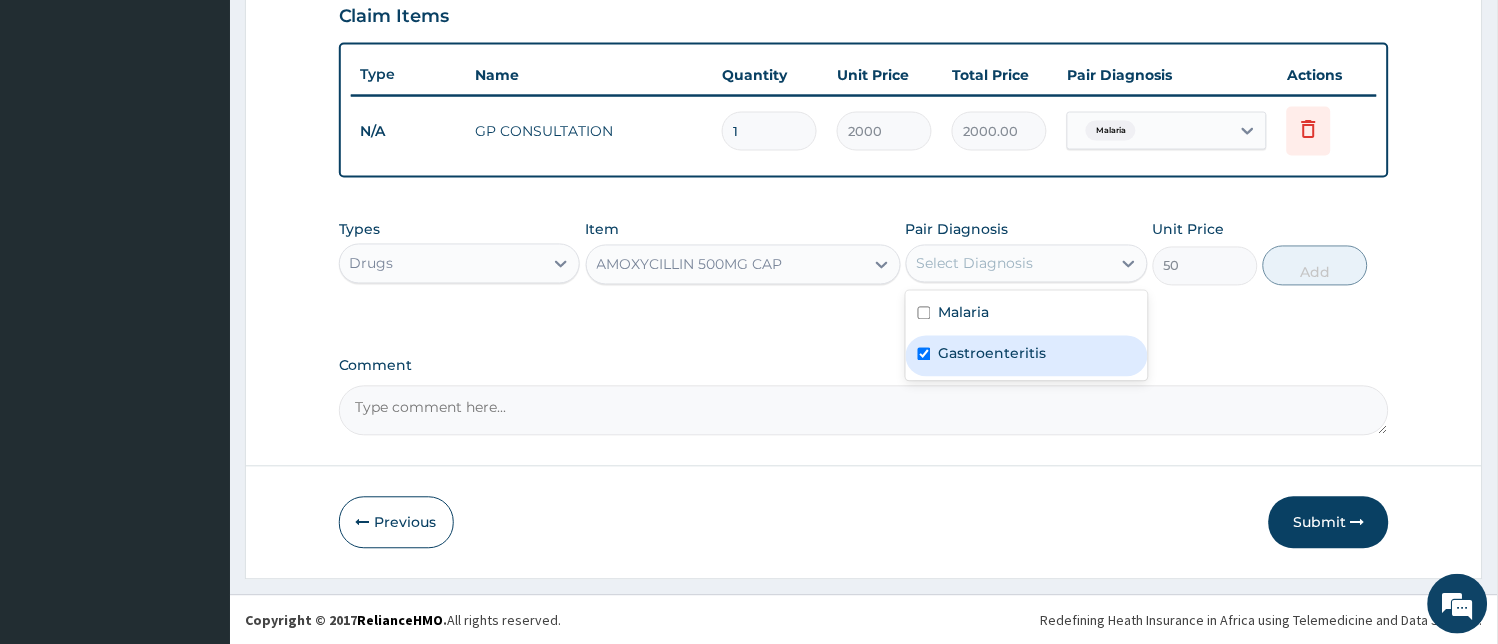 checkbox on "true" 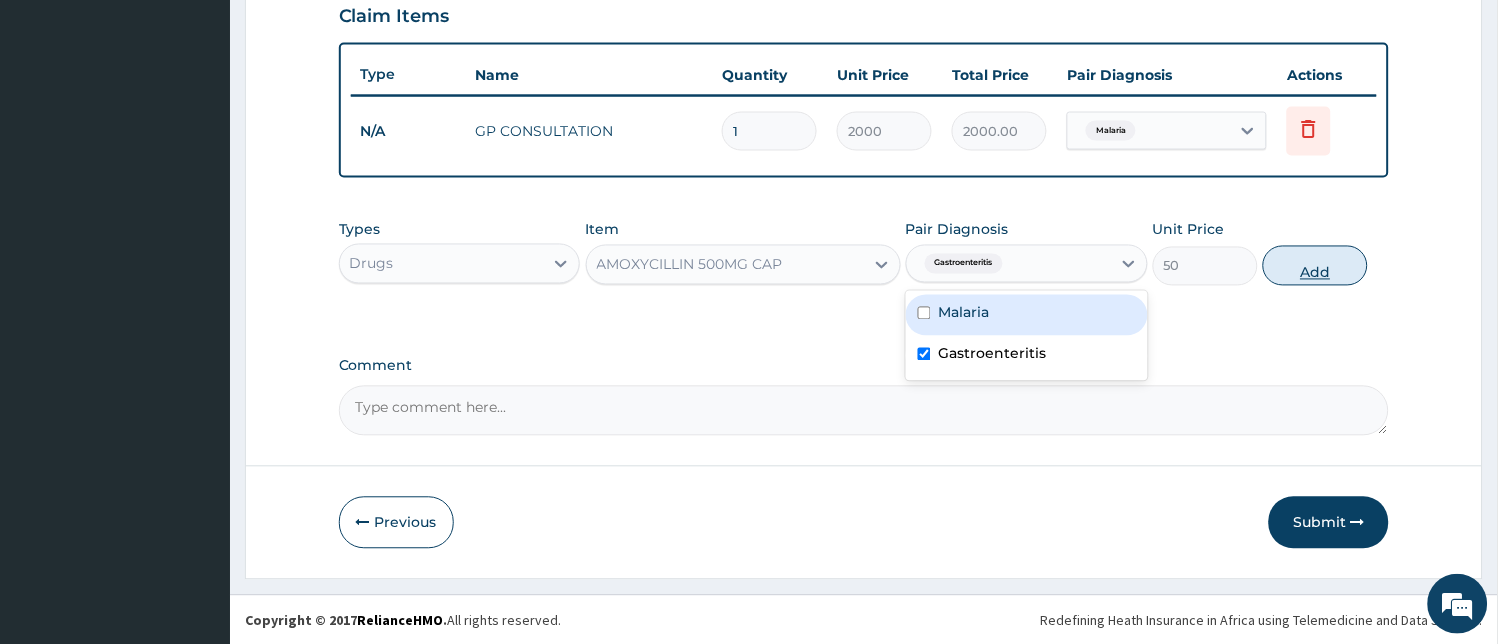 click on "Add" at bounding box center (1315, 266) 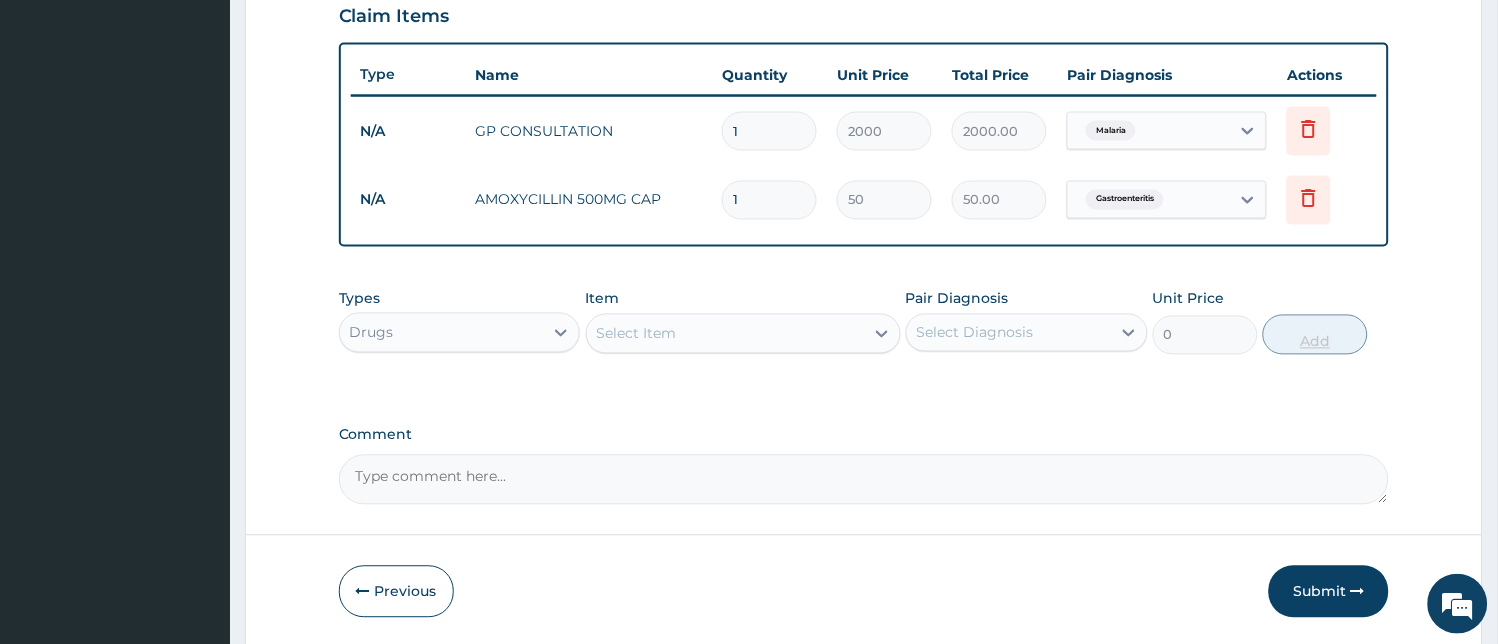 type on "15" 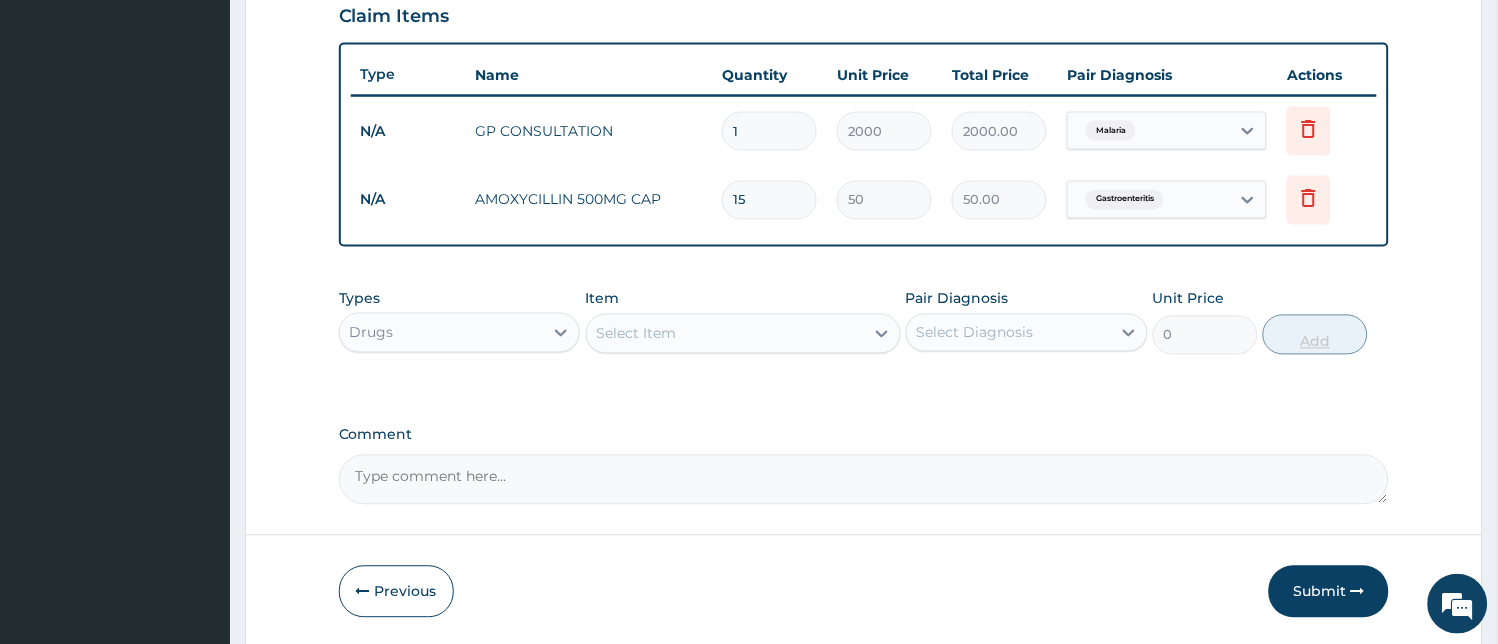 type on "750.00" 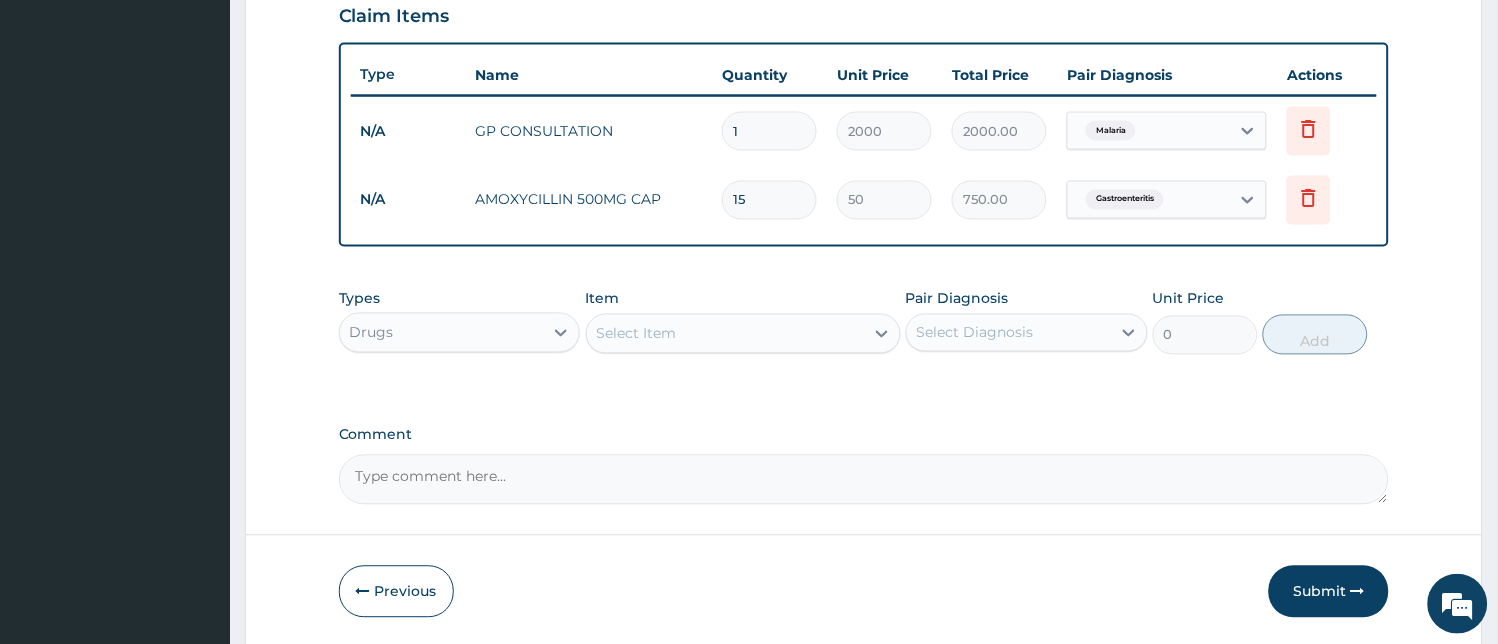 type on "15" 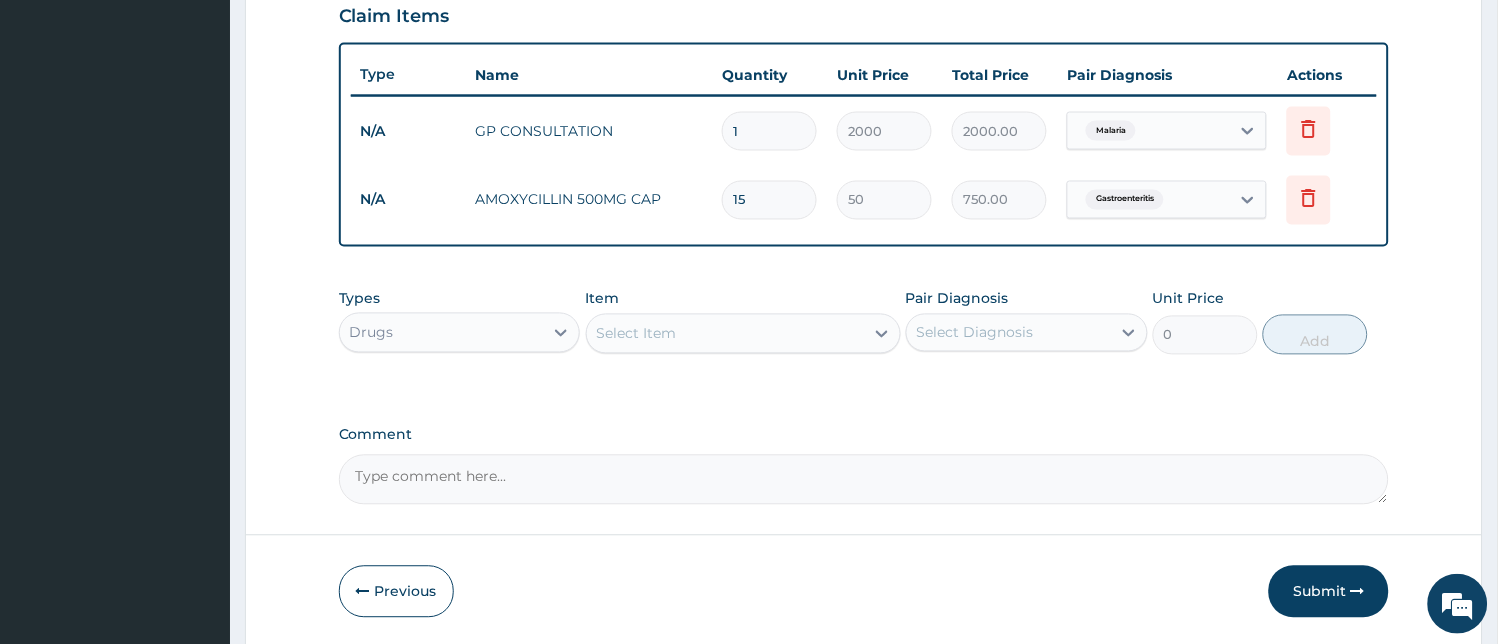click on "Select Item" at bounding box center (725, 334) 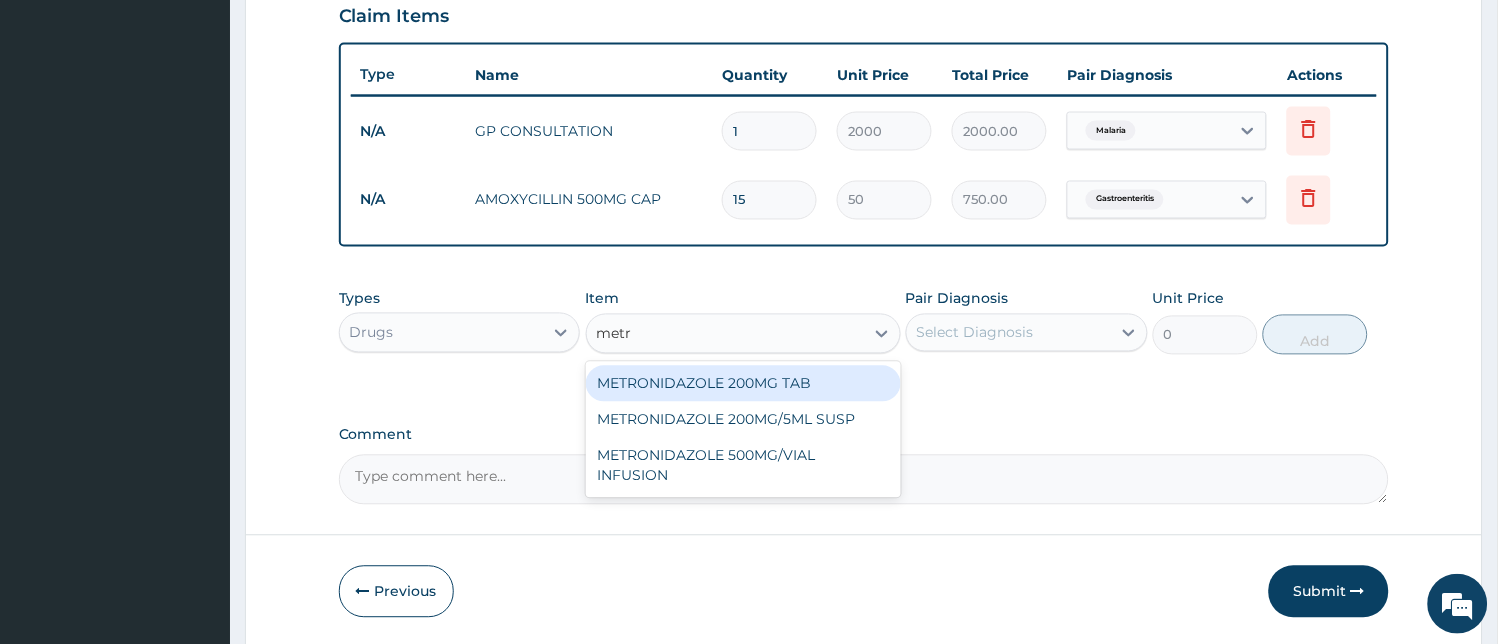 type on "metro" 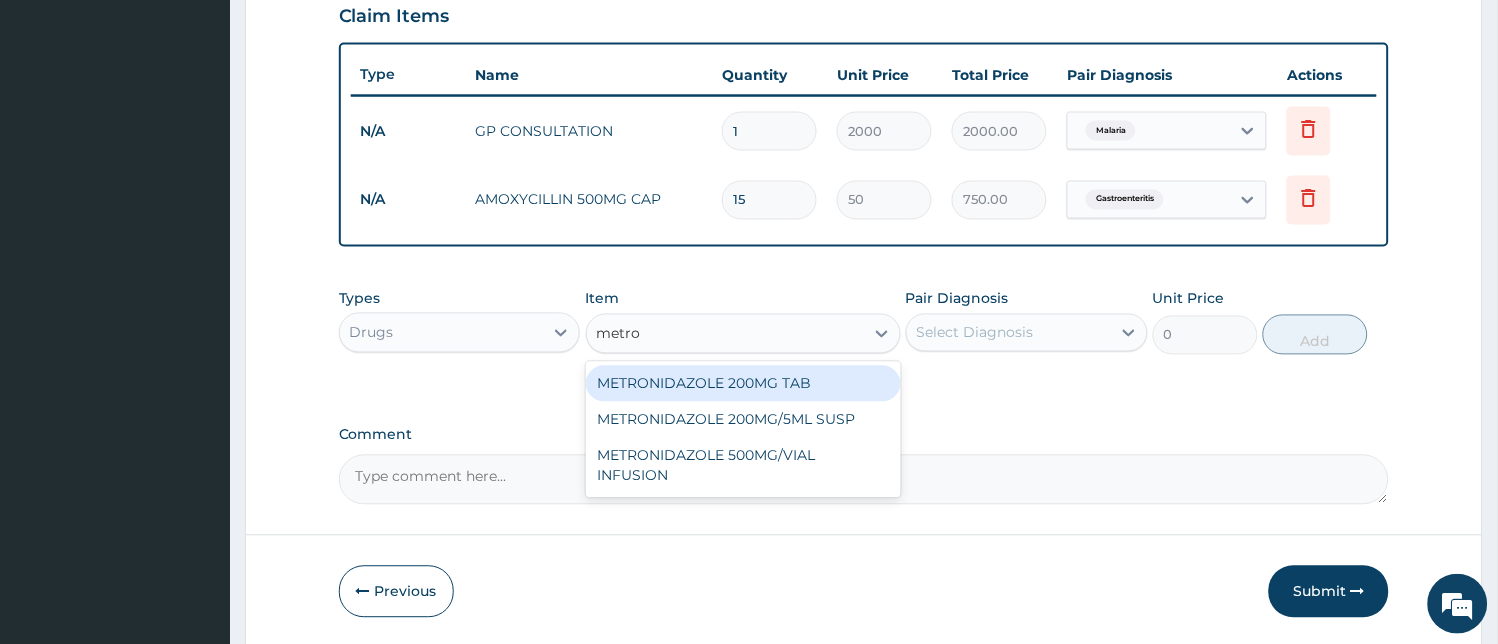 click on "METRONIDAZOLE 200MG TAB" at bounding box center (743, 384) 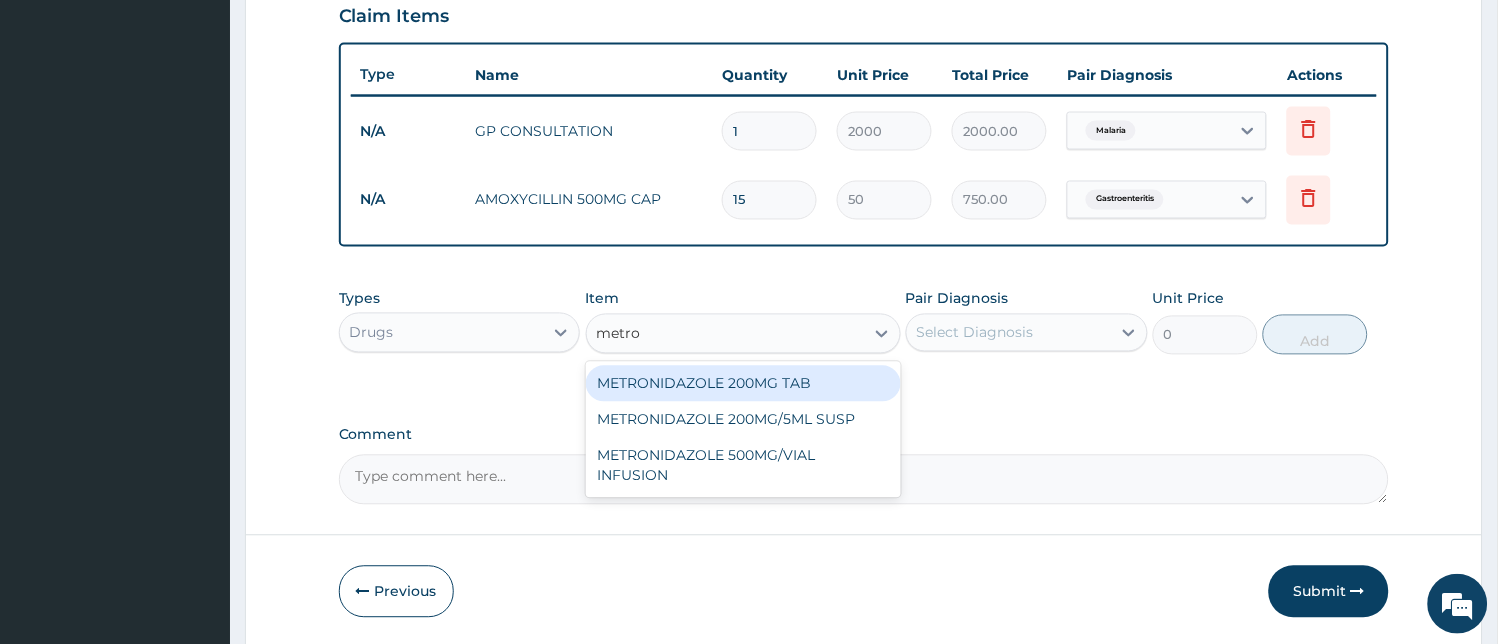 type 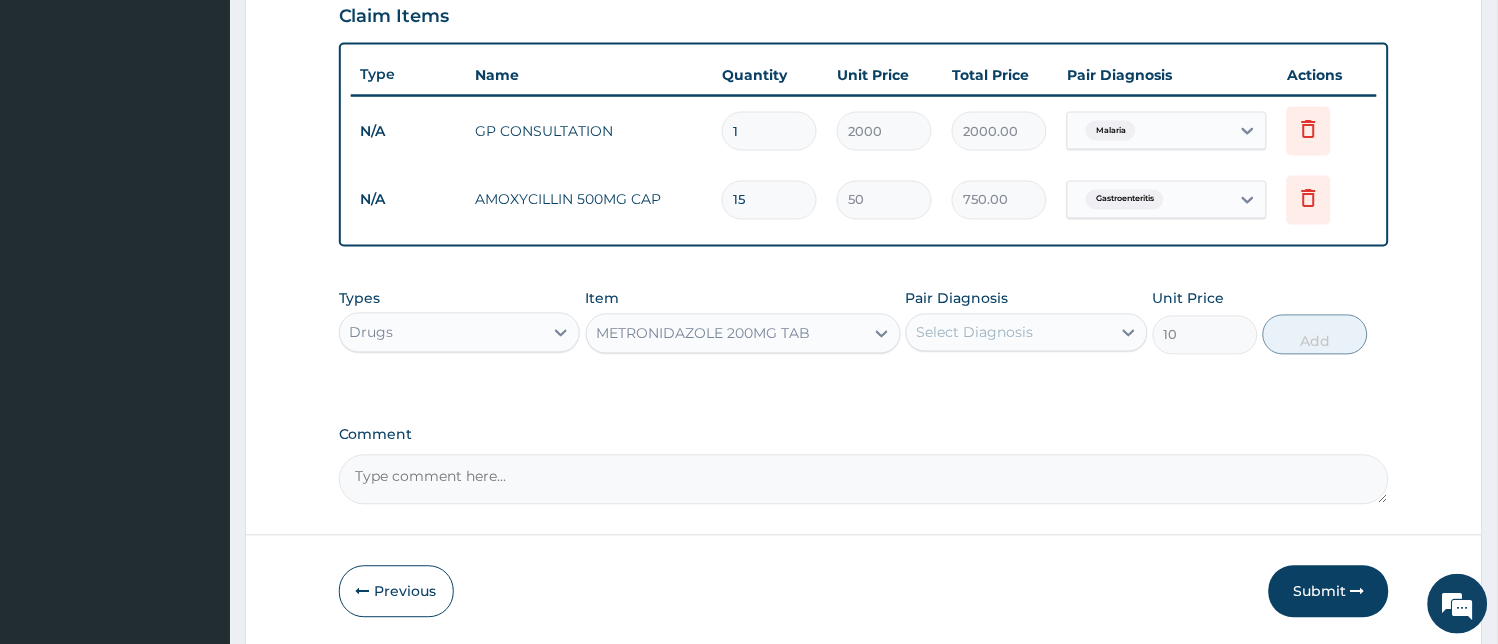click on "Select Diagnosis" at bounding box center (975, 333) 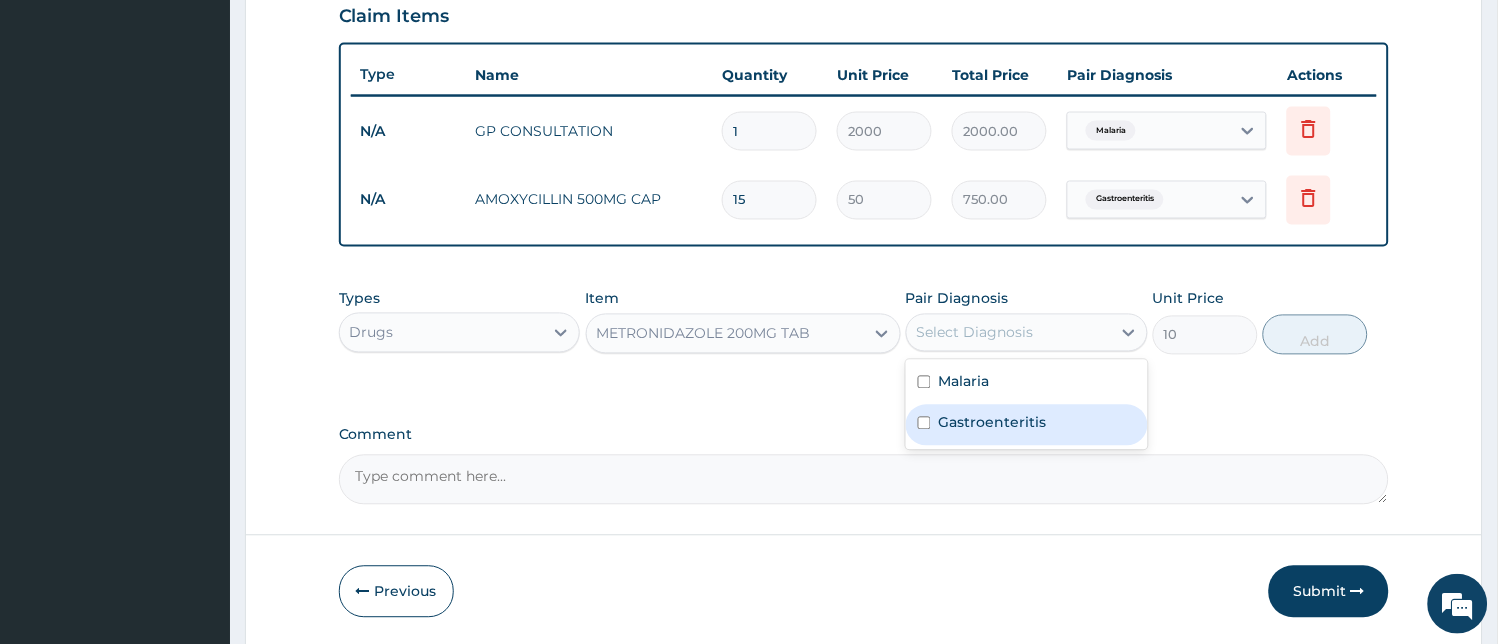 click on "Gastroenteritis" at bounding box center [993, 423] 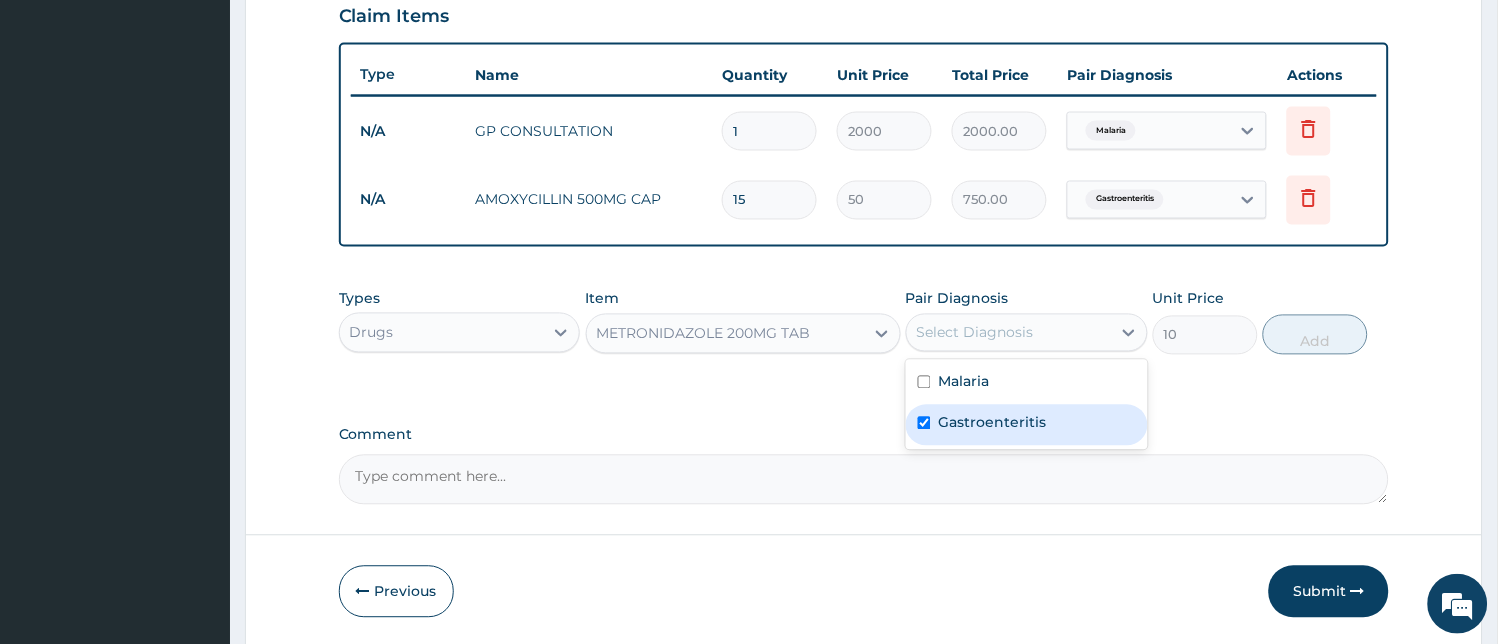 checkbox on "true" 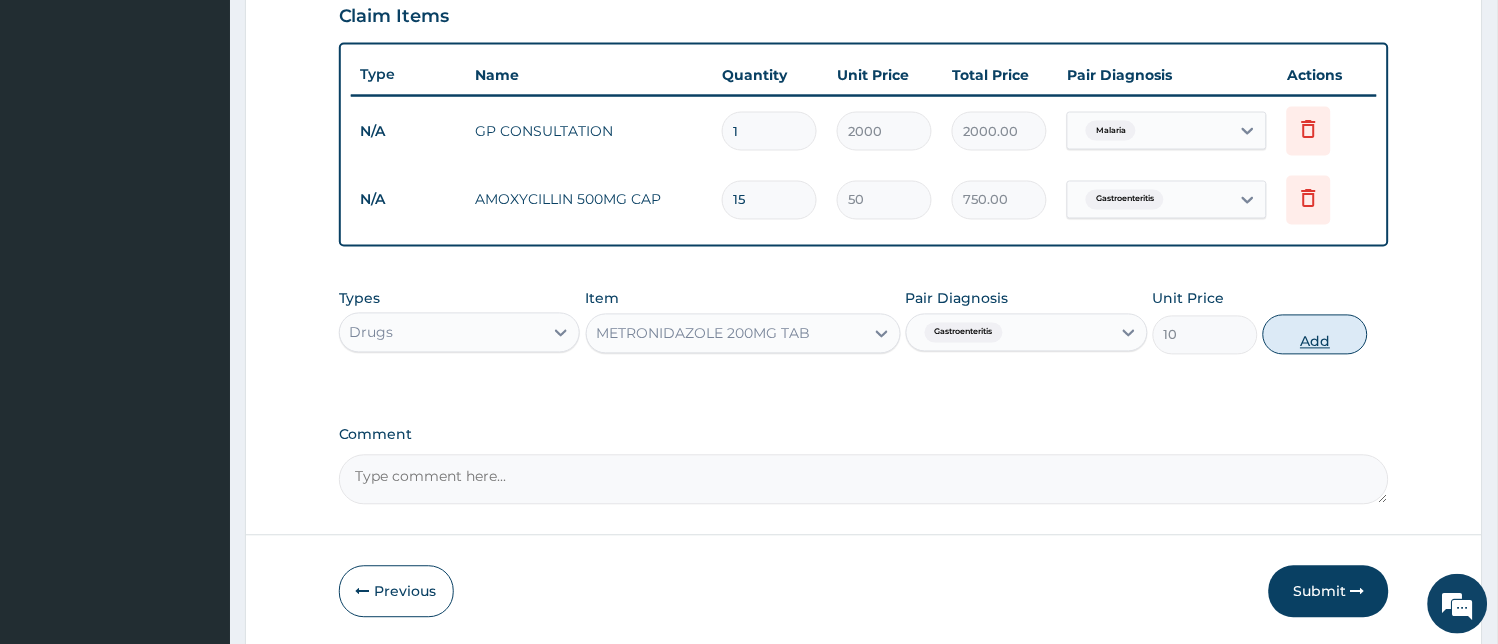 click on "Add" at bounding box center [1315, 335] 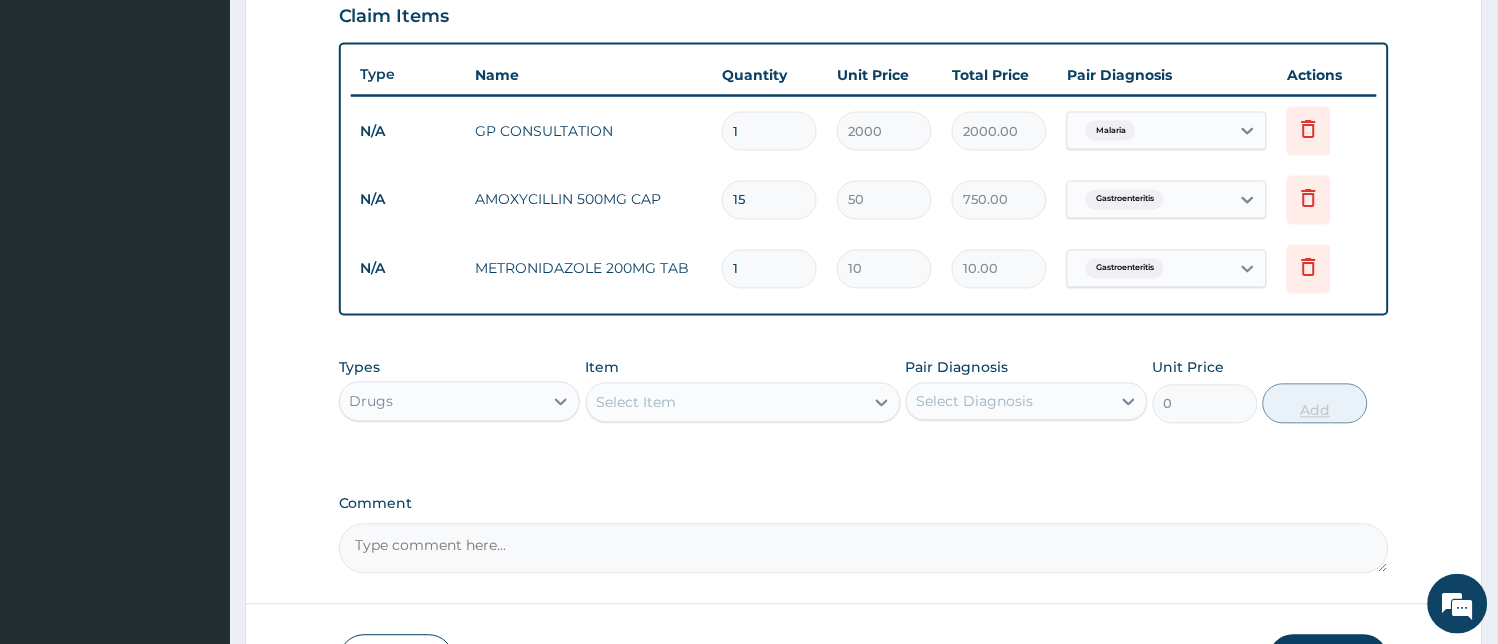 type on "18" 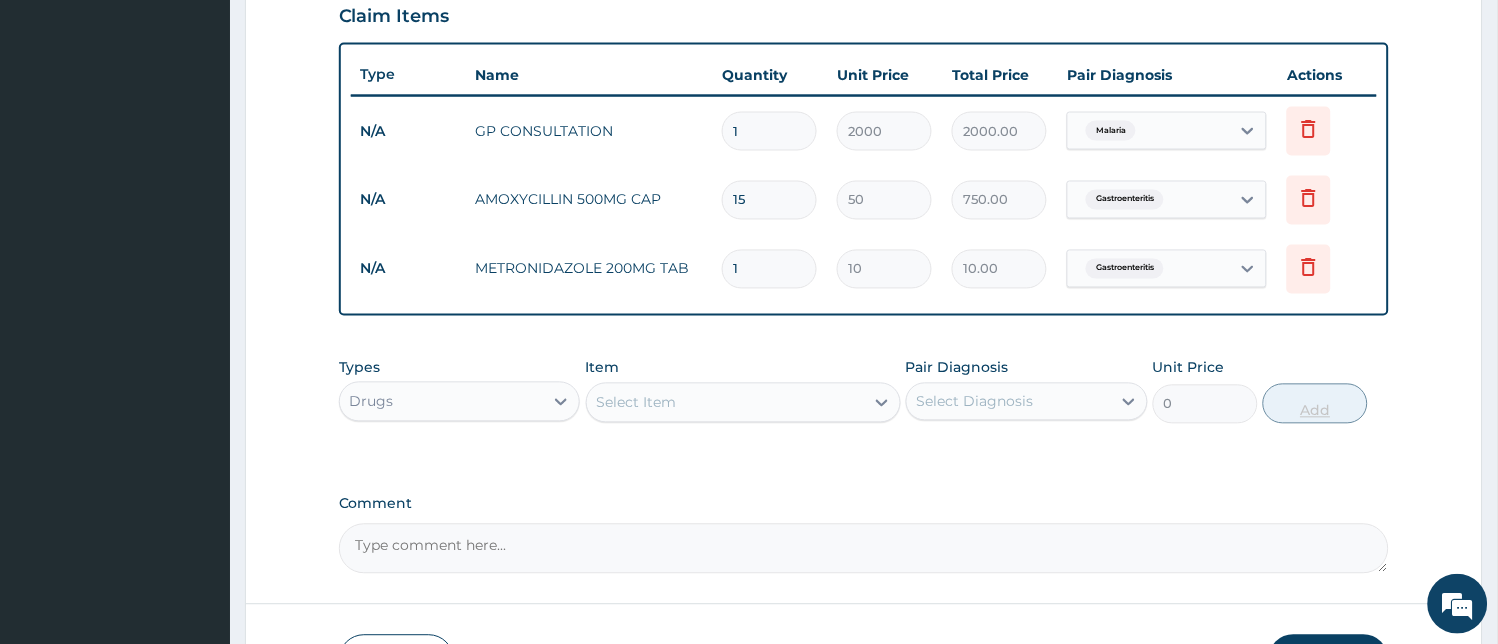 type on "180.00" 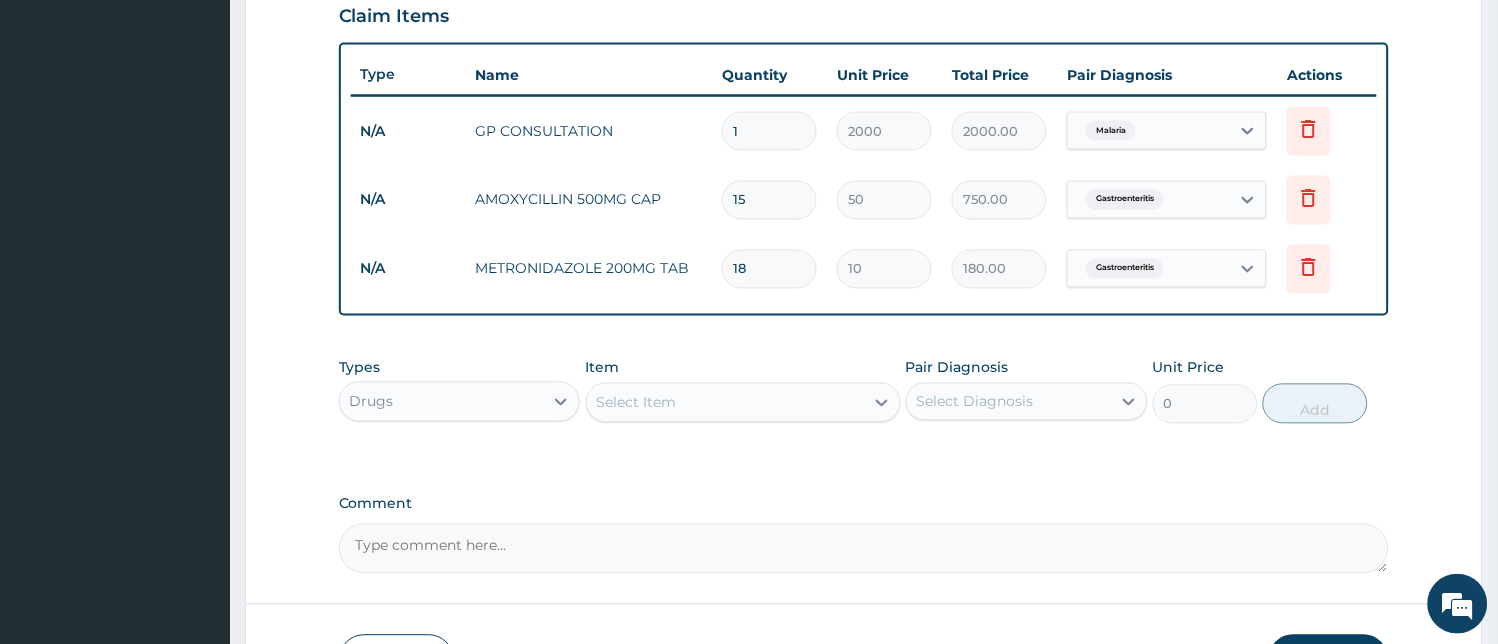 type on "18" 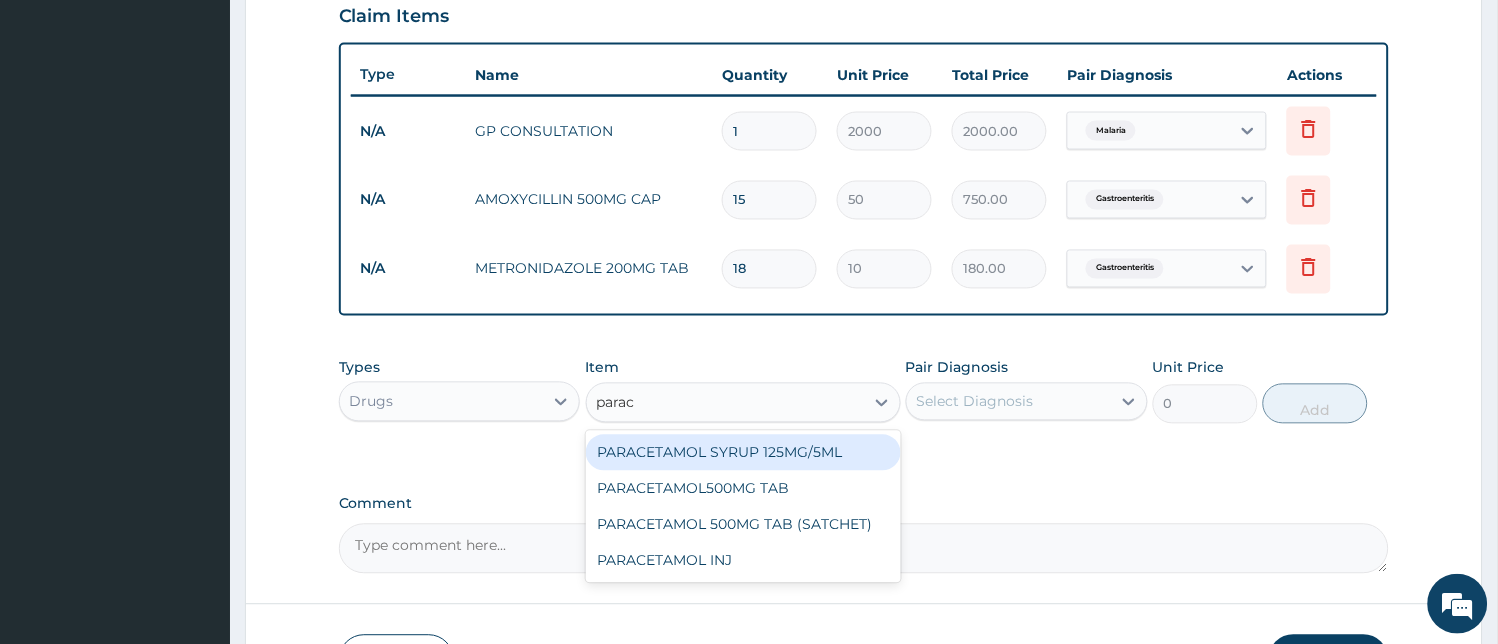 type on "parace" 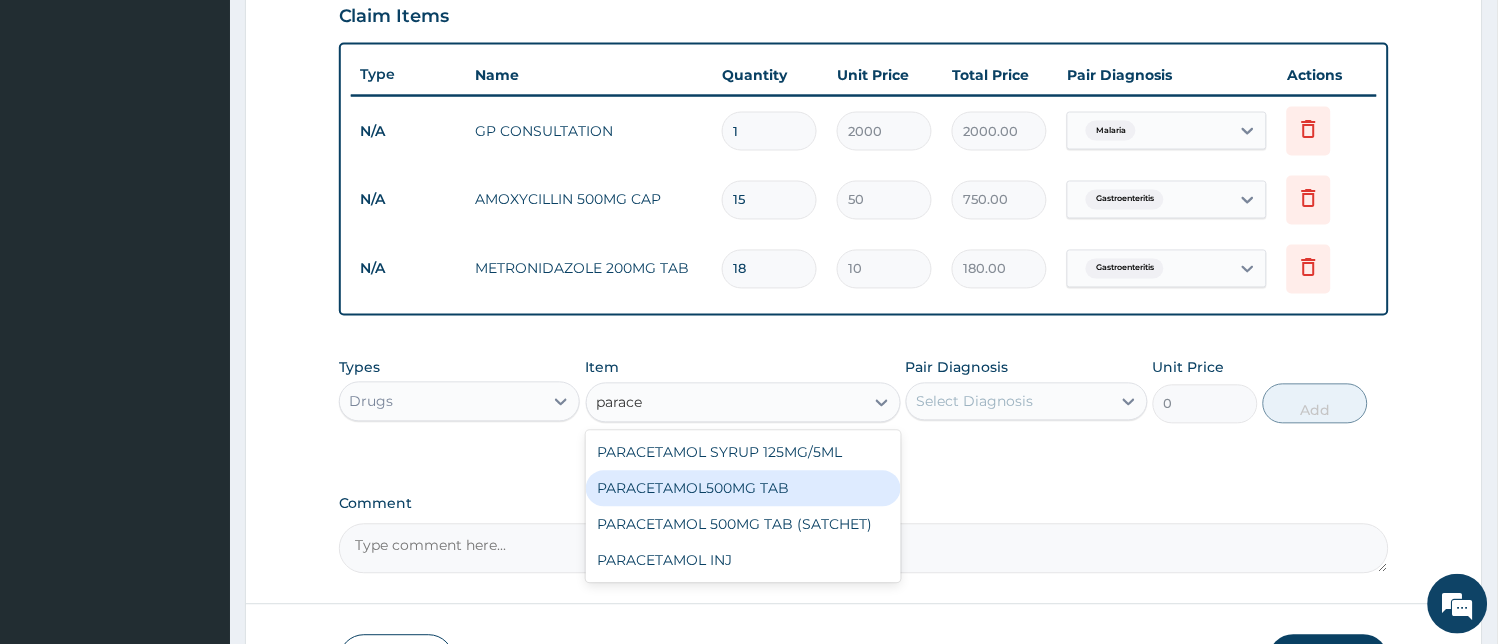 click on "PARACETAMOL500MG TAB" at bounding box center [743, 489] 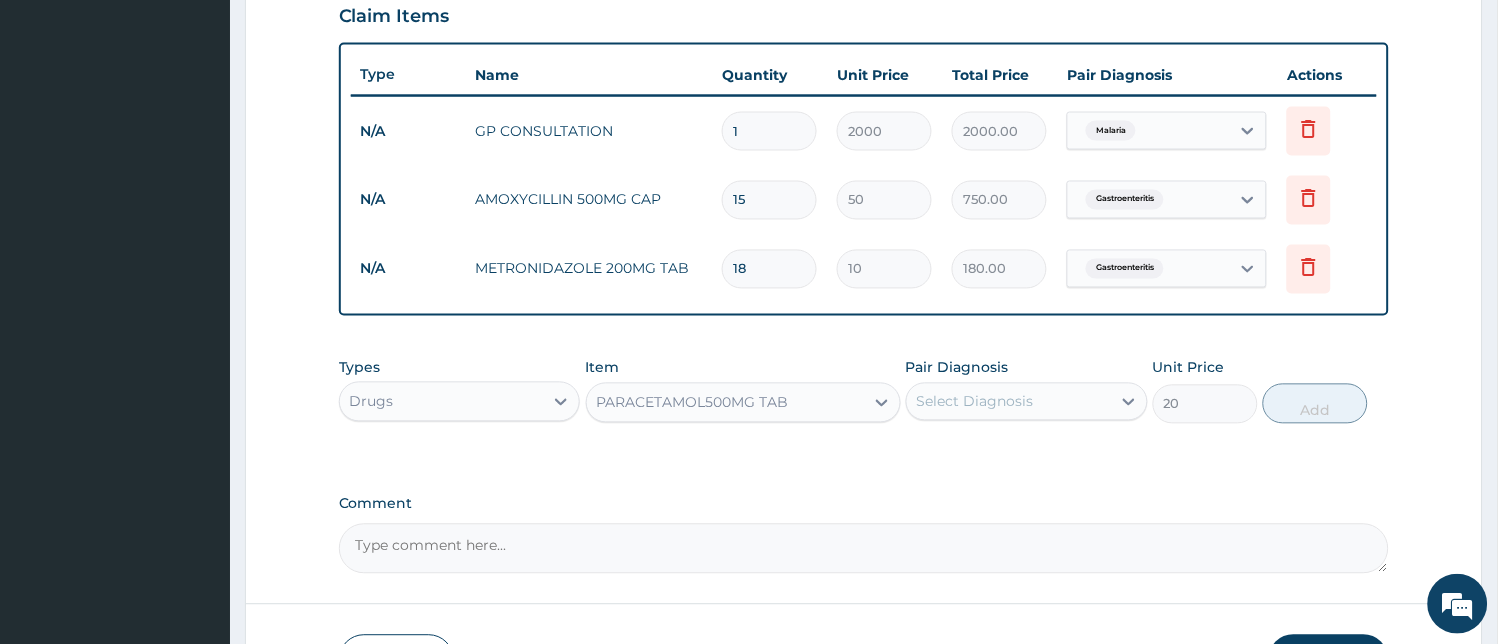 click on "Select Diagnosis" at bounding box center [975, 402] 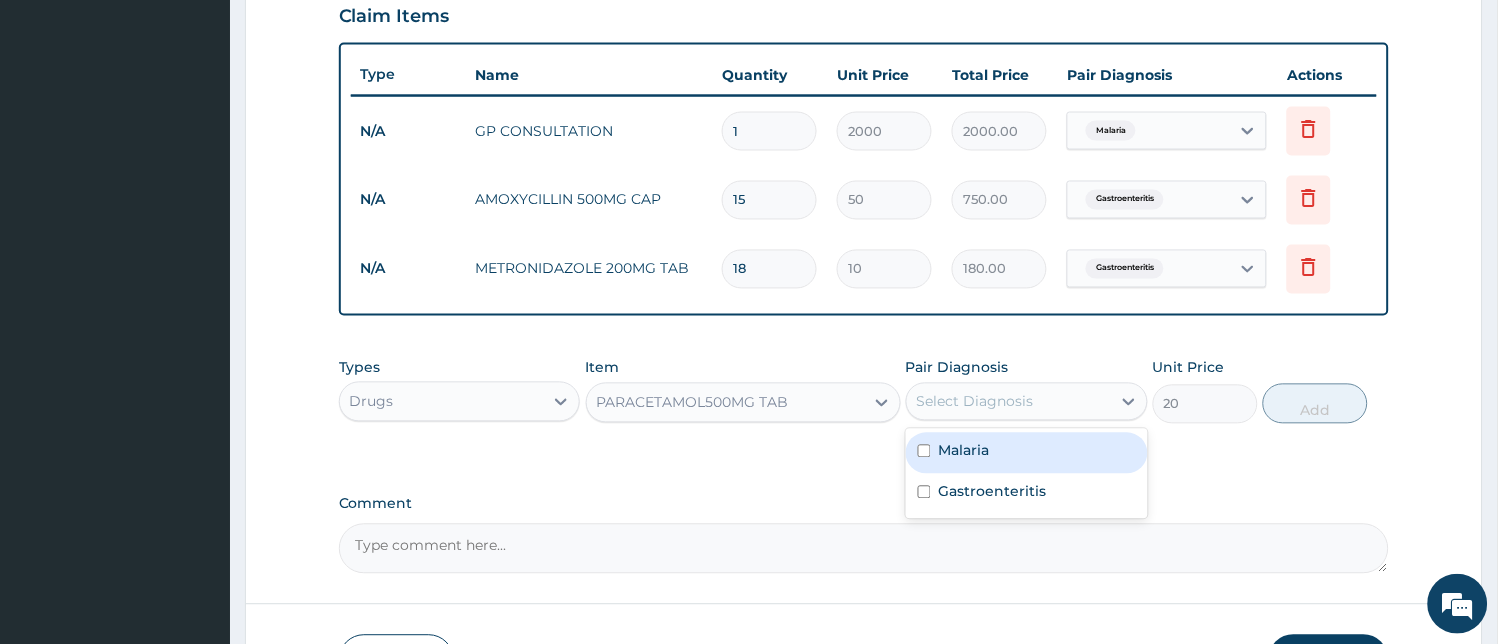 click on "Malaria" at bounding box center [1027, 453] 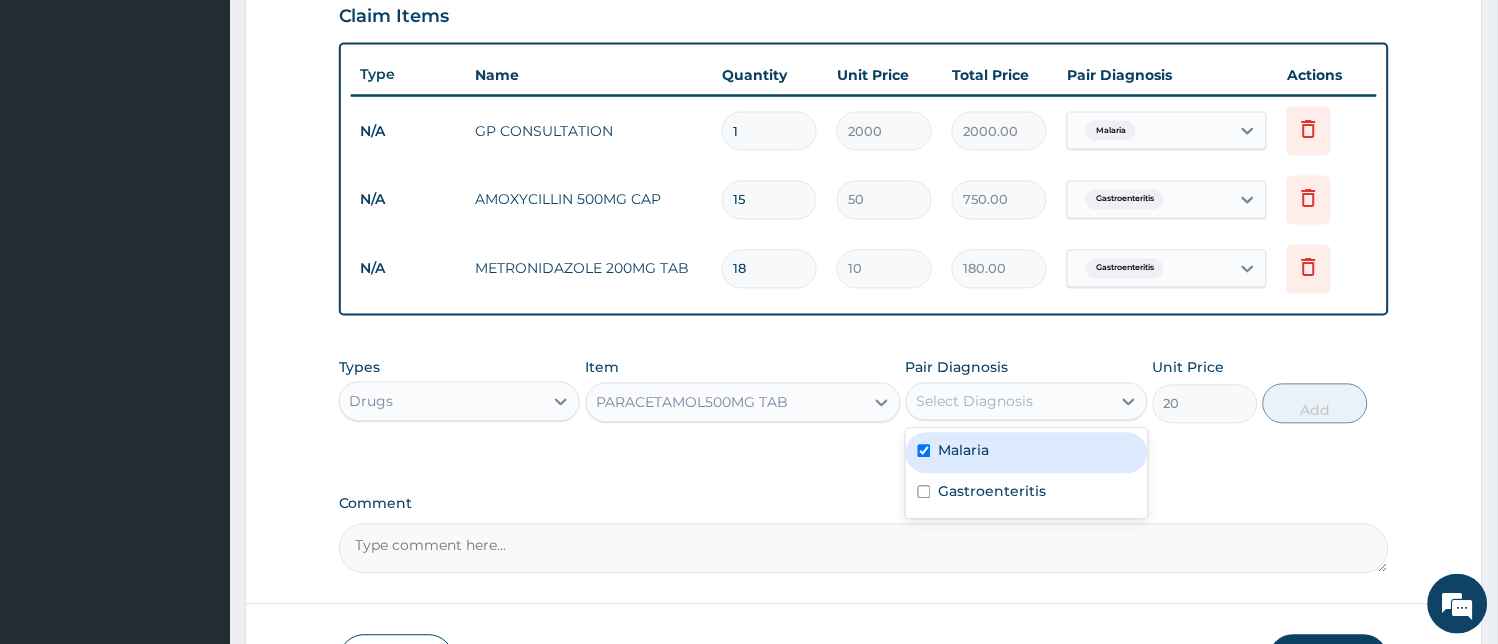 checkbox on "true" 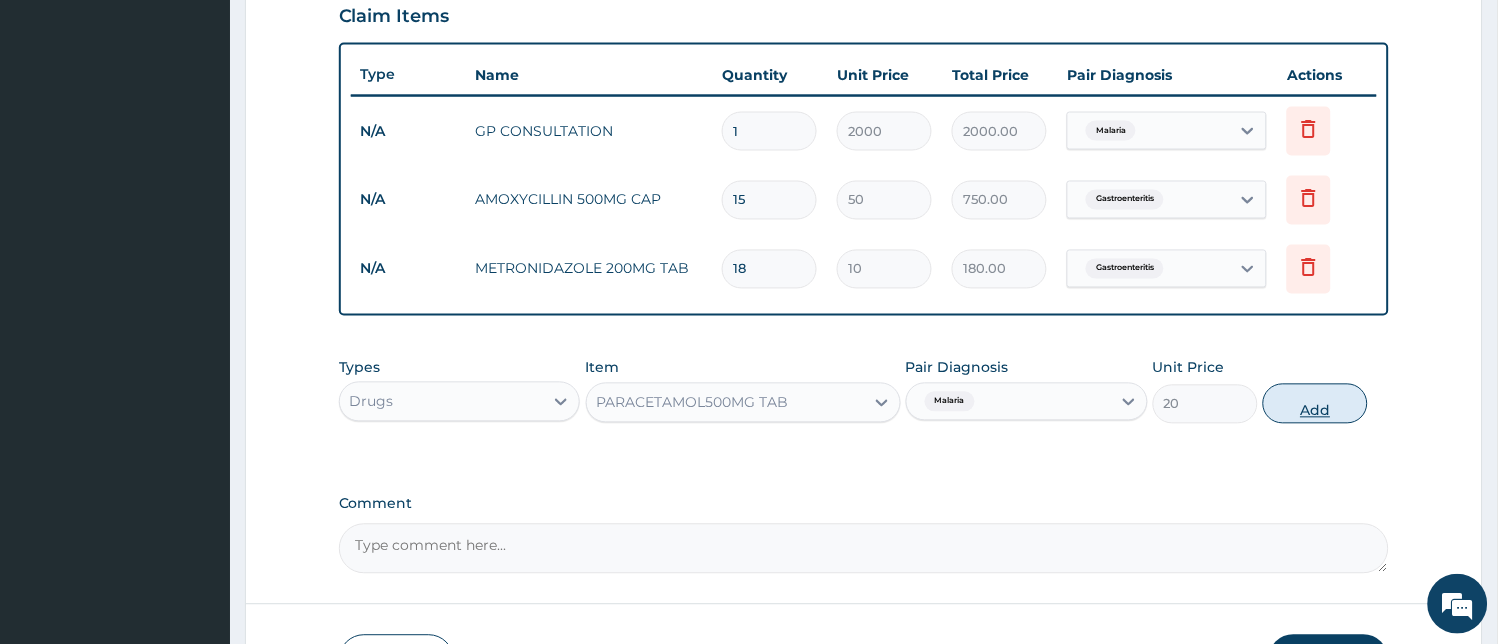 click on "Add" at bounding box center (1315, 404) 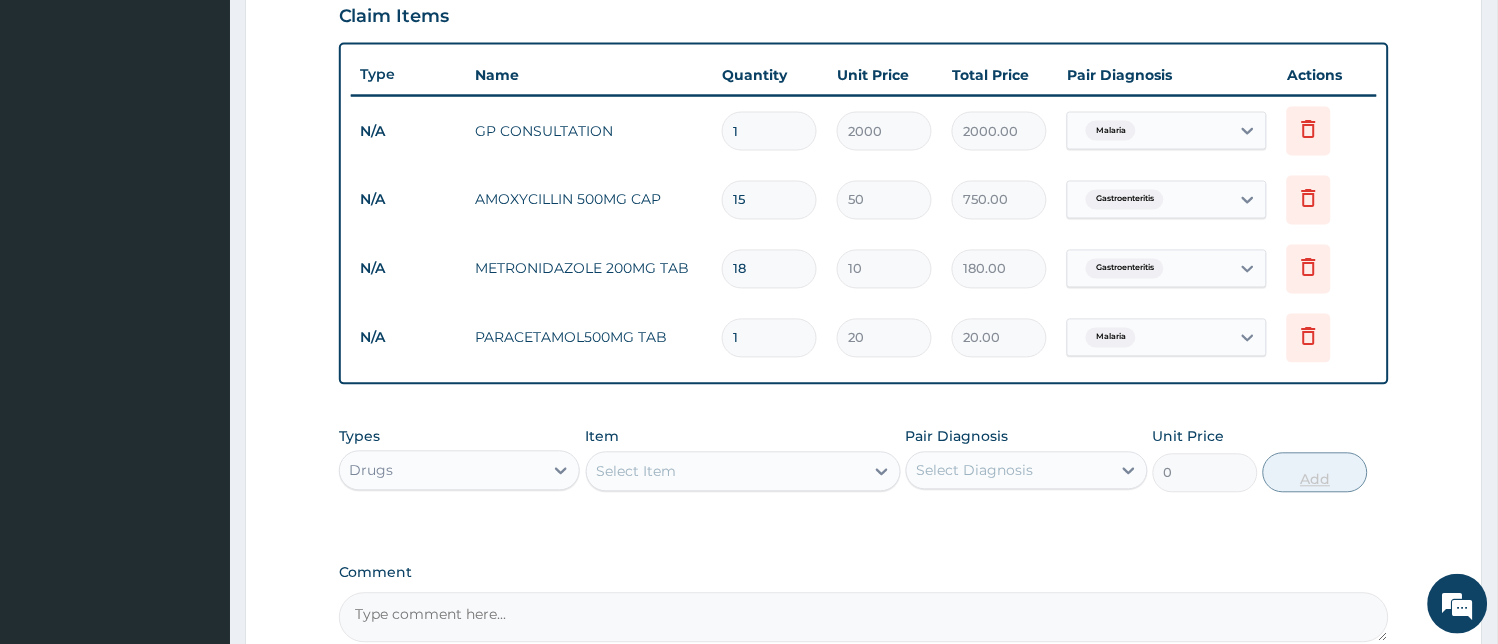 type on "18" 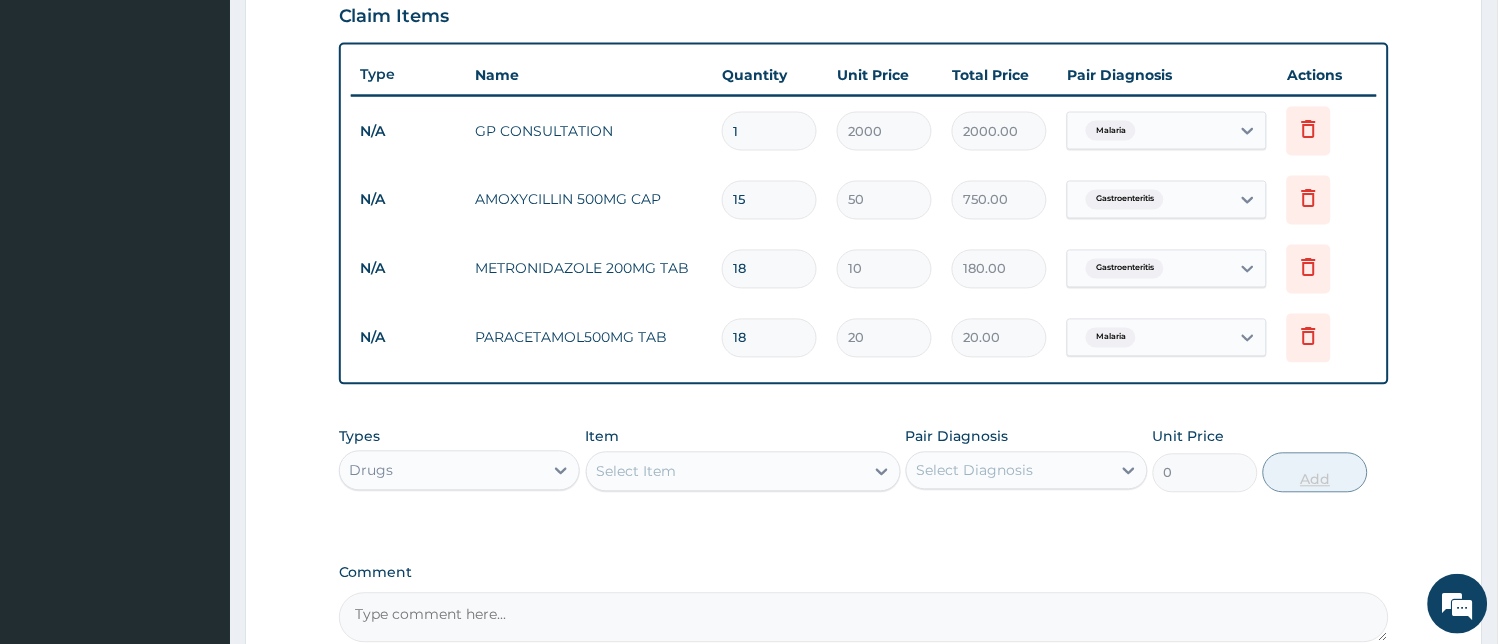 type on "360.00" 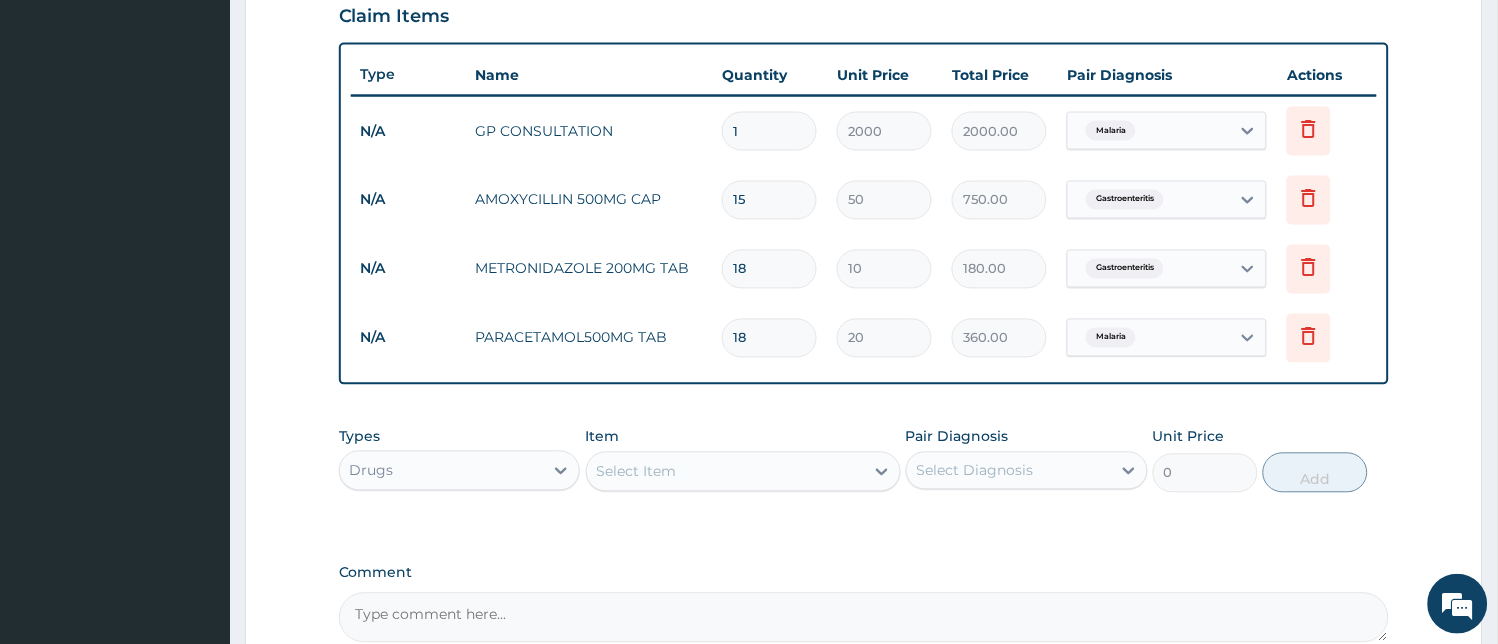 type on "18" 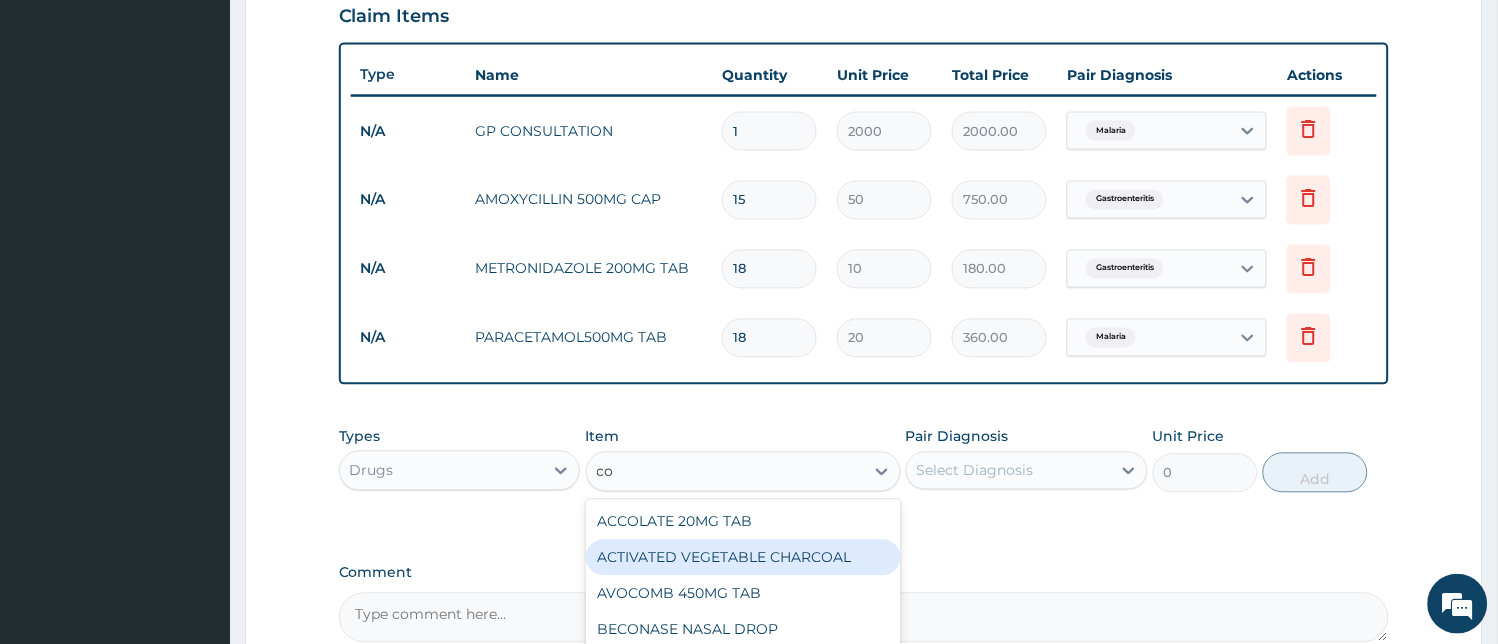 type on "c" 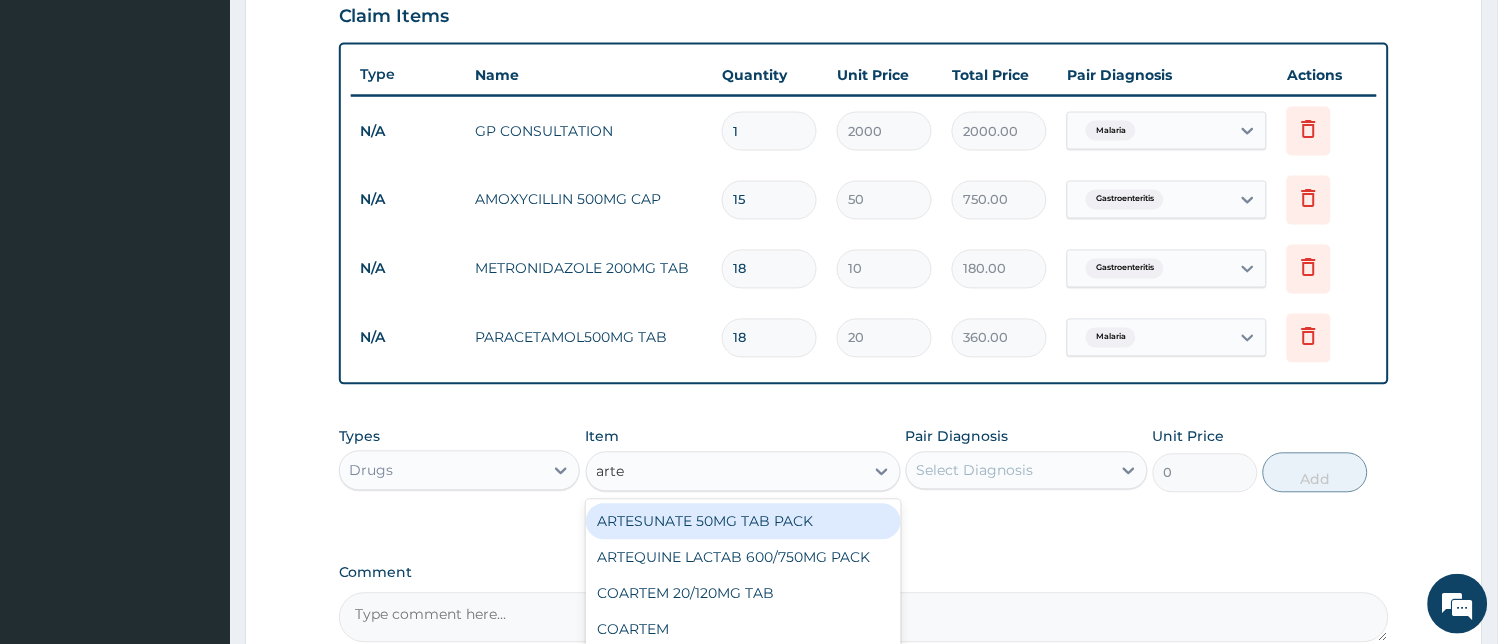 type on "artem" 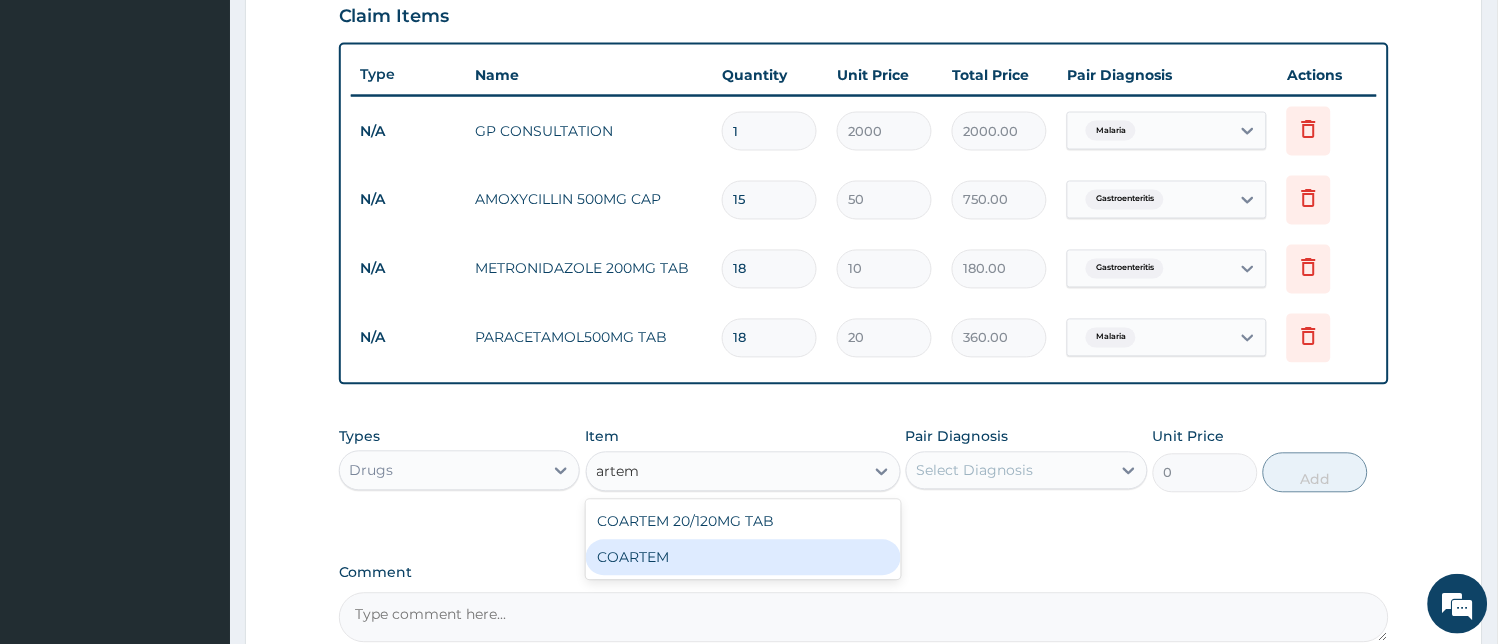 click on "COARTEM" at bounding box center [743, 558] 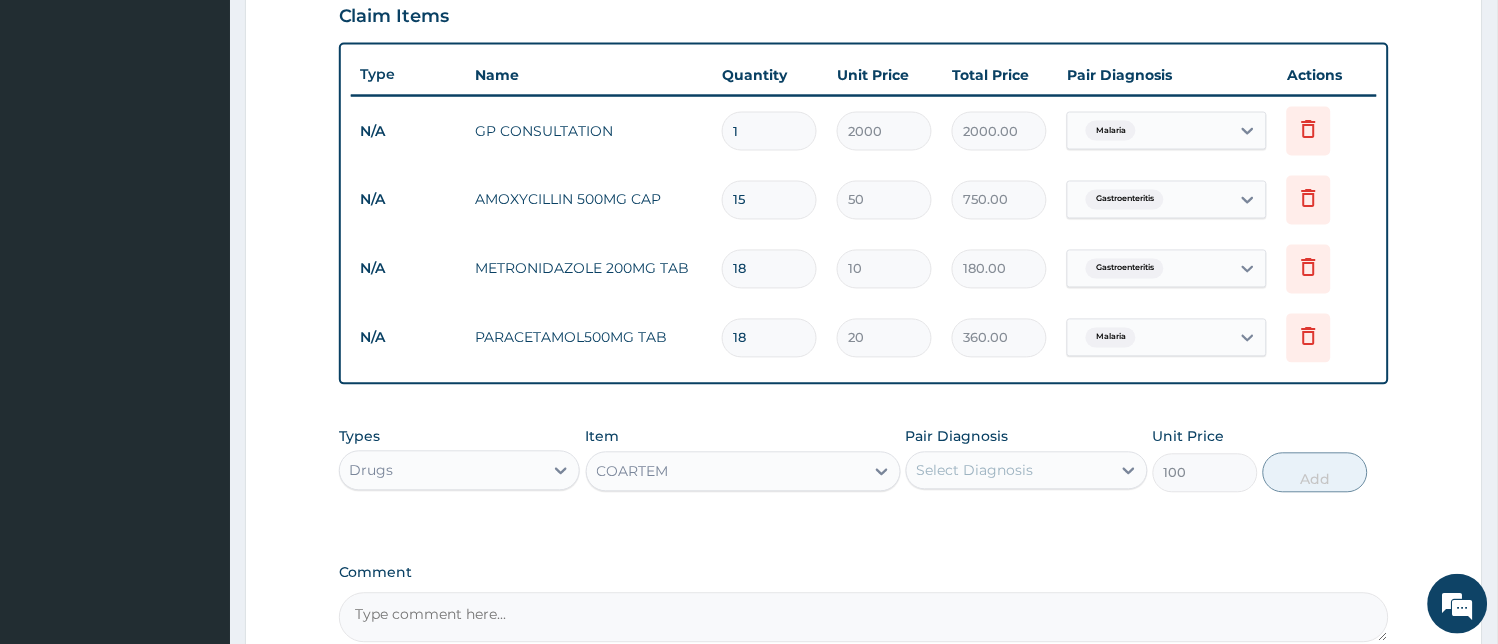 click on "Select Diagnosis" at bounding box center (975, 471) 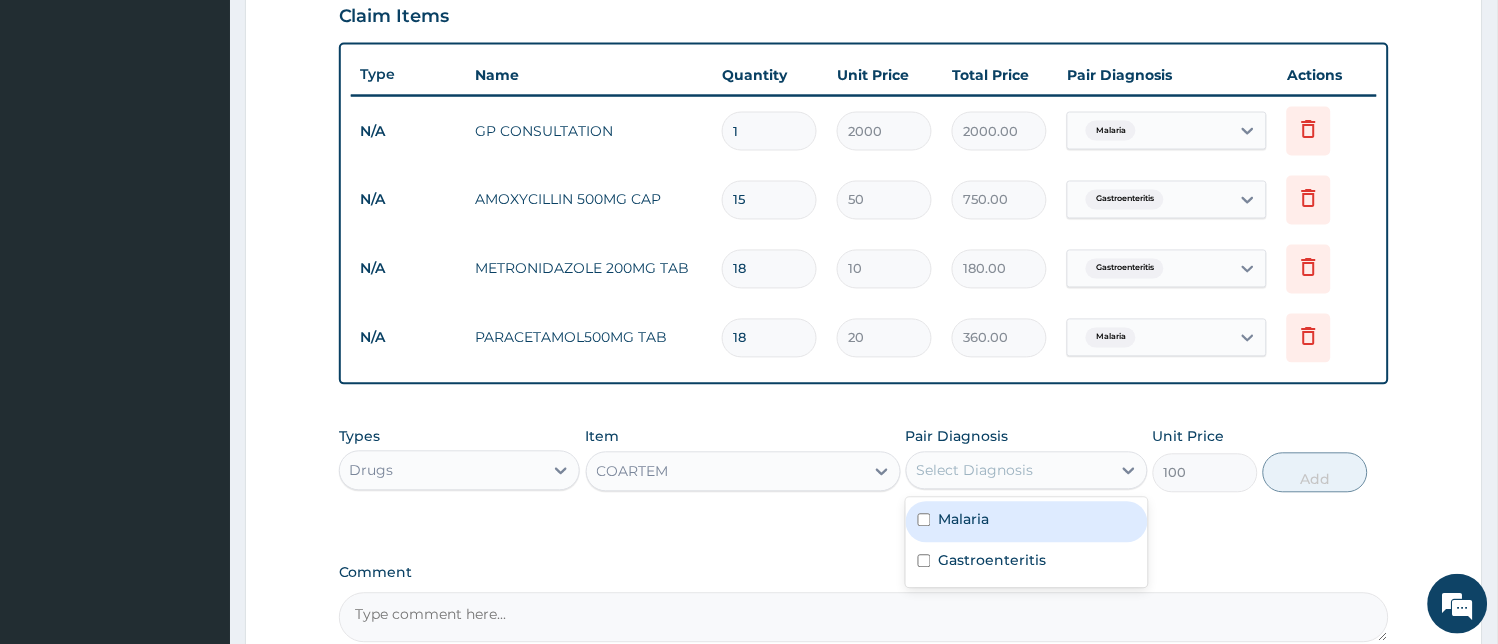 click on "Malaria" at bounding box center [1027, 522] 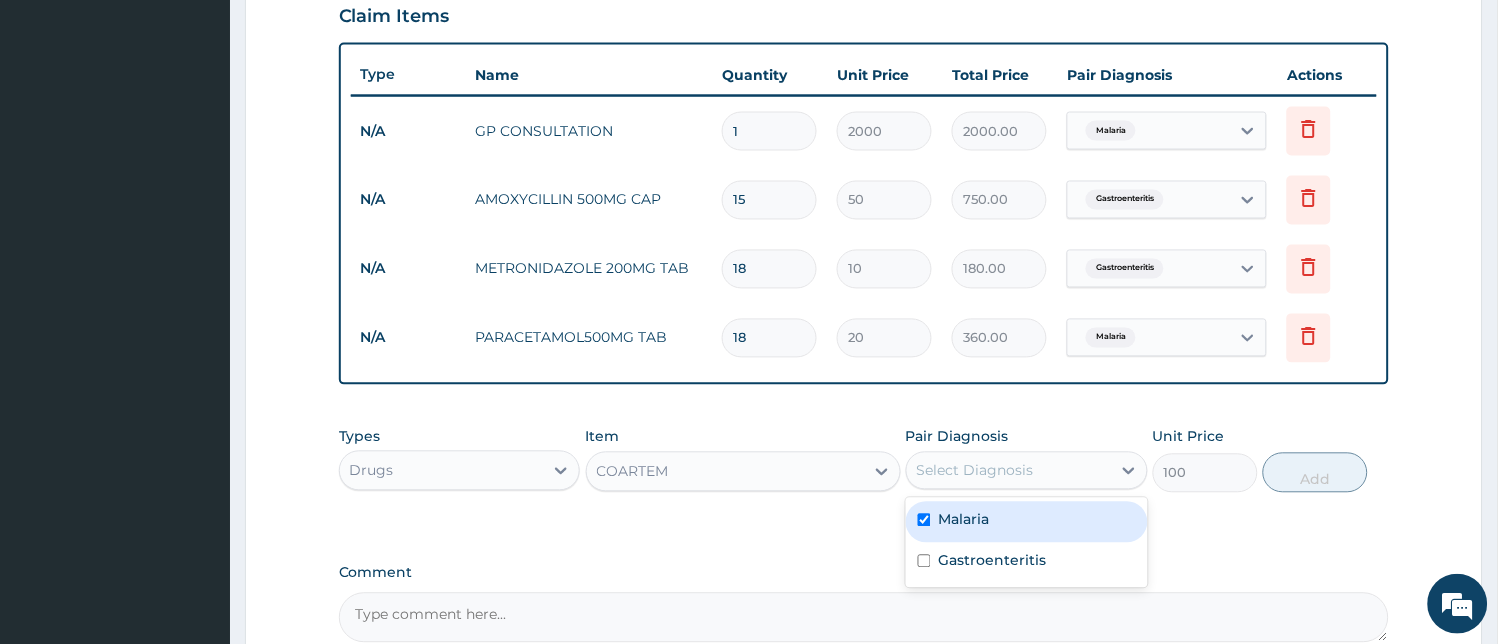 checkbox on "true" 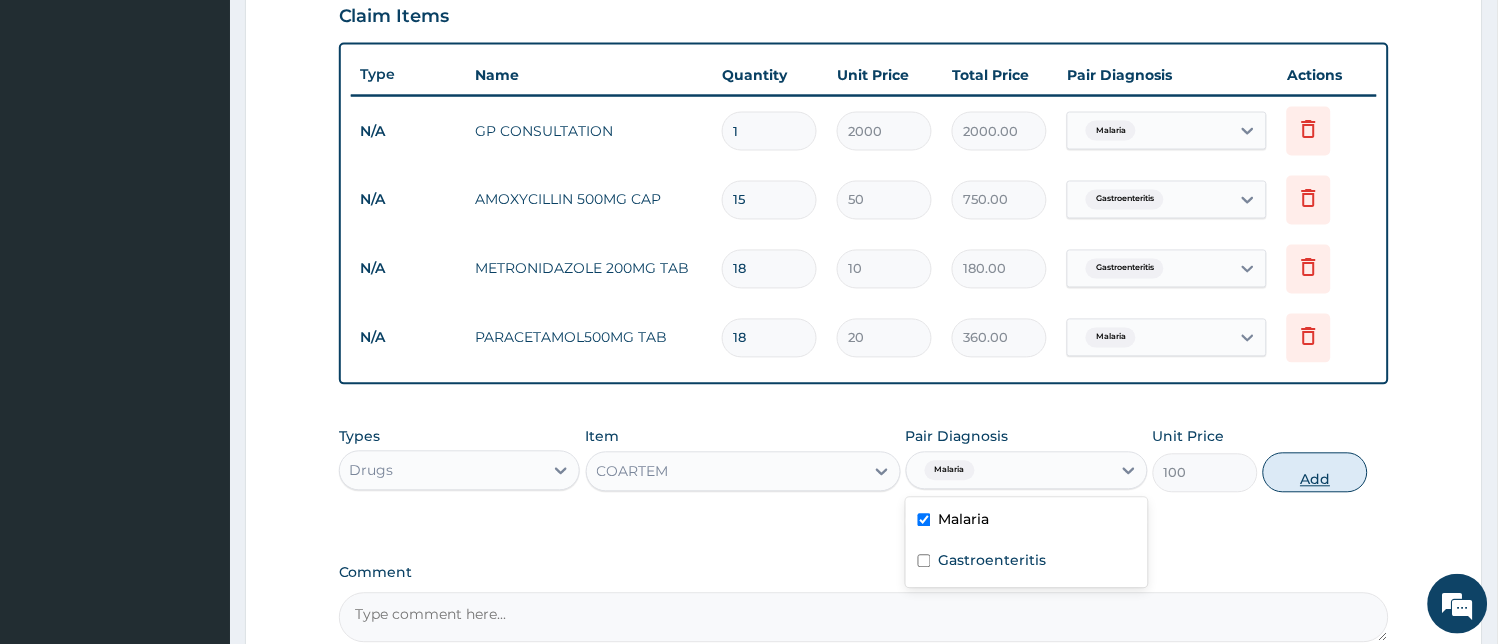 click on "Add" at bounding box center (1315, 473) 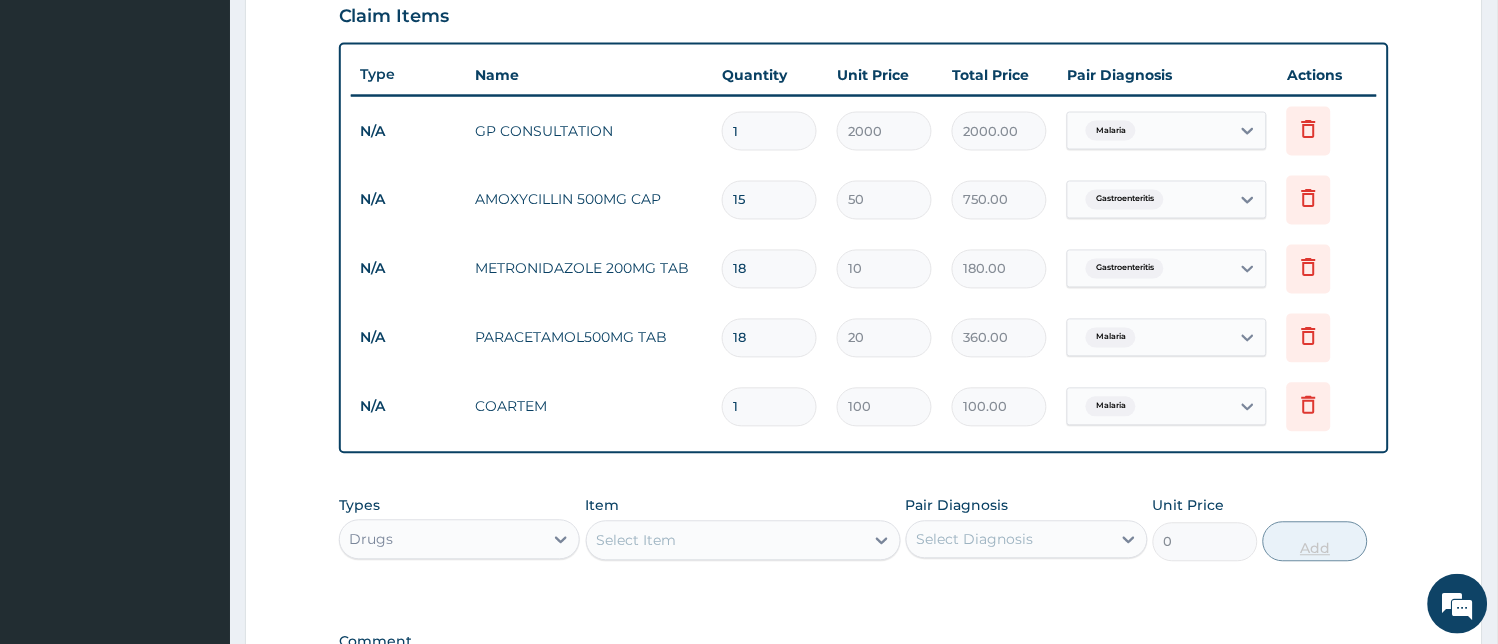 type 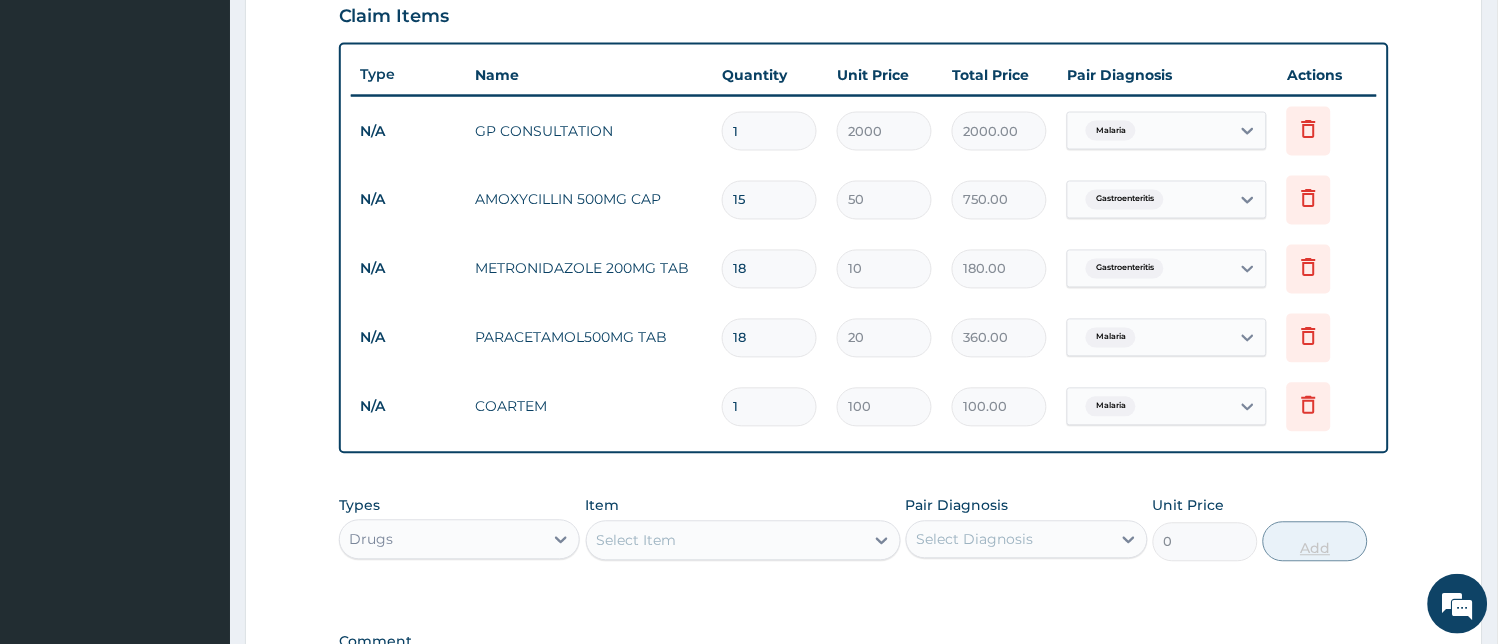 type on "0.00" 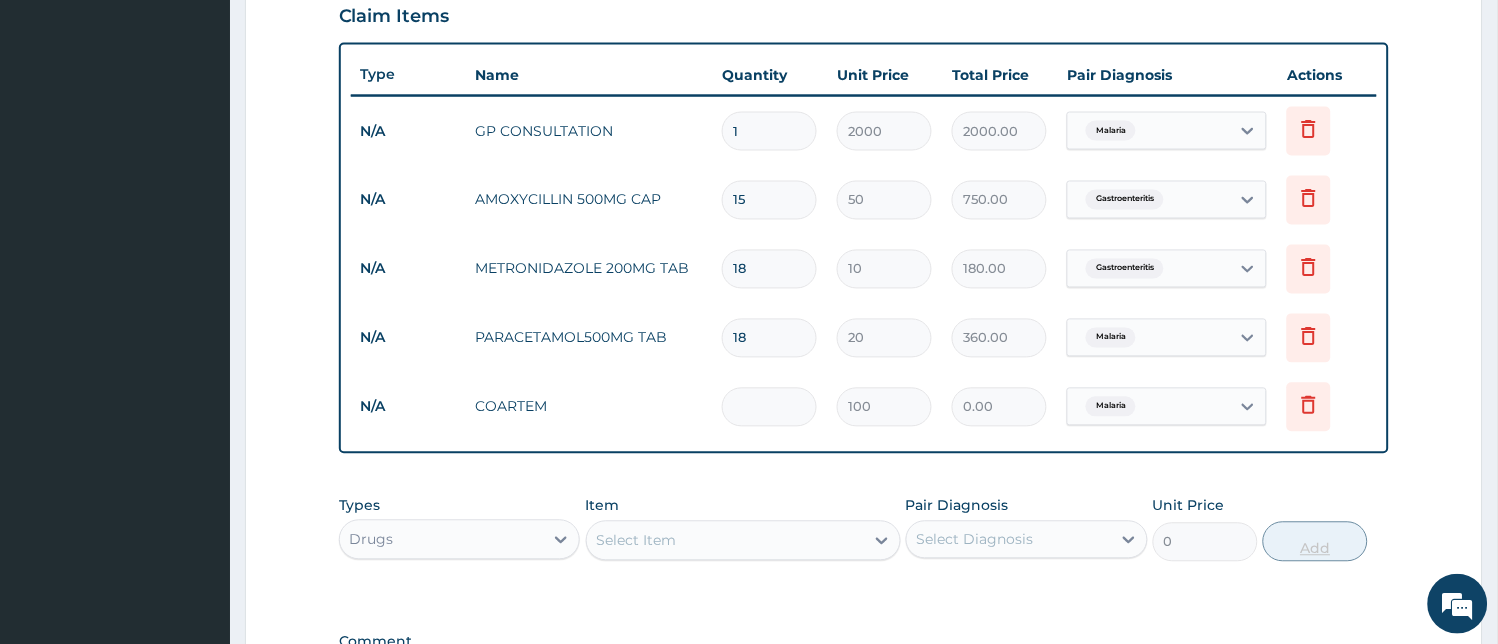 type on "2" 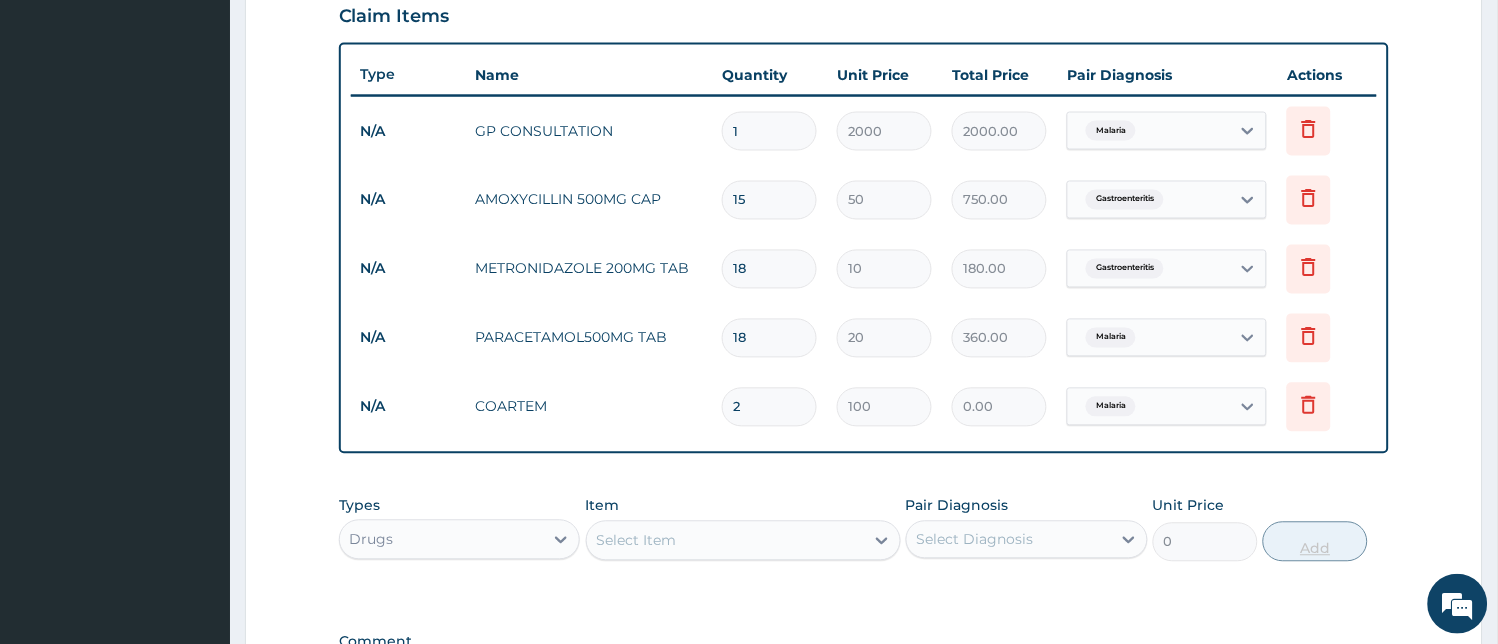 type on "200.00" 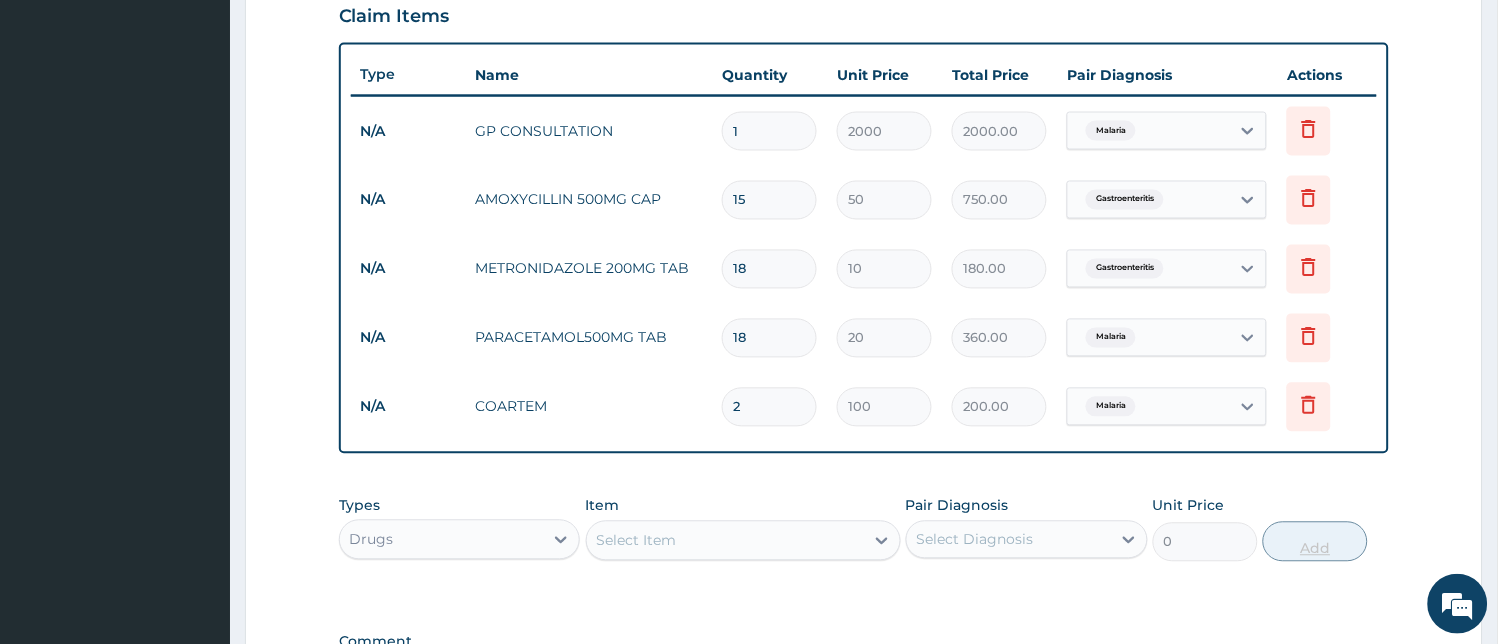 type on "24" 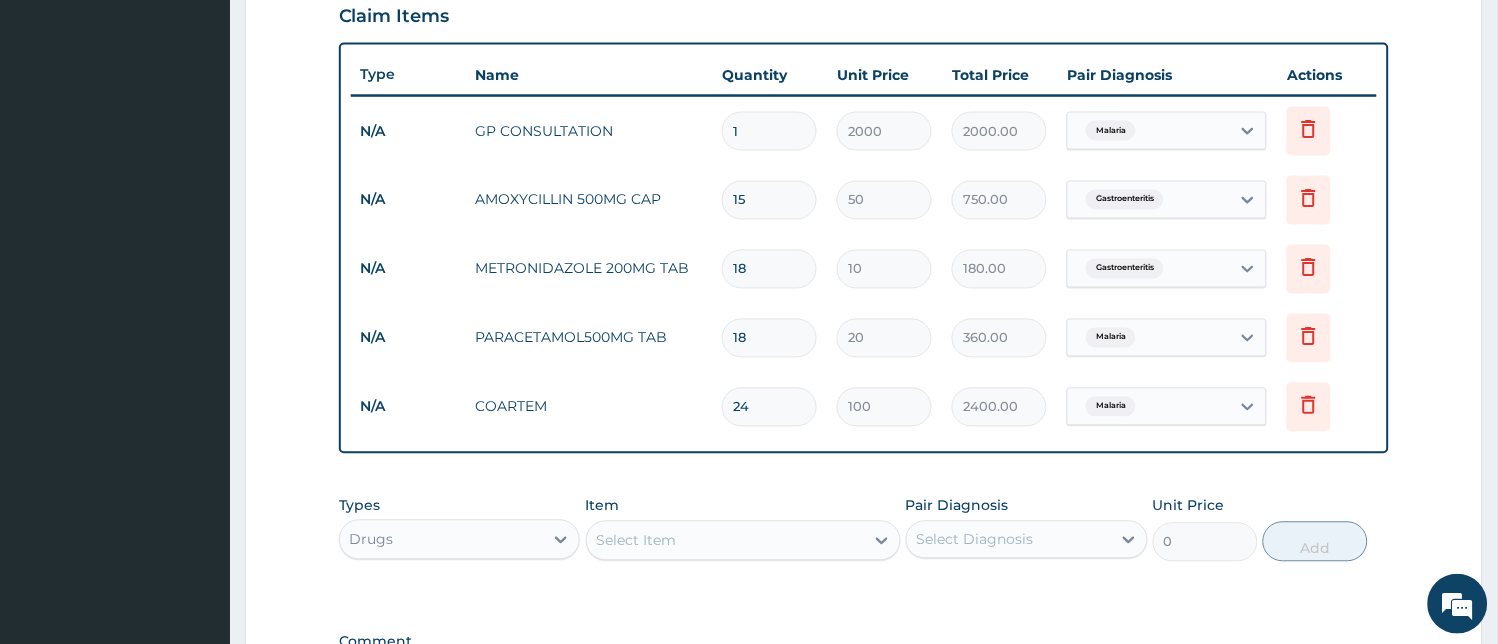 type on "24" 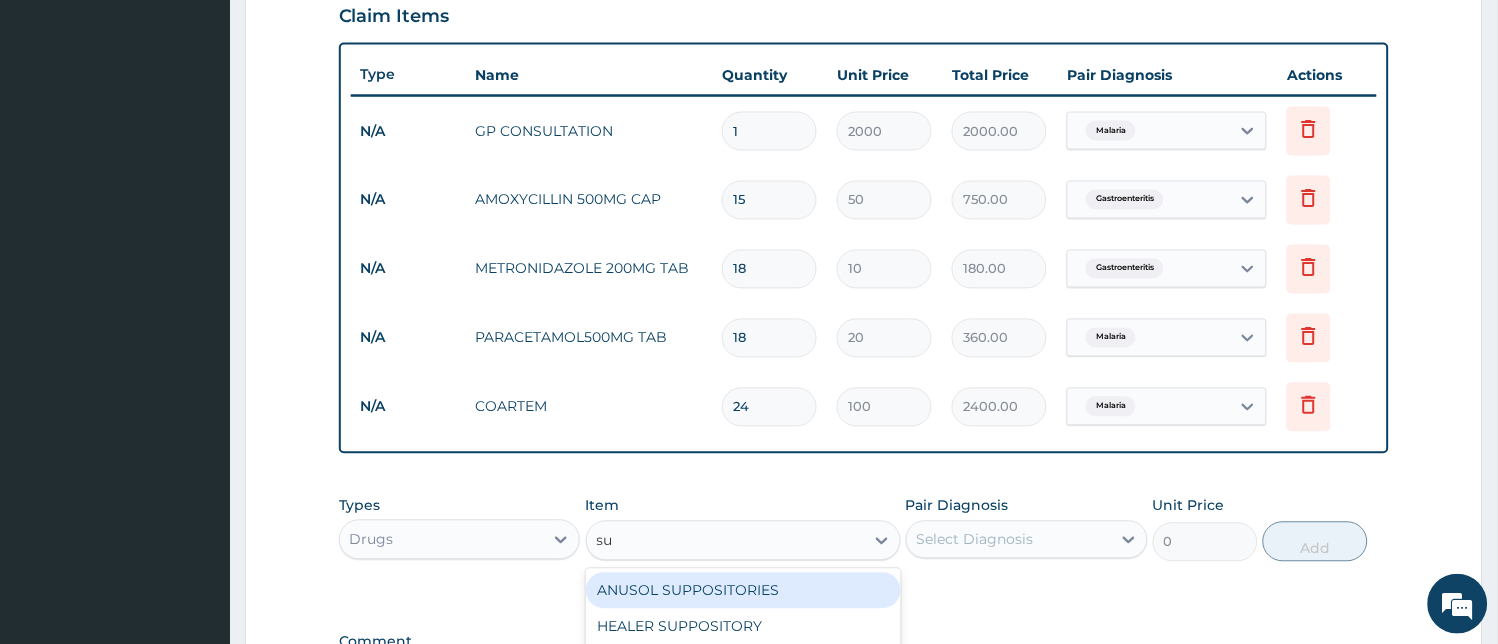 type on "s" 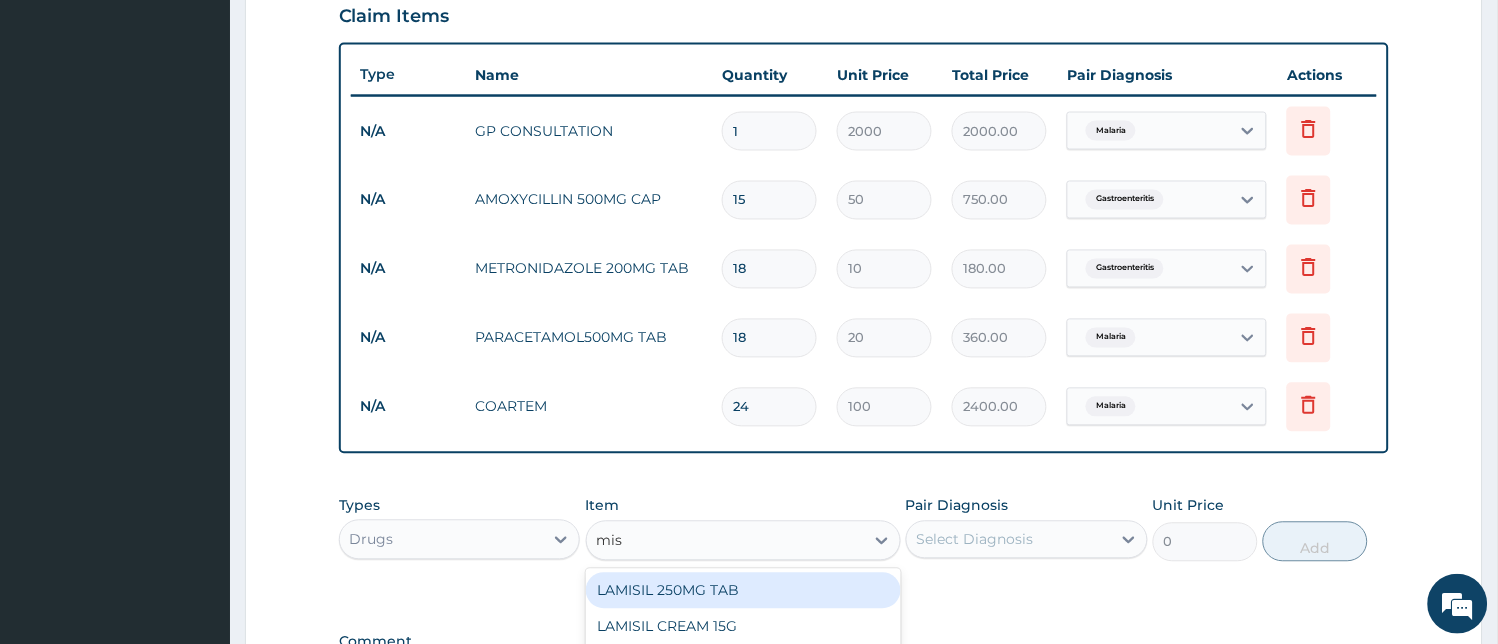 type on "mist" 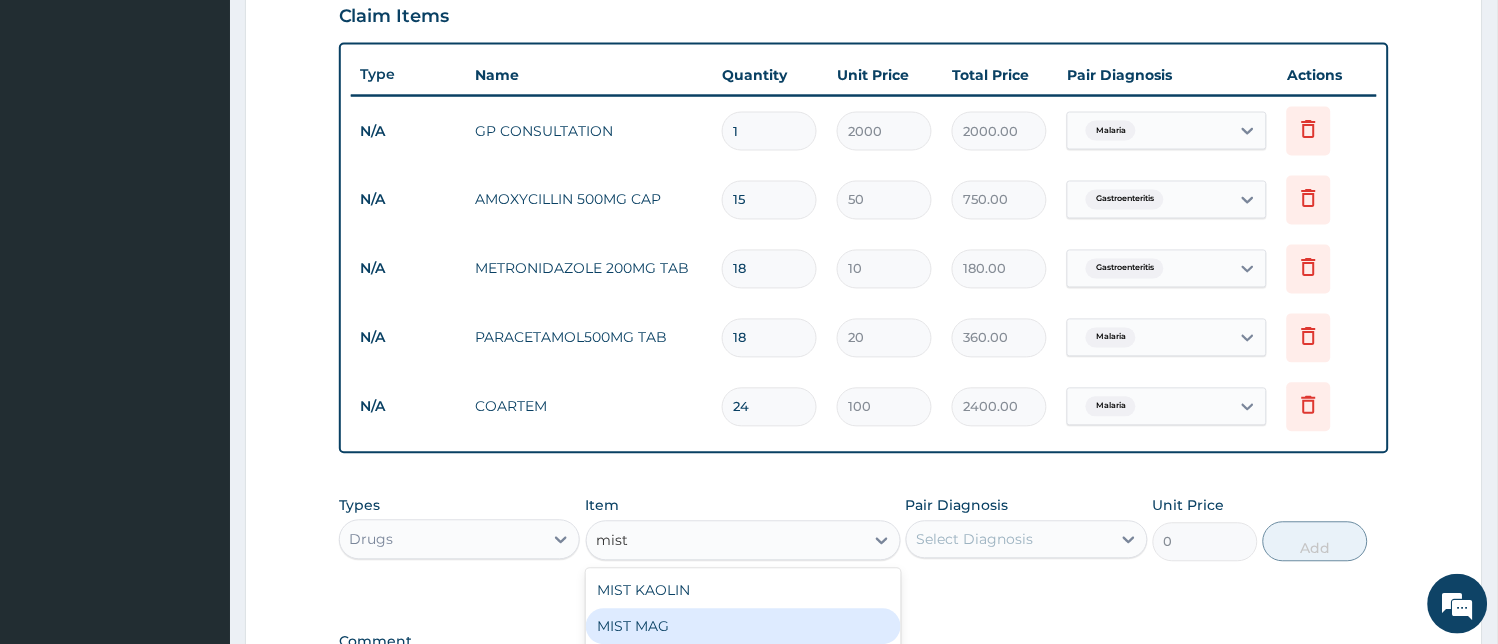 click on "MIST MAG" at bounding box center (743, 627) 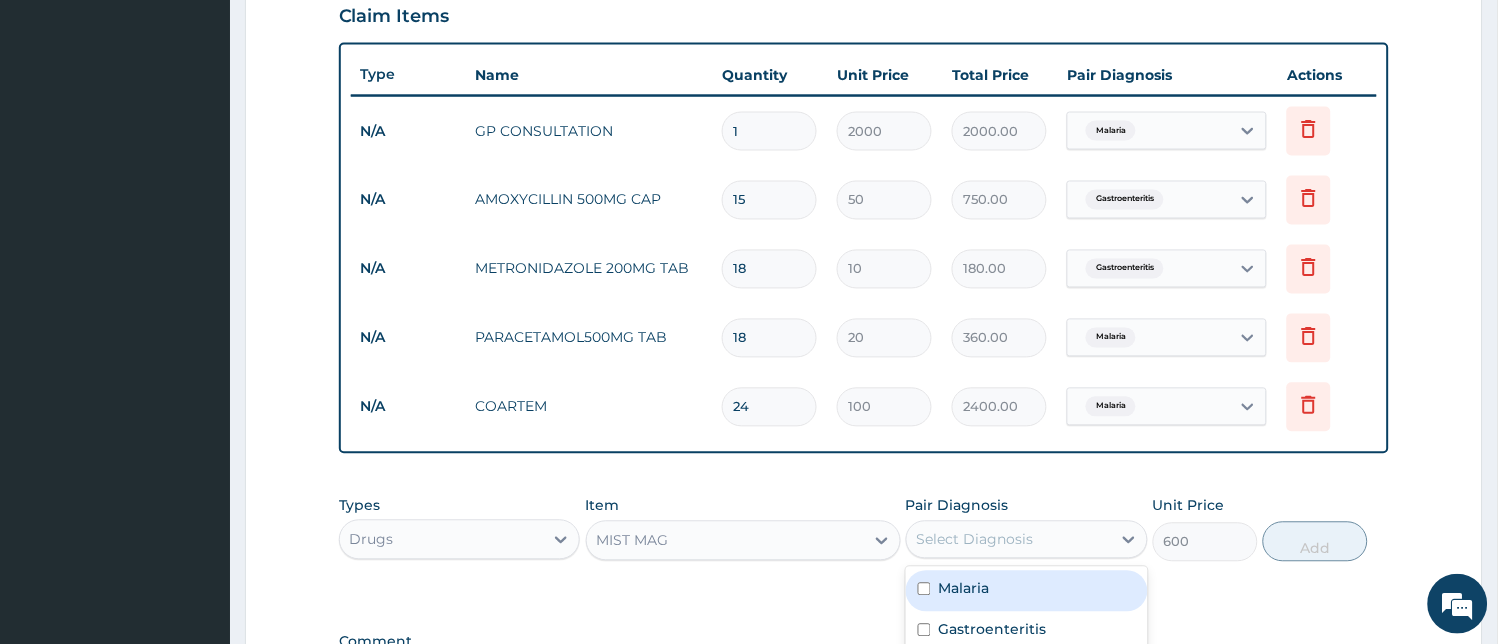 click on "Select Diagnosis" at bounding box center (975, 540) 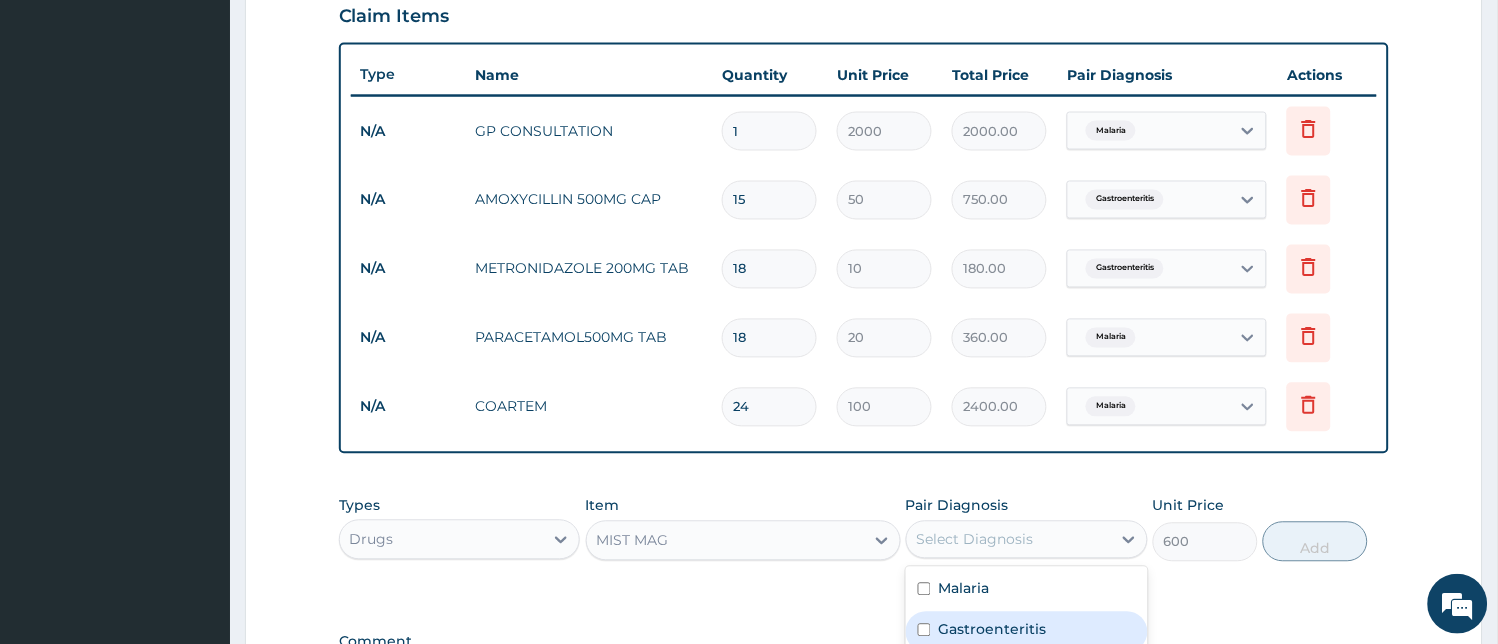 click on "Gastroenteritis" at bounding box center (993, 630) 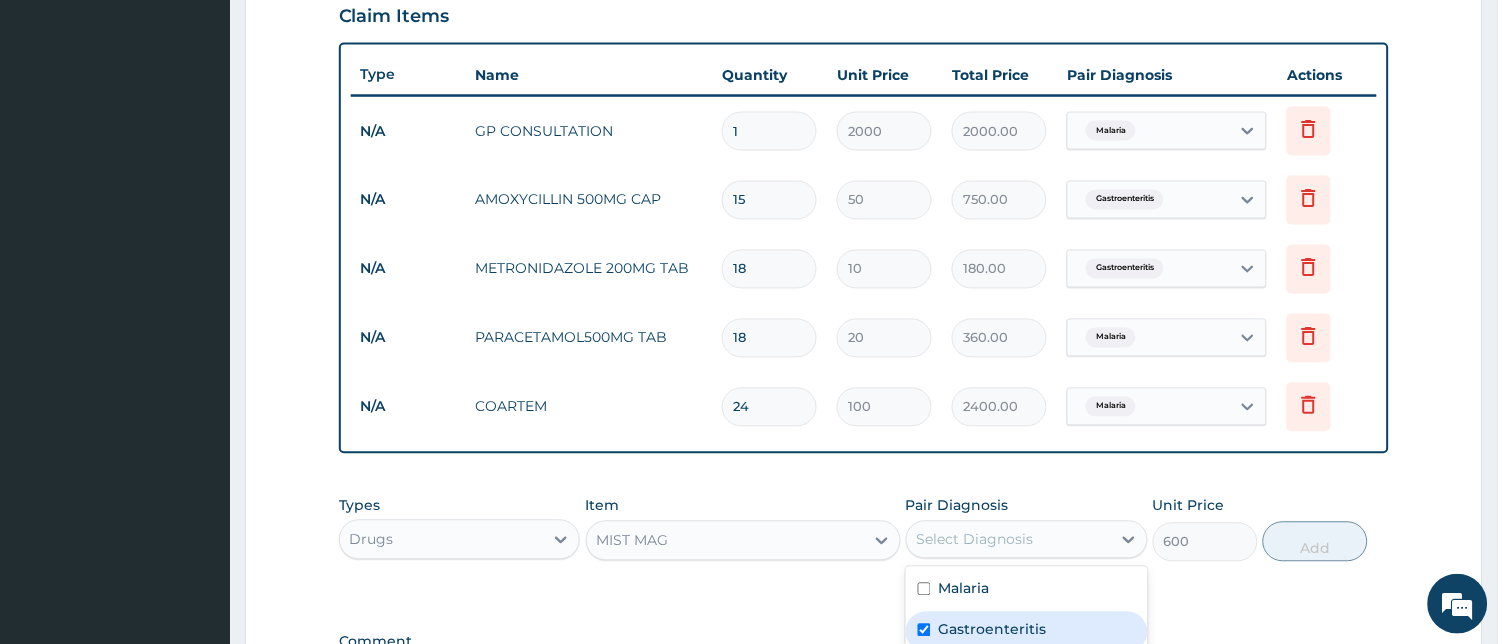 checkbox on "true" 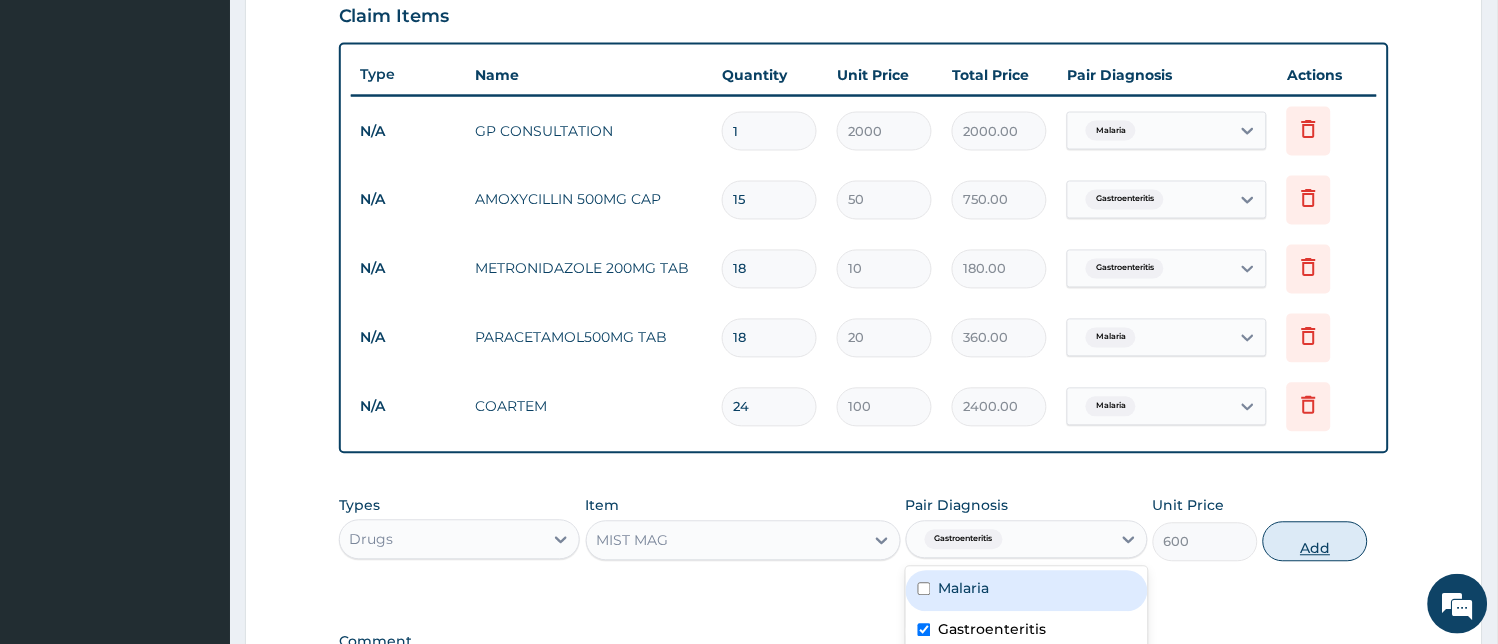 click on "Add" at bounding box center [1315, 542] 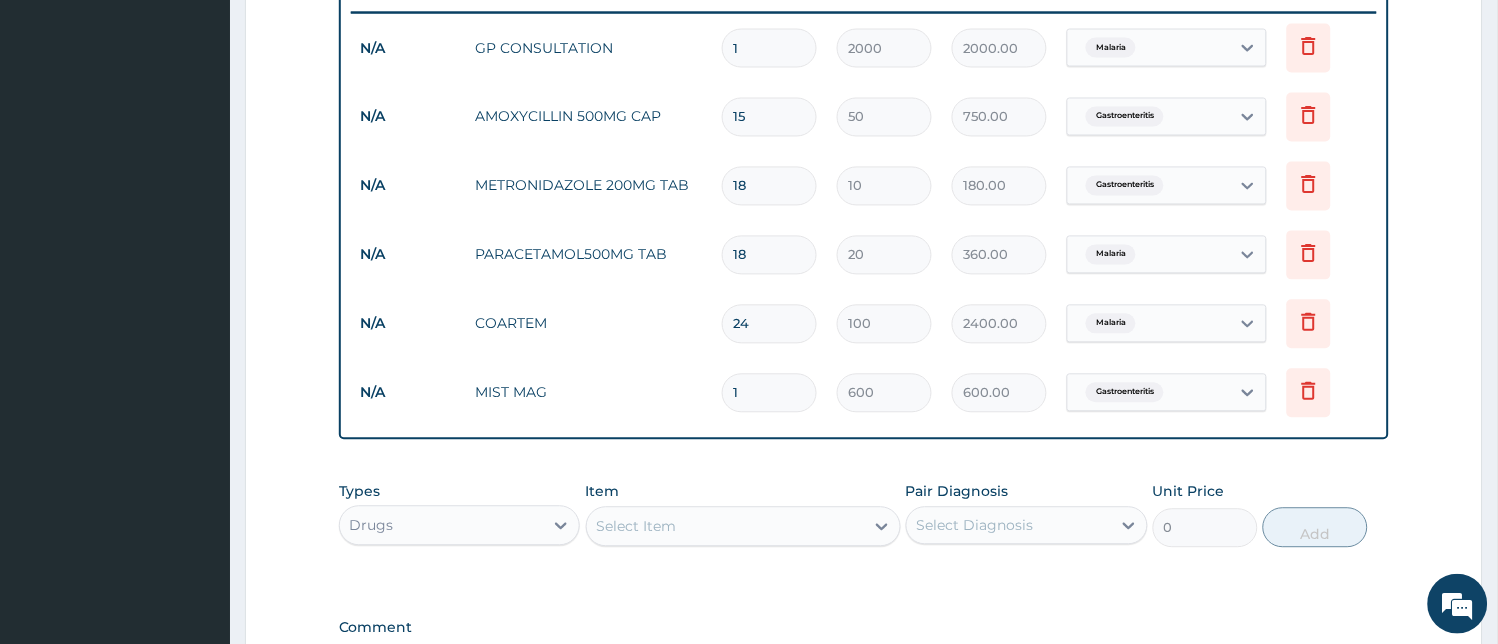 scroll, scrollTop: 856, scrollLeft: 0, axis: vertical 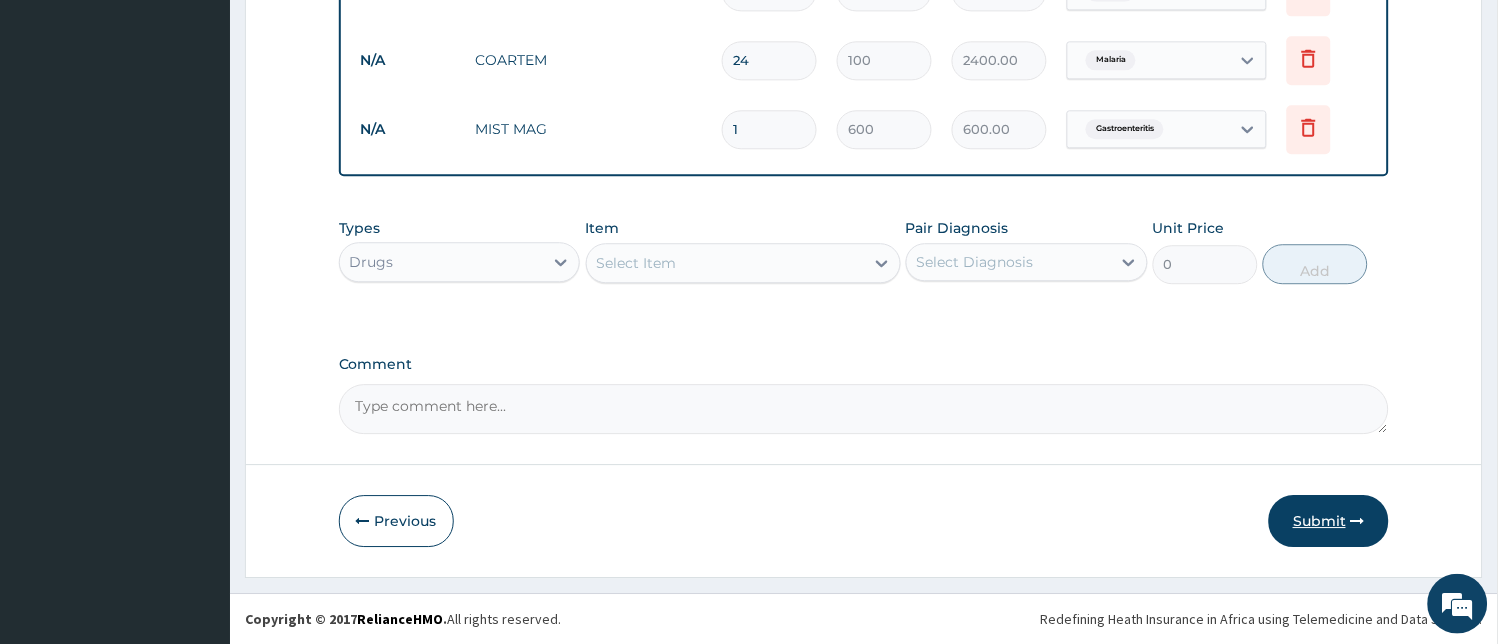 click on "Submit" at bounding box center (1329, 521) 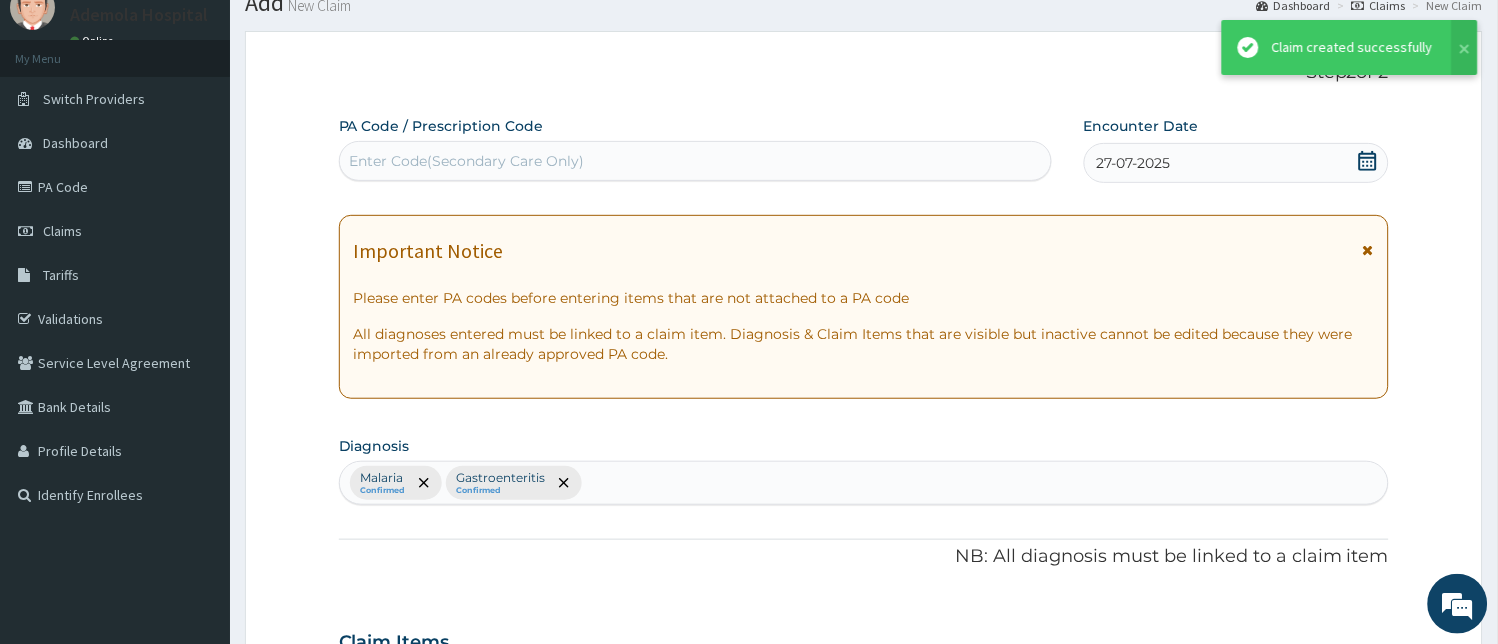 scroll, scrollTop: 1048, scrollLeft: 0, axis: vertical 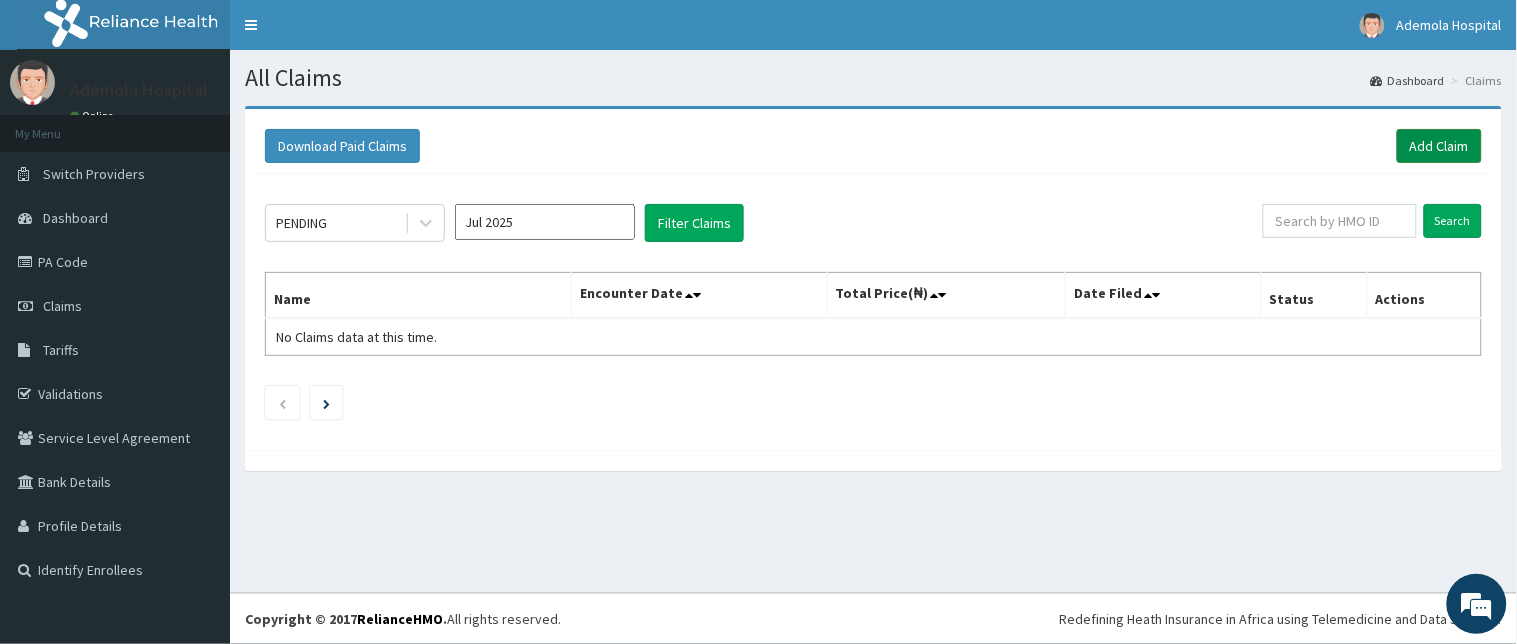 click on "Add Claim" at bounding box center [1439, 146] 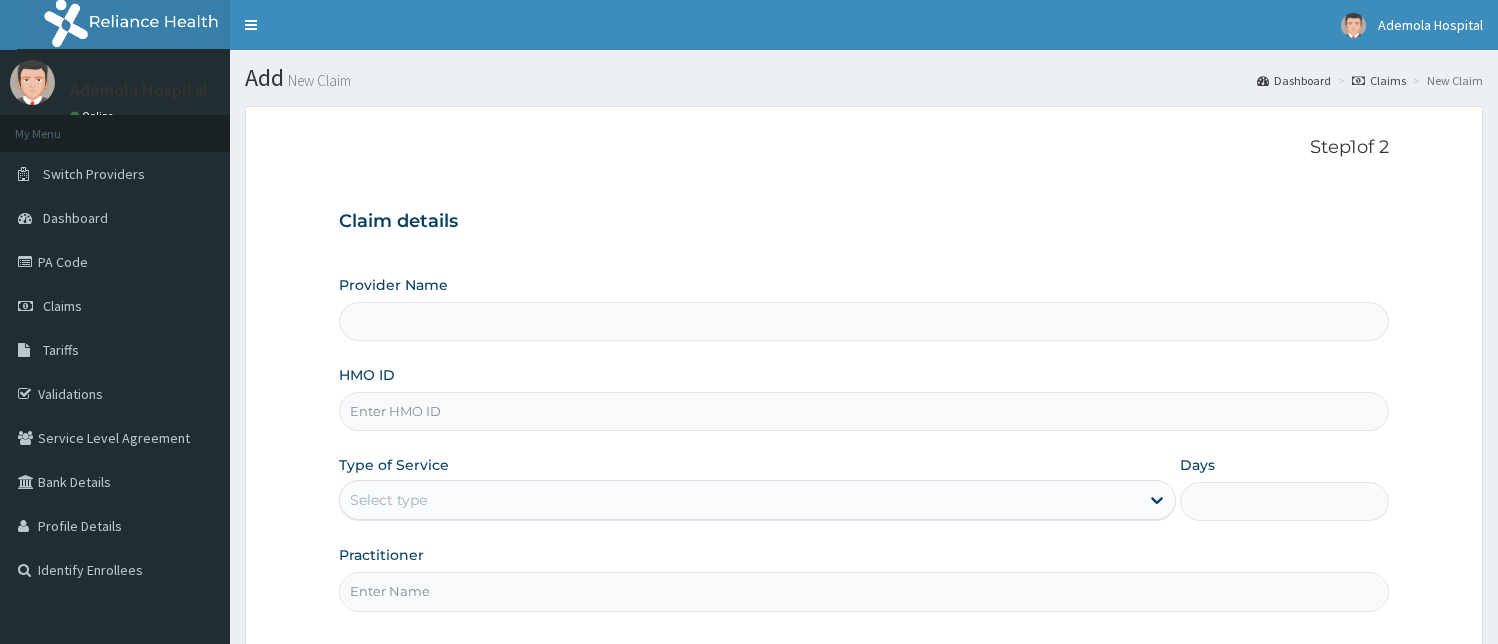 scroll, scrollTop: 0, scrollLeft: 0, axis: both 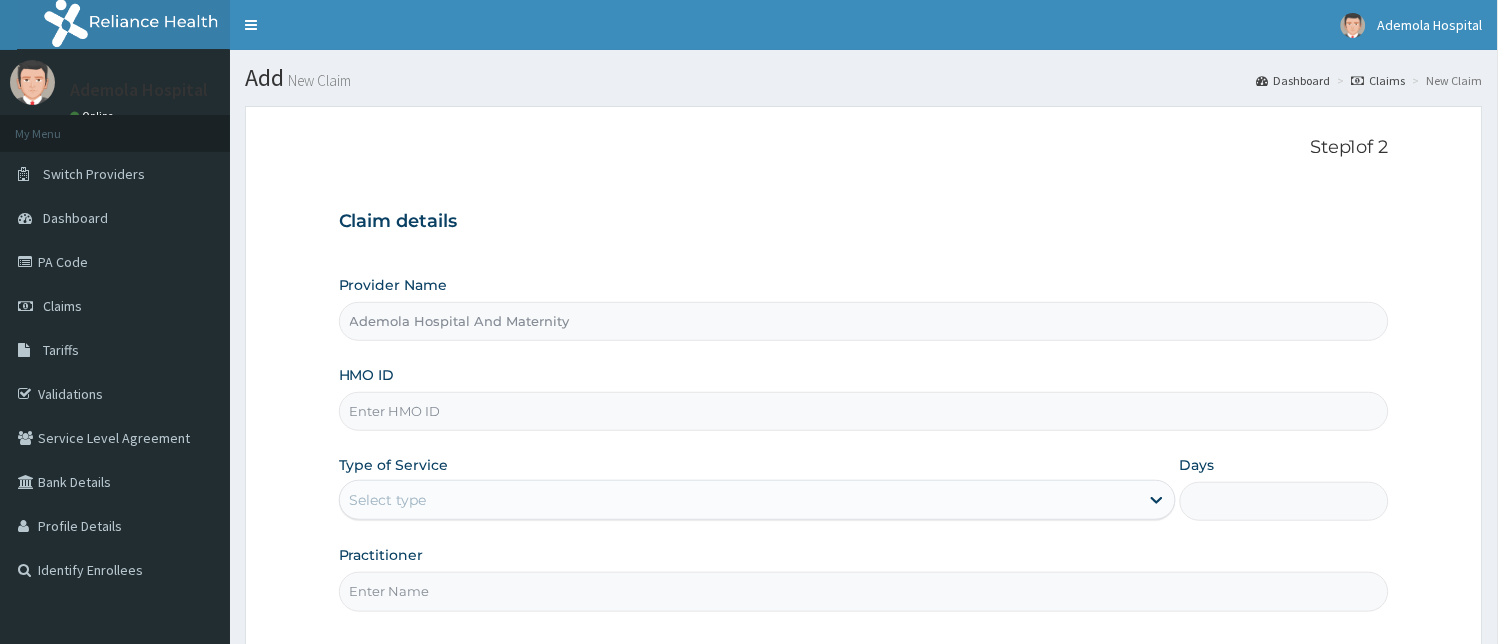 type on "Ademola Hospital And Maternity" 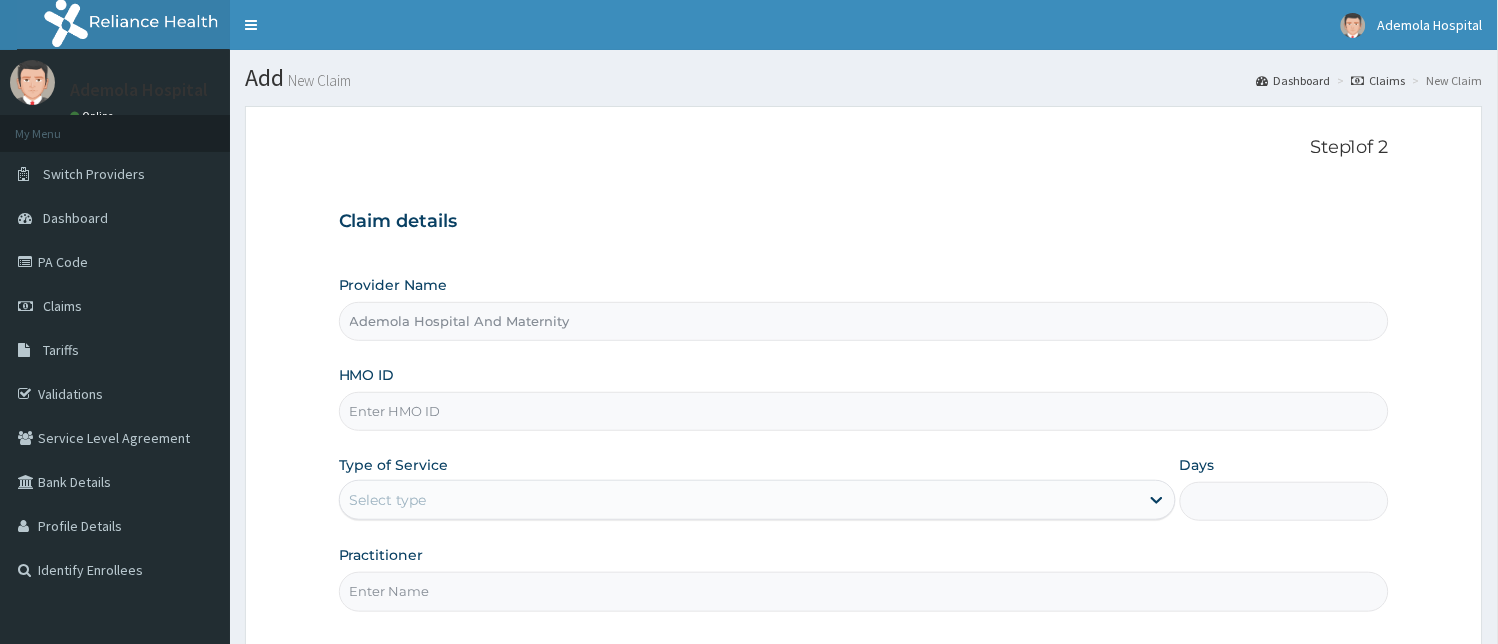 scroll, scrollTop: 0, scrollLeft: 0, axis: both 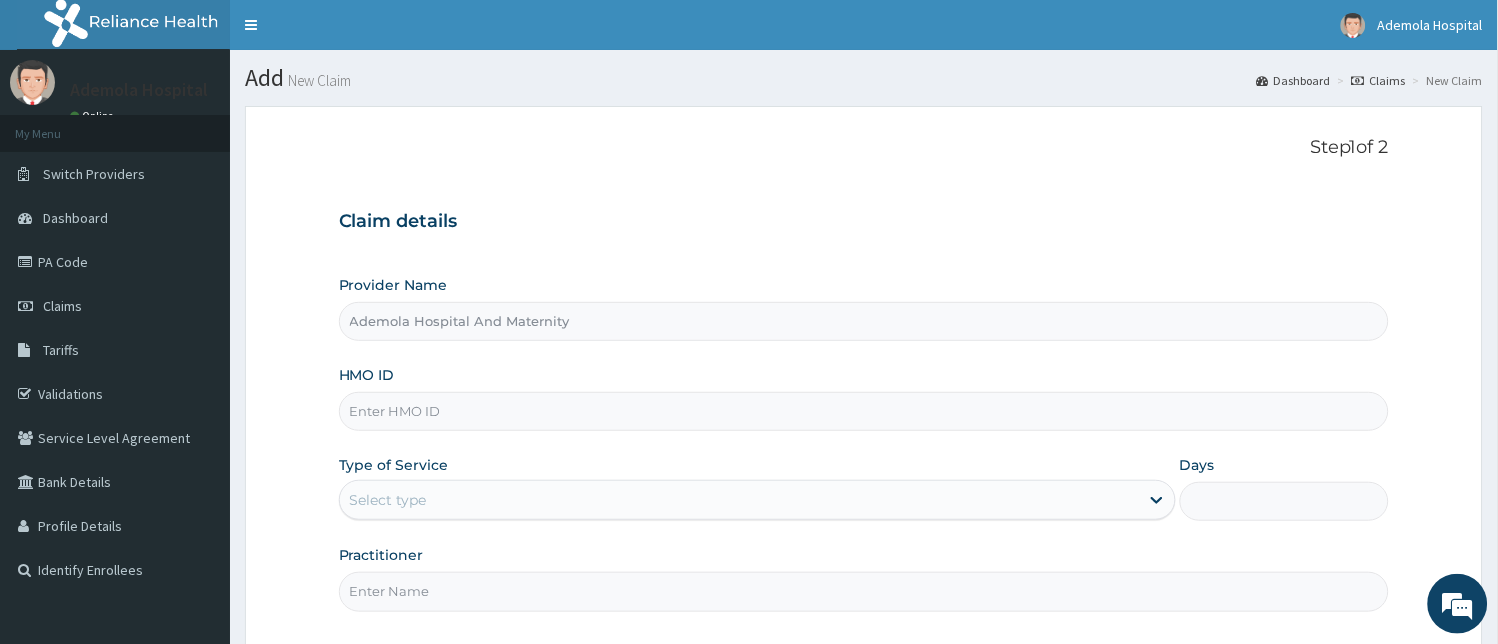type on "n" 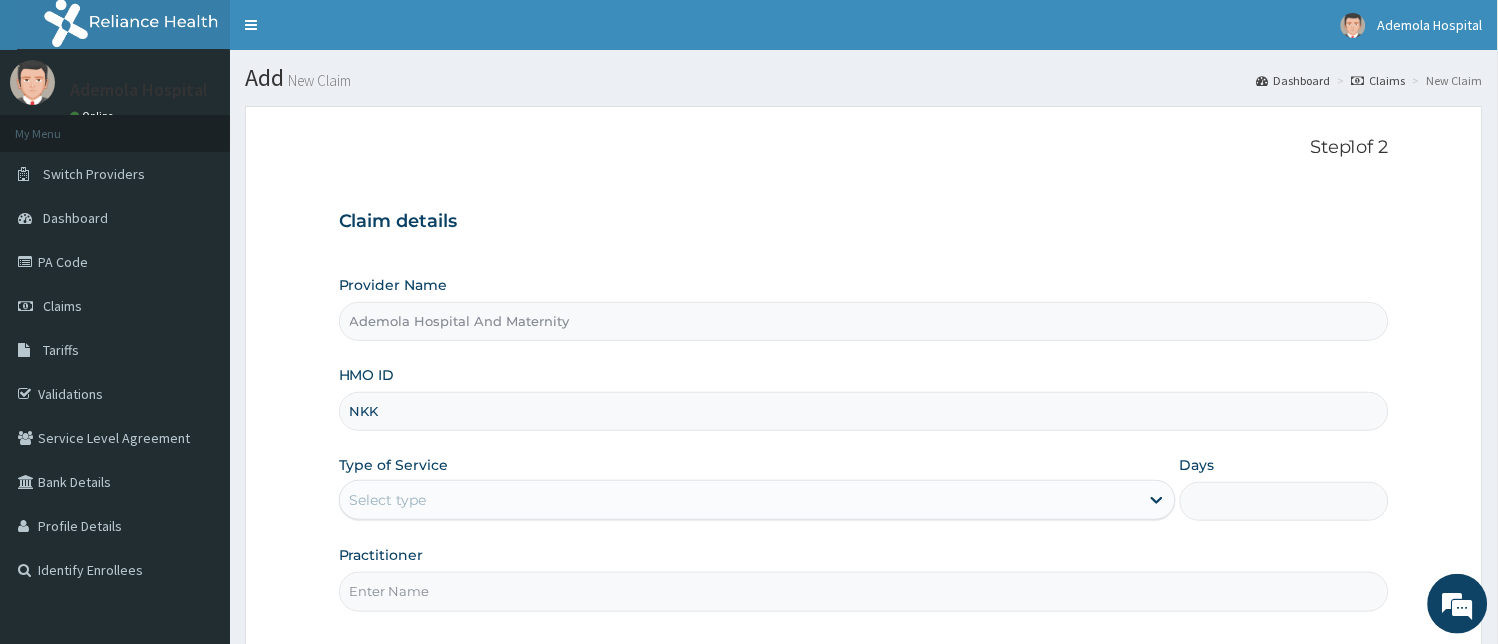 scroll, scrollTop: 0, scrollLeft: 0, axis: both 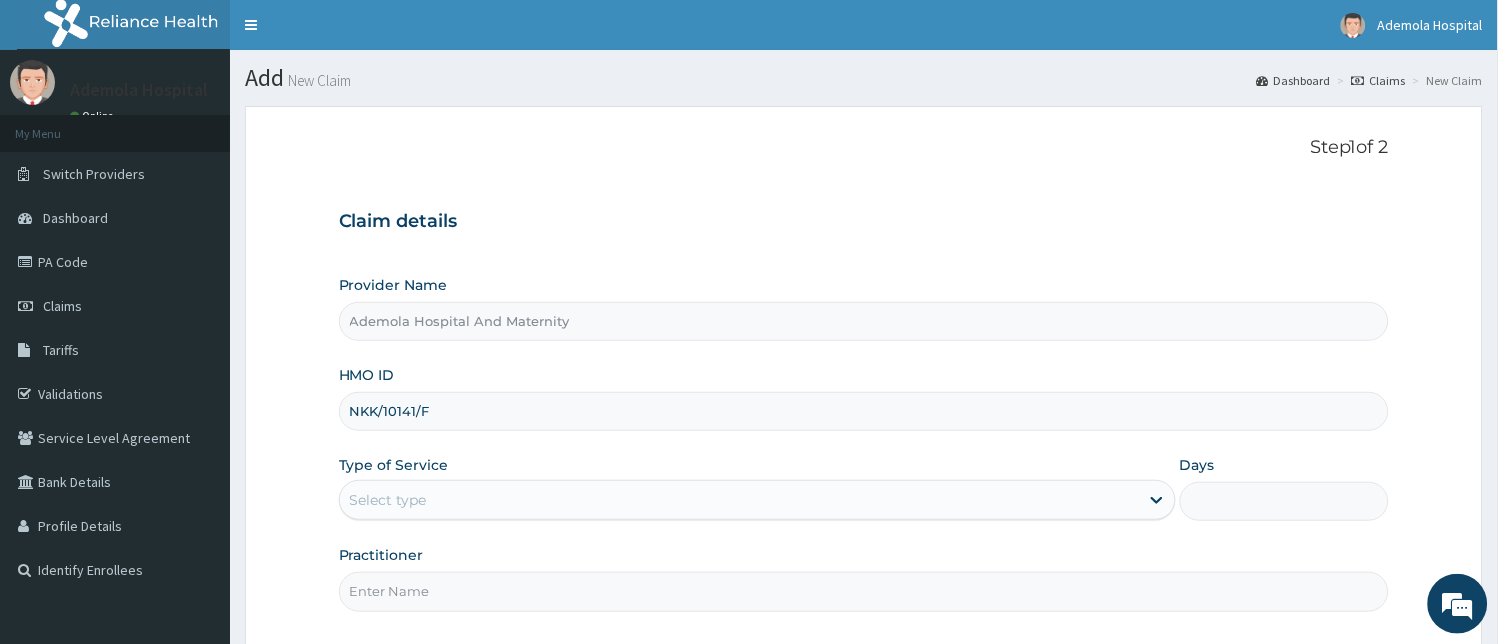type on "NKK/10141/F" 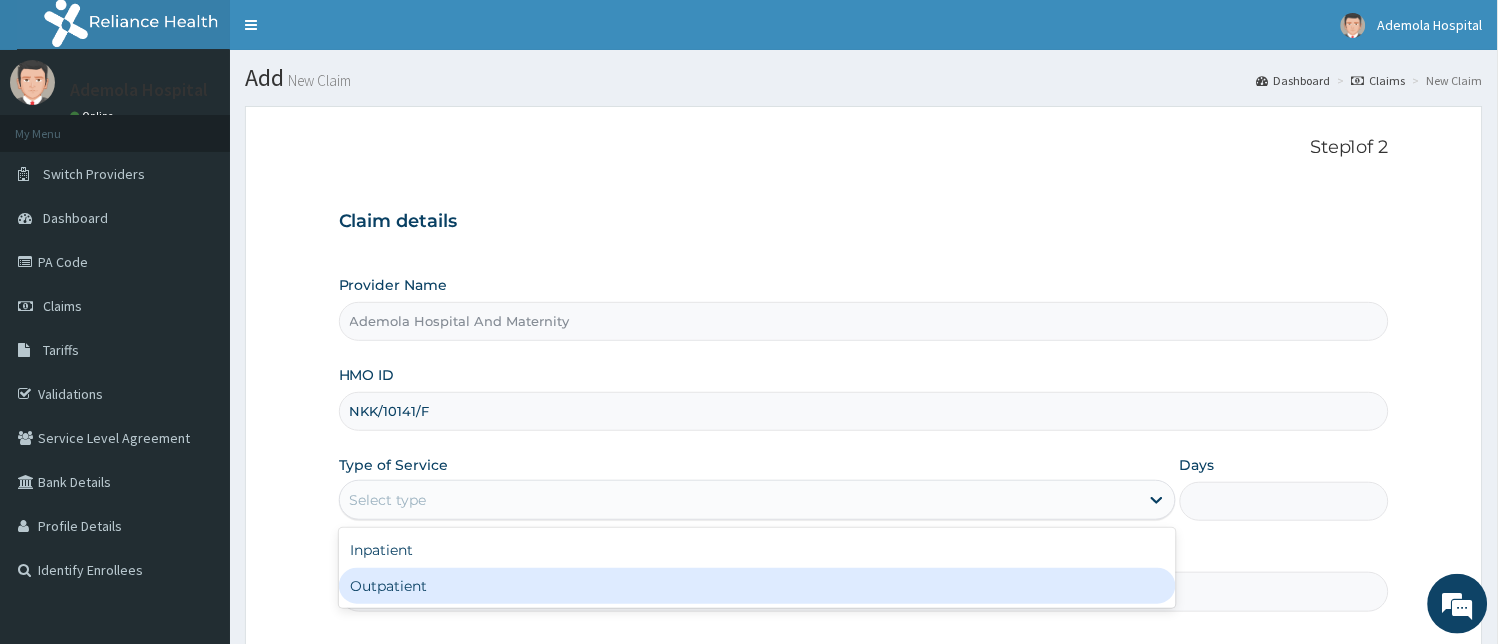 click on "Outpatient" at bounding box center [757, 586] 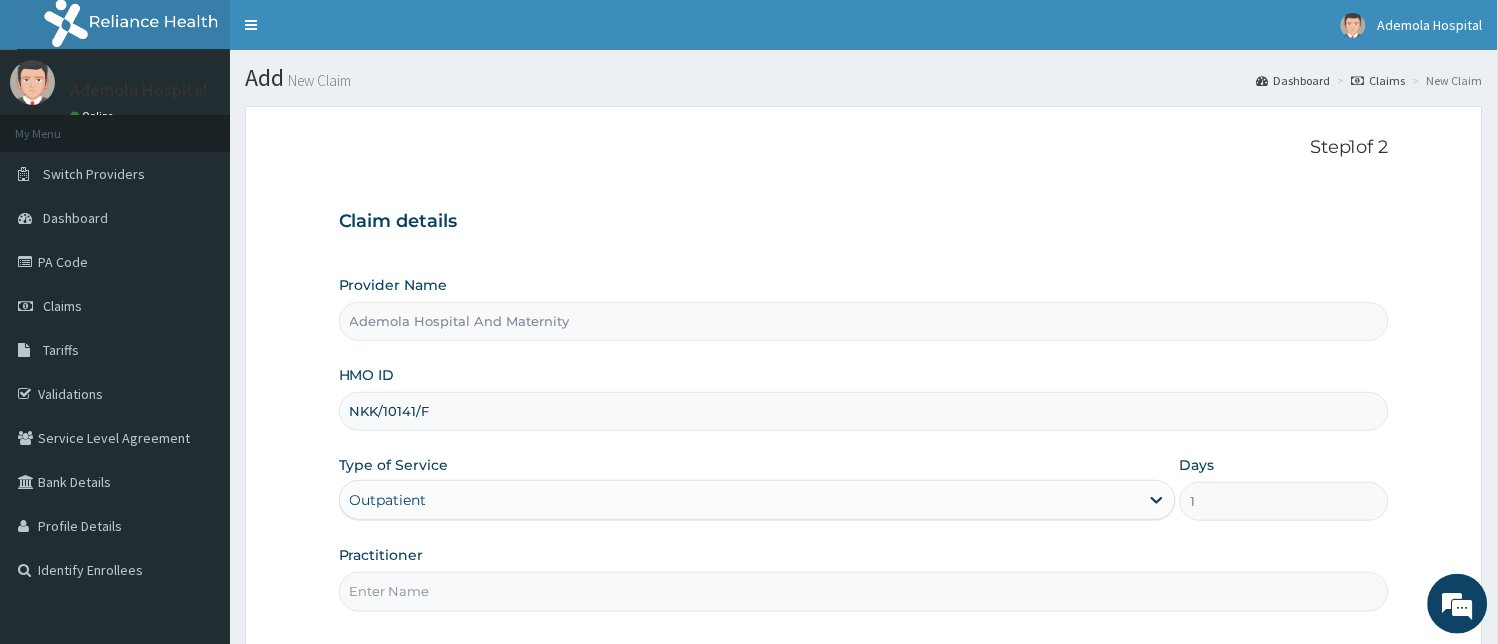 click on "Practitioner" at bounding box center [864, 591] 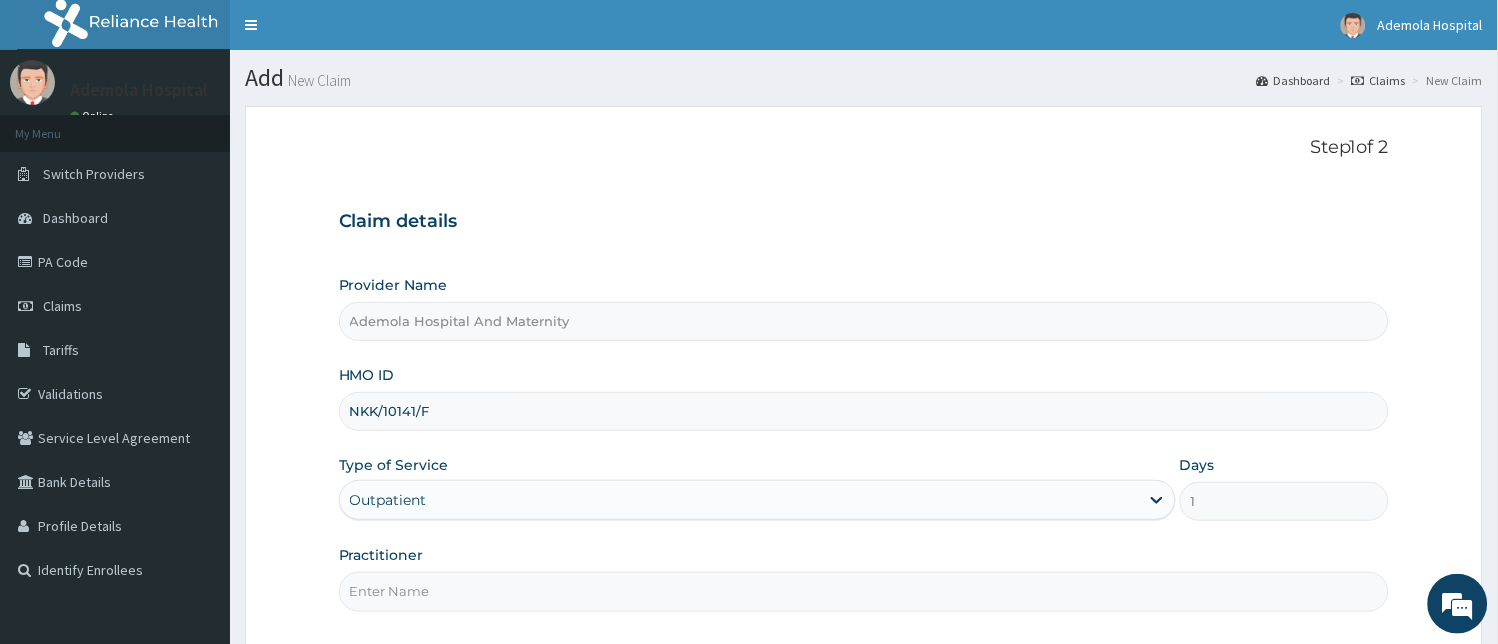 type on "DR AINA E.A" 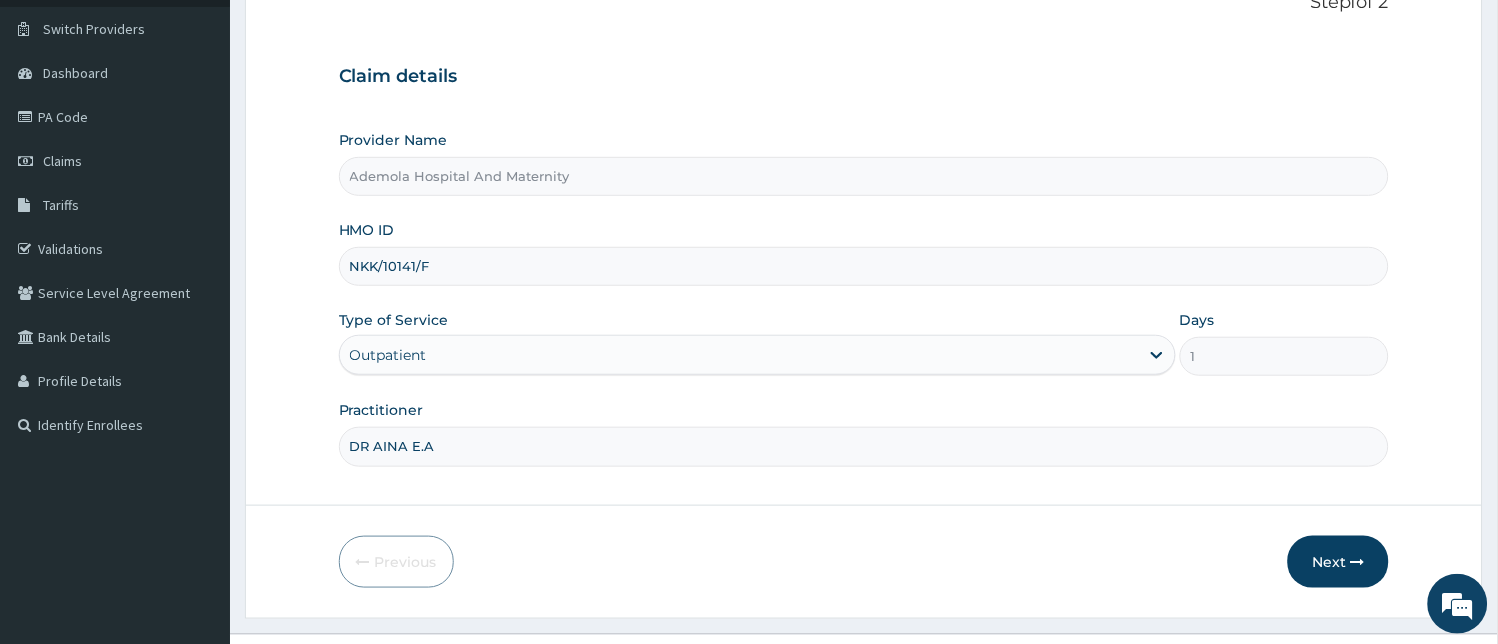 scroll, scrollTop: 186, scrollLeft: 0, axis: vertical 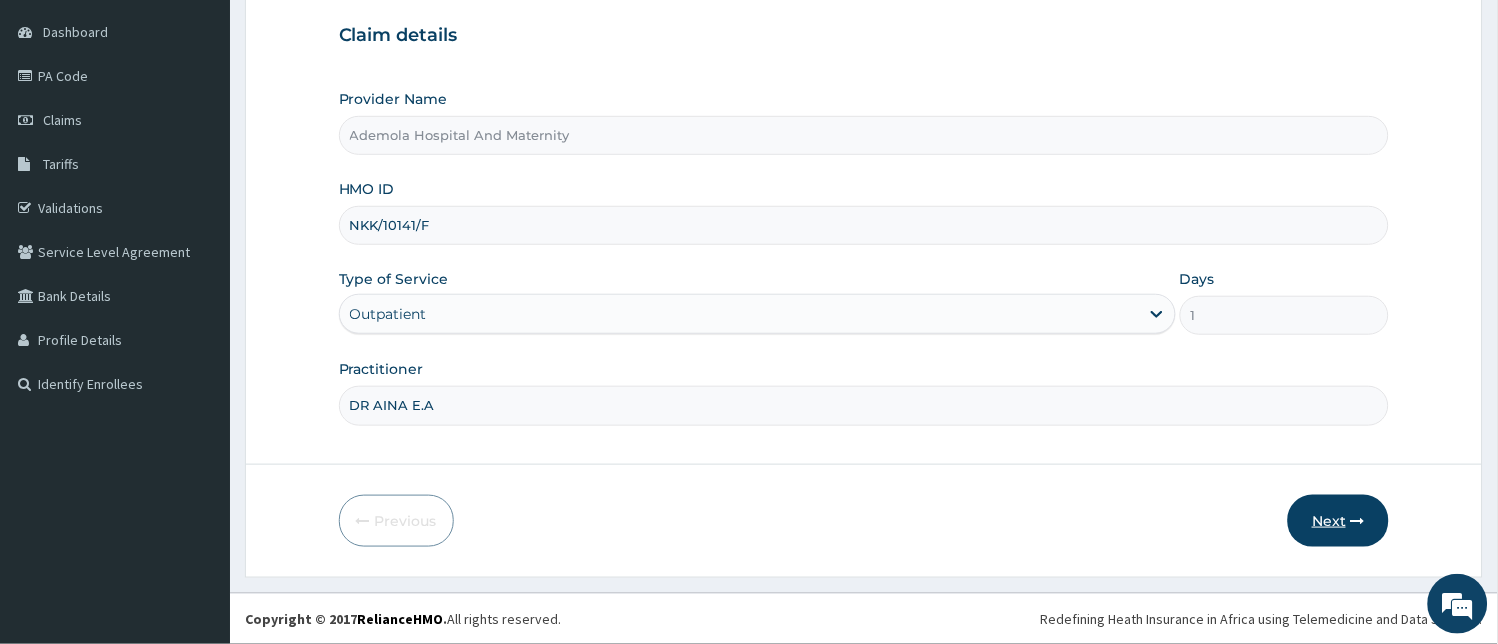 click at bounding box center [1358, 521] 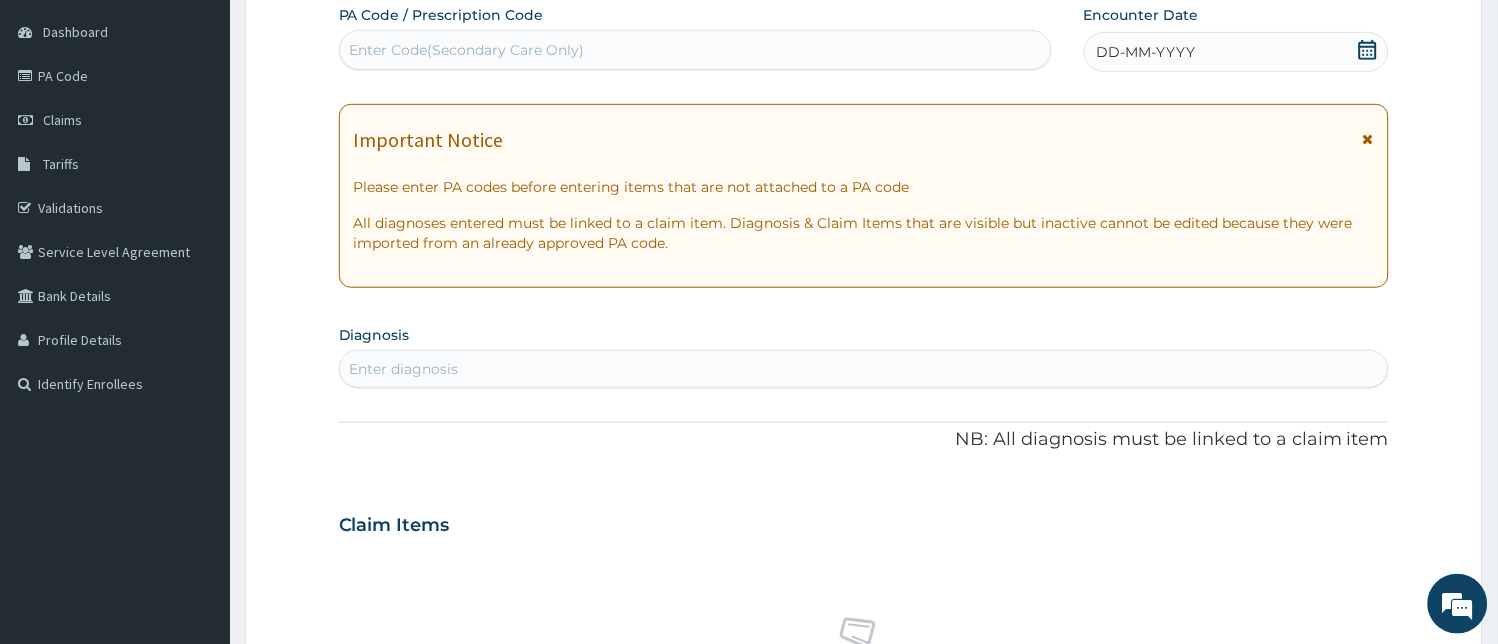 click on "DD-MM-YYYY" at bounding box center (1146, 52) 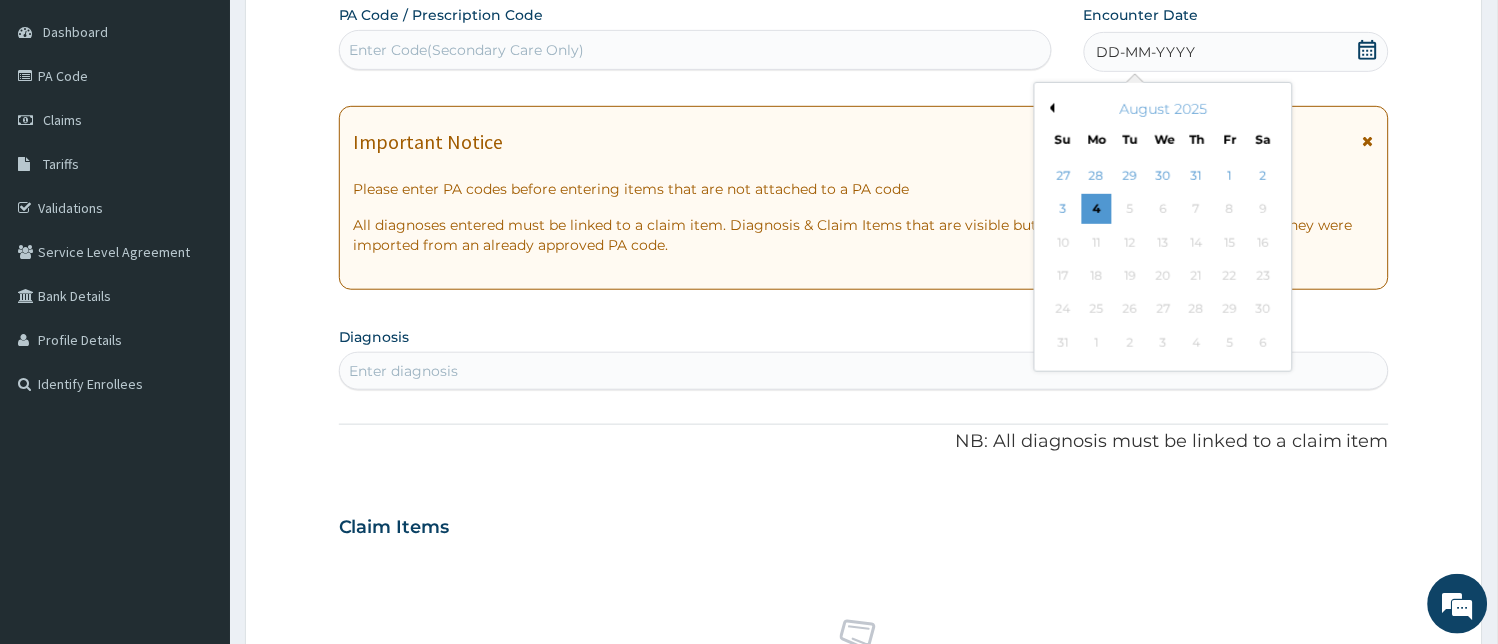 click on "Previous Month" at bounding box center [1050, 108] 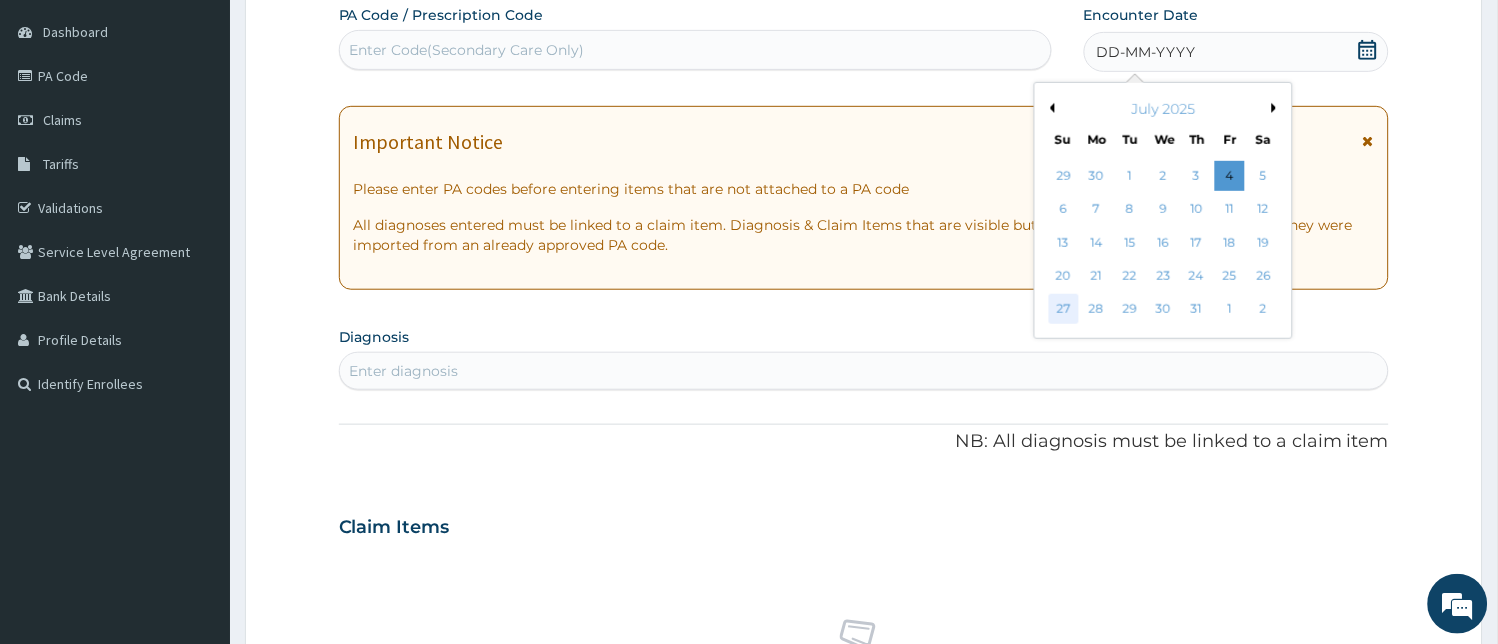 click on "27" at bounding box center (1063, 310) 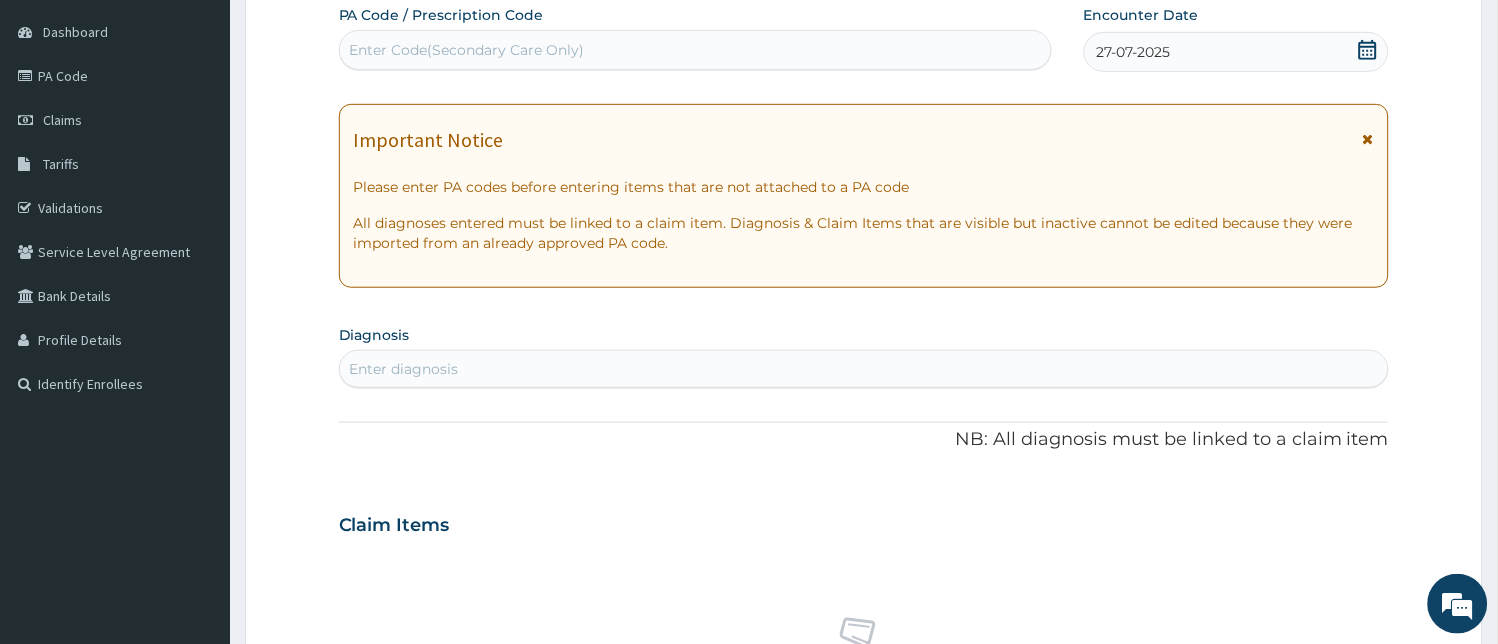 click on "27-07-2025" at bounding box center [1237, 52] 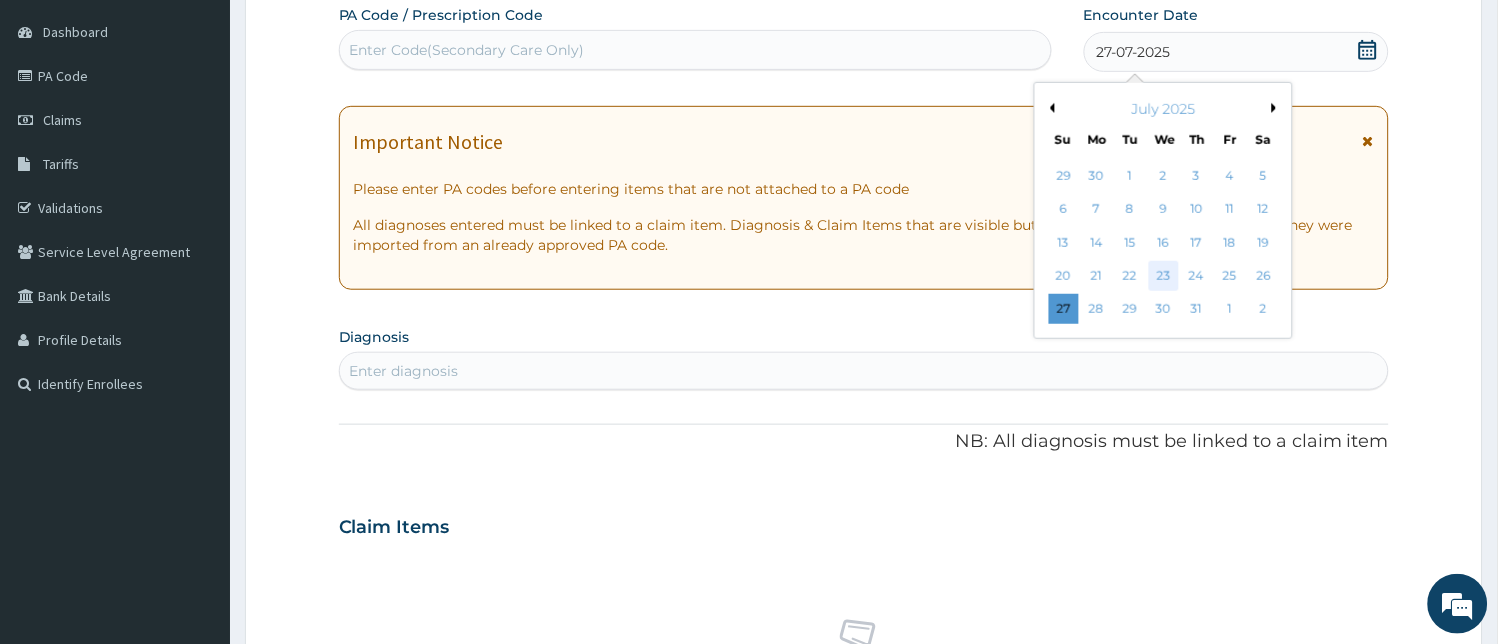 click on "23" at bounding box center [1163, 276] 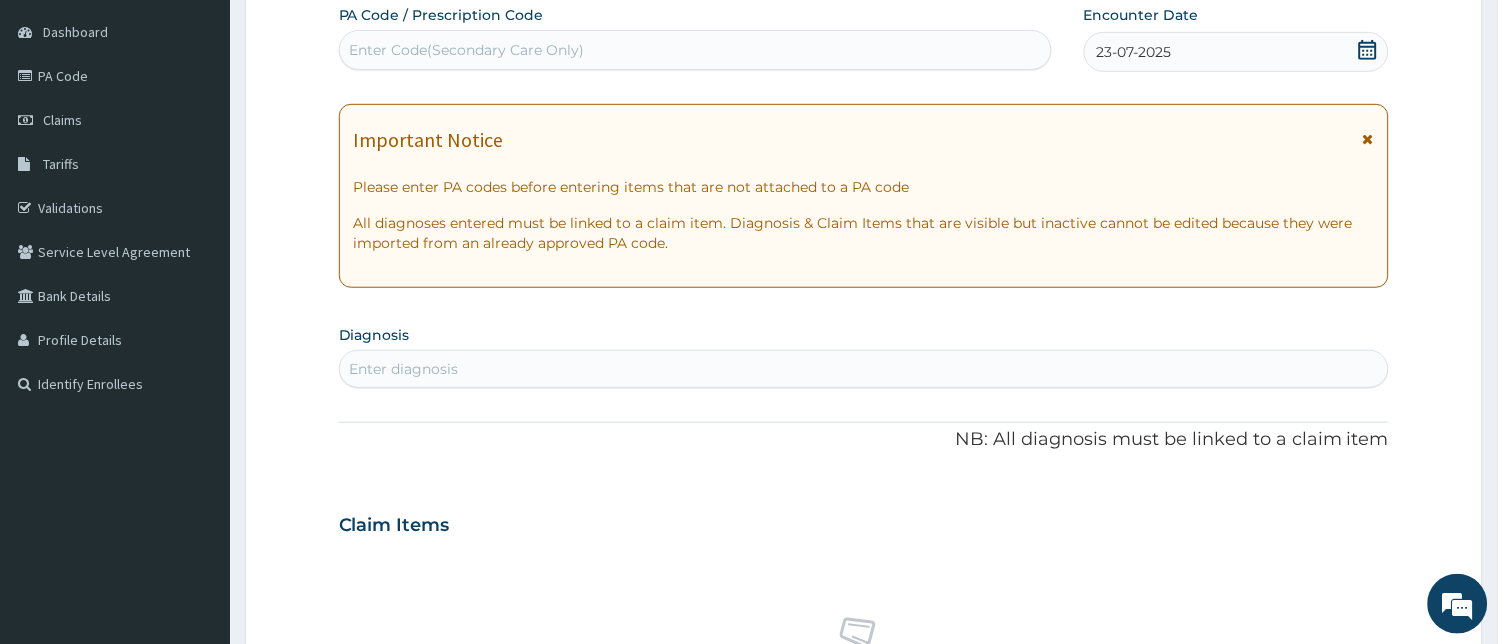 click on "Enter diagnosis" at bounding box center (864, 369) 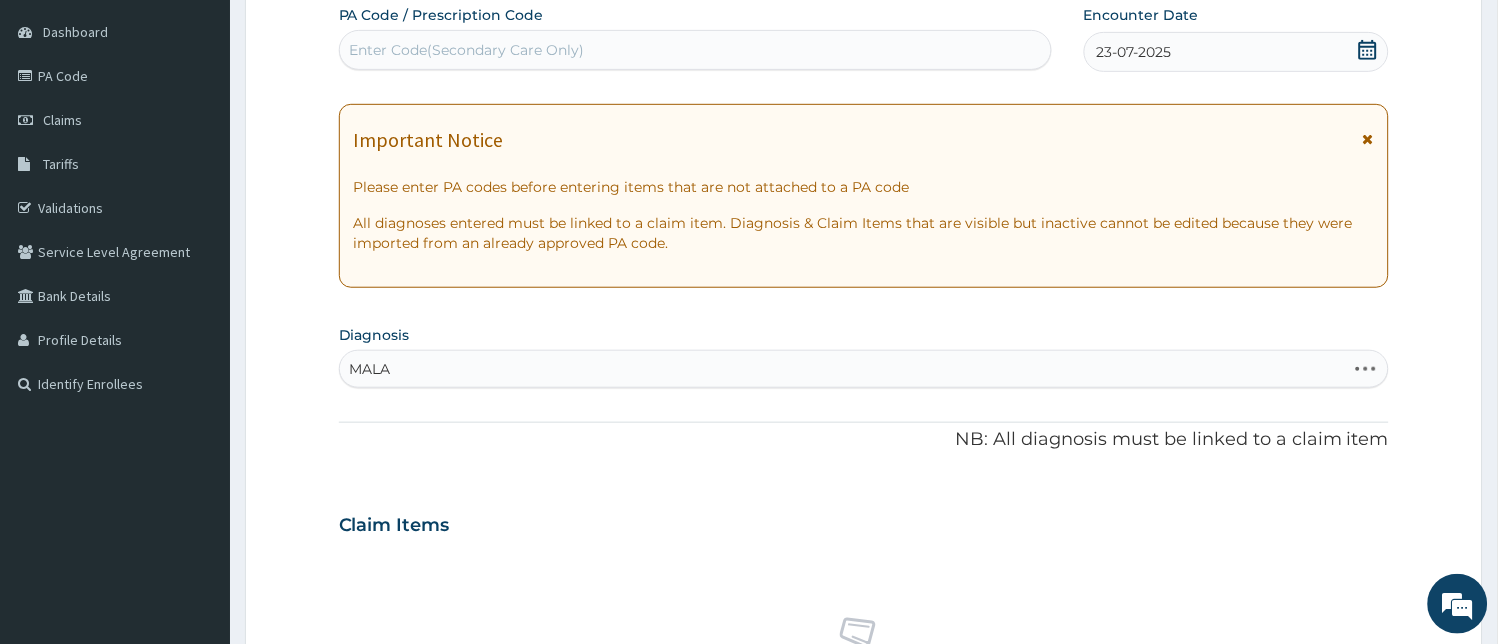 type on "MALAR" 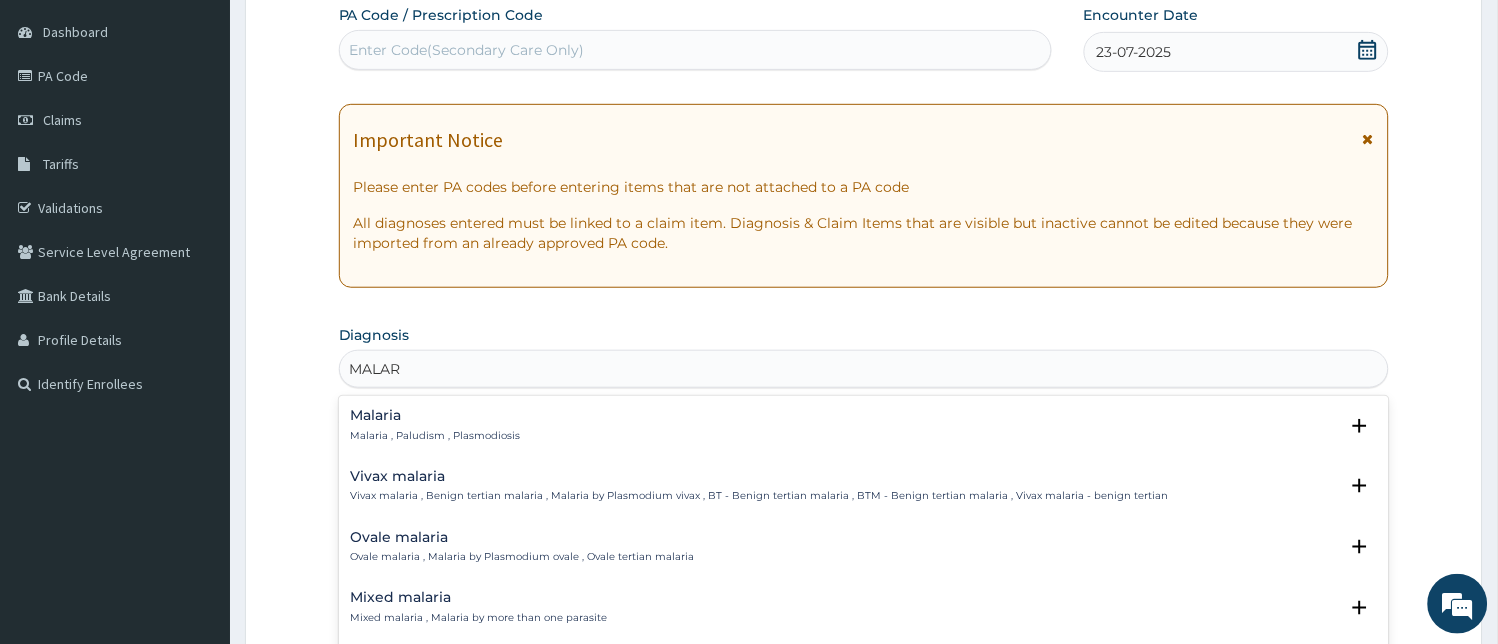 click on "Malaria Malaria , Paludism , Plasmodiosis" at bounding box center [864, 425] 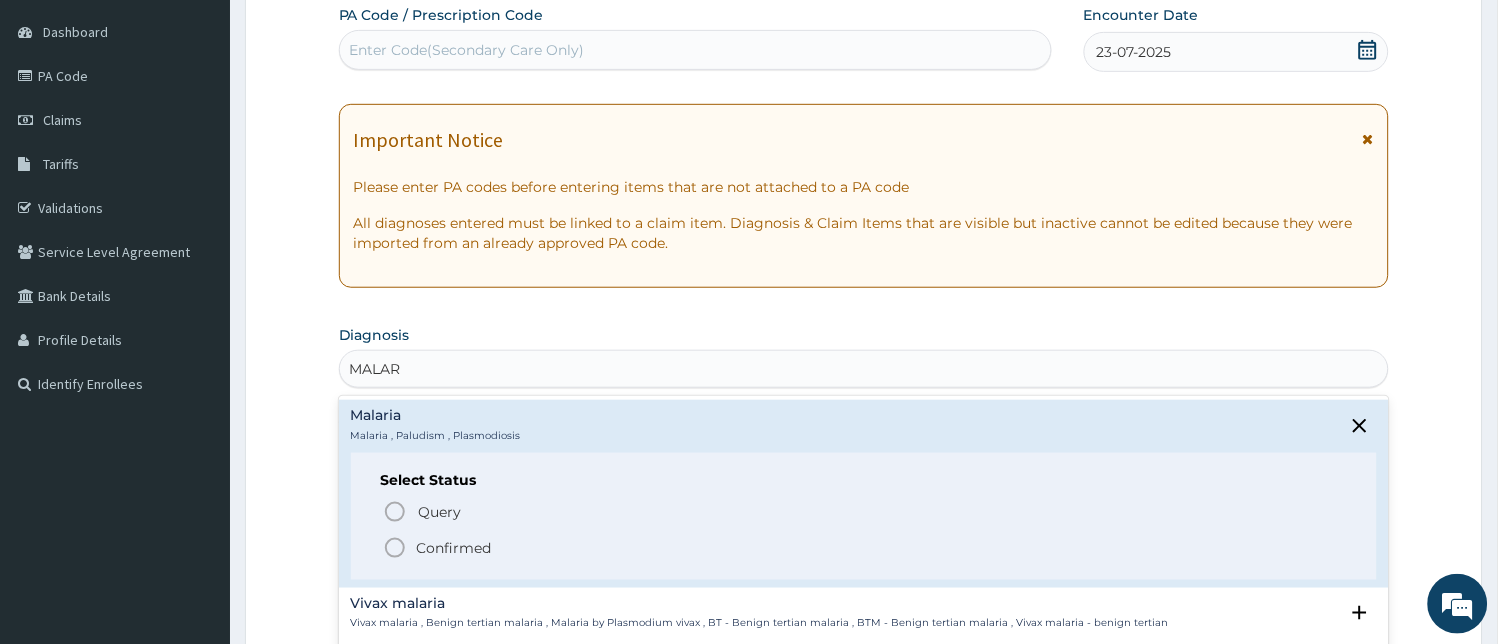 click 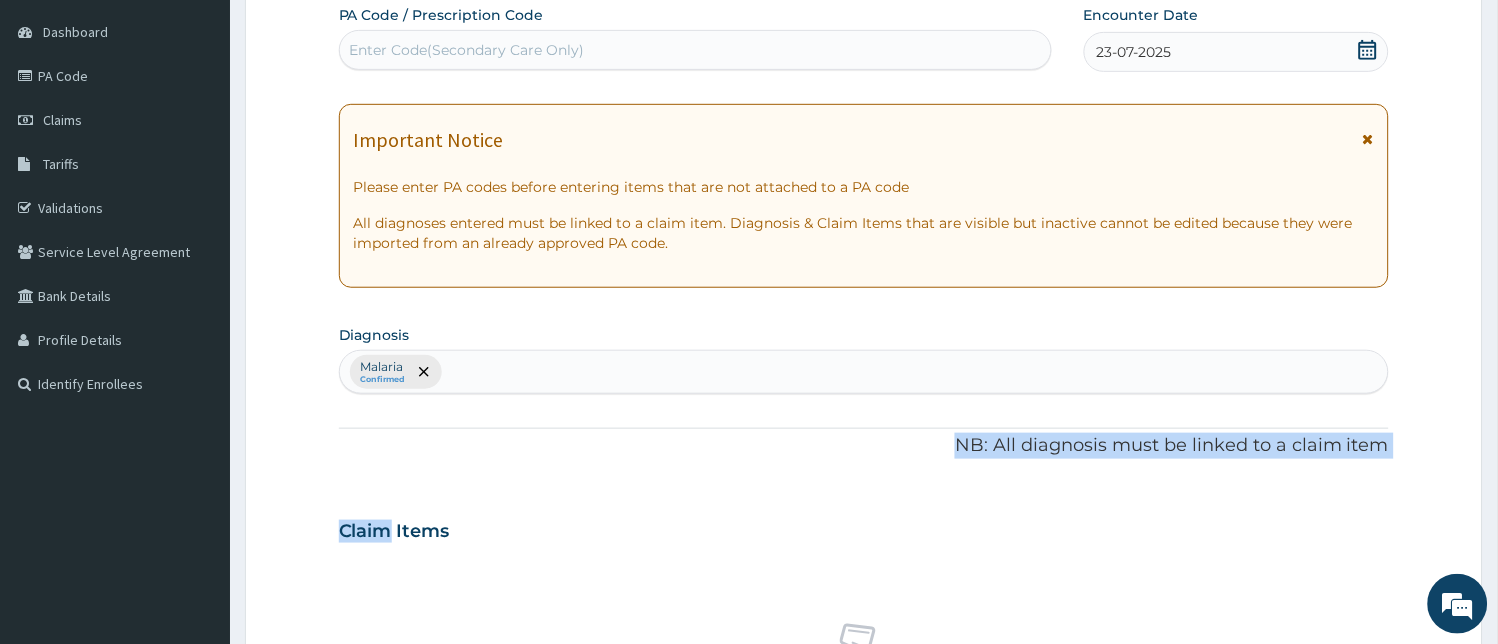 drag, startPoint x: 386, startPoint y: 546, endPoint x: 501, endPoint y: 374, distance: 206.90337 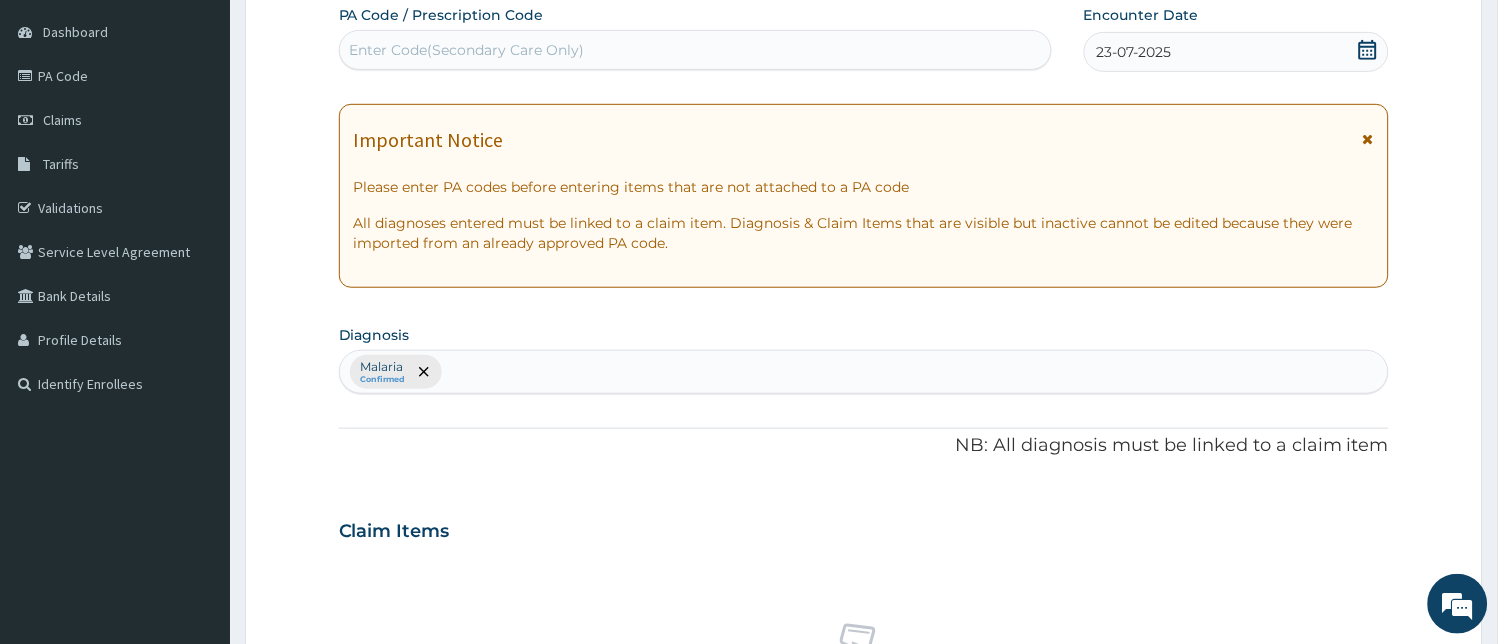 click on "Malaria Confirmed" at bounding box center [864, 372] 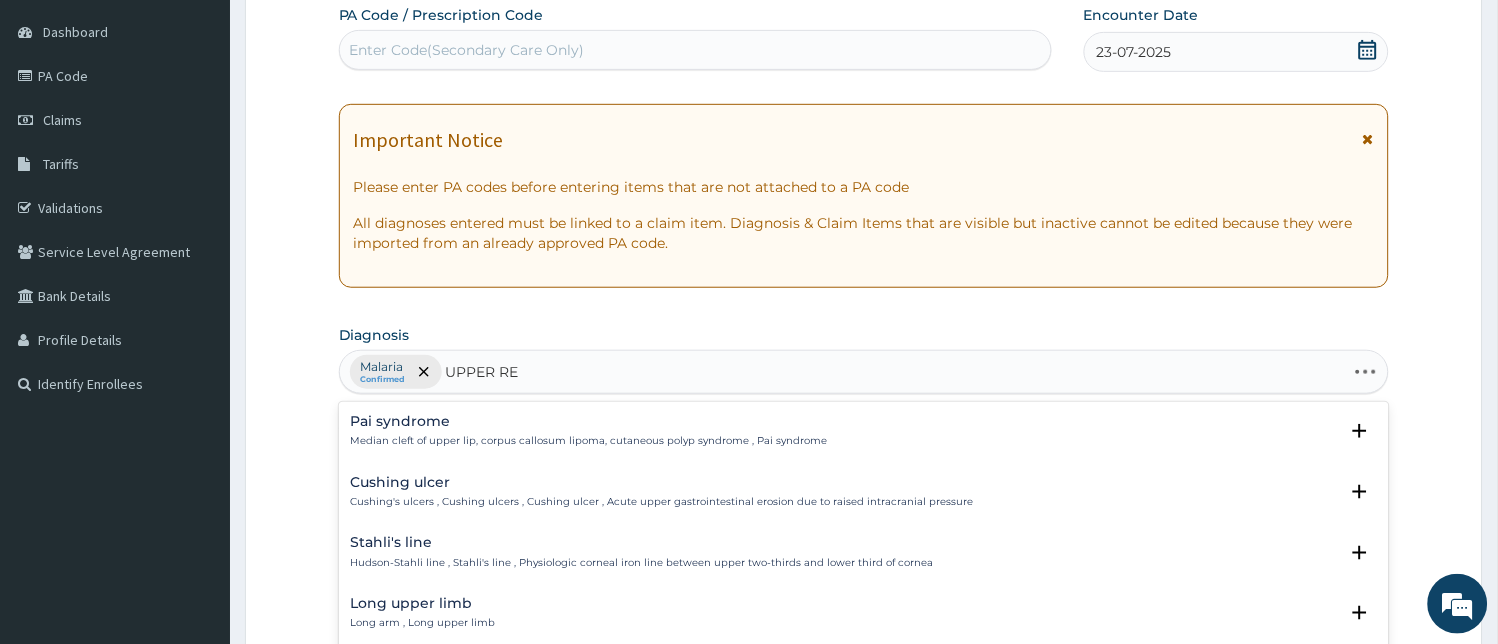 type on "UPPER RES" 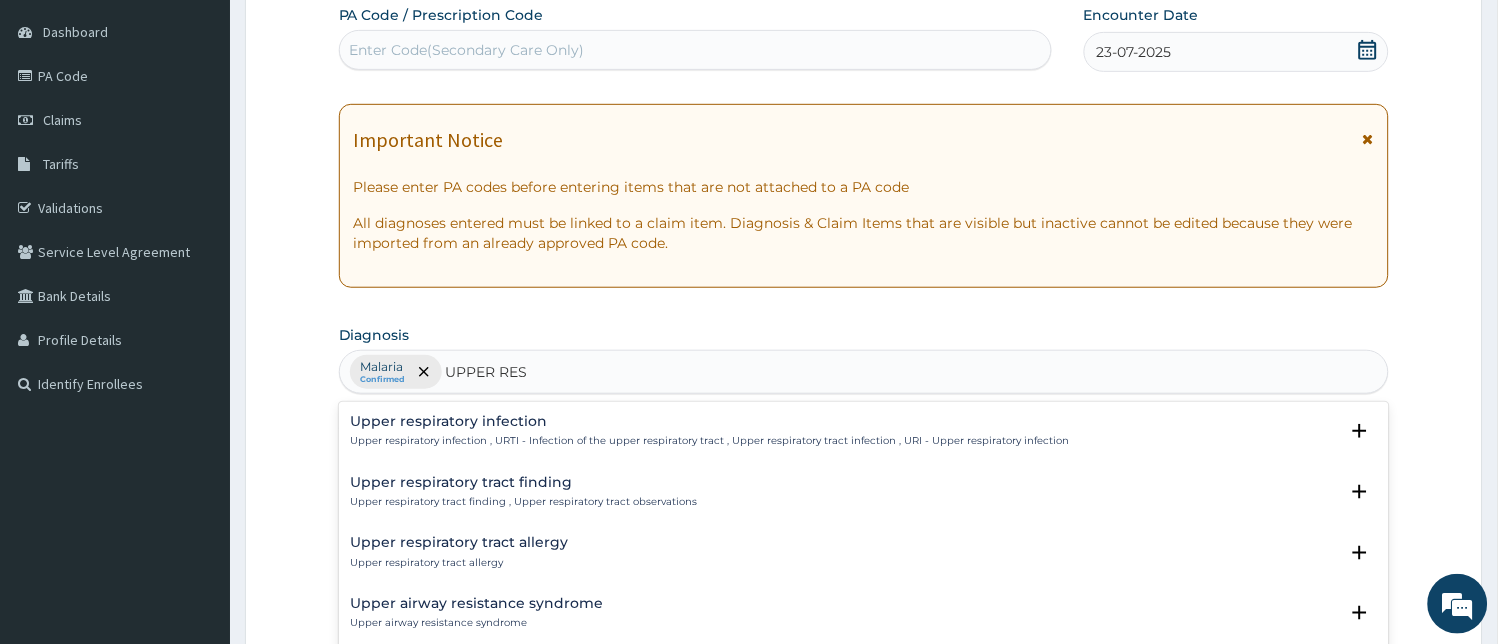 click on "Upper respiratory infection" at bounding box center (710, 421) 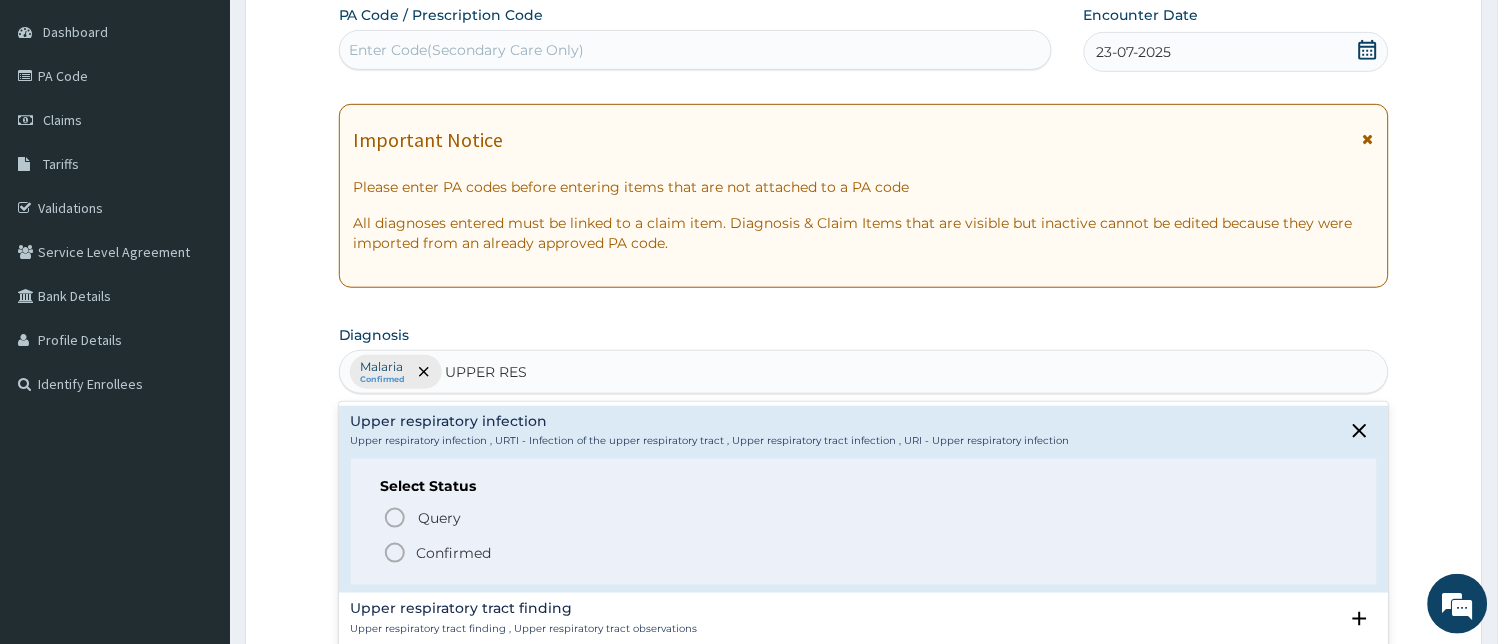 click 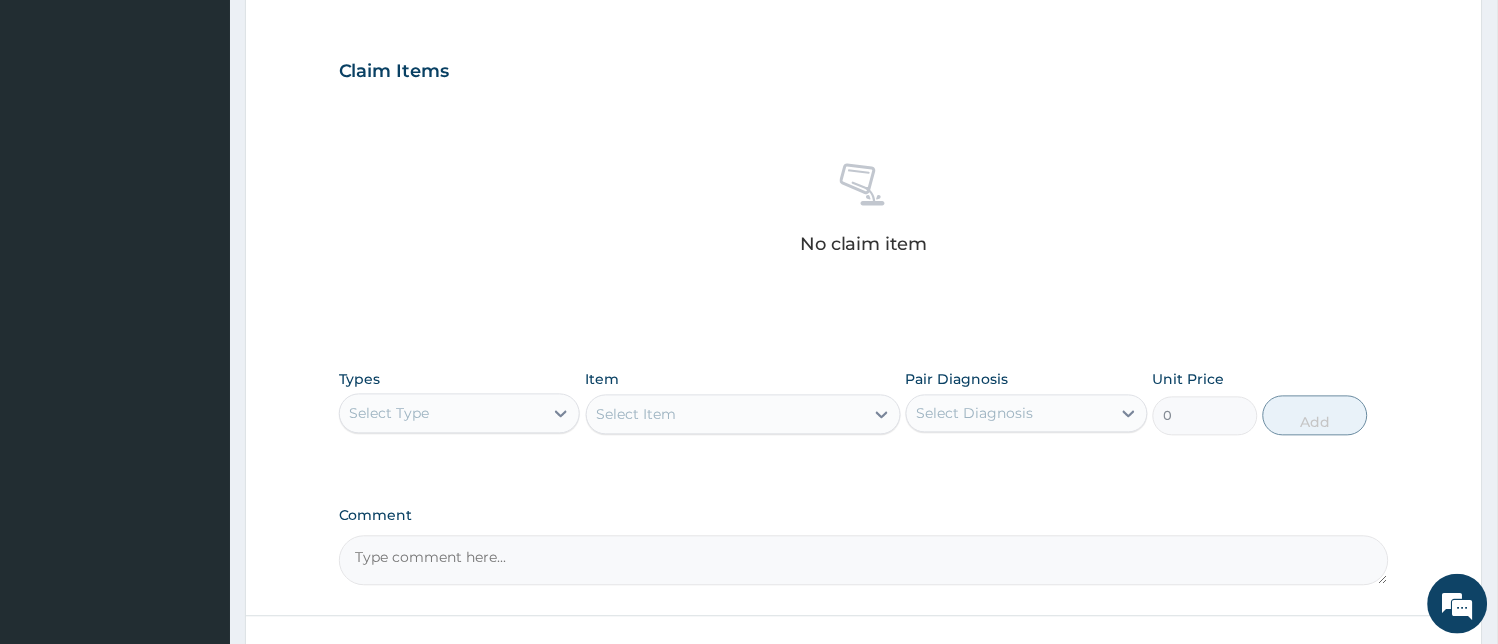 scroll, scrollTop: 675, scrollLeft: 0, axis: vertical 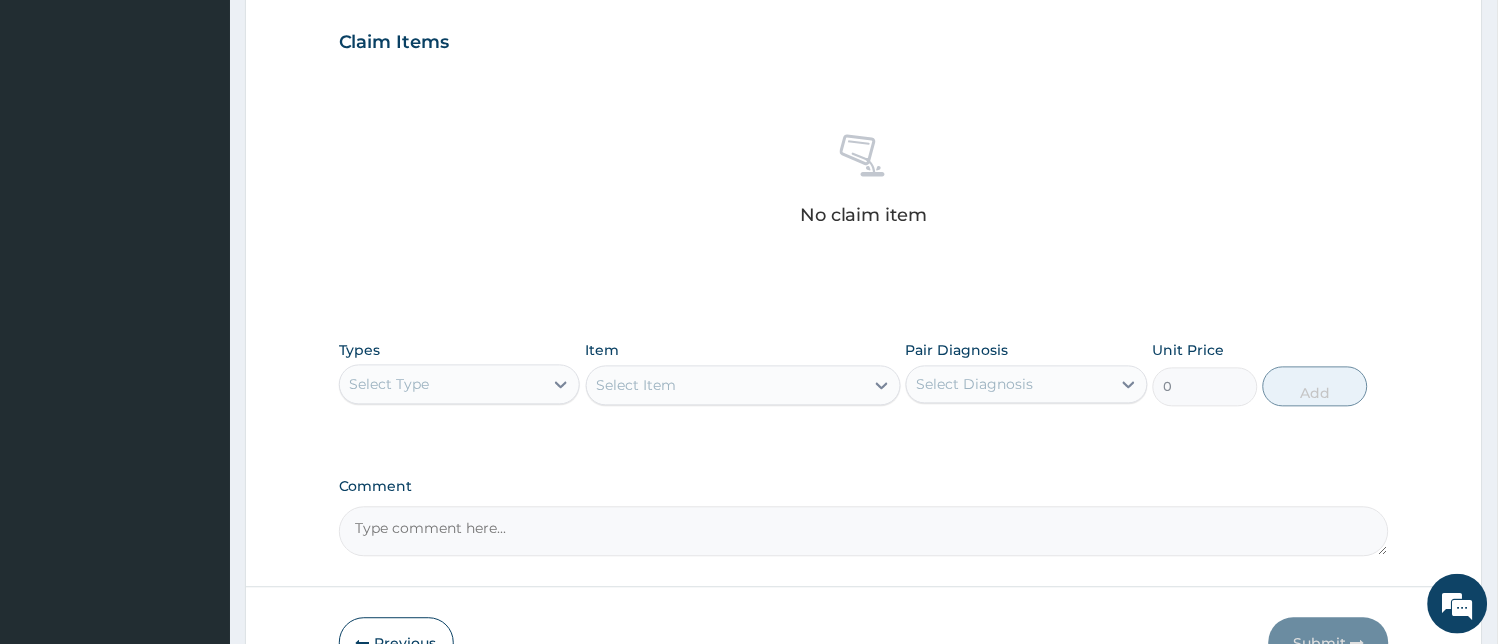 drag, startPoint x: 1475, startPoint y: 503, endPoint x: 1485, endPoint y: 541, distance: 39.293766 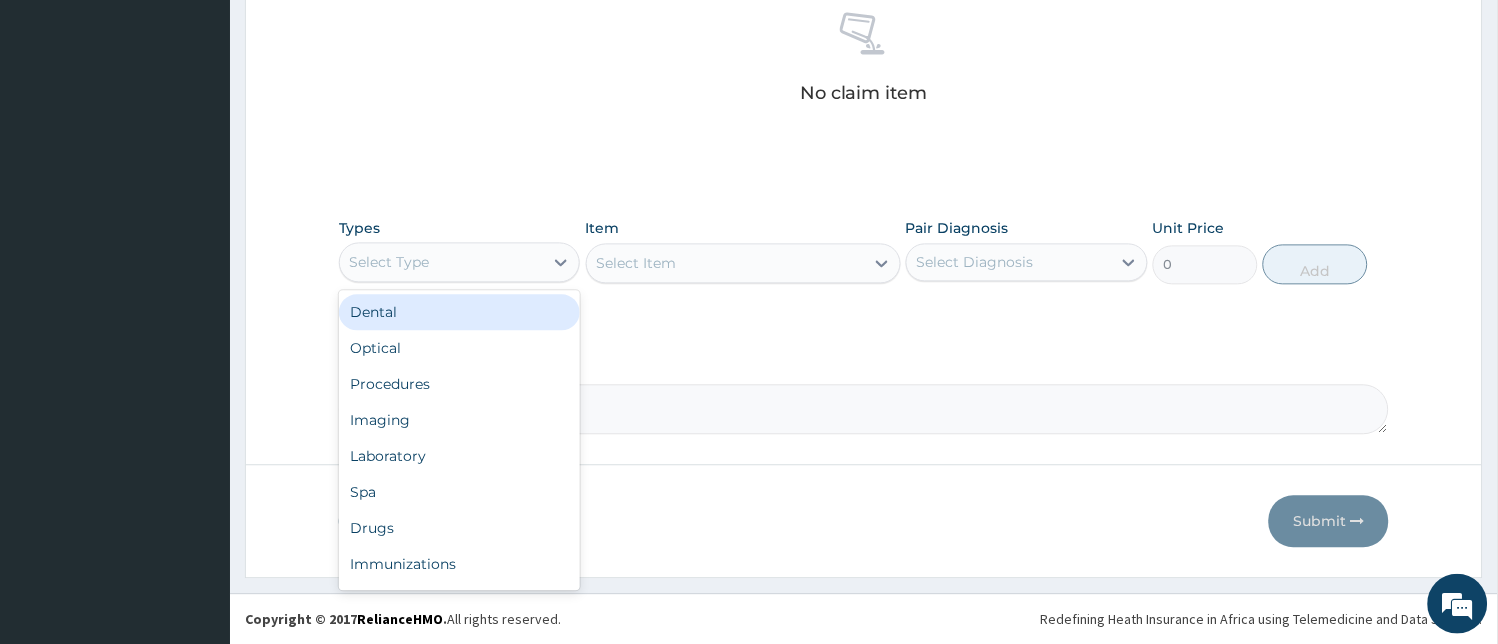 click on "Select Type" at bounding box center [442, 263] 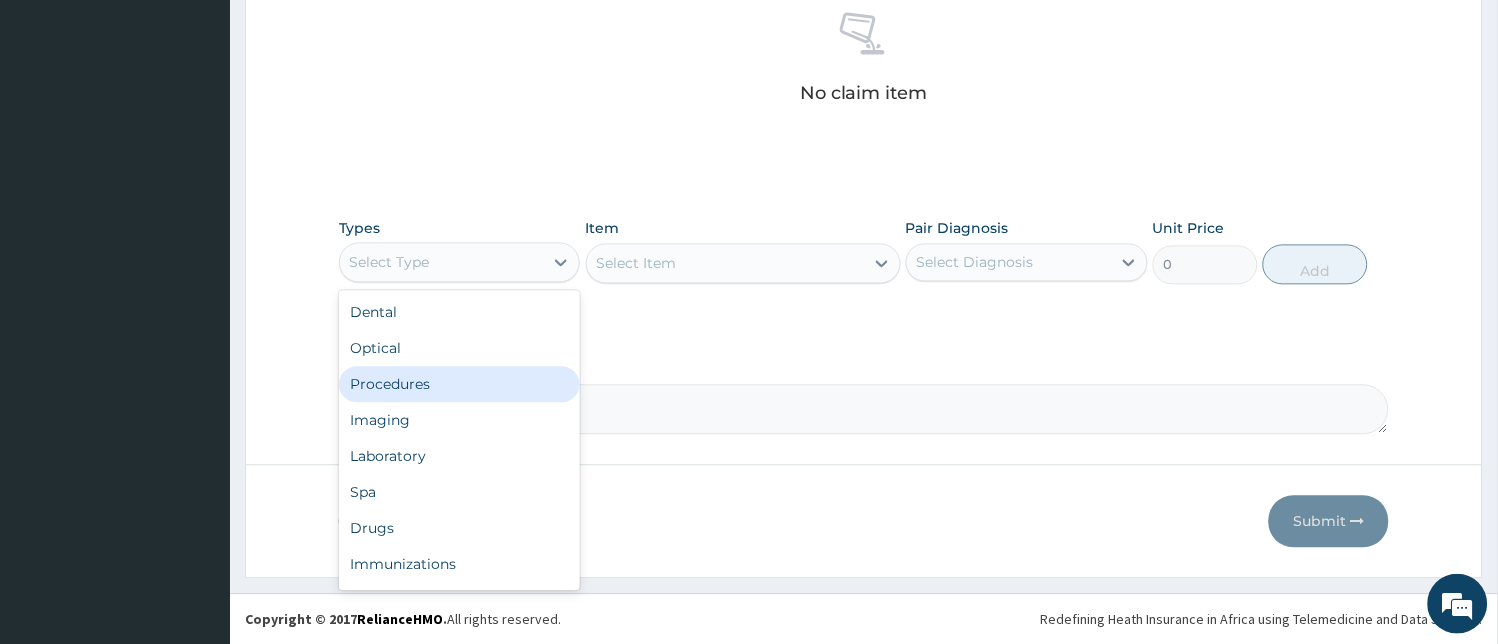 click on "Procedures" at bounding box center (460, 385) 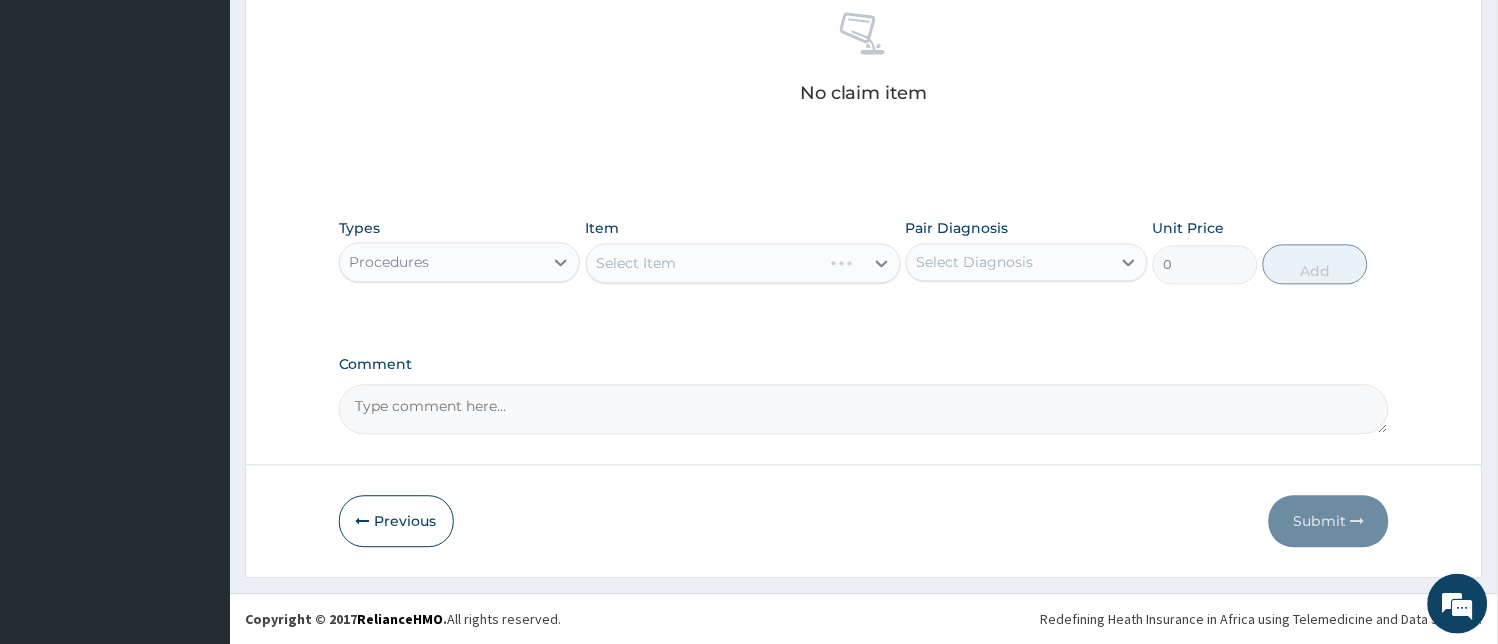 click on "Select Item" at bounding box center [743, 264] 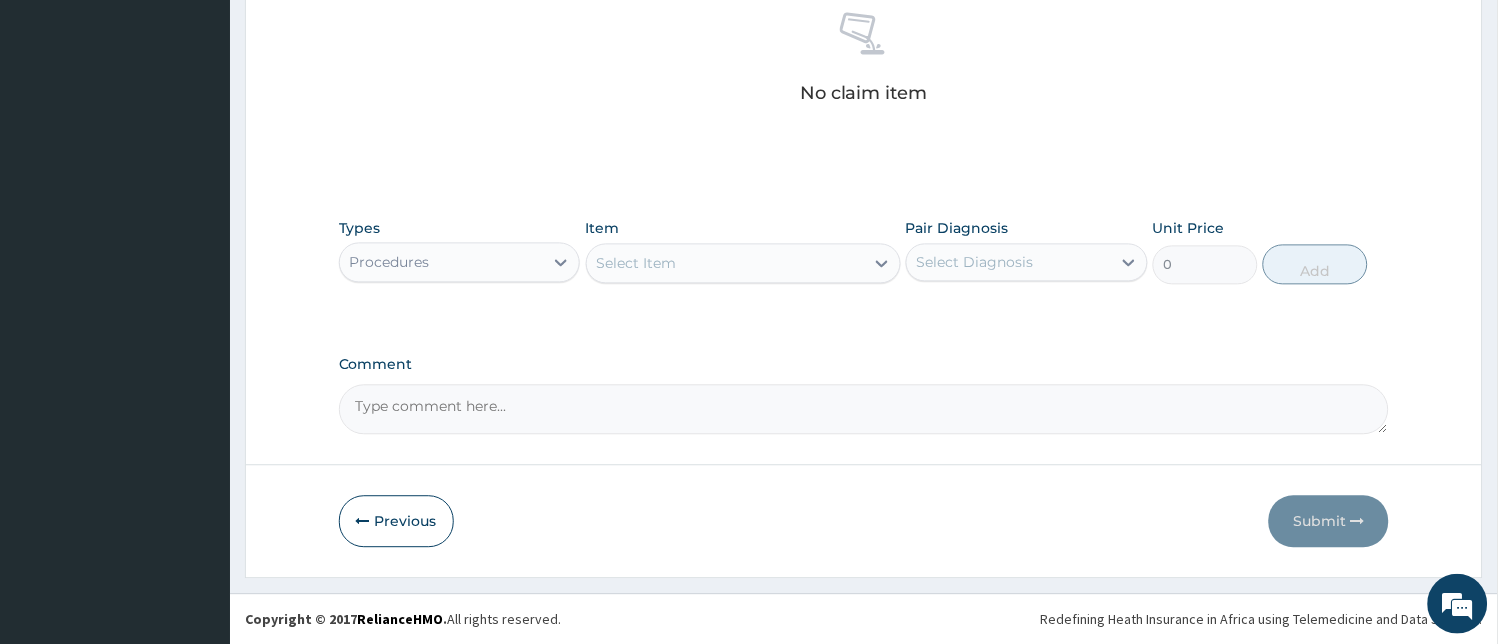 click on "Select Item" at bounding box center [725, 264] 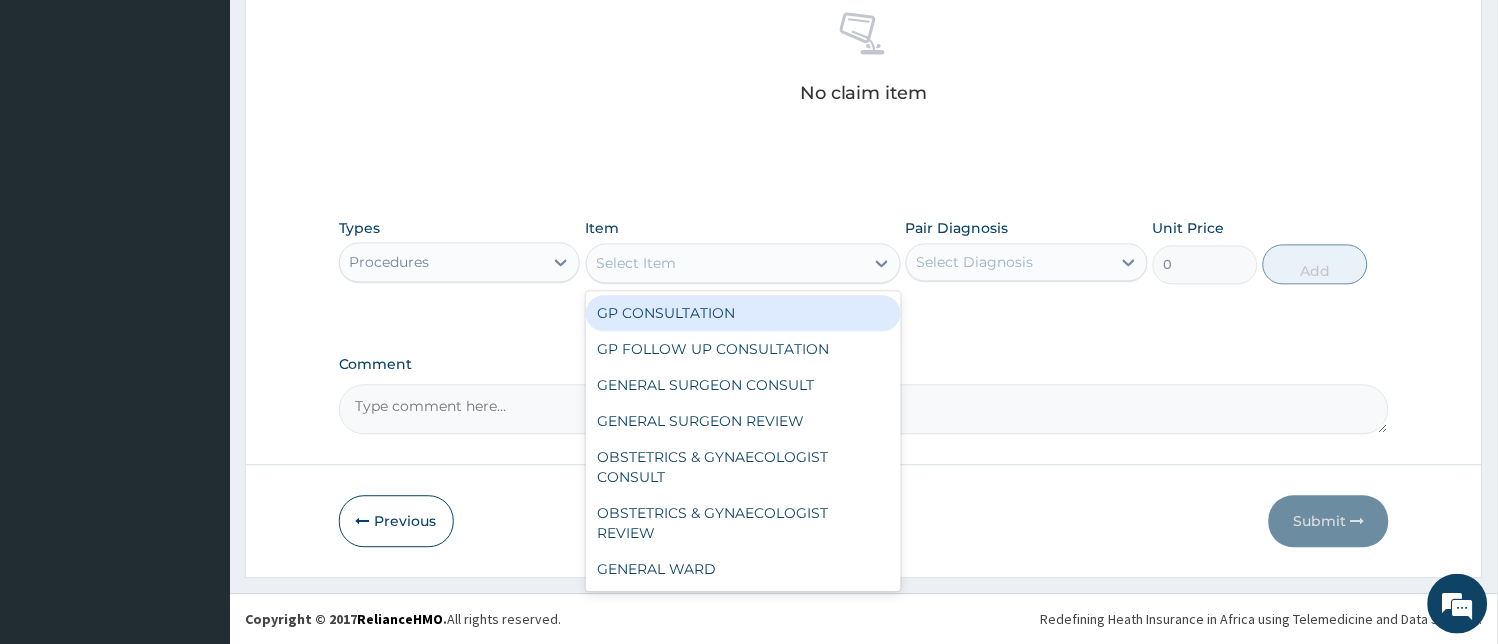 click on "GP CONSULTATION" at bounding box center [743, 314] 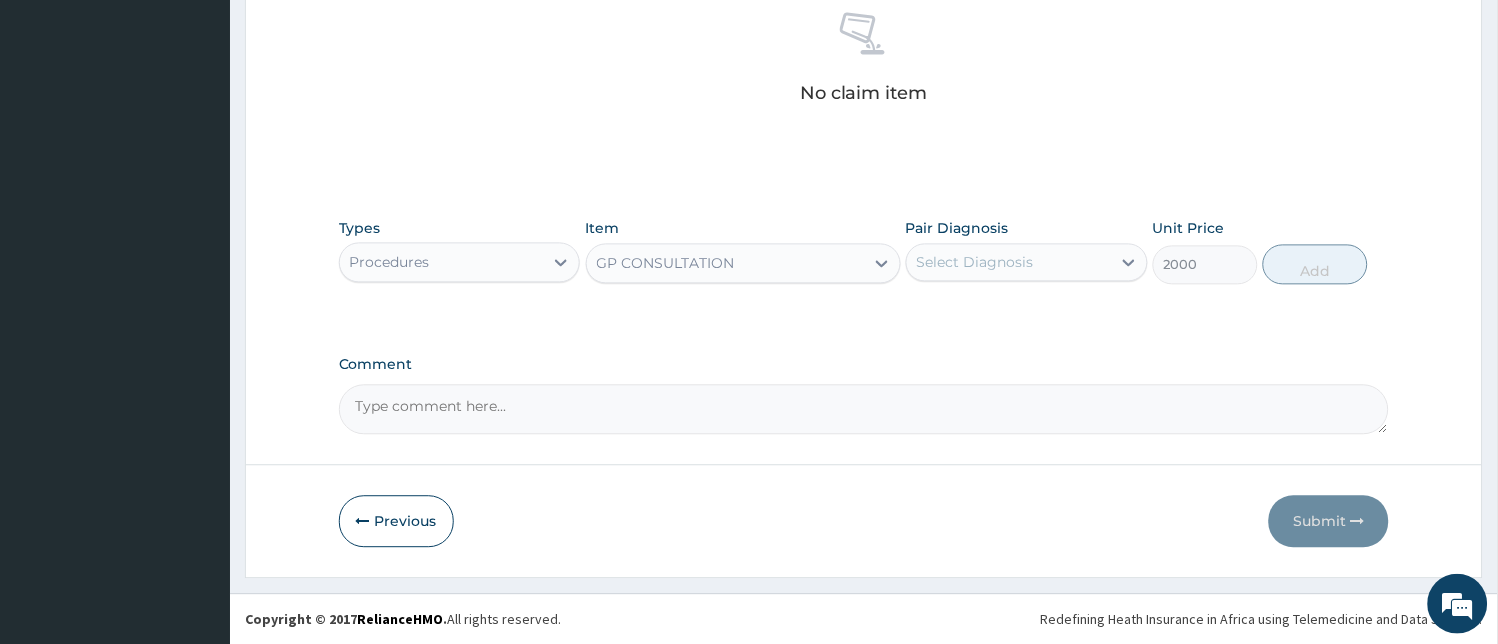 type on "2000" 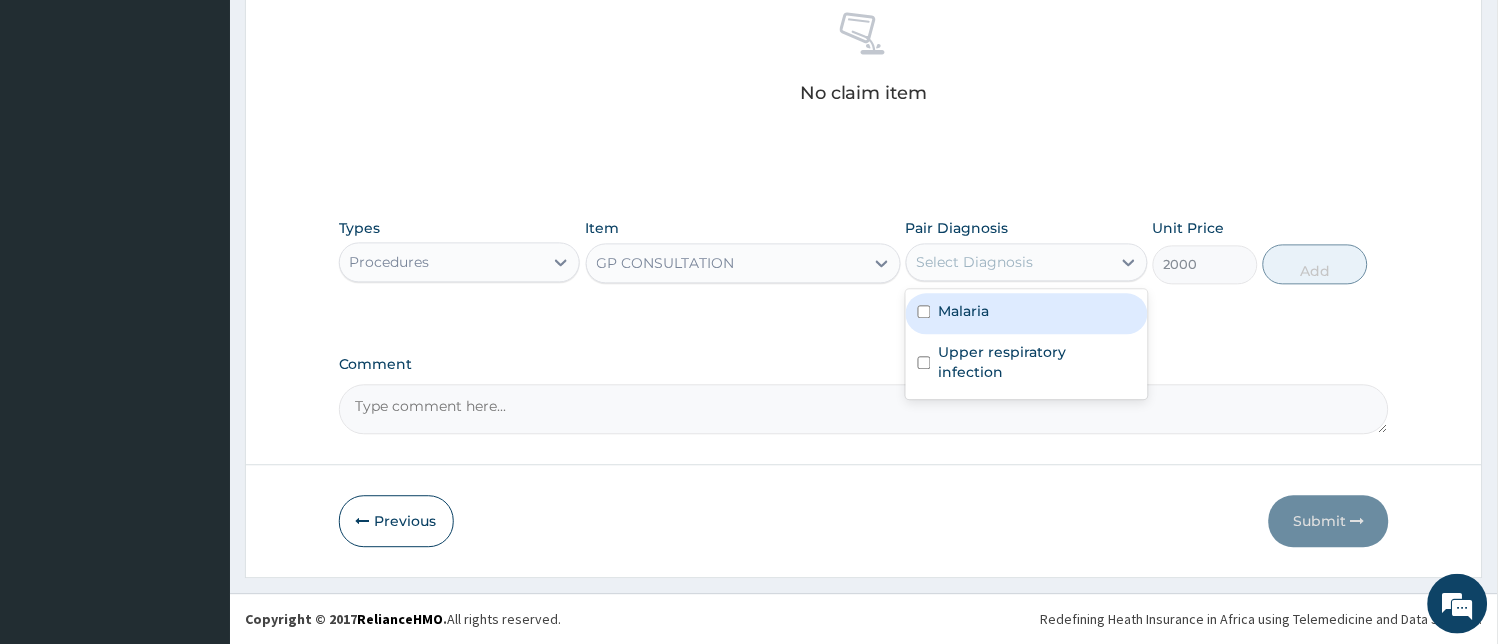 click on "Select Diagnosis" at bounding box center [975, 263] 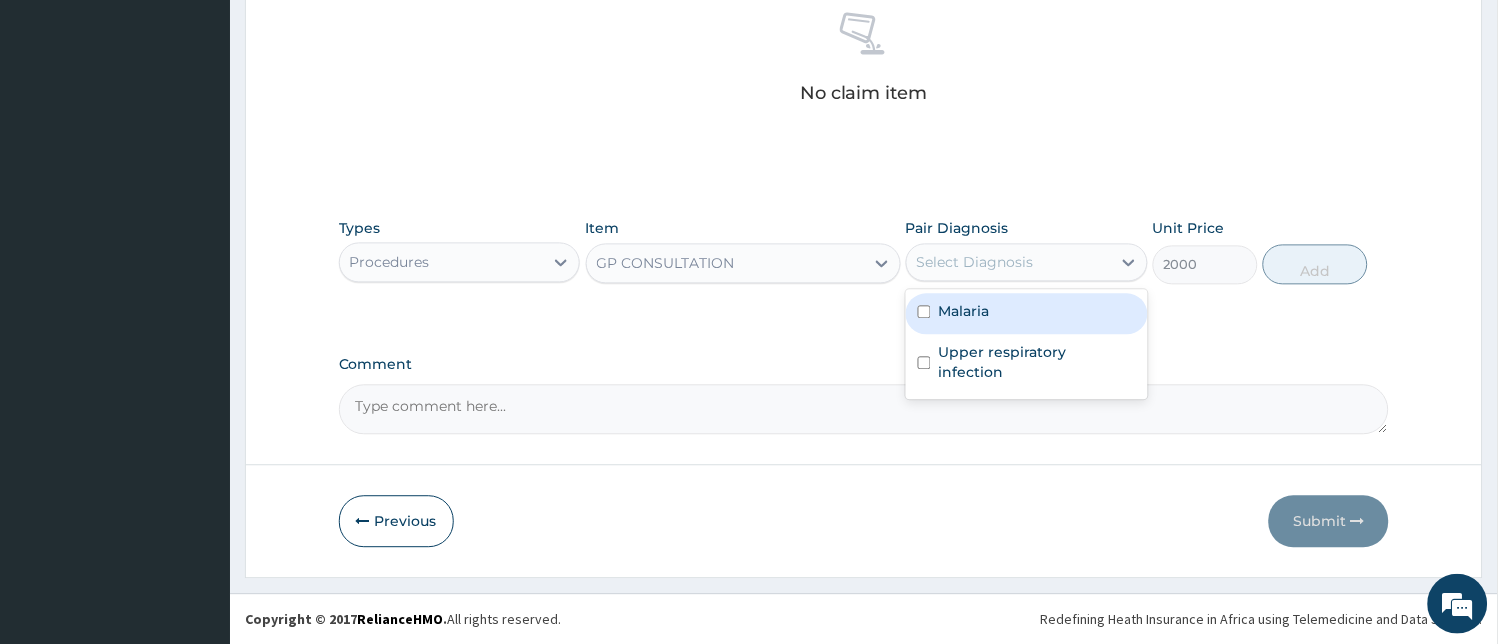 click on "Malaria" at bounding box center (1027, 314) 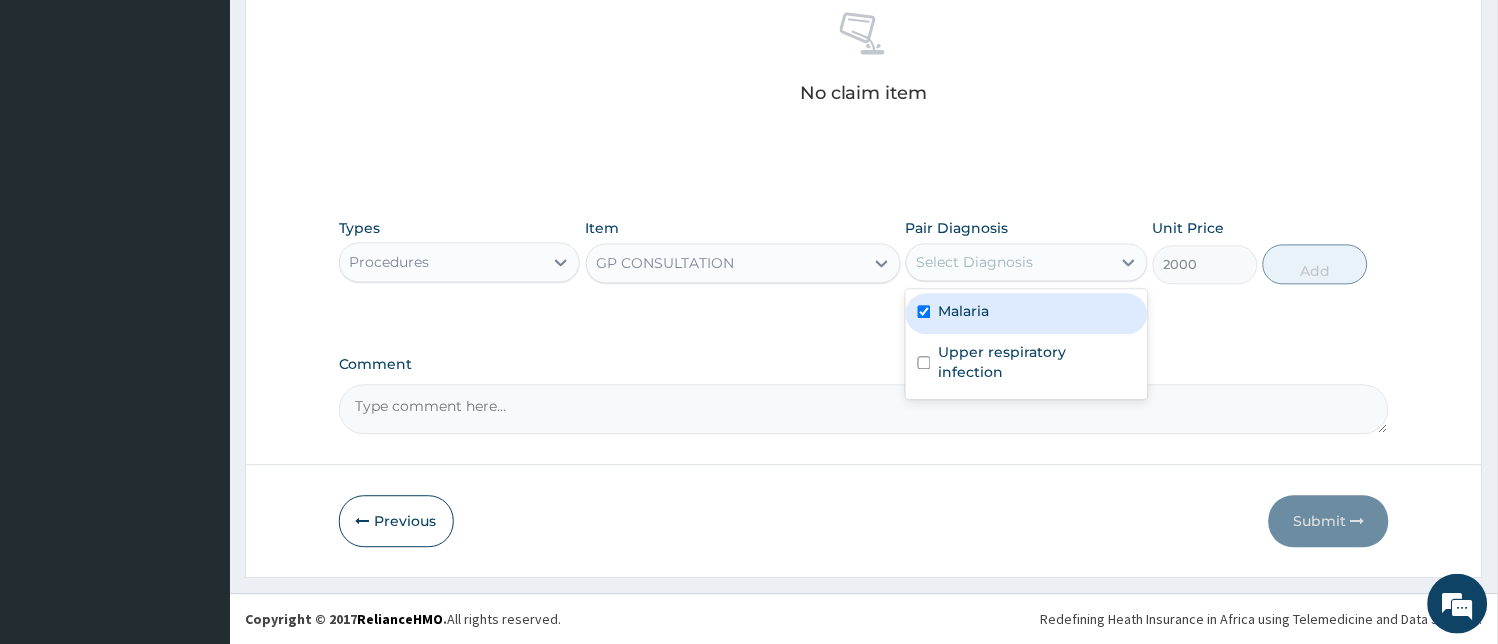 checkbox on "true" 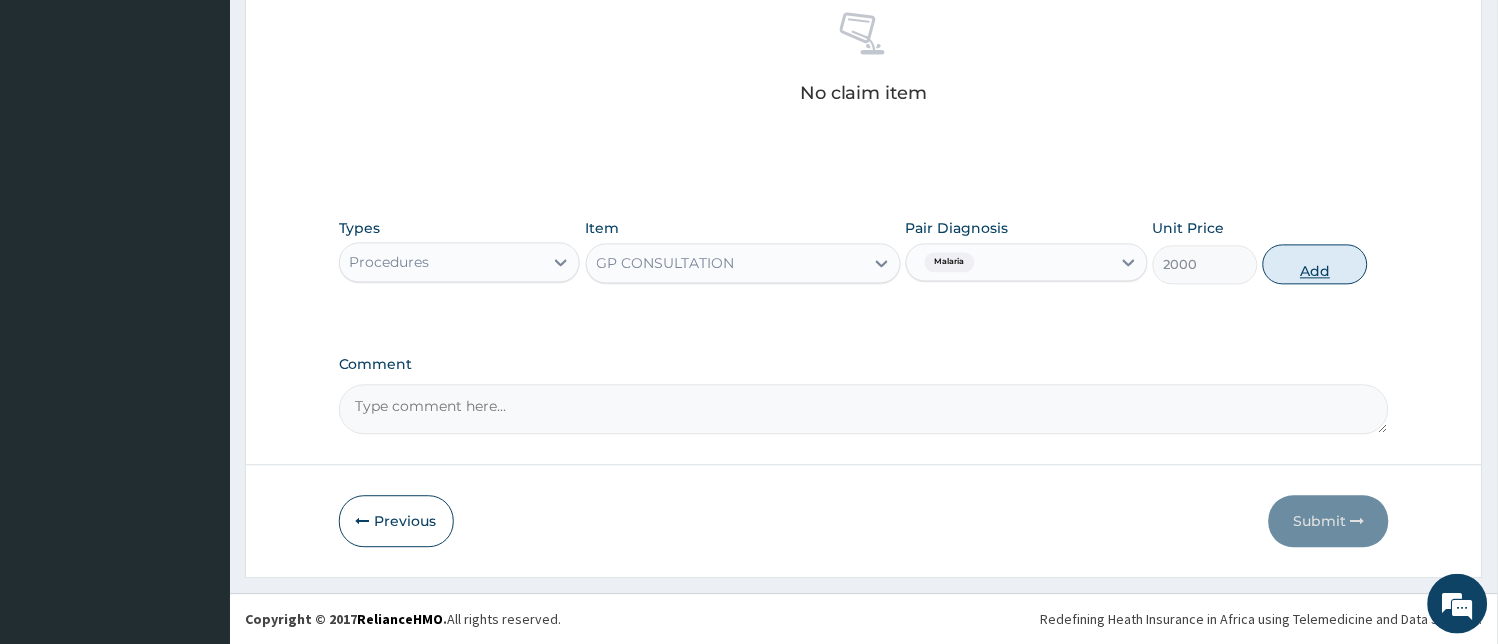 click on "Add" at bounding box center (1315, 265) 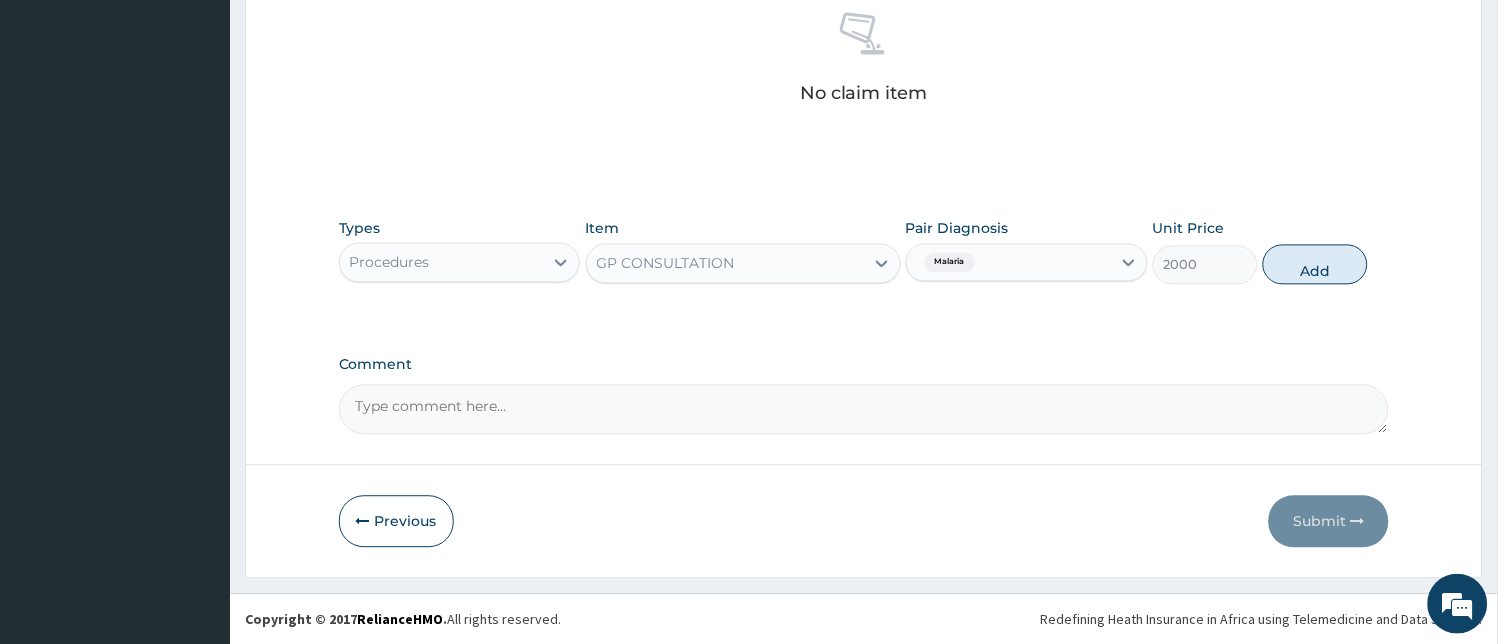 type on "0" 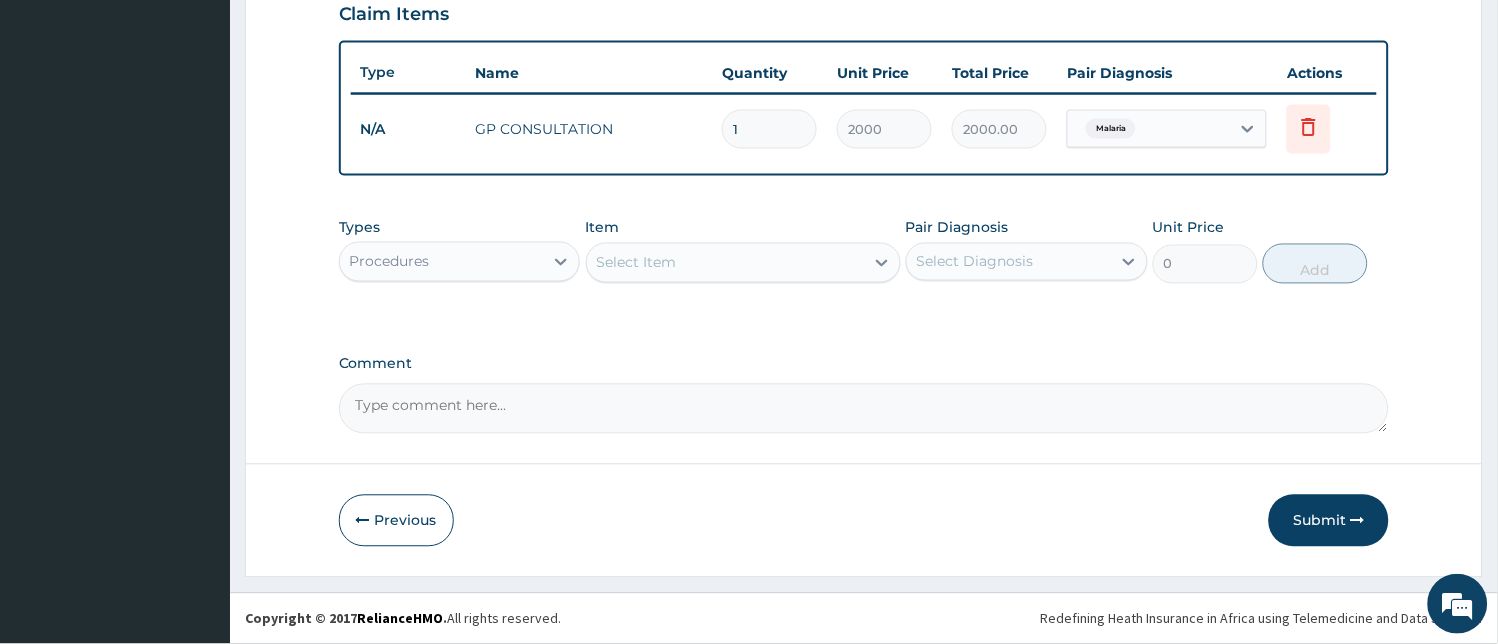scroll, scrollTop: 701, scrollLeft: 0, axis: vertical 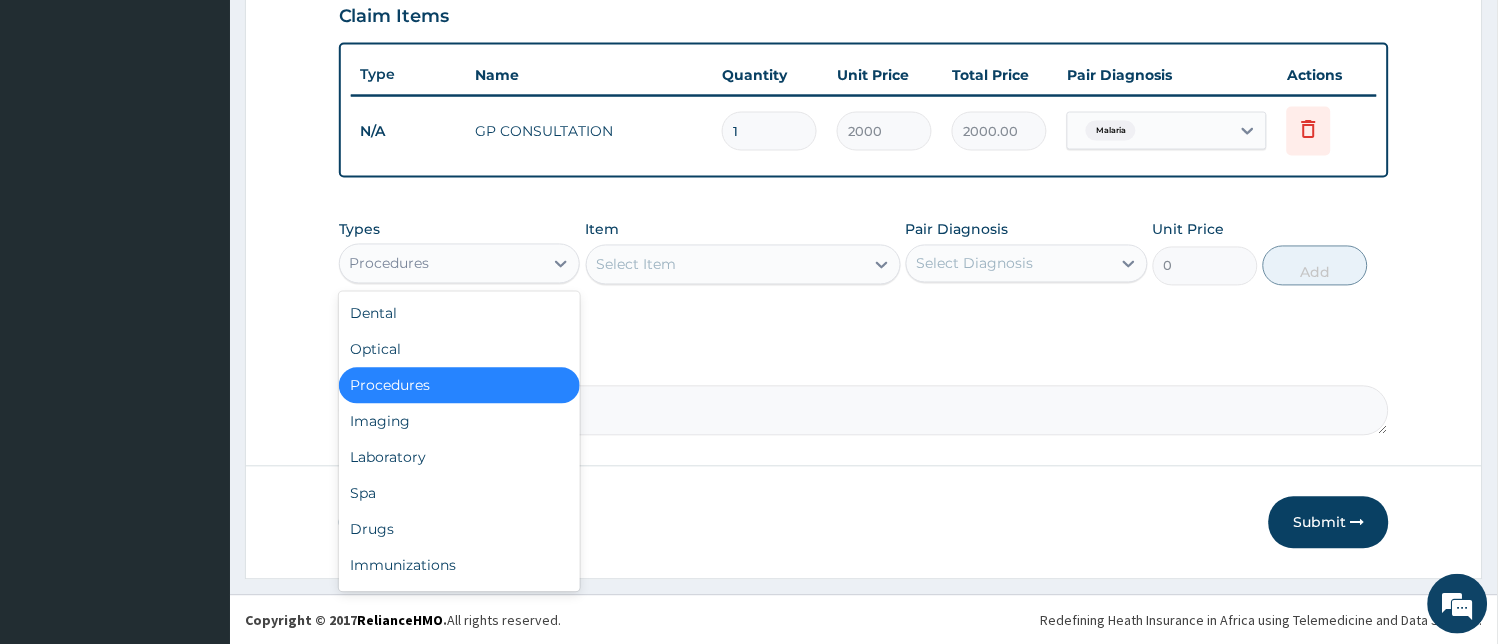 click on "Procedures" at bounding box center [442, 264] 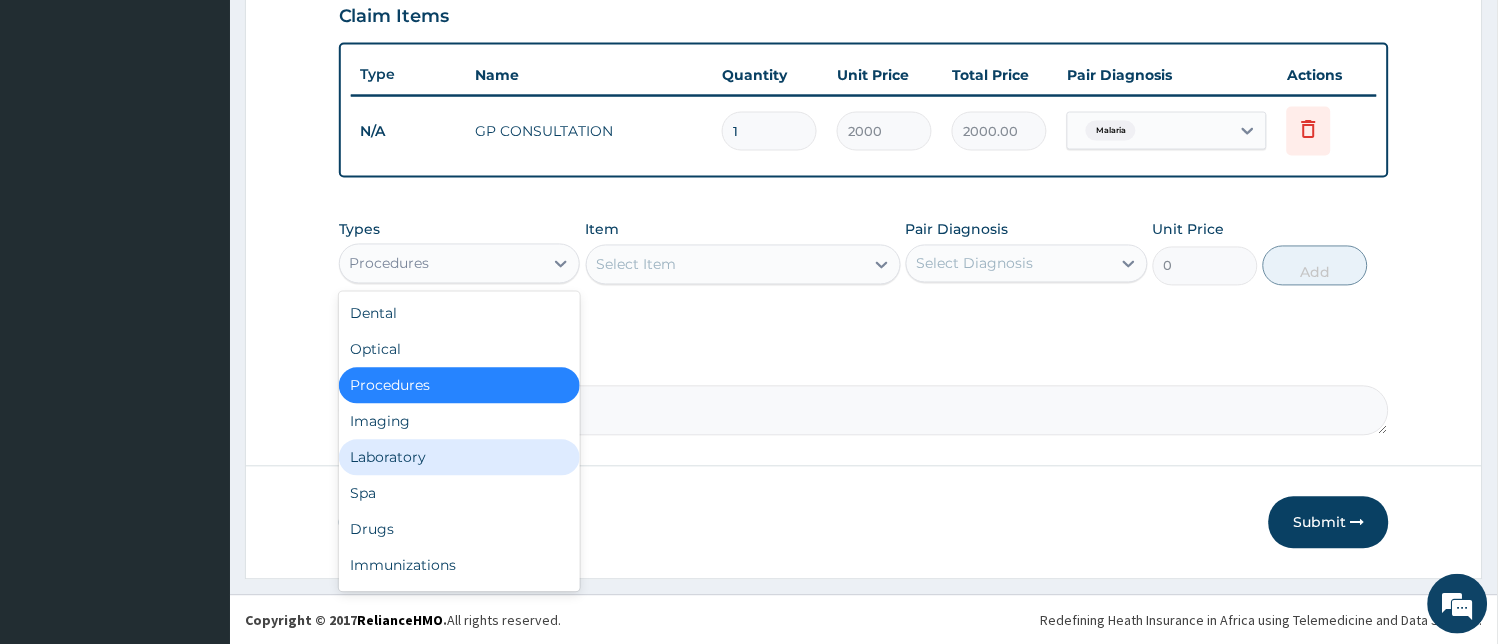 click on "Laboratory" at bounding box center [460, 458] 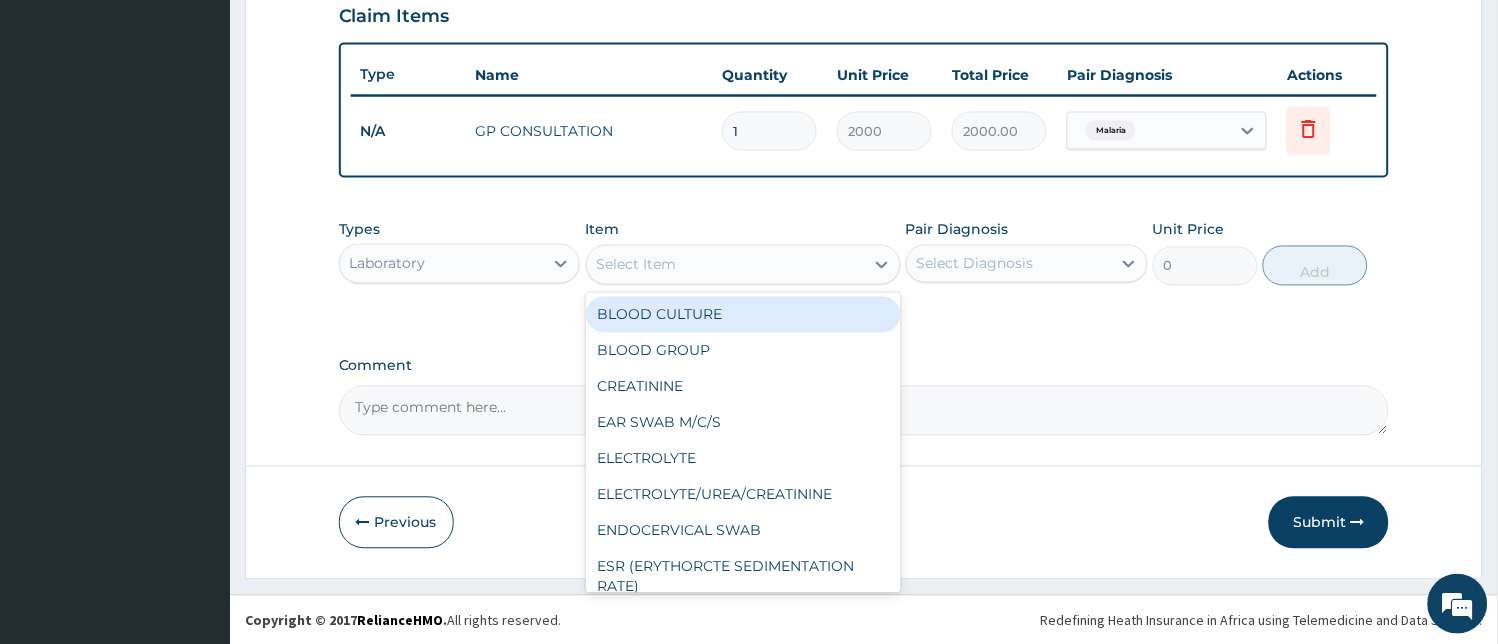 click on "Select Item" at bounding box center [725, 265] 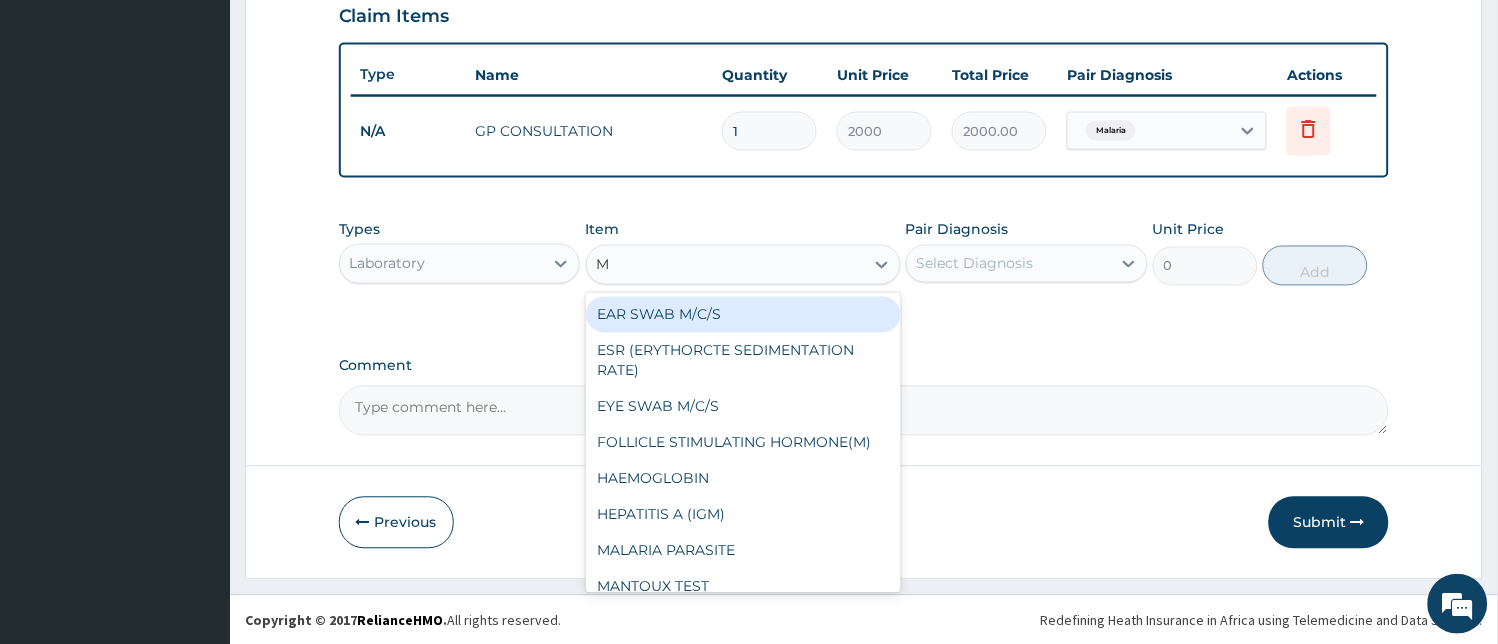 type on "MA" 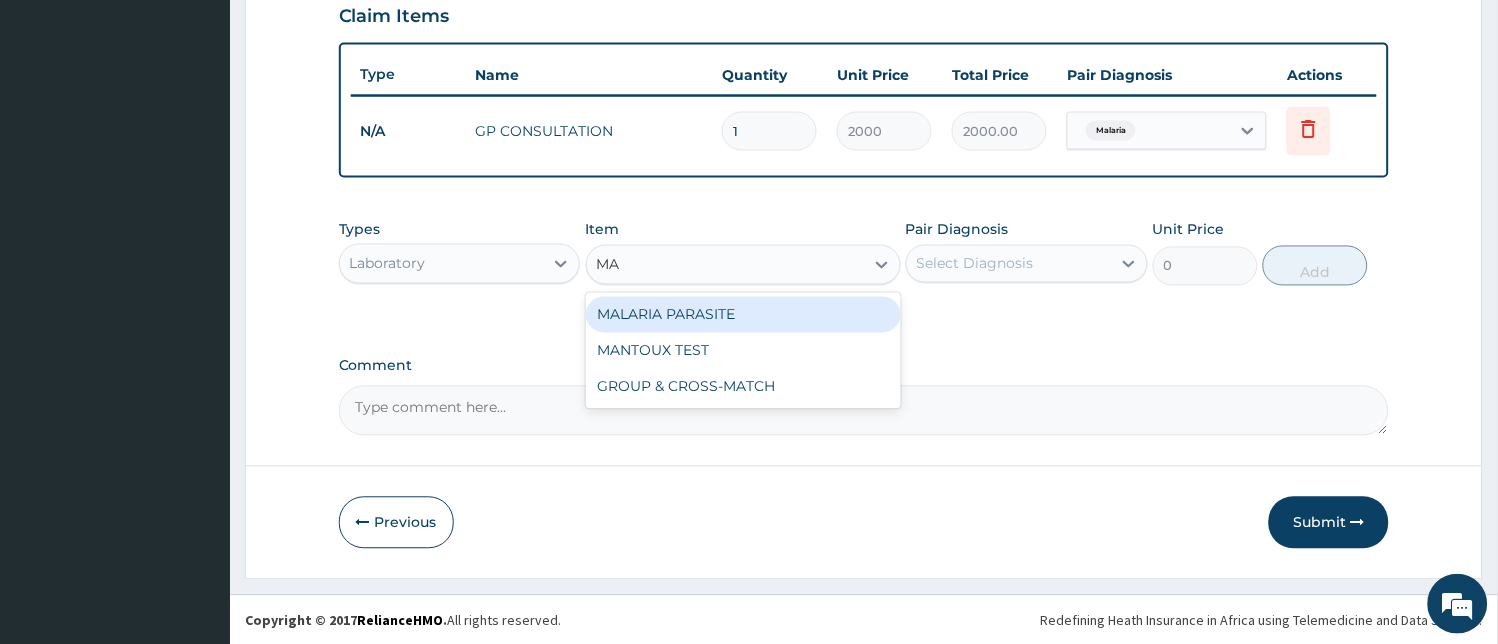 click on "MALARIA PARASITE" at bounding box center [743, 315] 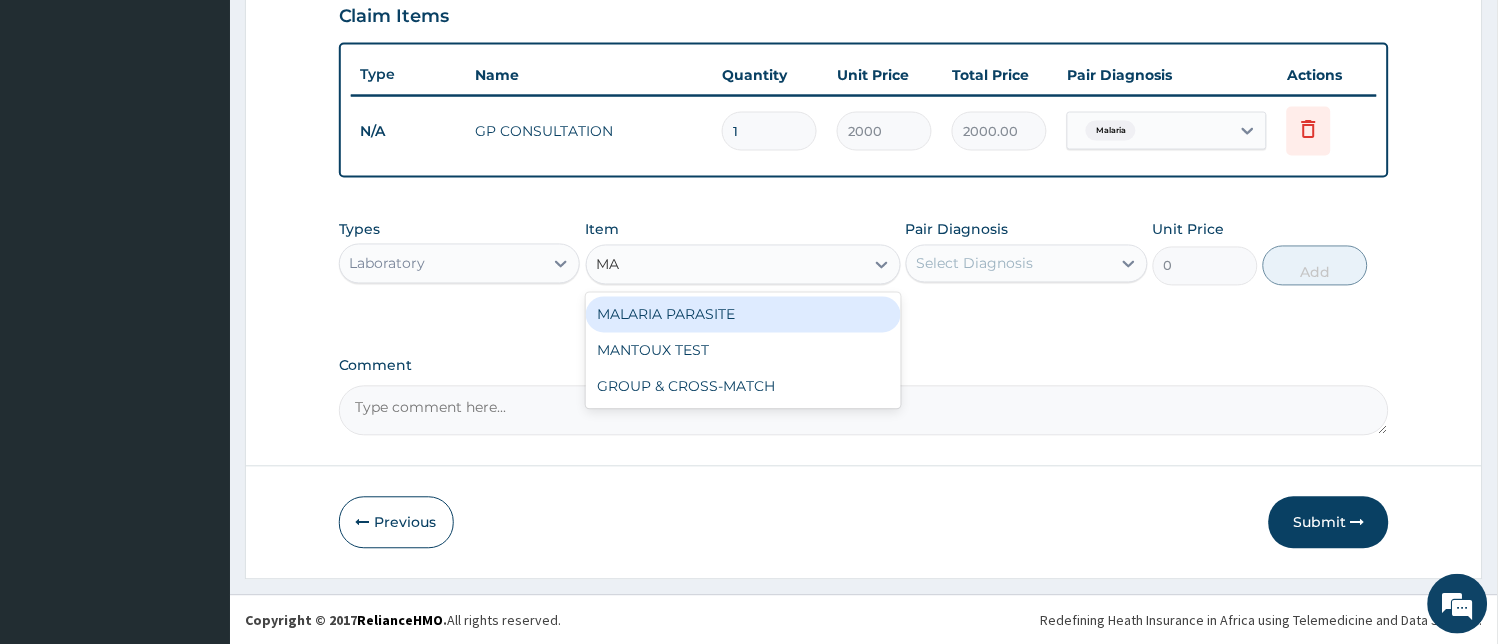 type 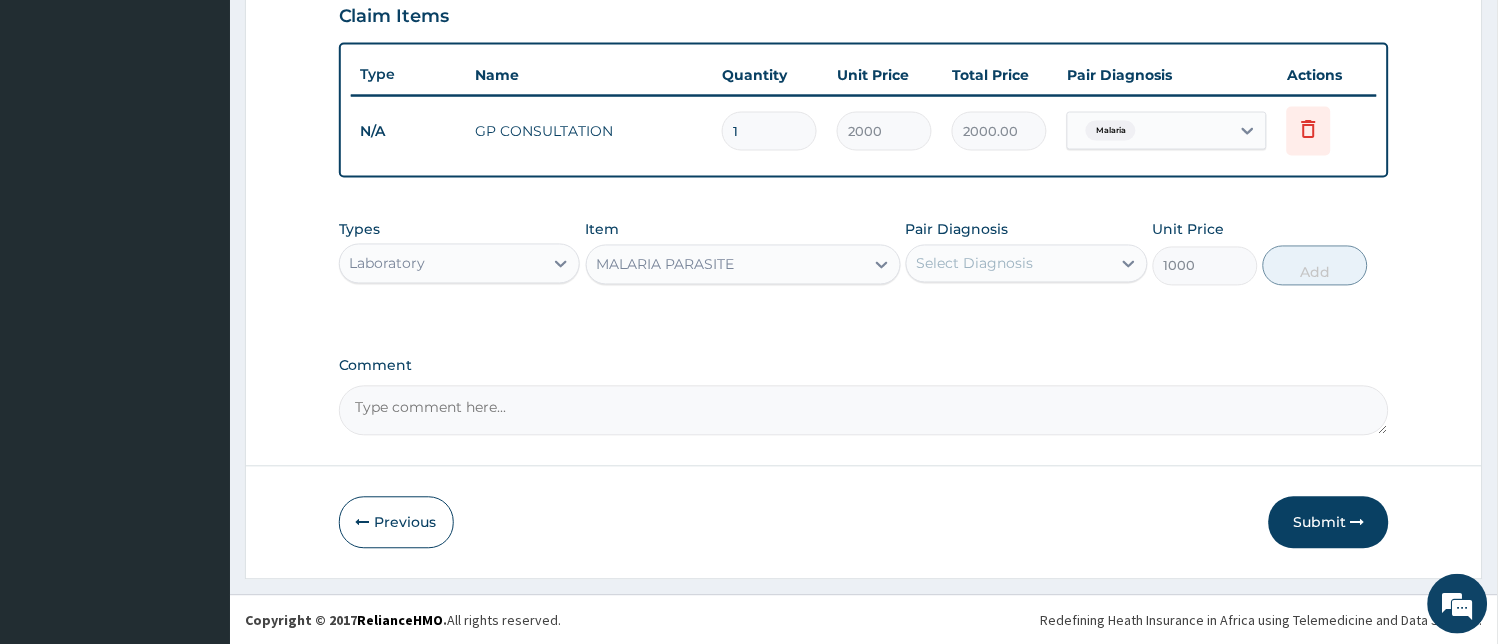 click on "Select Diagnosis" at bounding box center [975, 264] 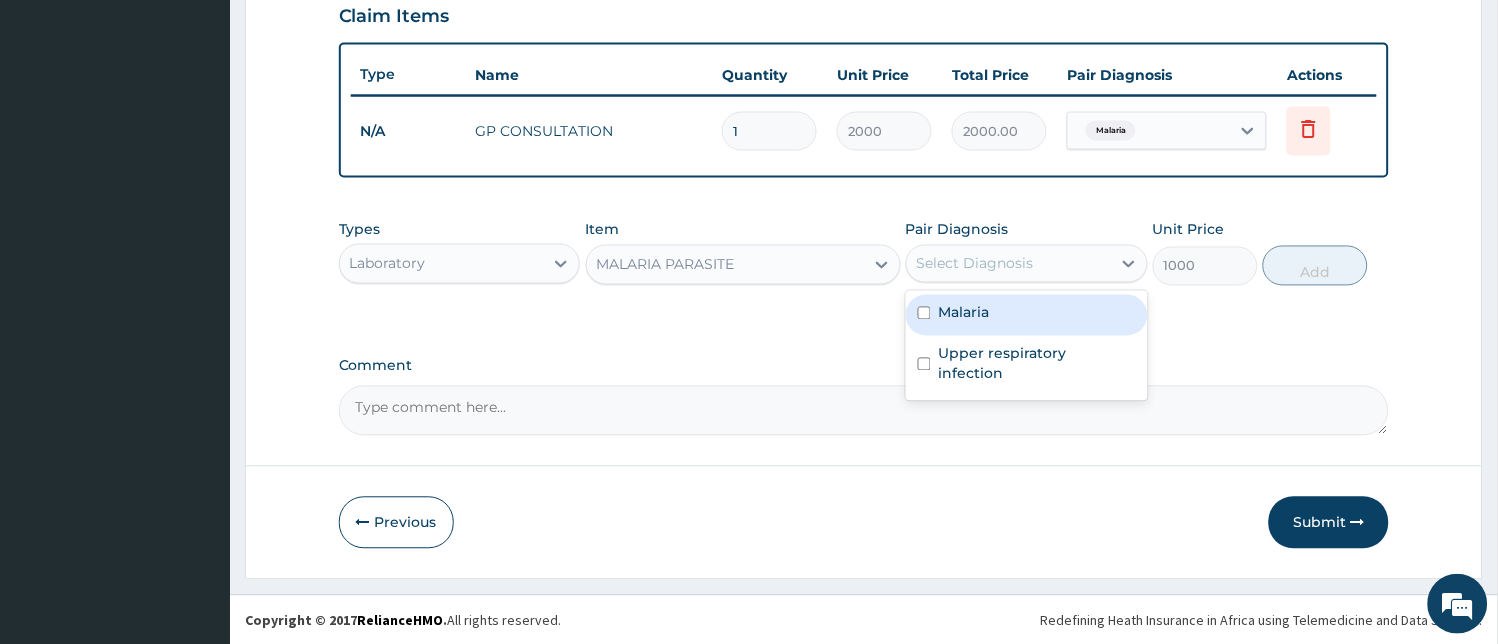 click on "Malaria" at bounding box center (1027, 315) 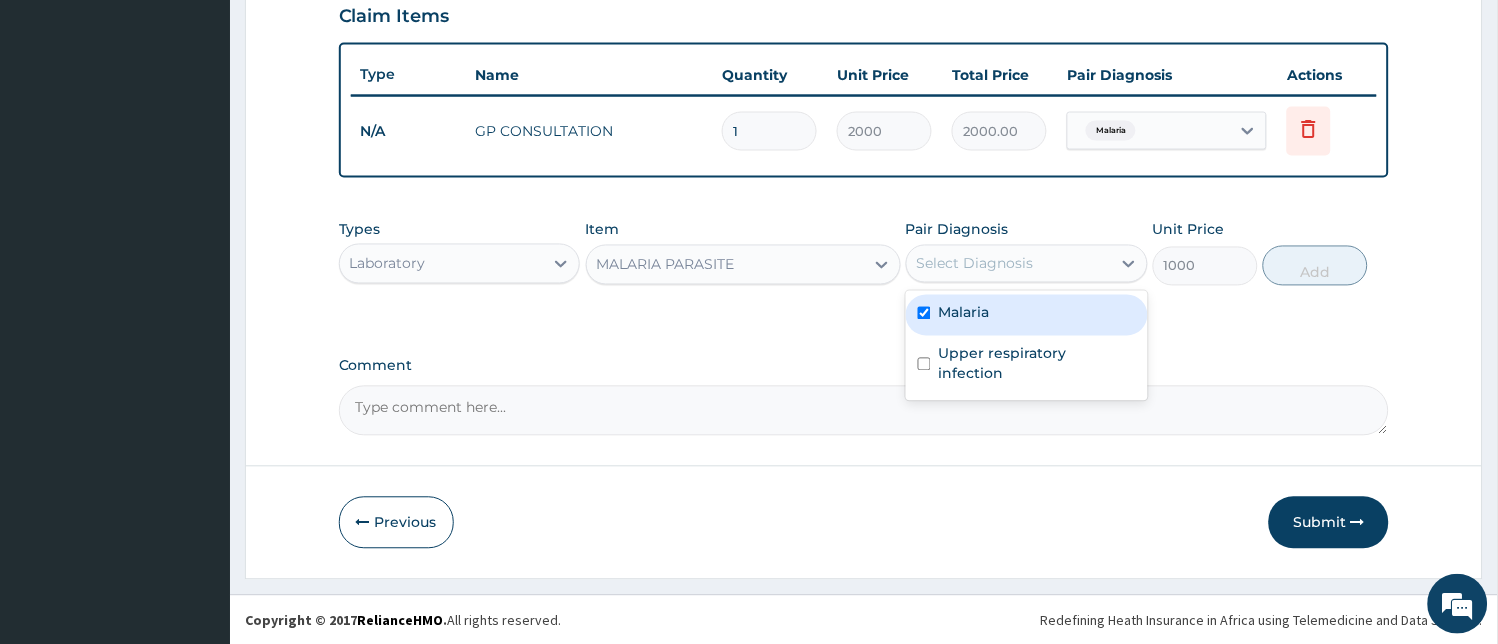checkbox on "true" 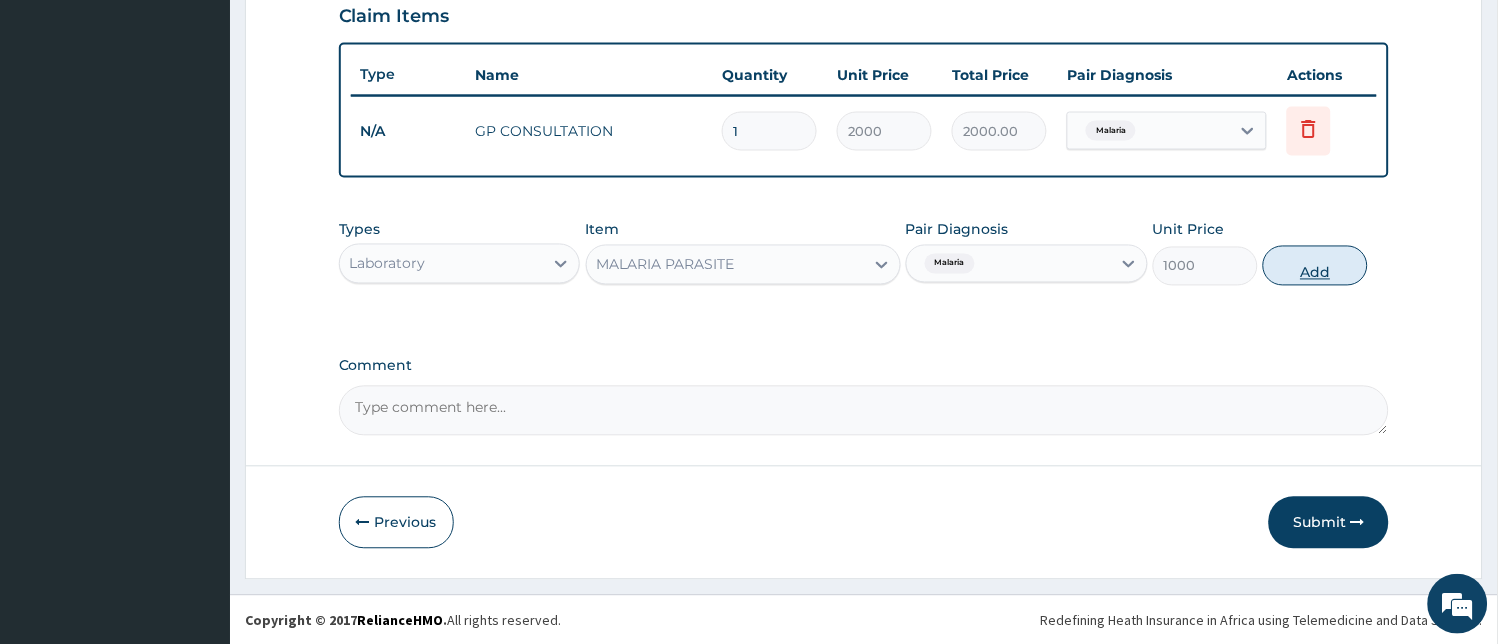 click on "Add" at bounding box center (1315, 266) 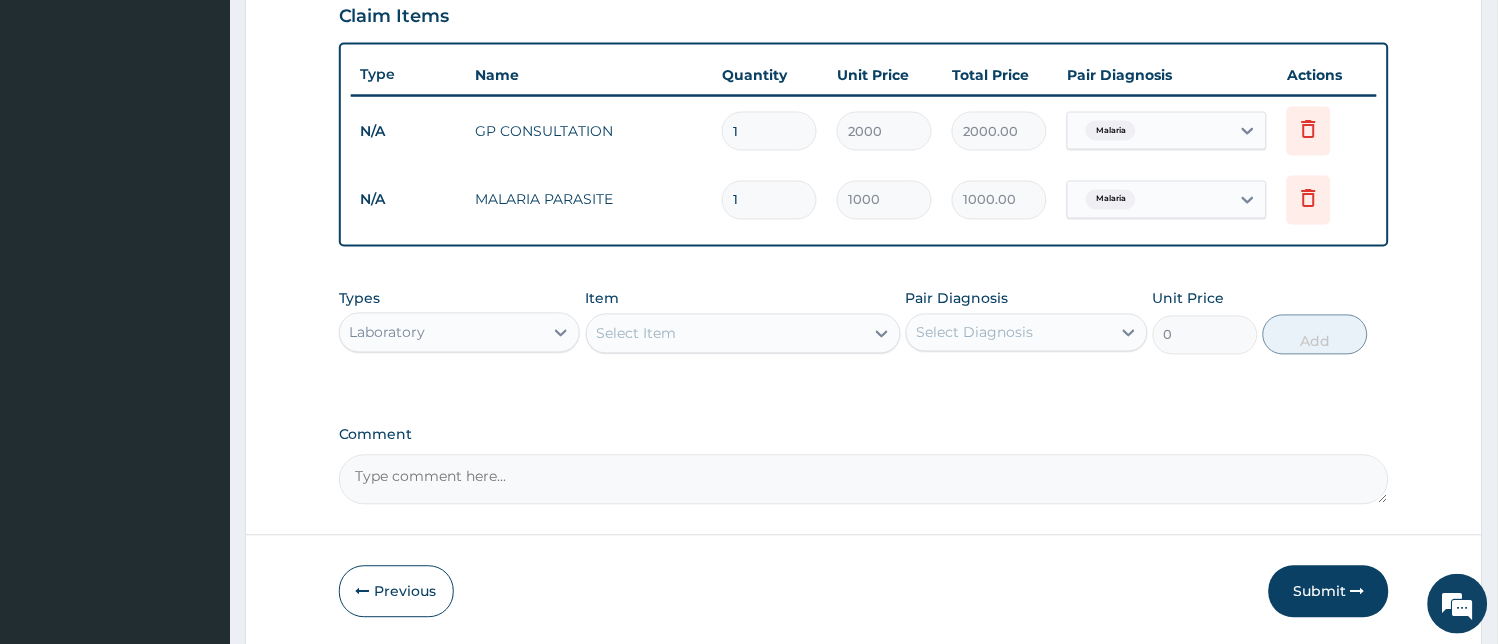 click on "Laboratory" at bounding box center (442, 333) 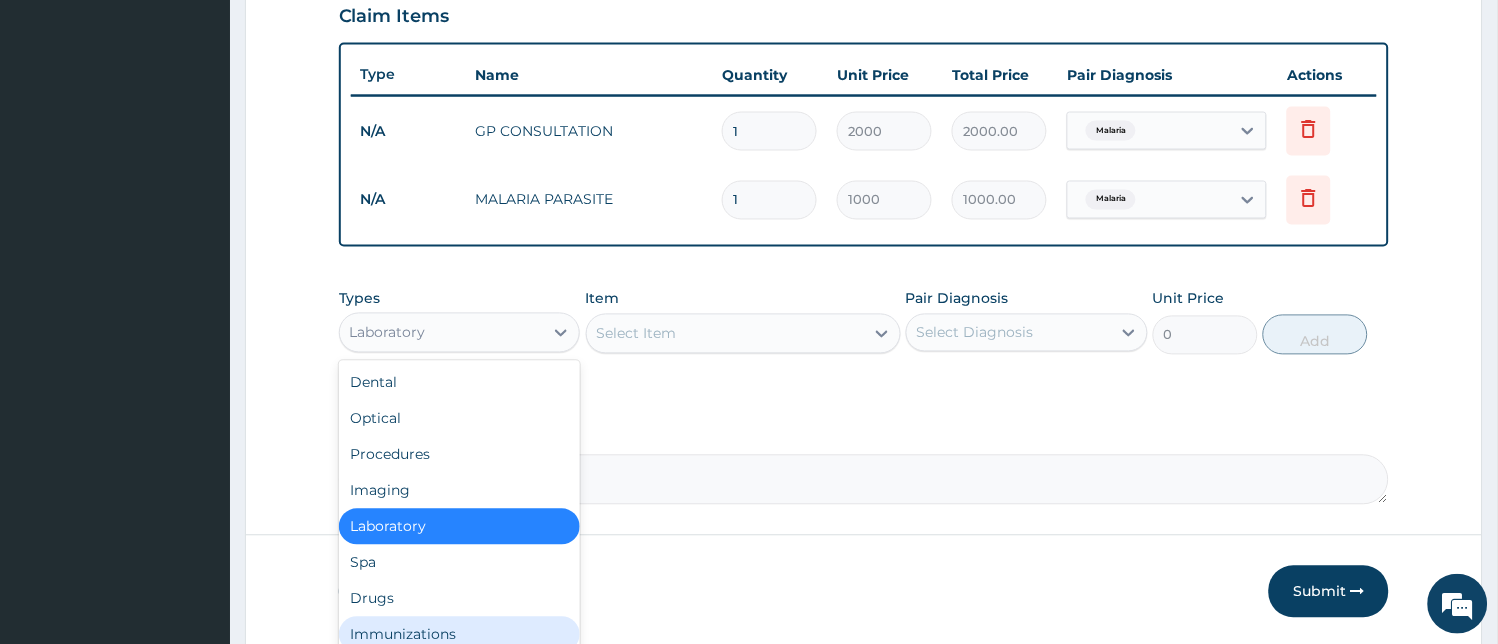 scroll, scrollTop: 770, scrollLeft: 0, axis: vertical 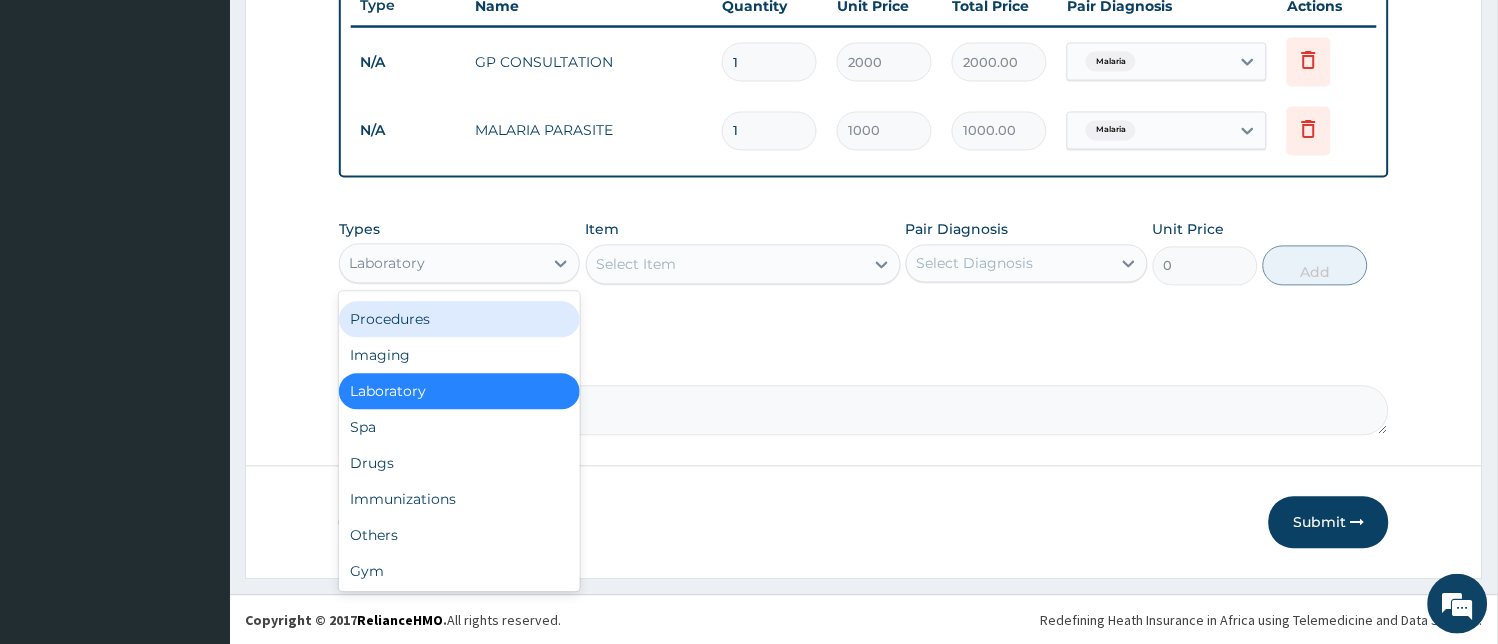 click on "Procedures" at bounding box center (460, 320) 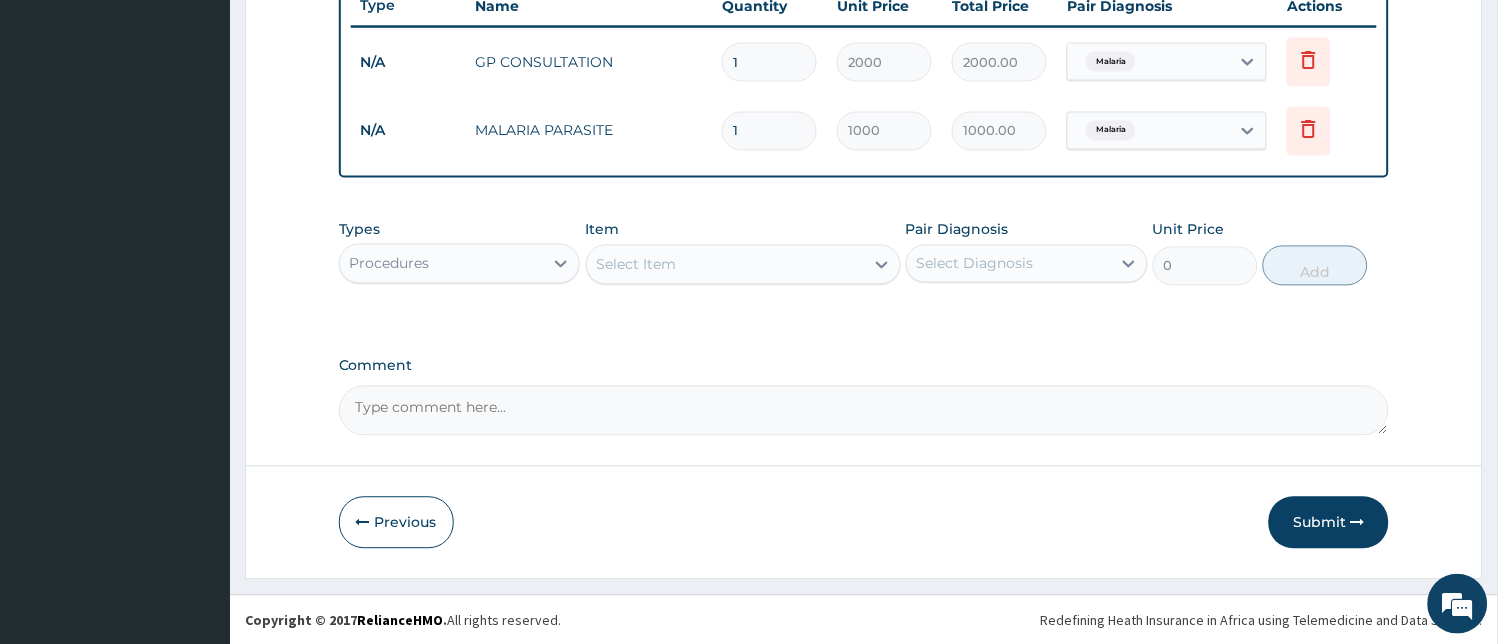 click on "Select Item" at bounding box center (725, 265) 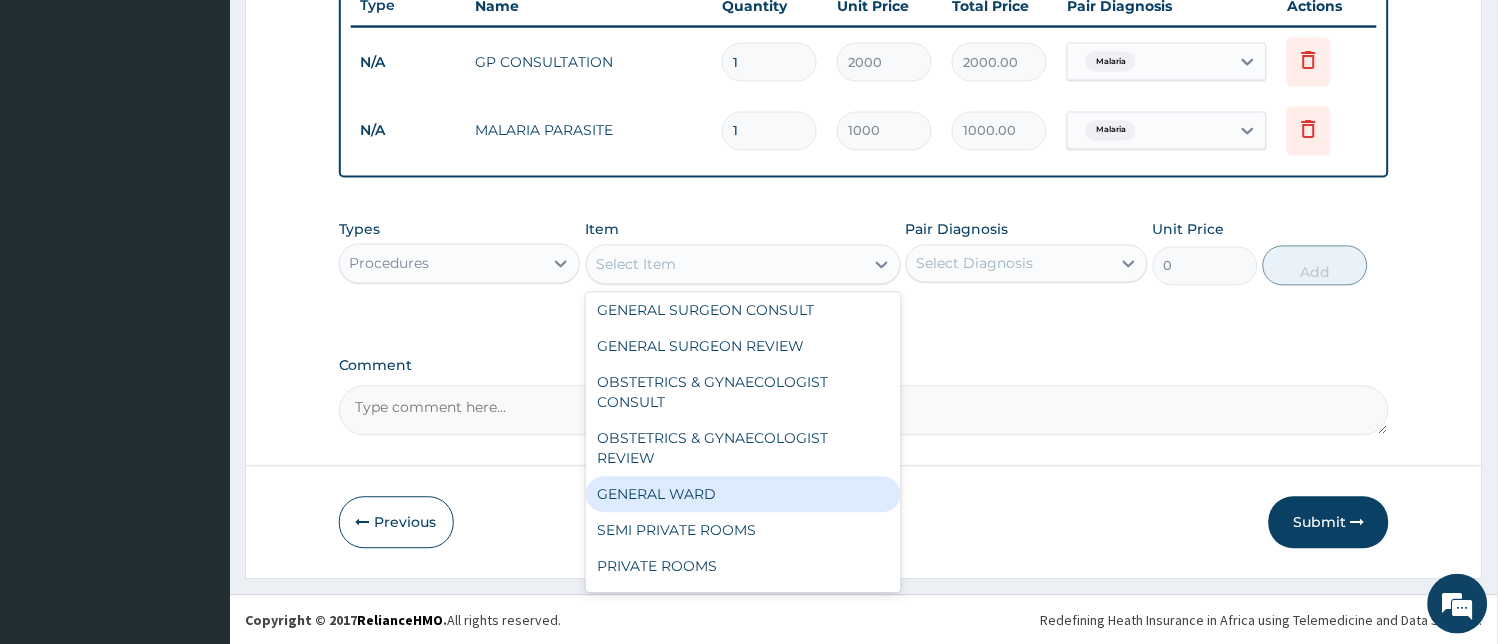 scroll, scrollTop: 88, scrollLeft: 0, axis: vertical 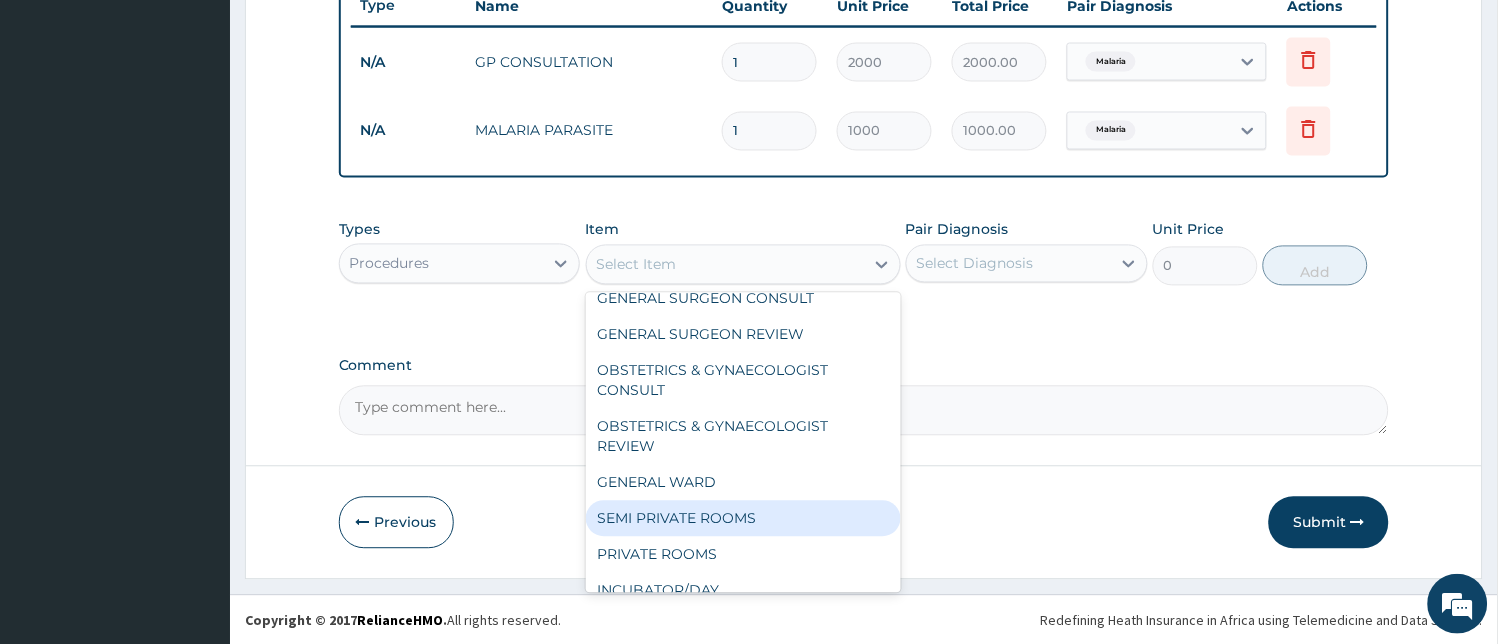 click on "SEMI PRIVATE ROOMS" at bounding box center [743, 519] 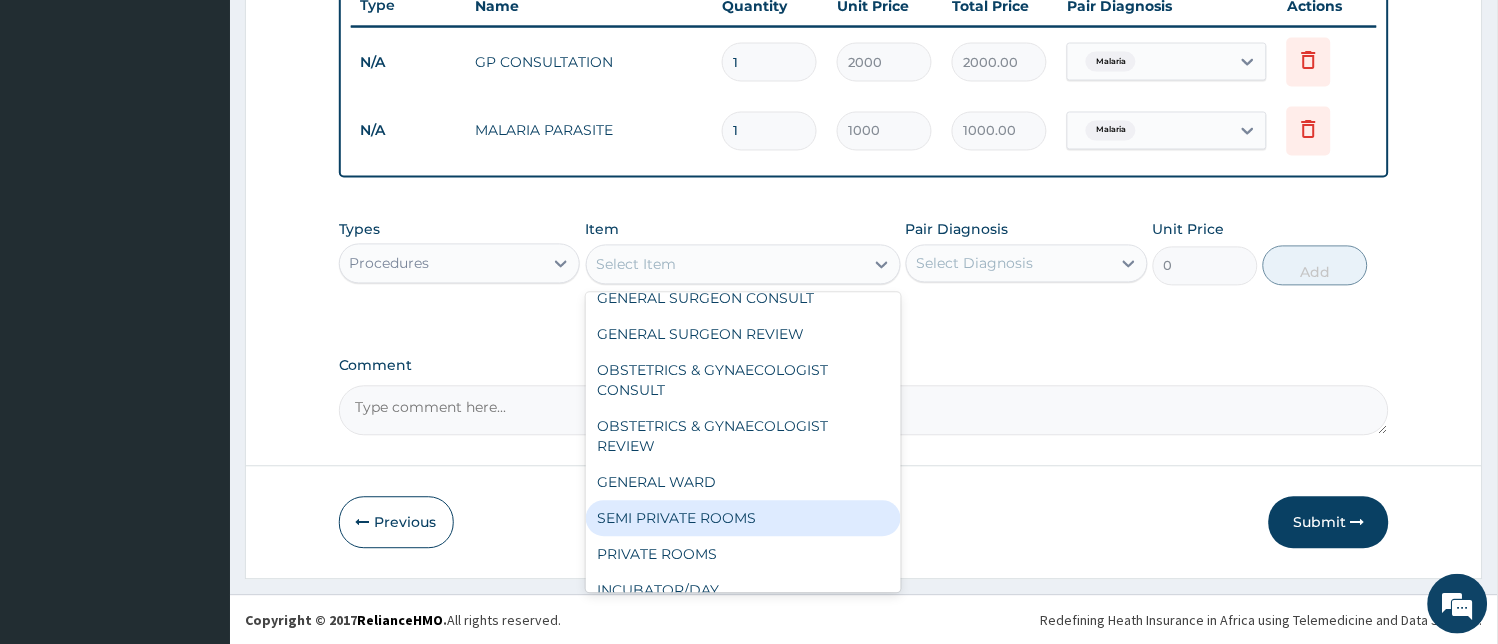 type on "4500" 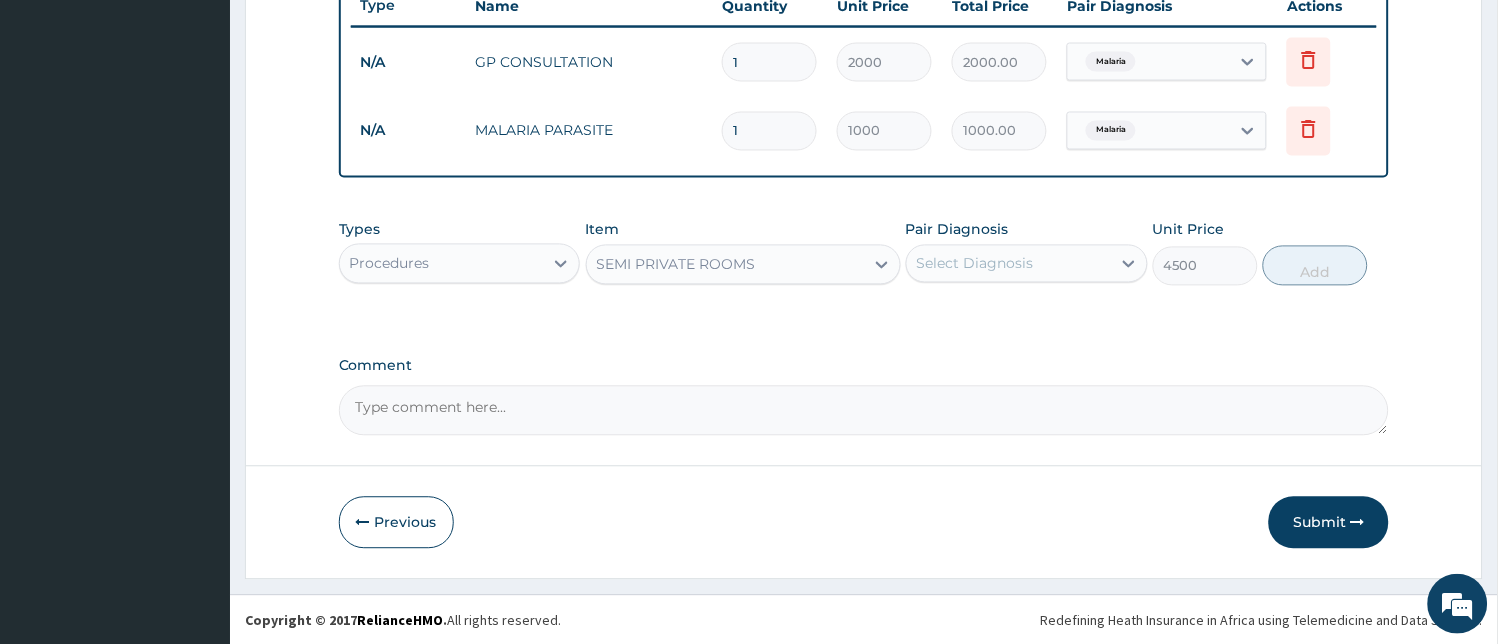 click on "Select Diagnosis" at bounding box center [1009, 264] 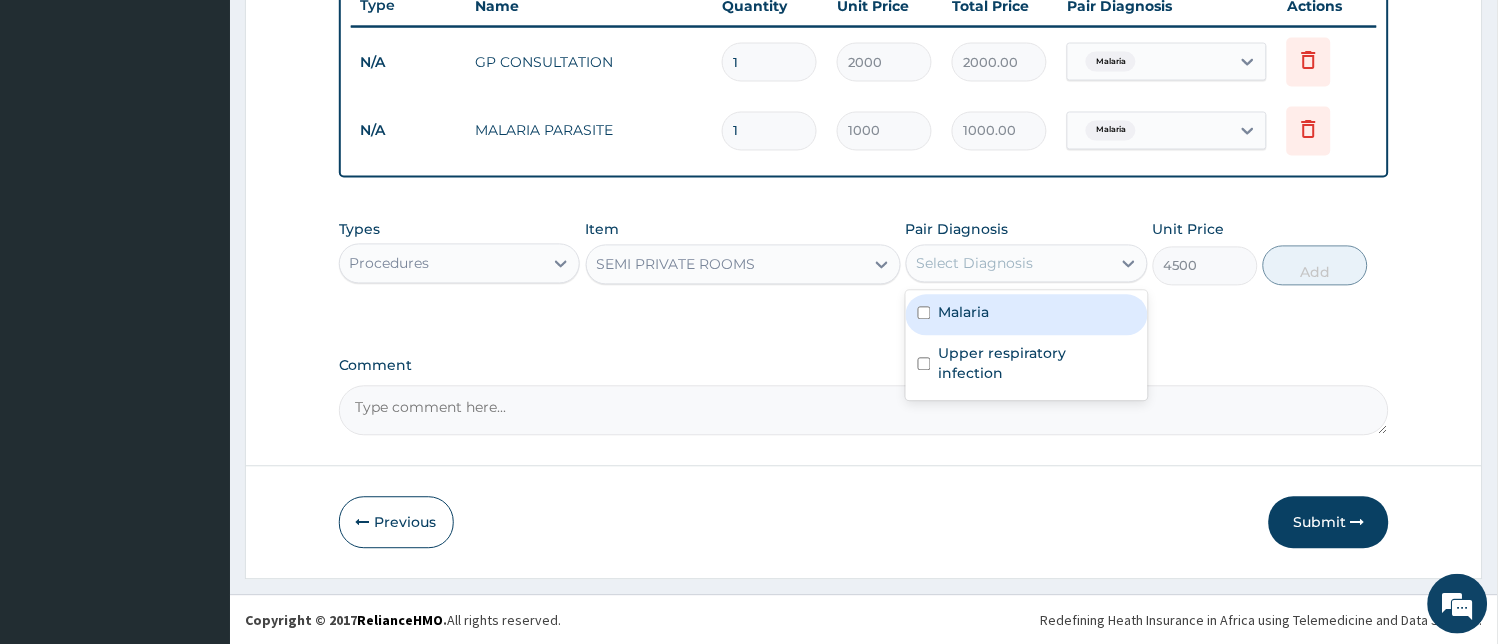 click on "Malaria" at bounding box center (1027, 315) 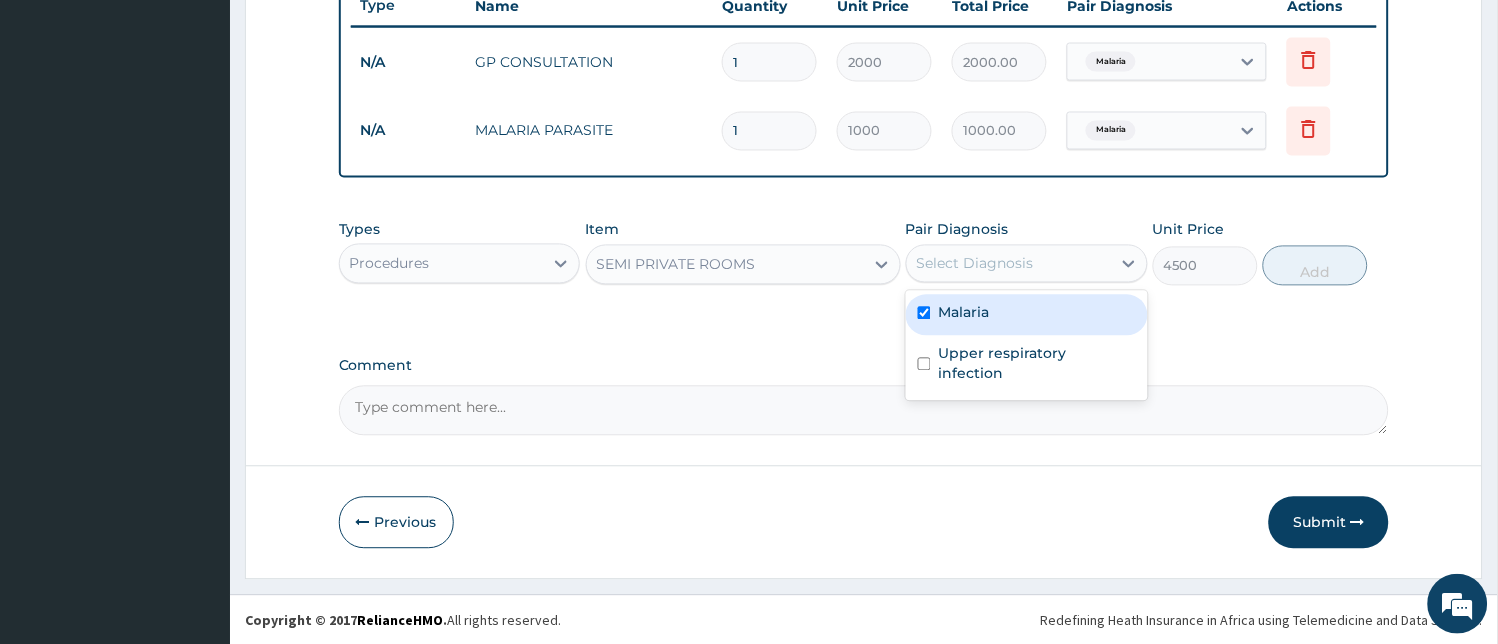 checkbox on "true" 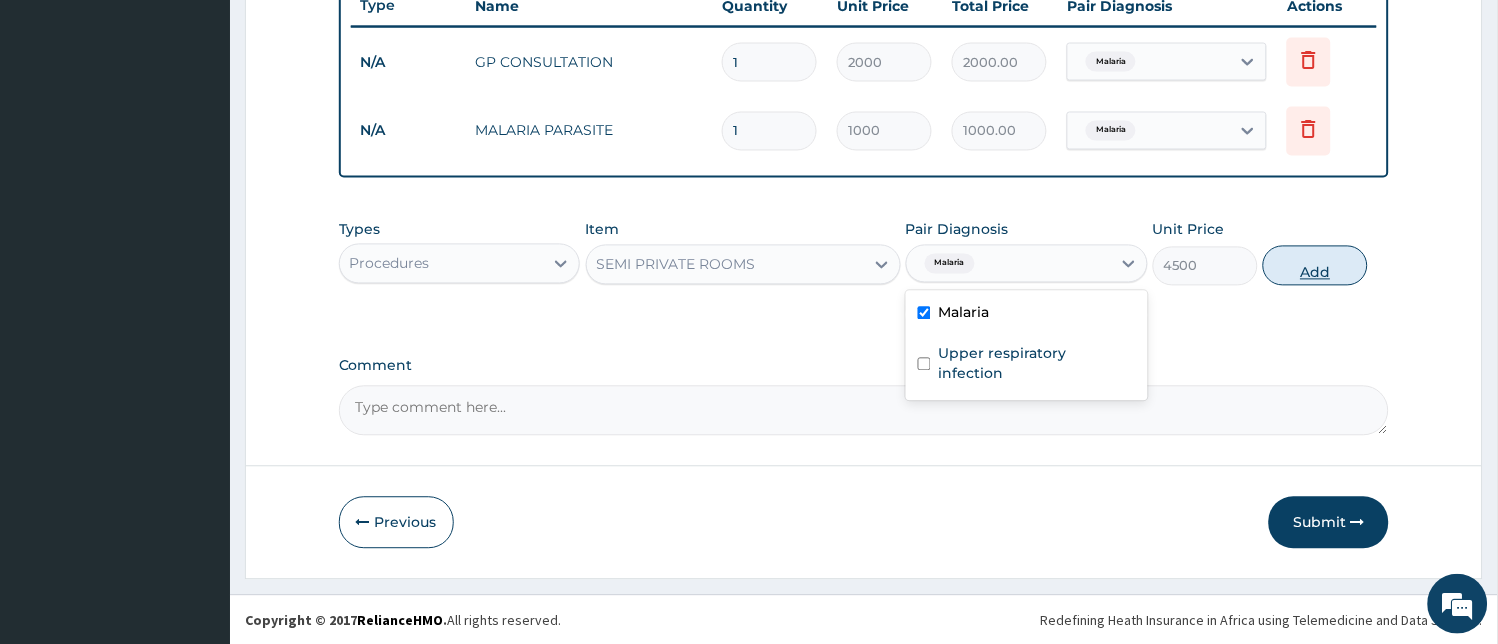 click on "Add" at bounding box center [1315, 266] 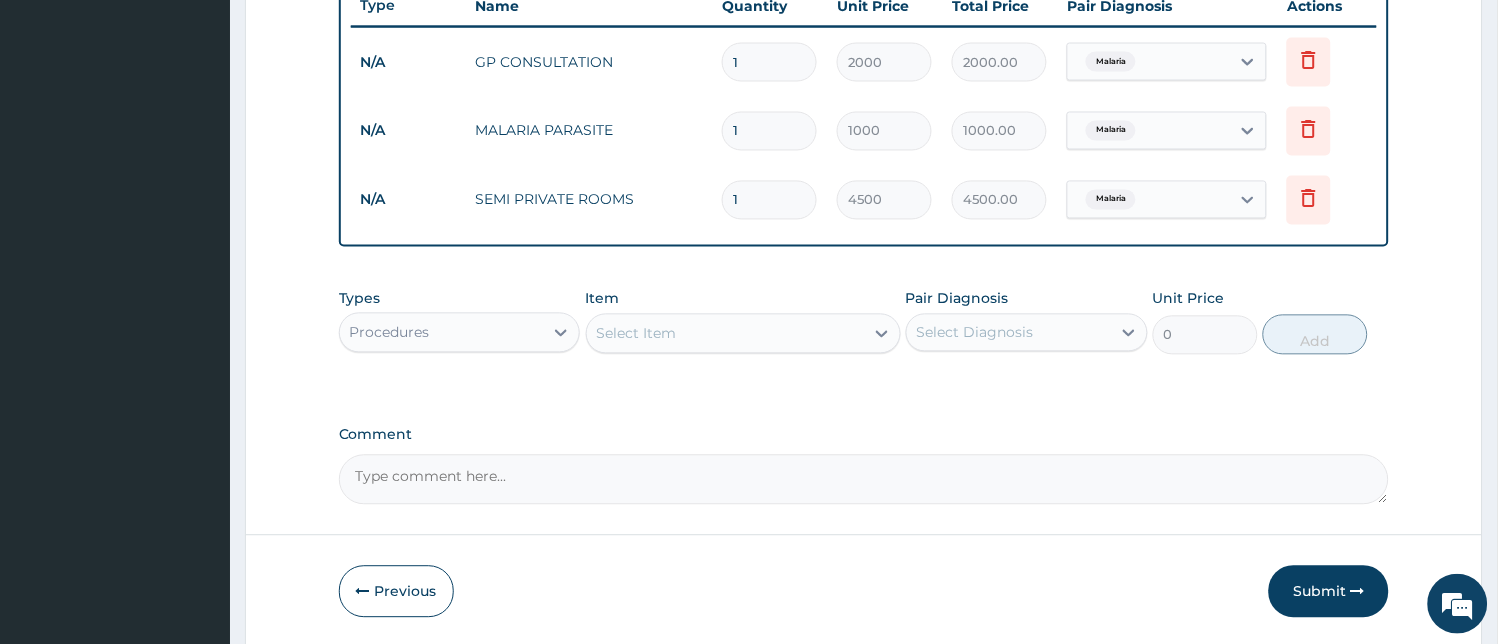 click on "Select Item" at bounding box center (725, 334) 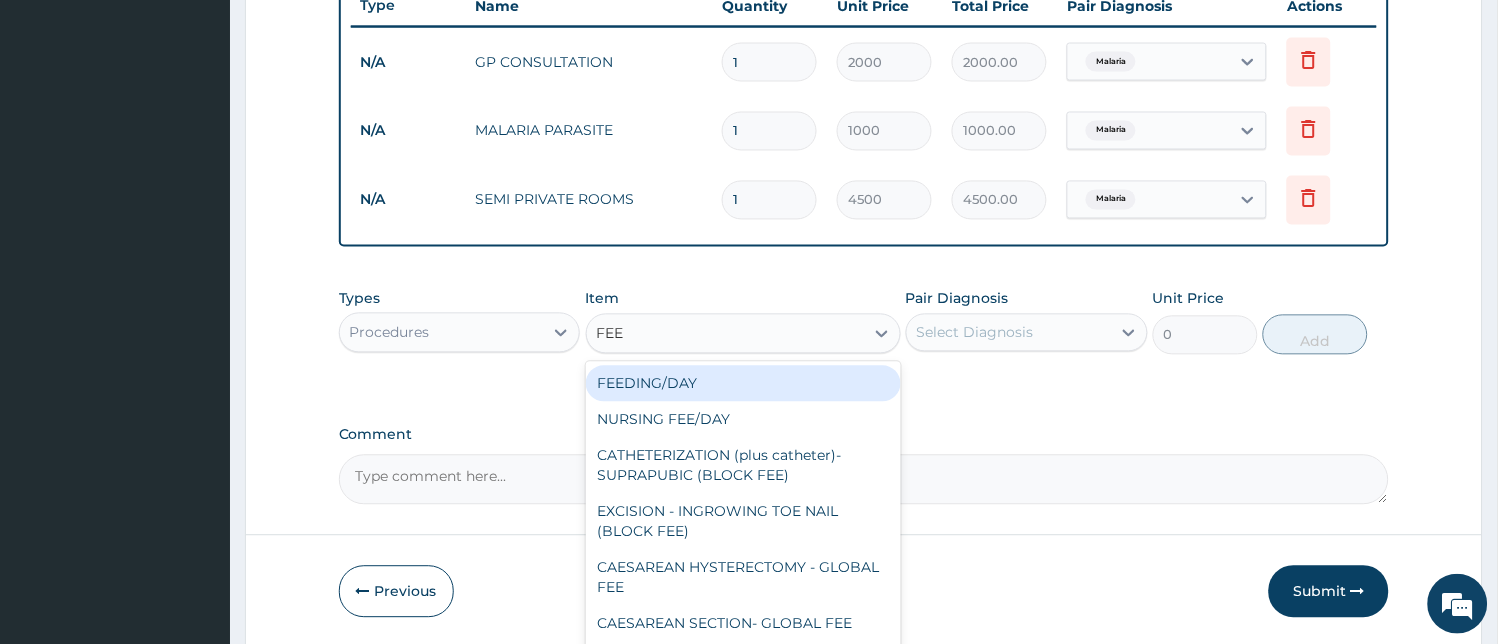 type on "FEED" 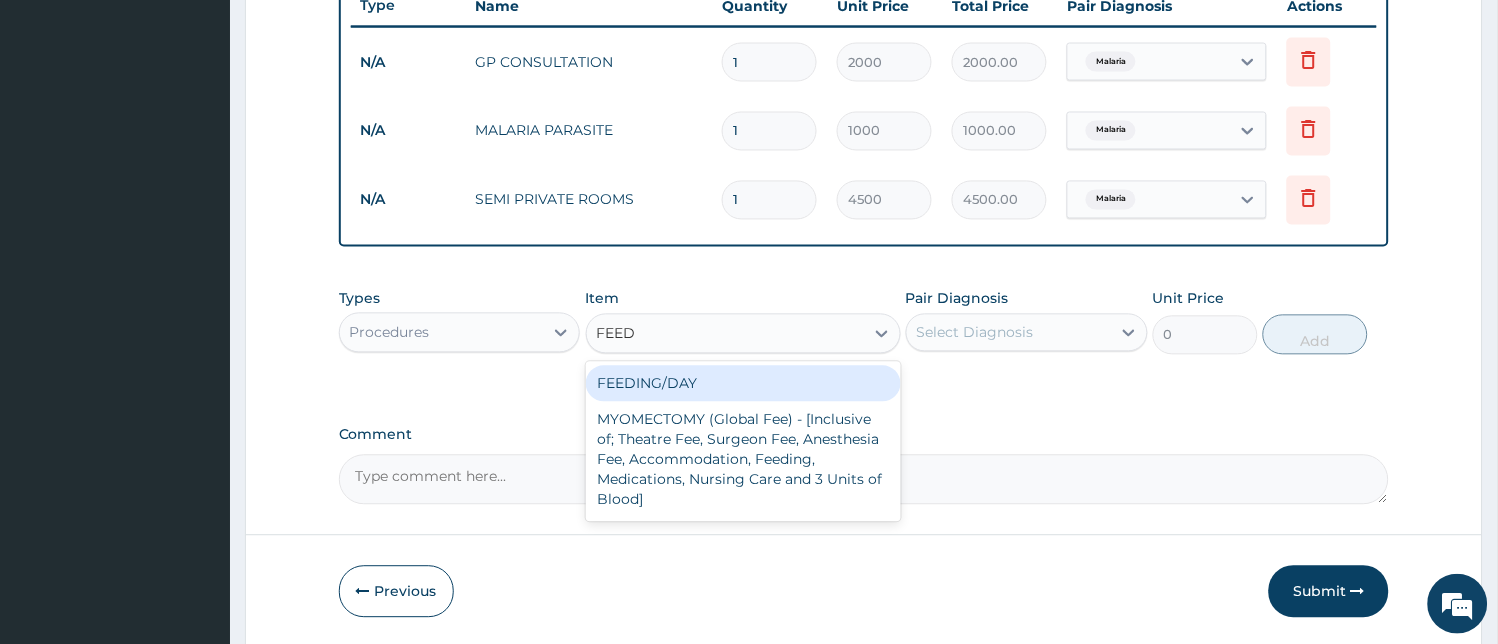 click on "FEEDING/DAY" at bounding box center [743, 384] 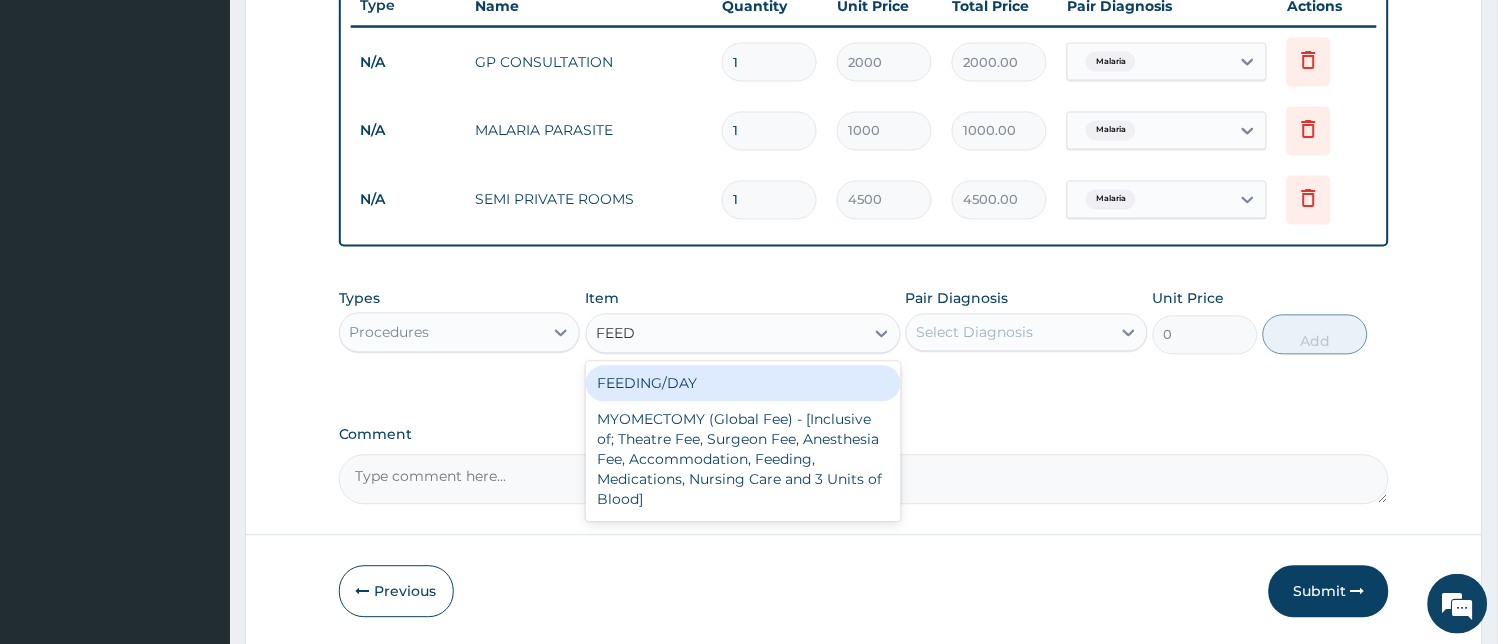 type 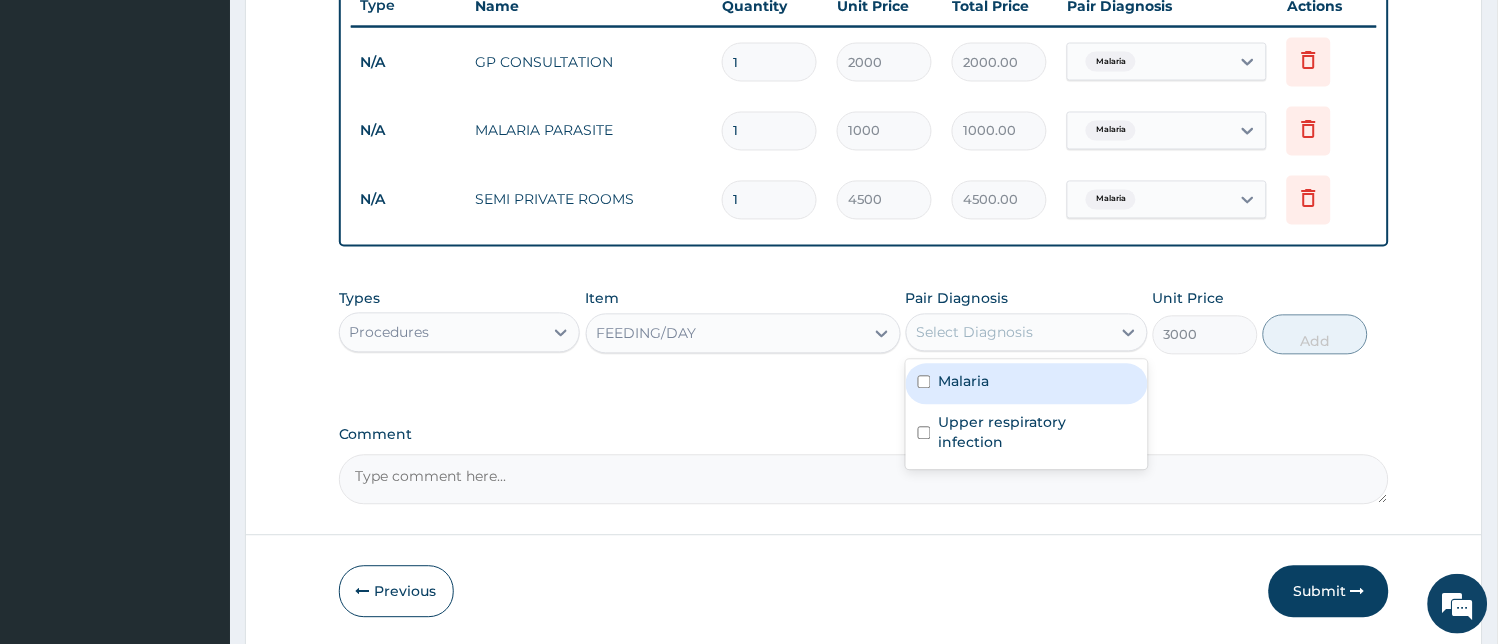 click on "Select Diagnosis" at bounding box center [975, 333] 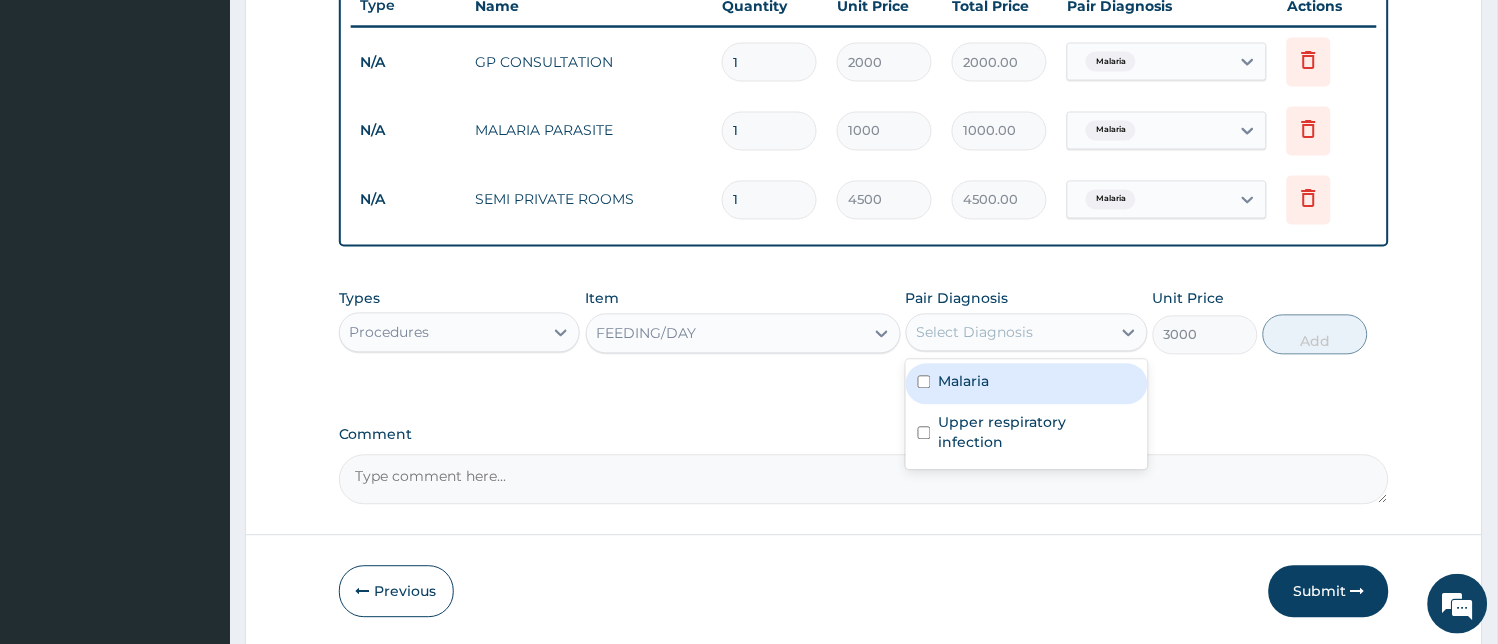 click on "Malaria" at bounding box center (1027, 384) 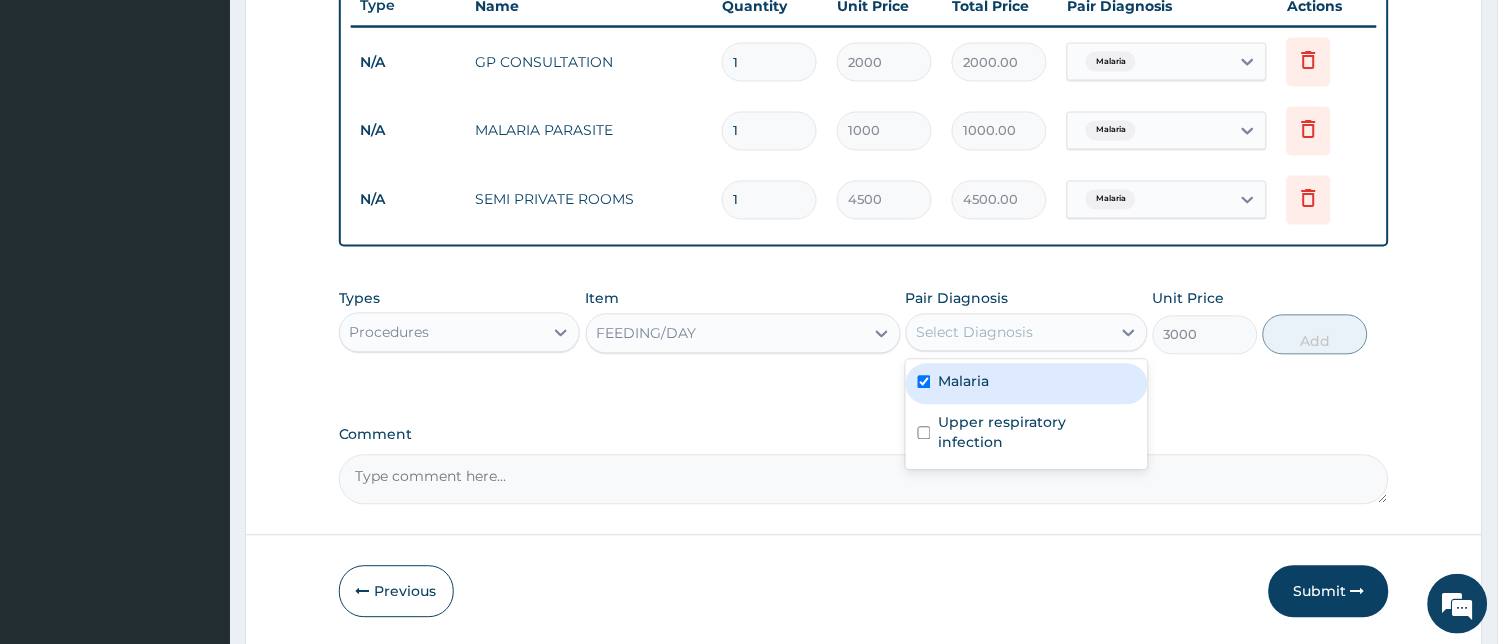 checkbox on "true" 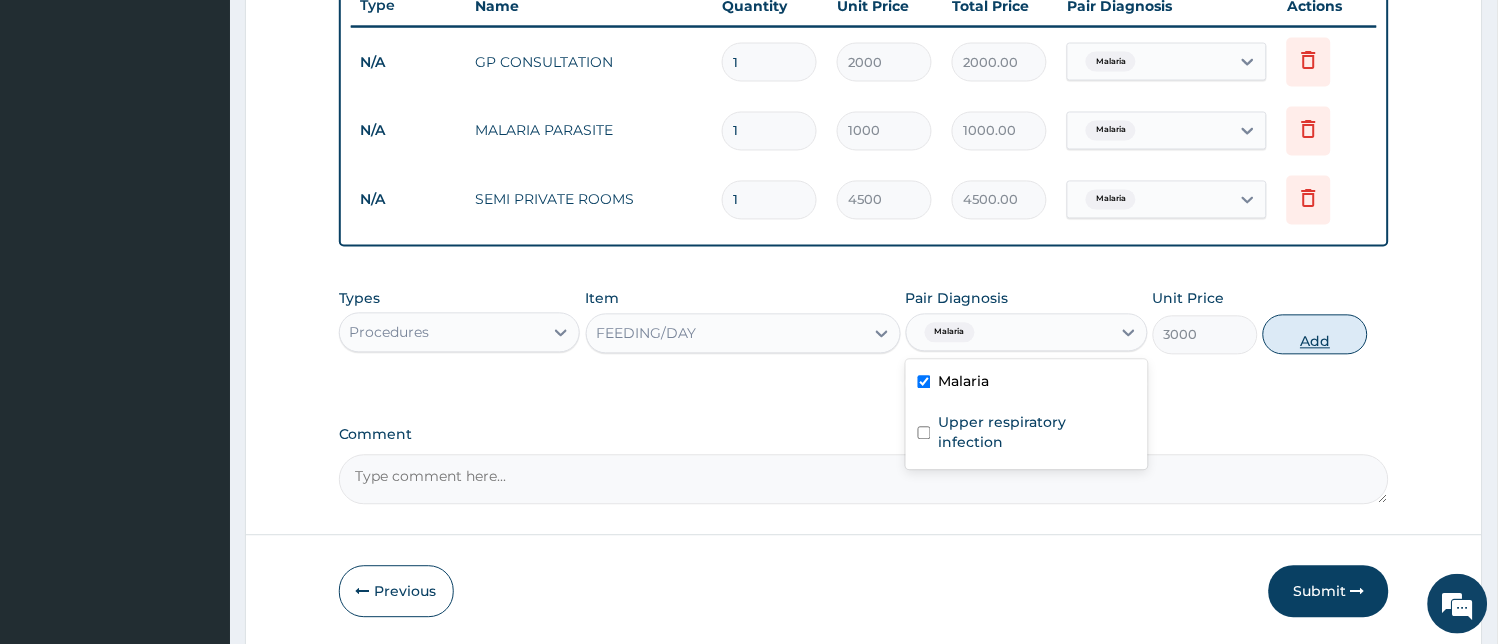 click on "Add" at bounding box center [1315, 335] 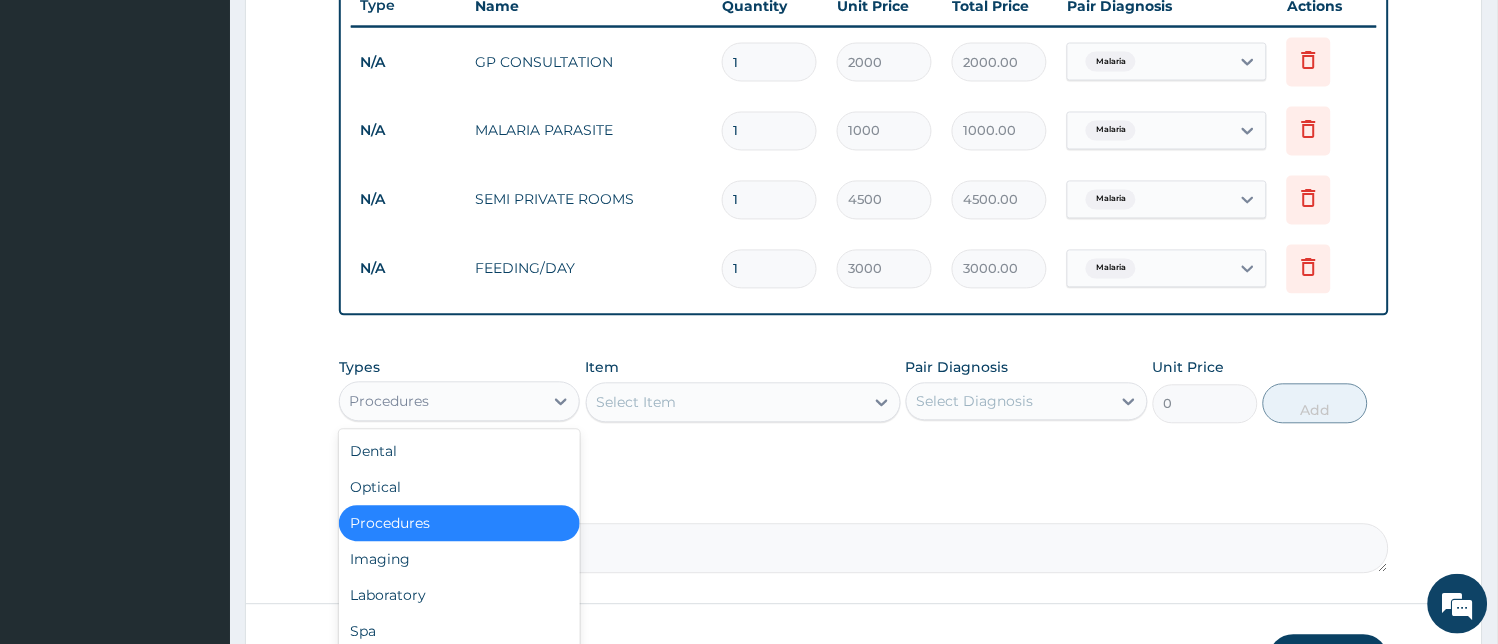 click on "Procedures" at bounding box center [442, 402] 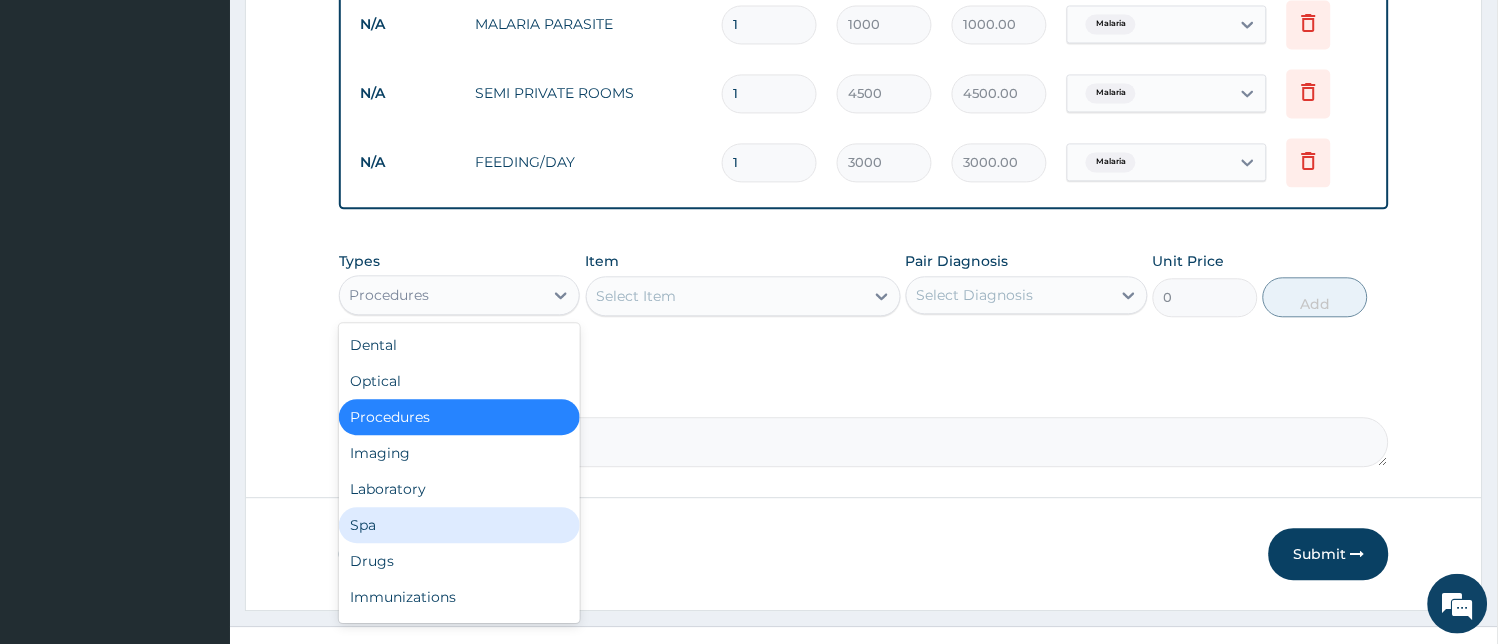 scroll, scrollTop: 910, scrollLeft: 0, axis: vertical 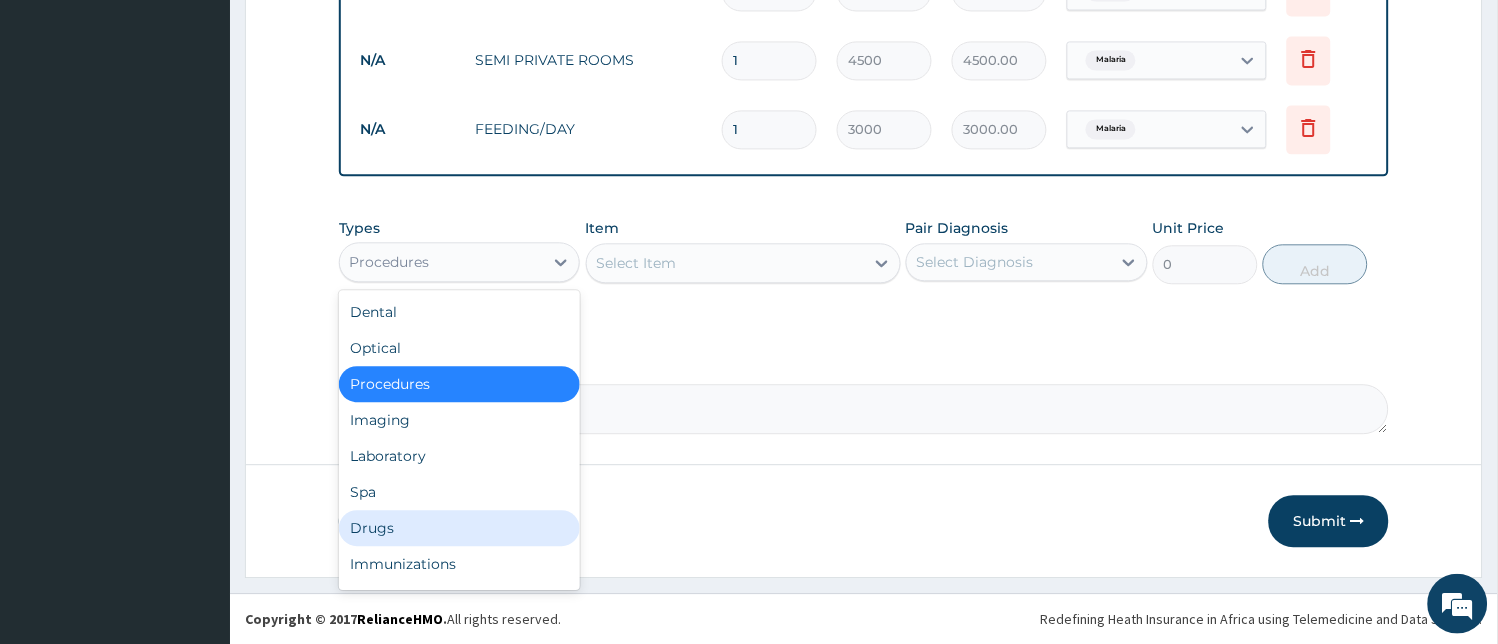 click on "Drugs" at bounding box center (460, 528) 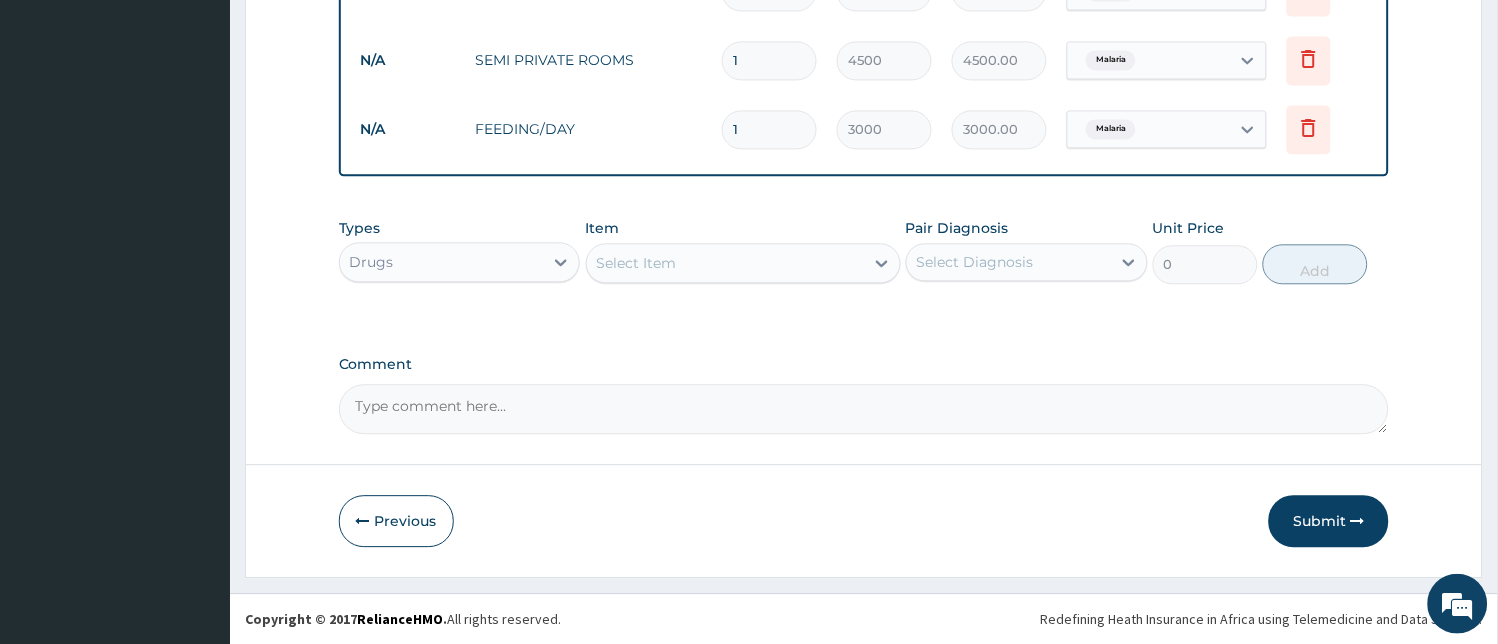 click on "Select Item" at bounding box center (725, 263) 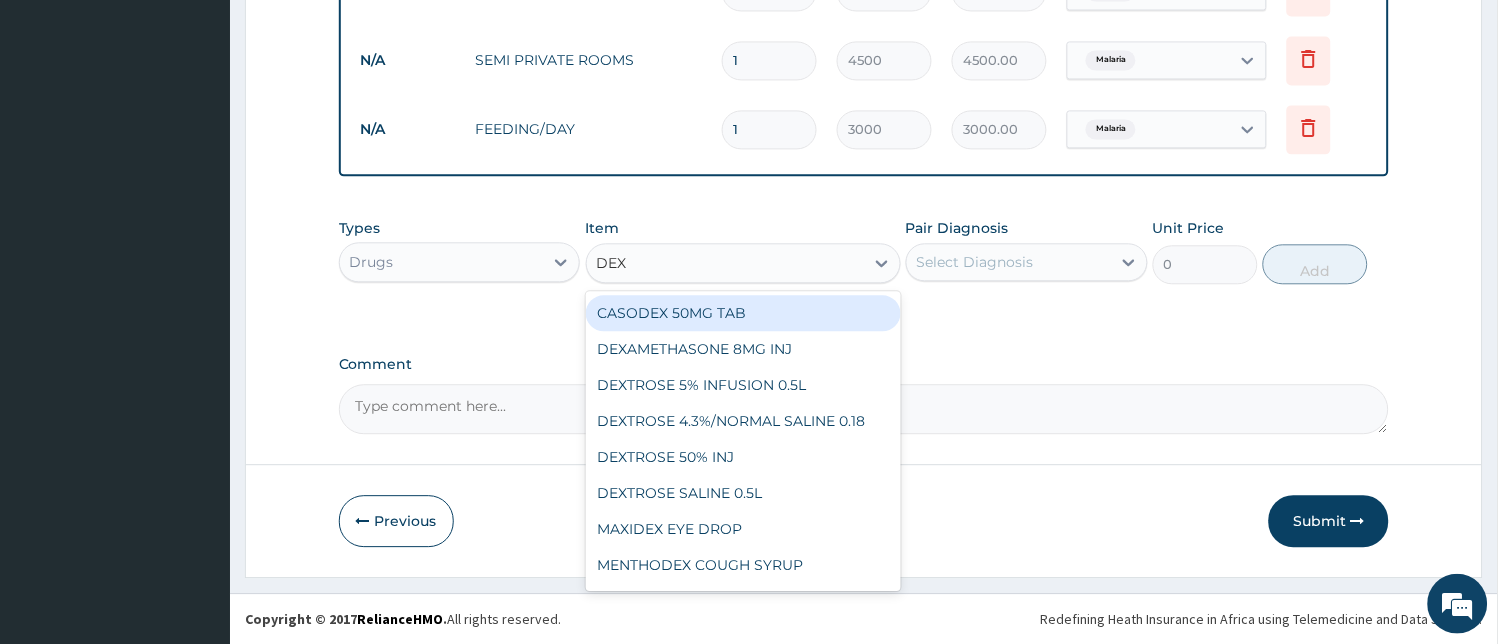 type on "DEXT" 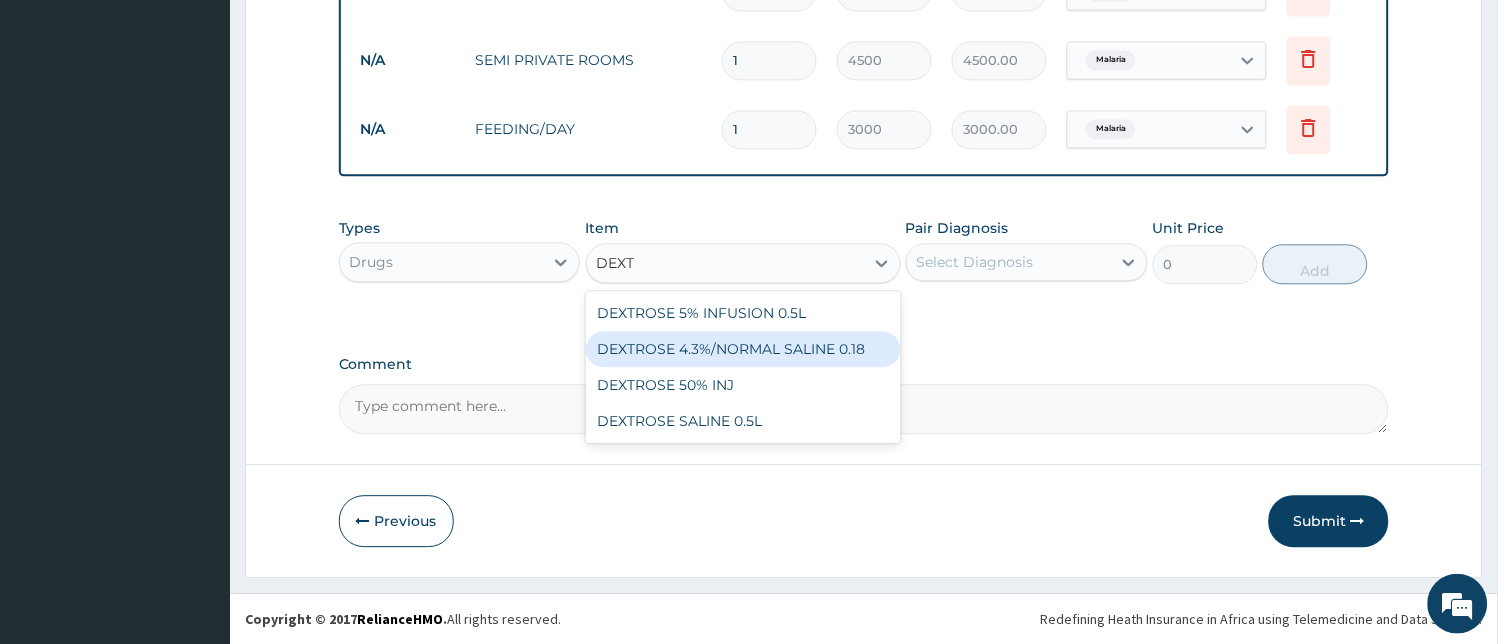 click on "DEXTROSE 4.3%/NORMAL SALINE 0.18" at bounding box center (743, 349) 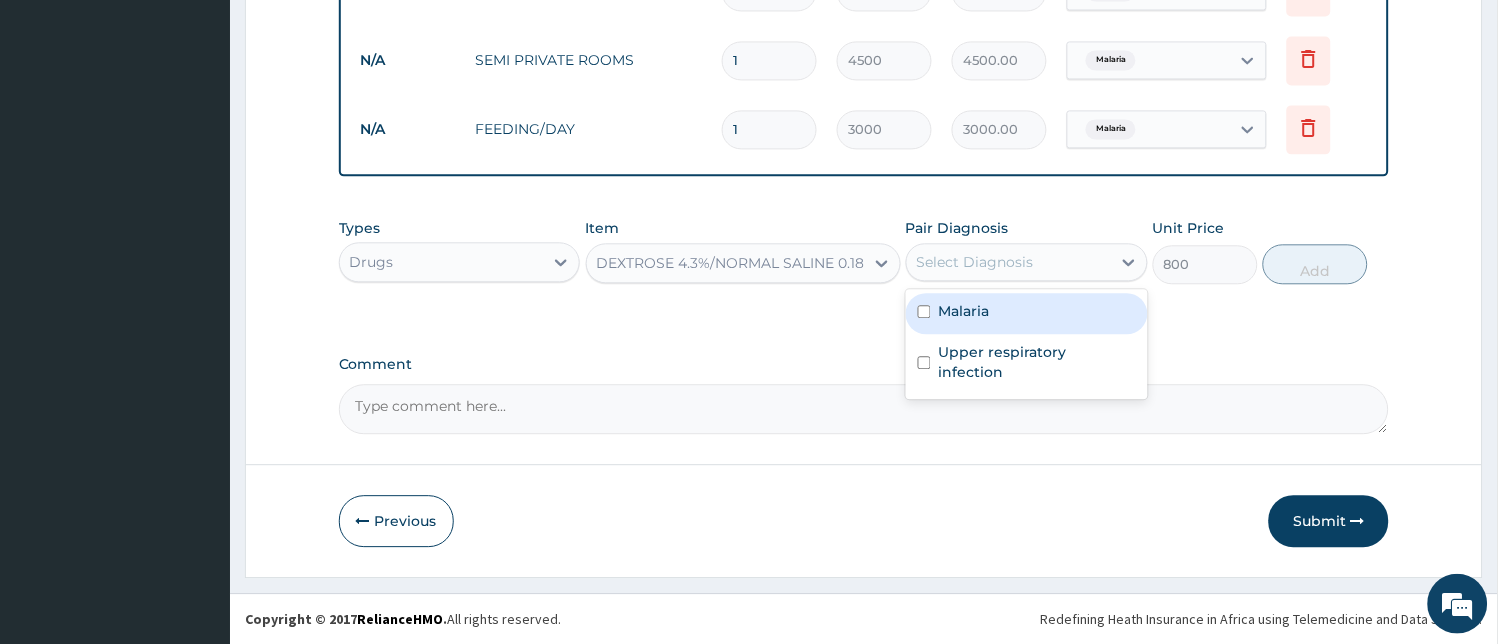 click on "Select Diagnosis" at bounding box center [975, 262] 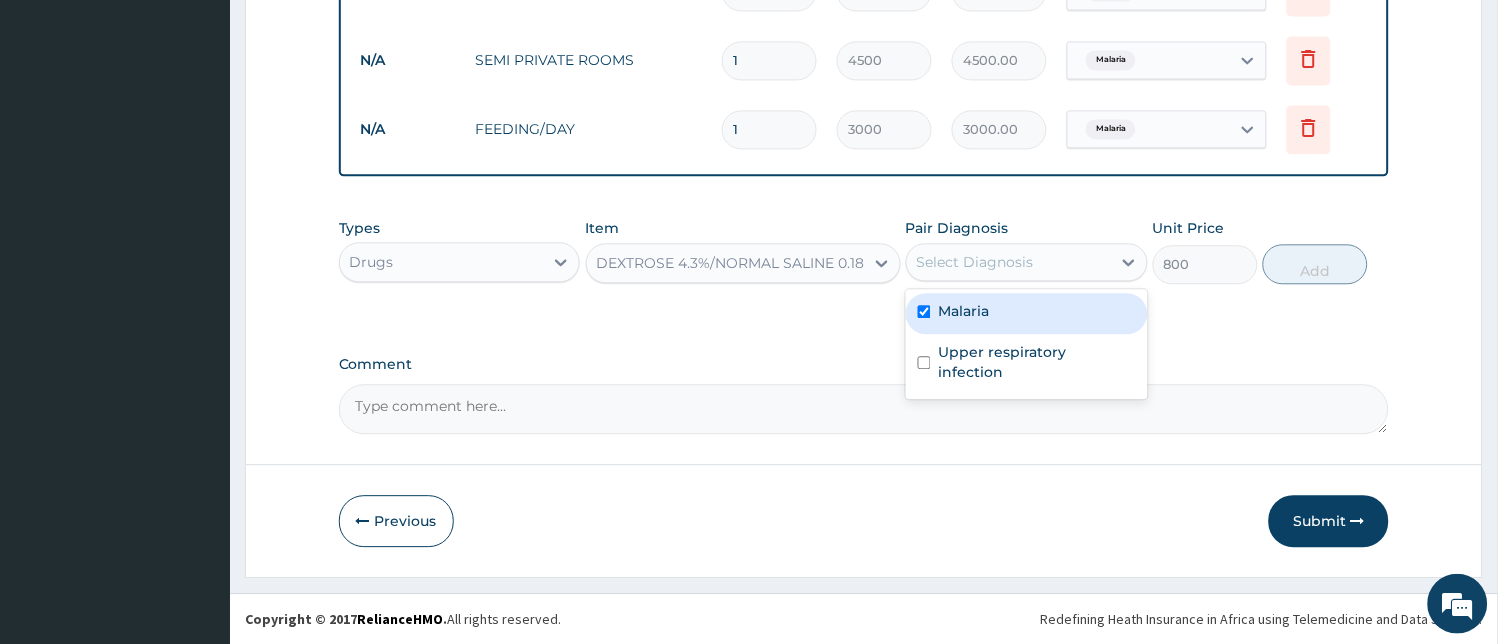 checkbox on "true" 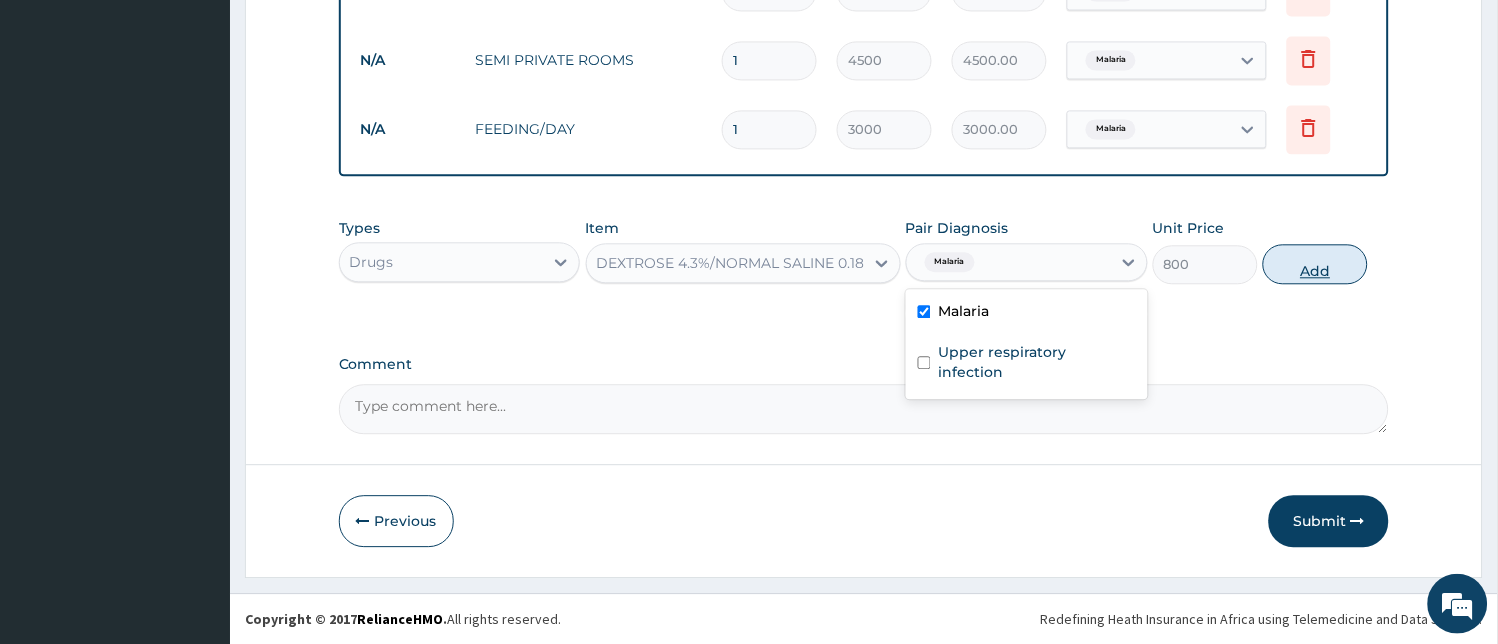 click on "Add" at bounding box center (1315, 264) 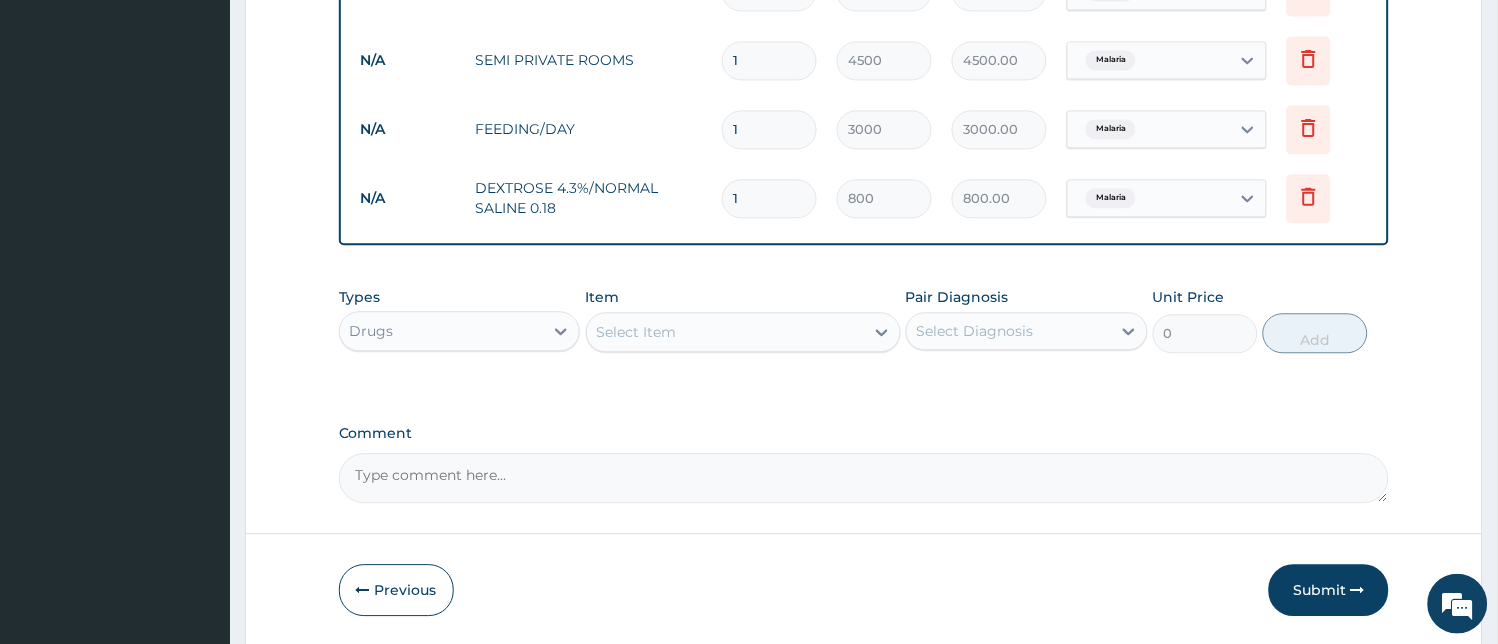 click on "Select Item" at bounding box center [725, 332] 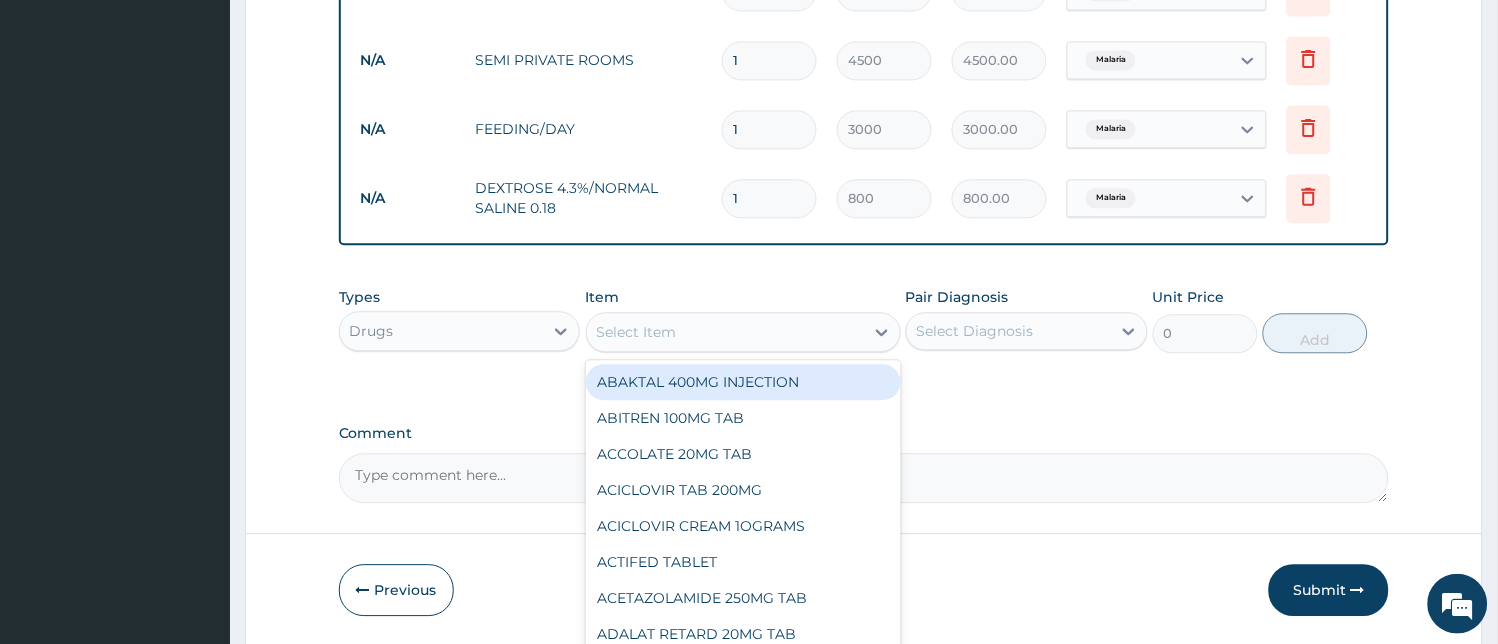 type on "F" 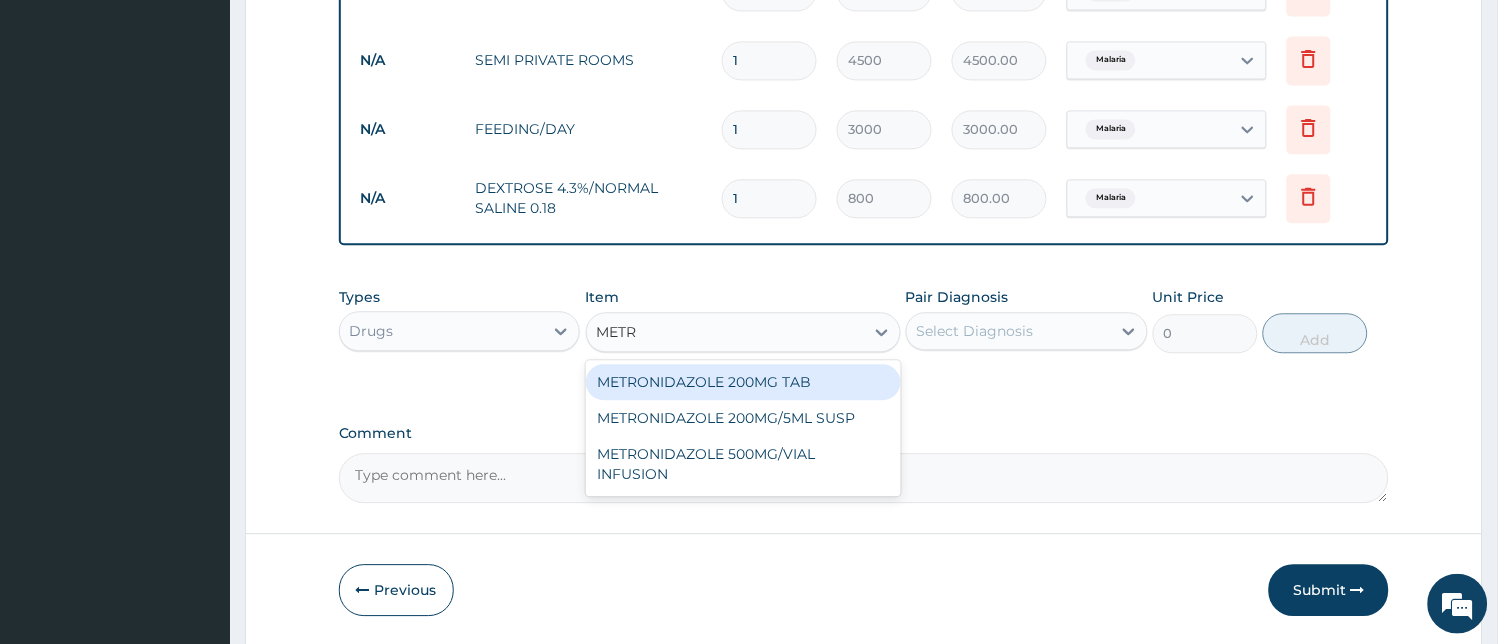 type on "METRO" 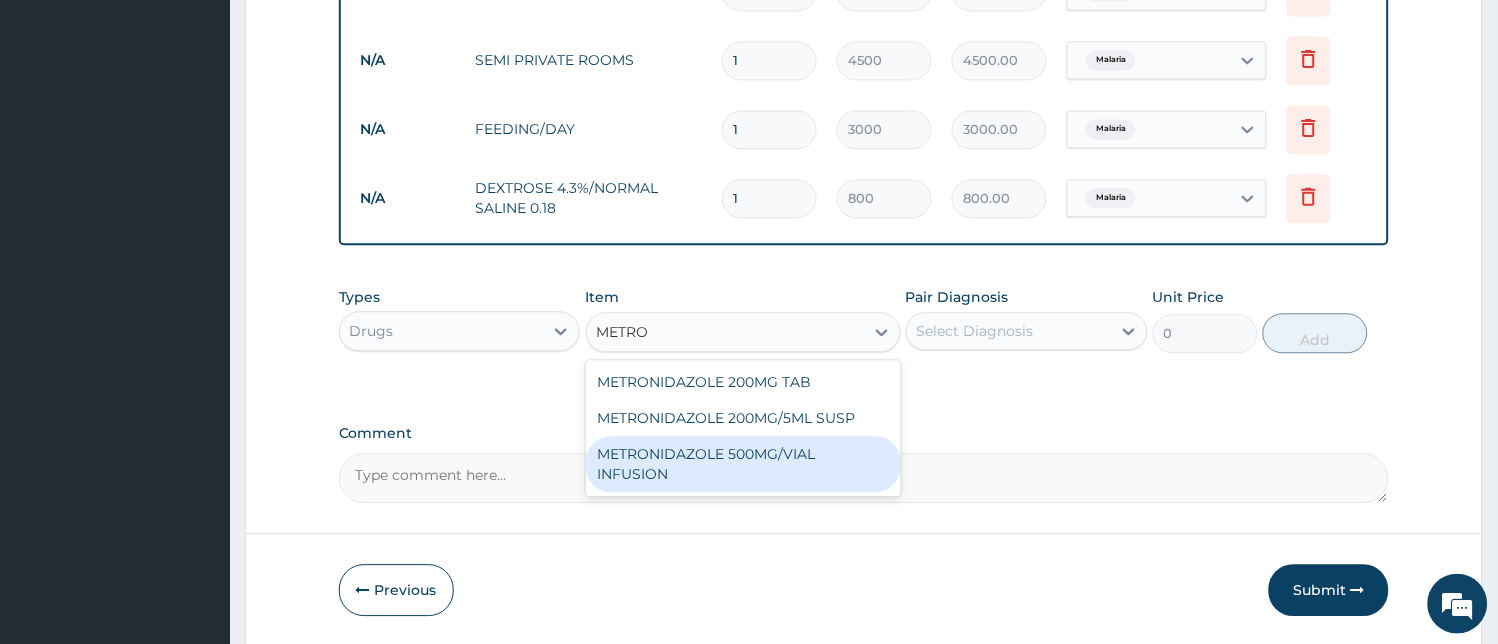 click on "METRONIDAZOLE 500MG/VIAL INFUSION" at bounding box center [743, 464] 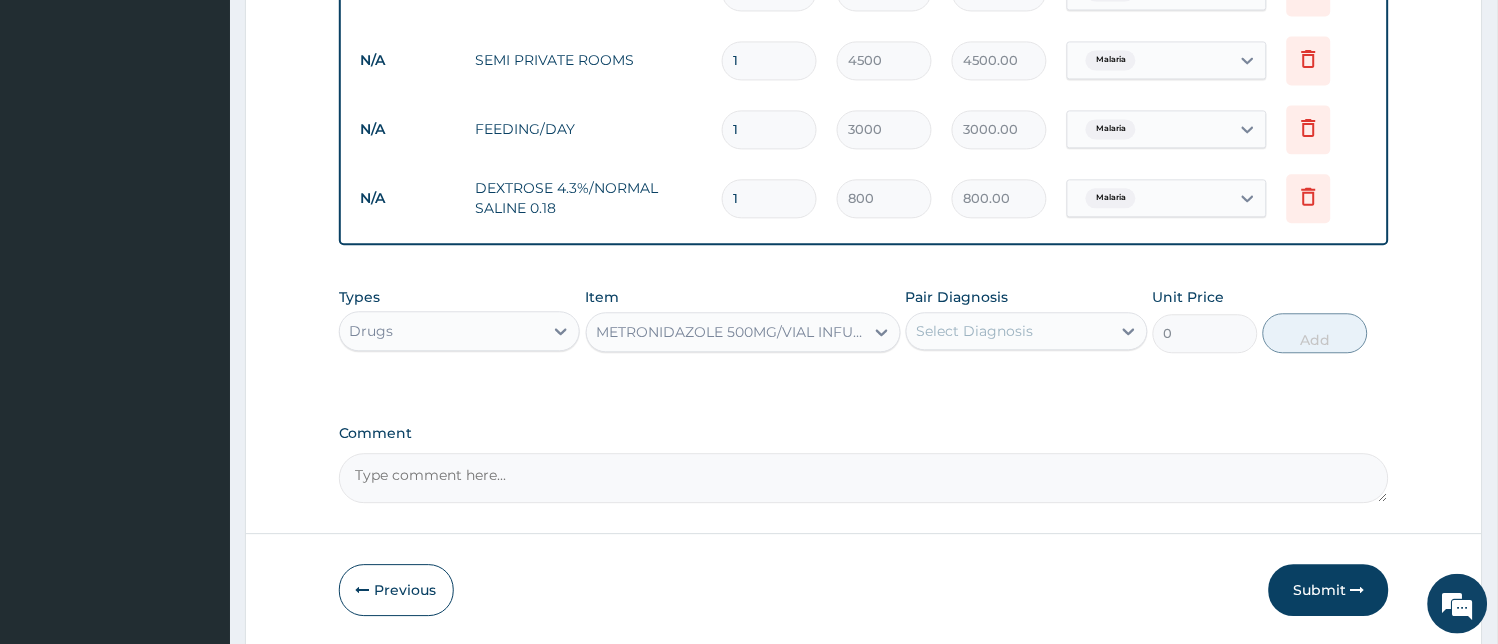 type 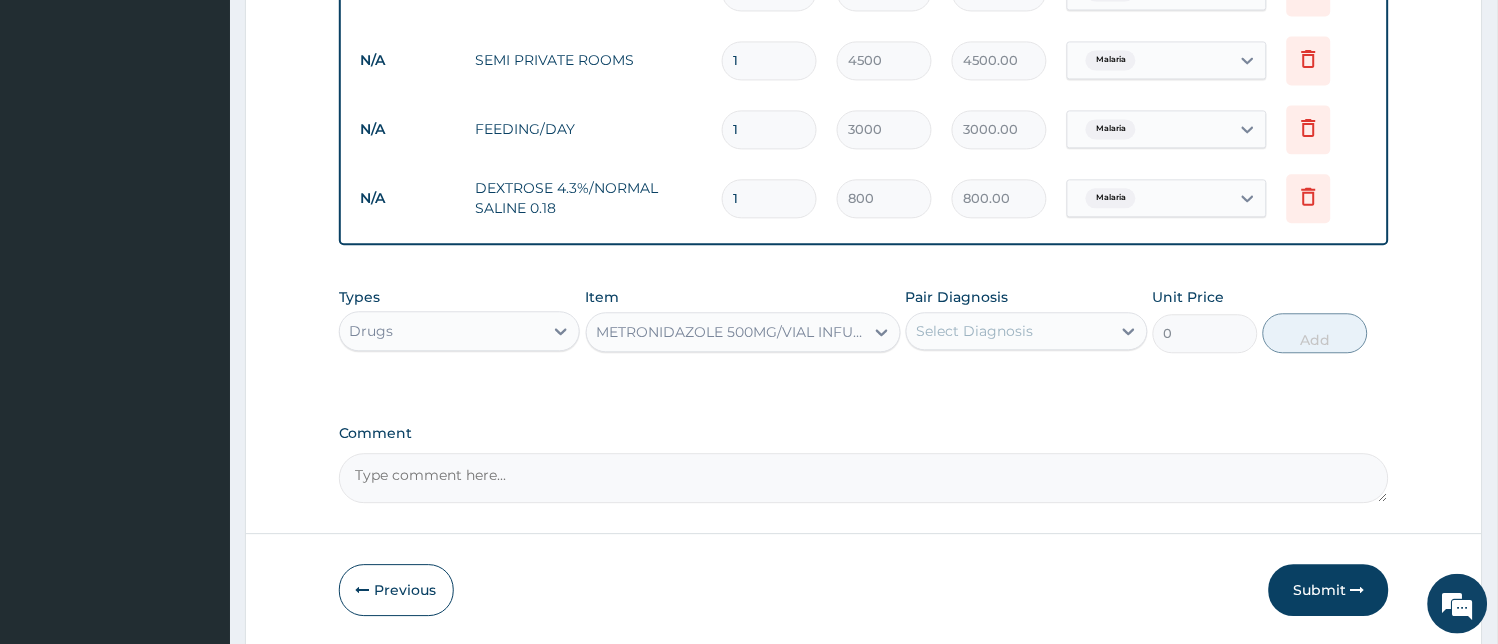 type on "500" 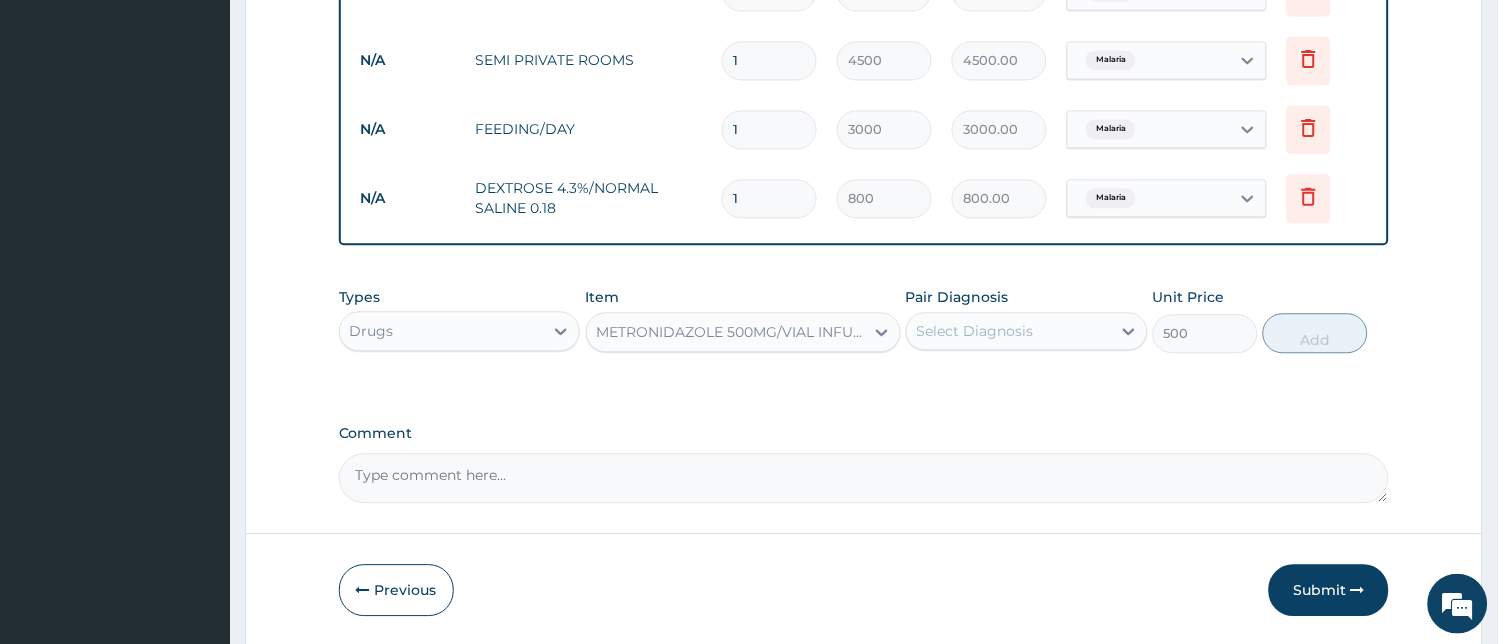 click on "Select Diagnosis" at bounding box center (1009, 331) 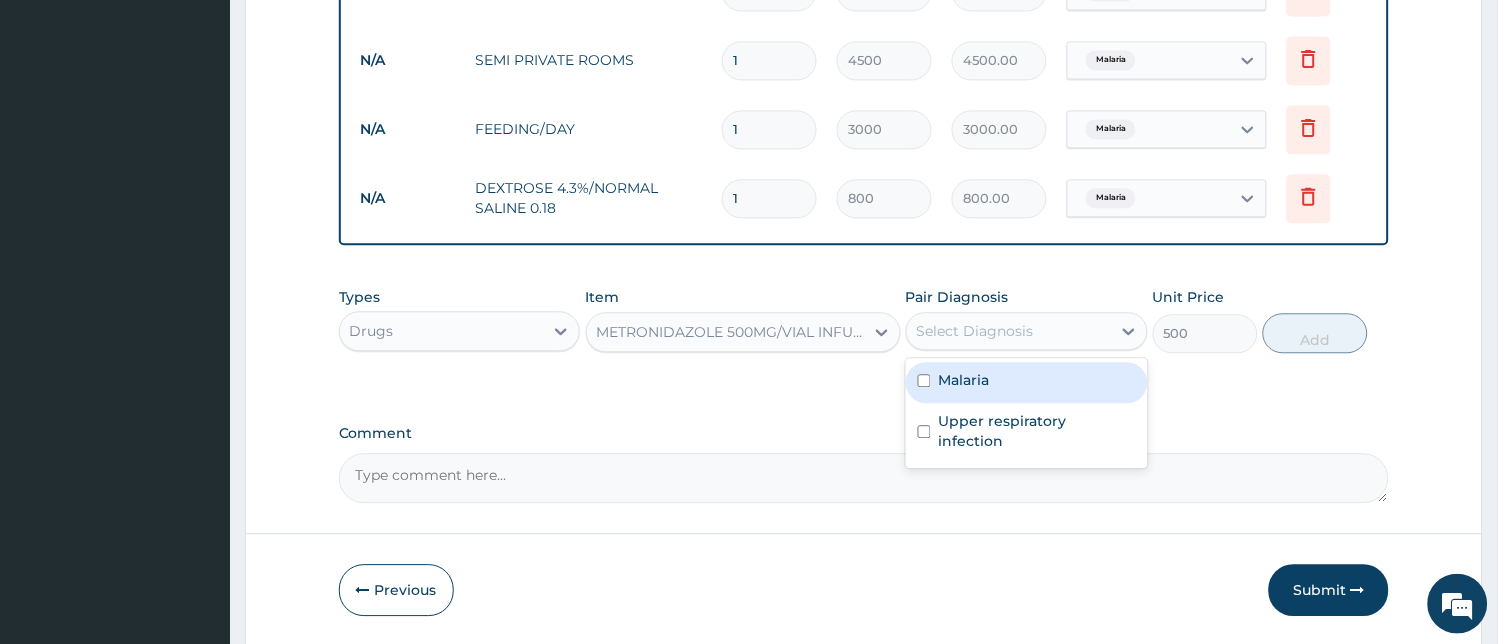 click on "Malaria" at bounding box center [1027, 382] 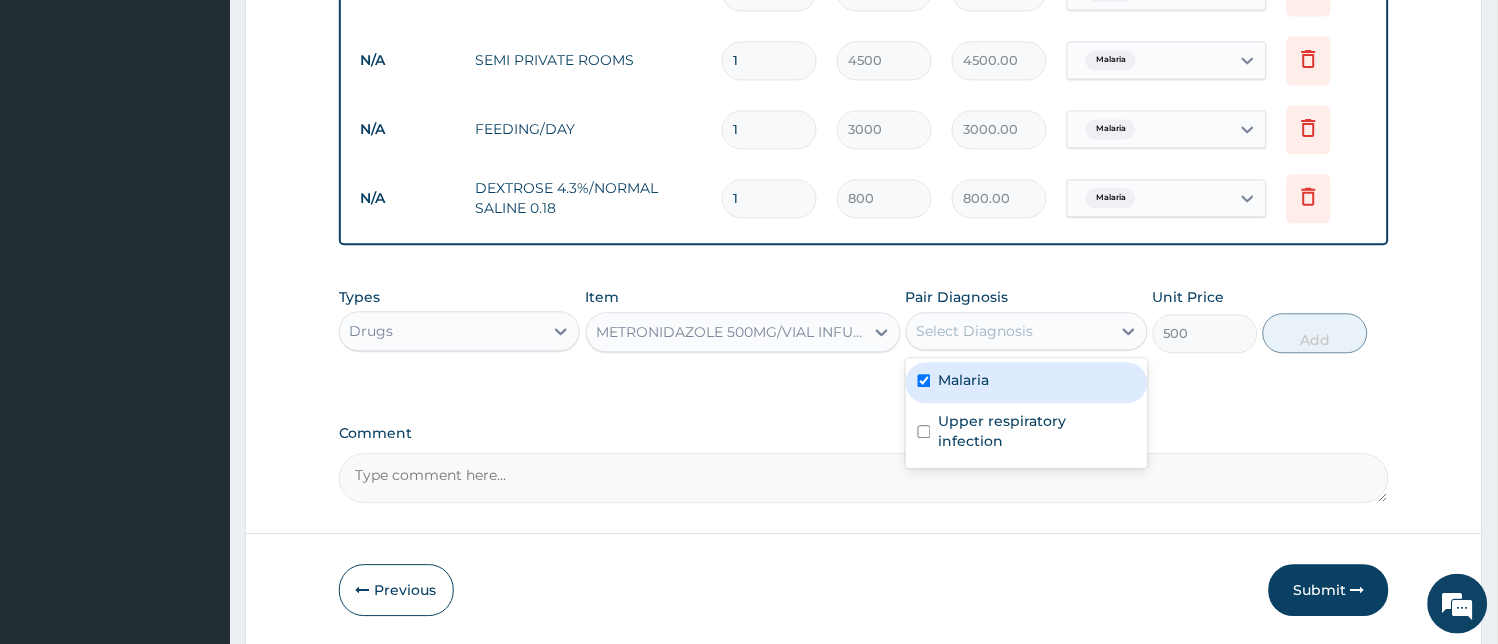 checkbox on "true" 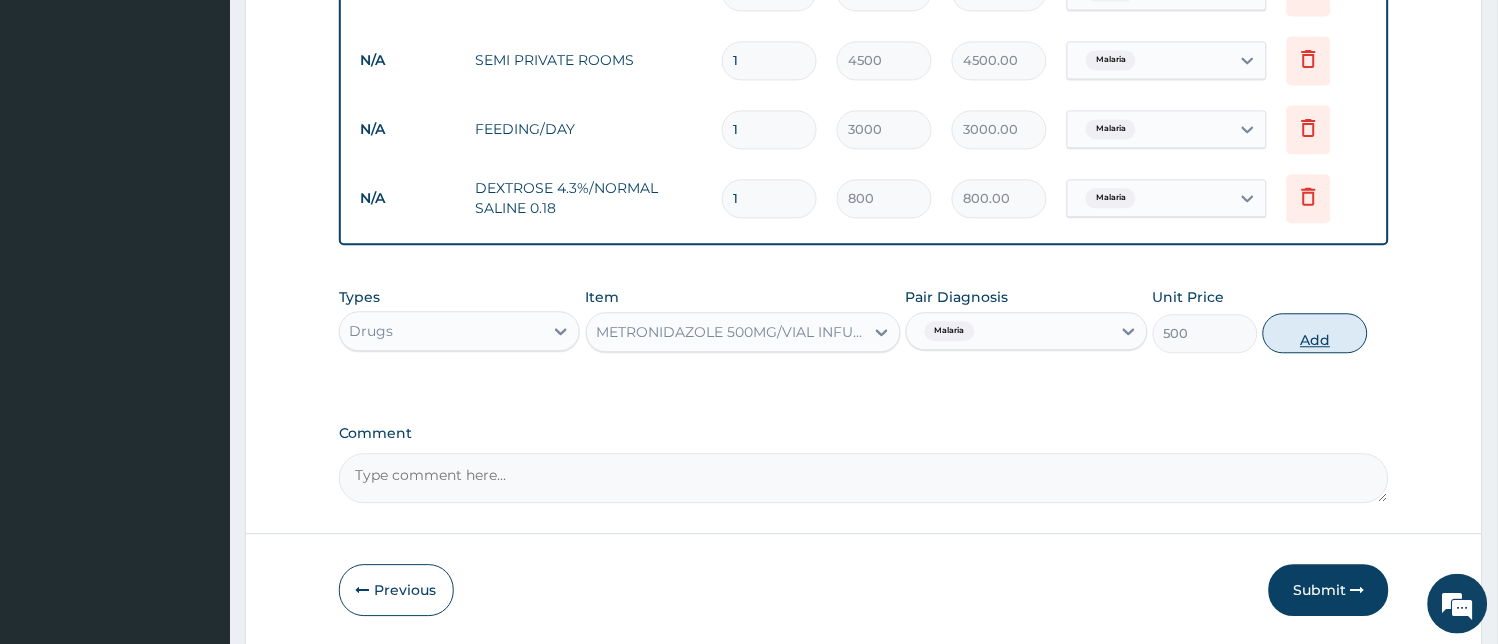 click on "Add" at bounding box center [1315, 333] 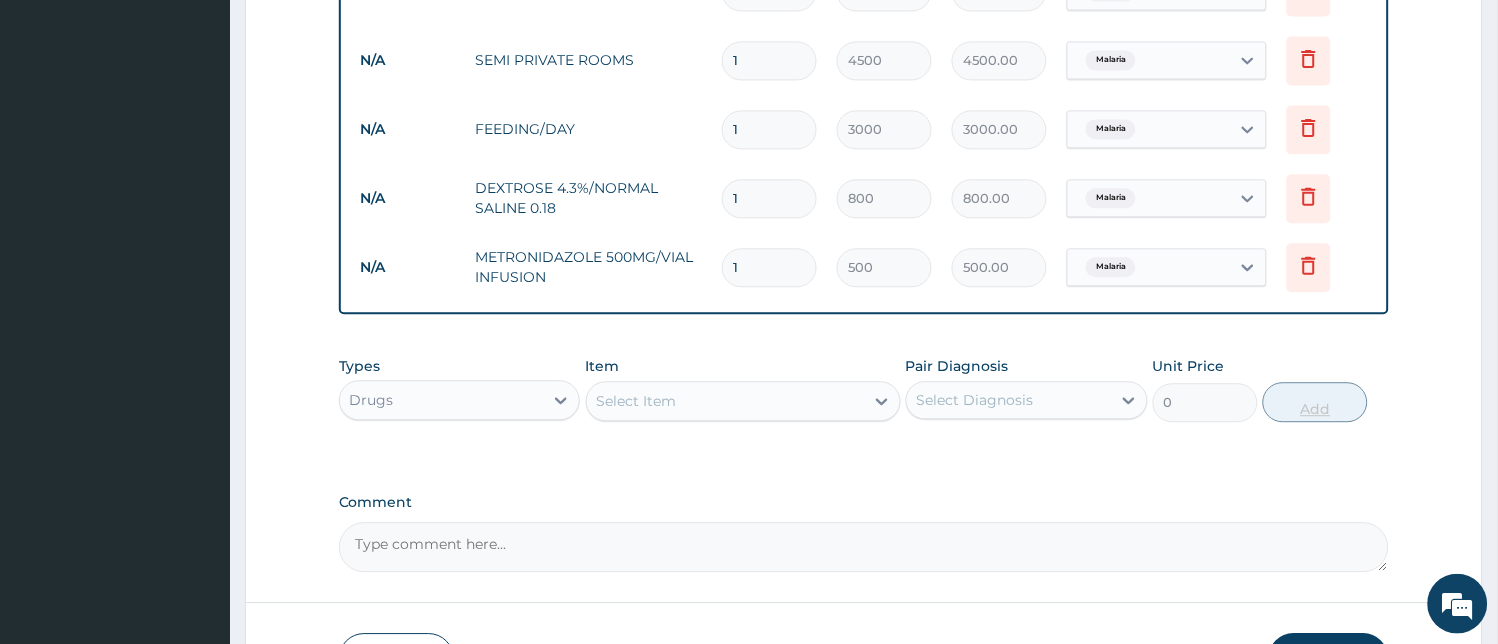 type 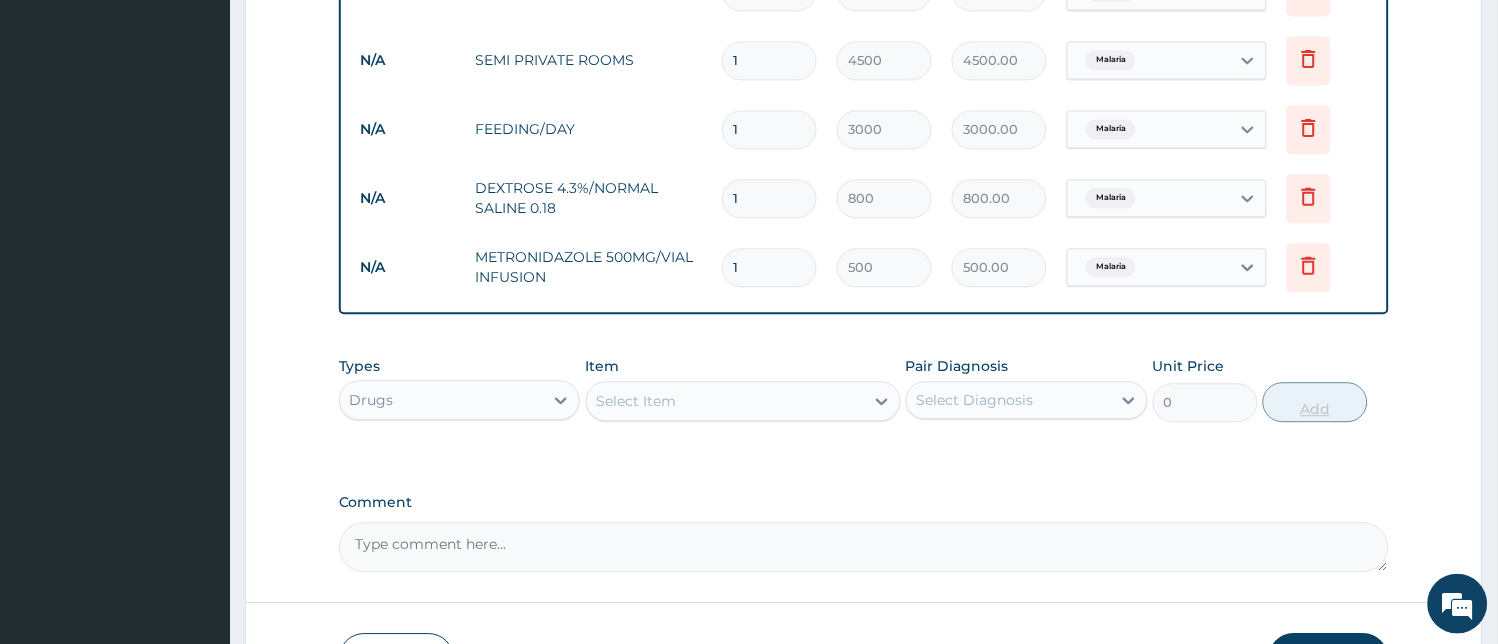 type on "0.00" 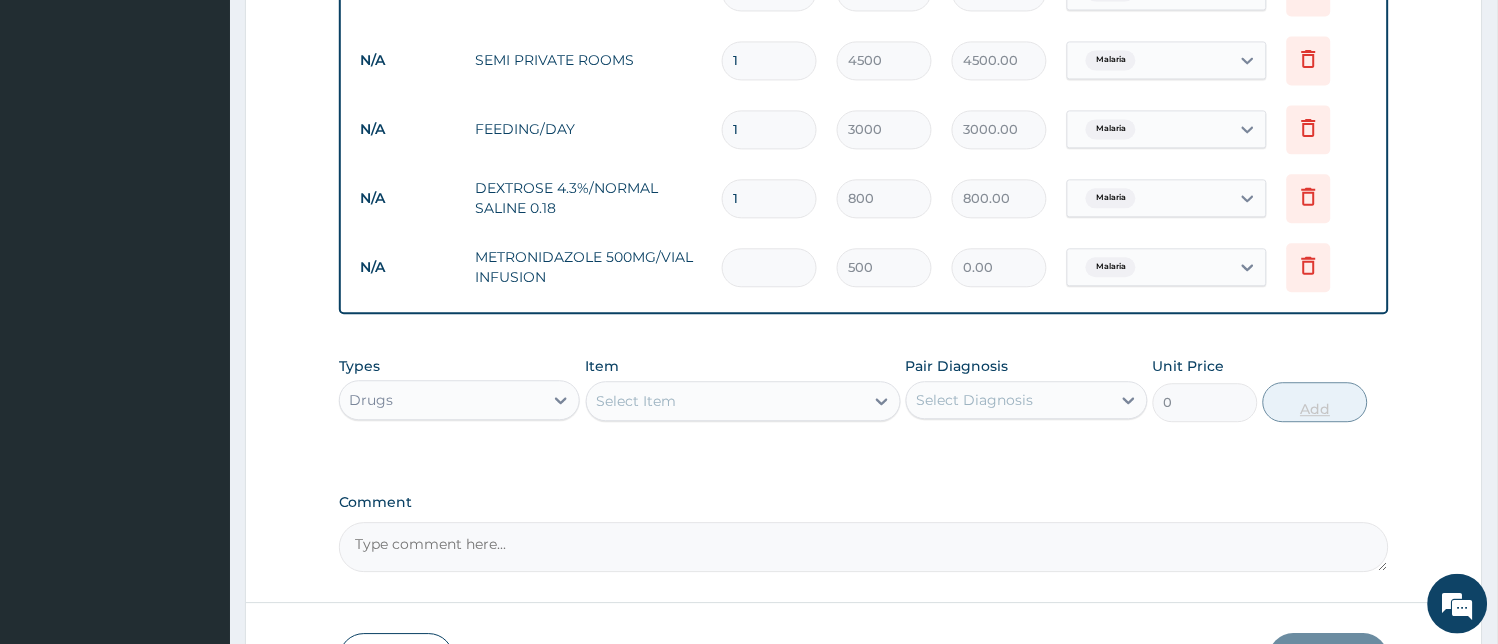 type on "3" 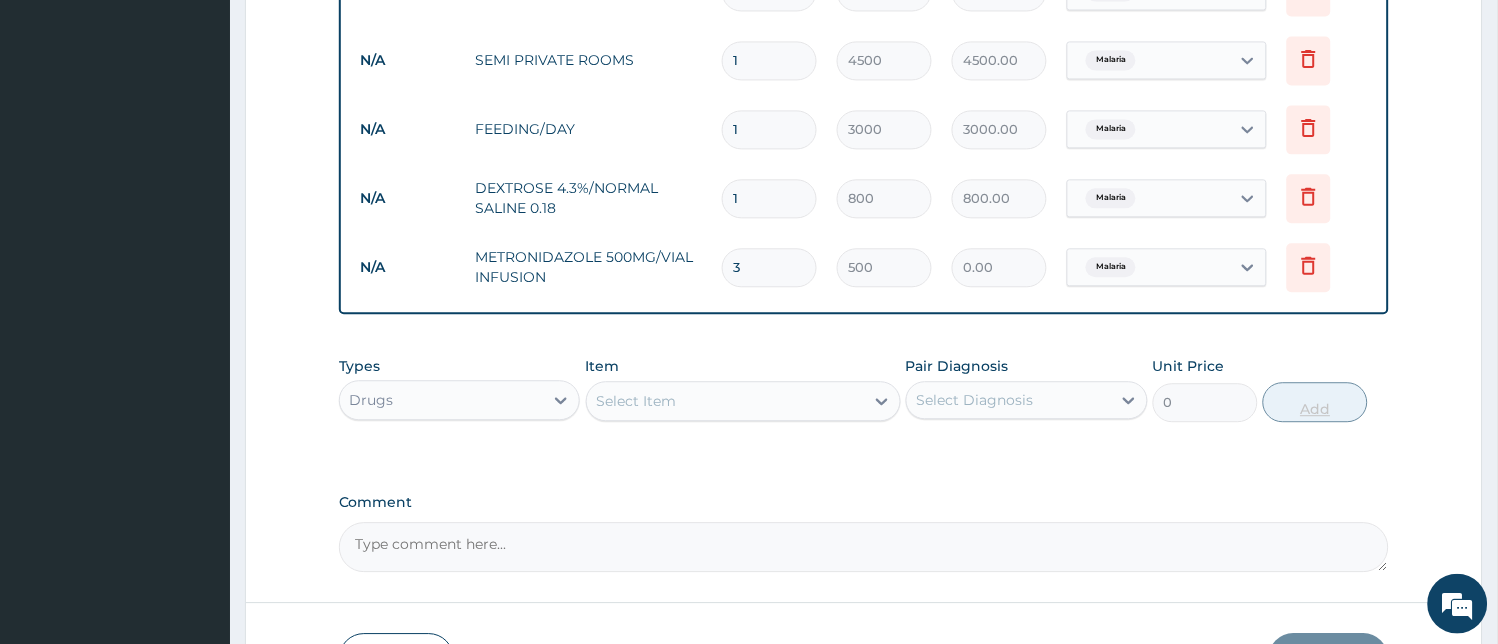type on "1500.00" 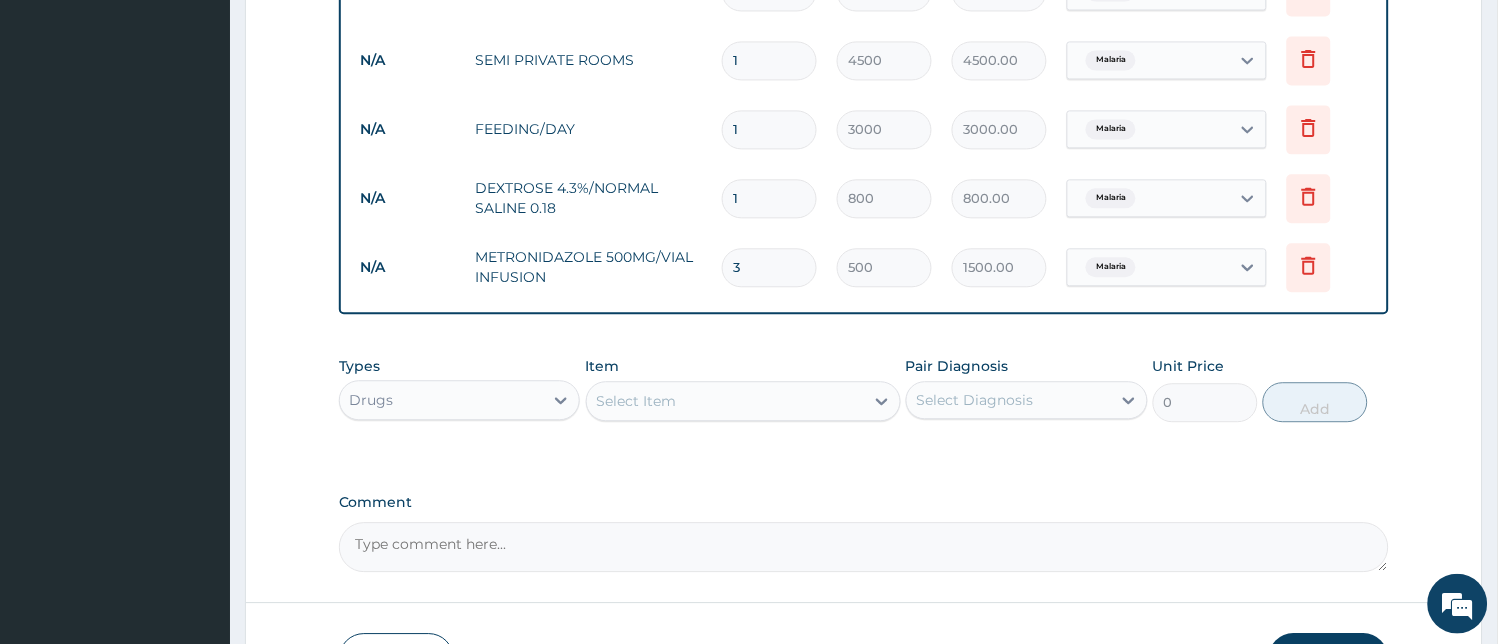 type on "3" 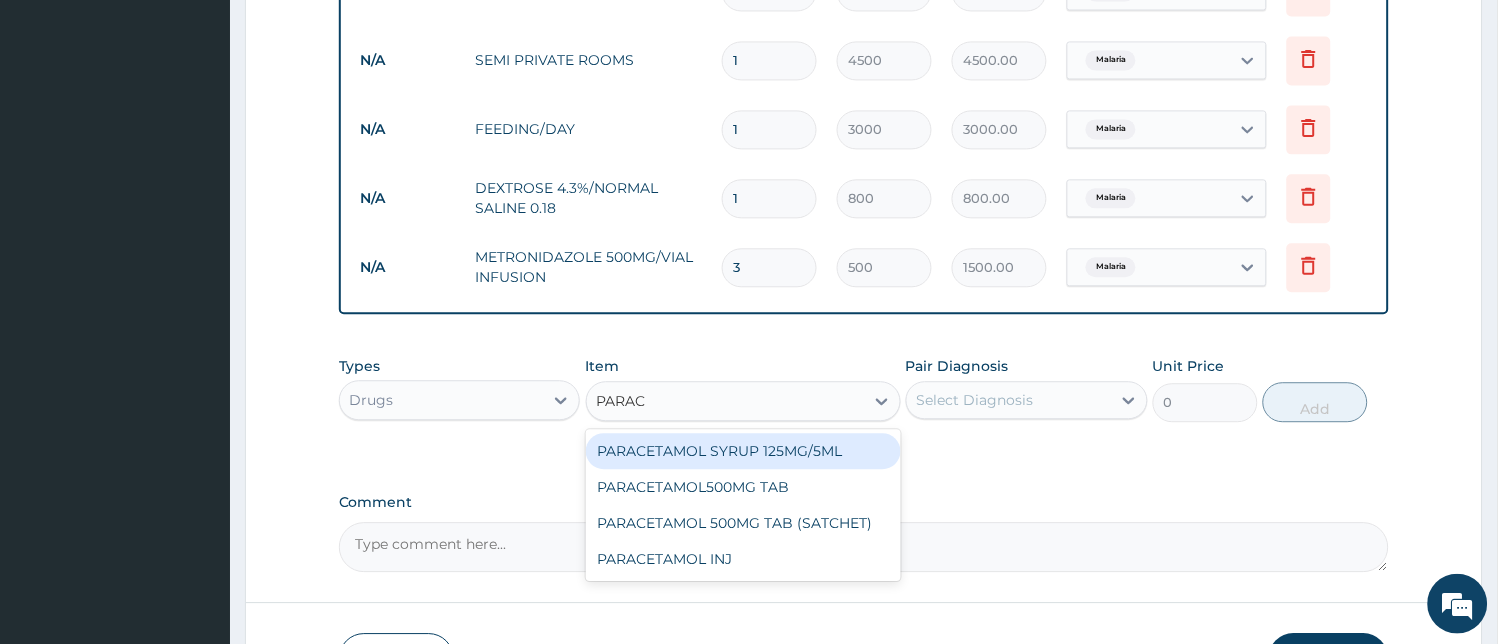 type on "PARACE" 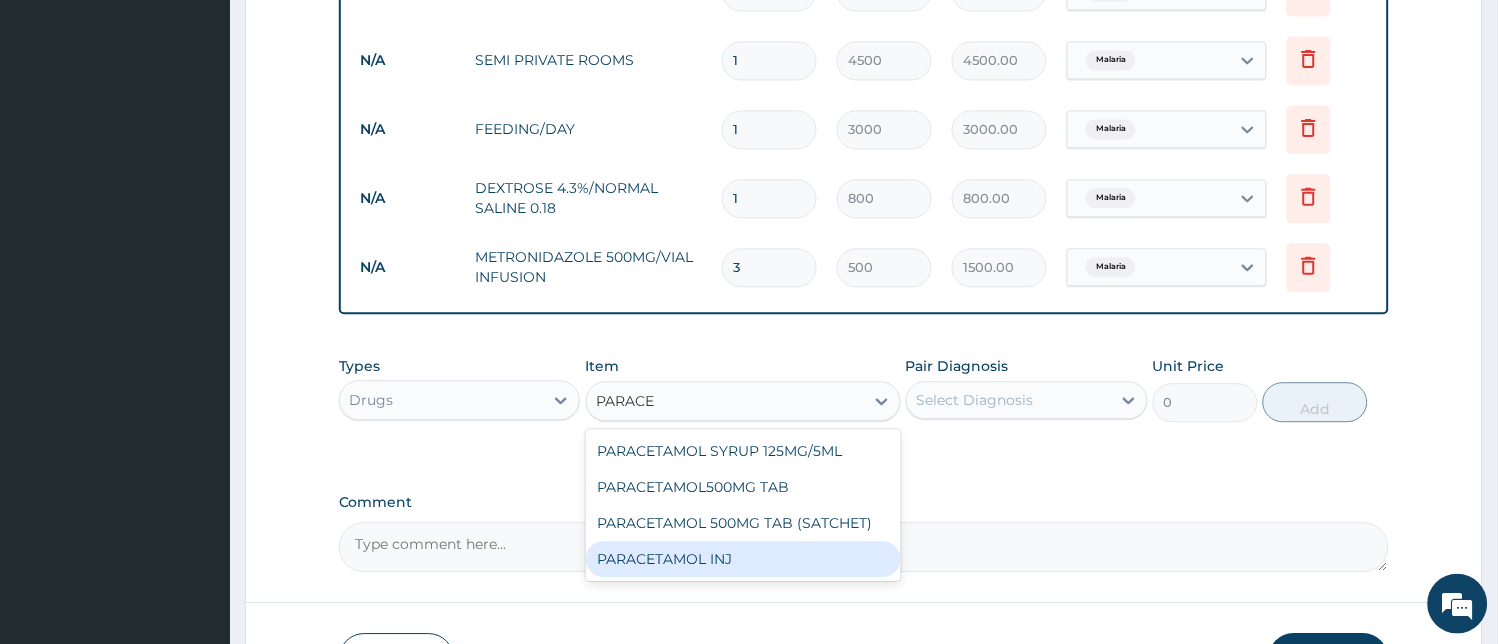 click on "PARACETAMOL INJ" at bounding box center [743, 559] 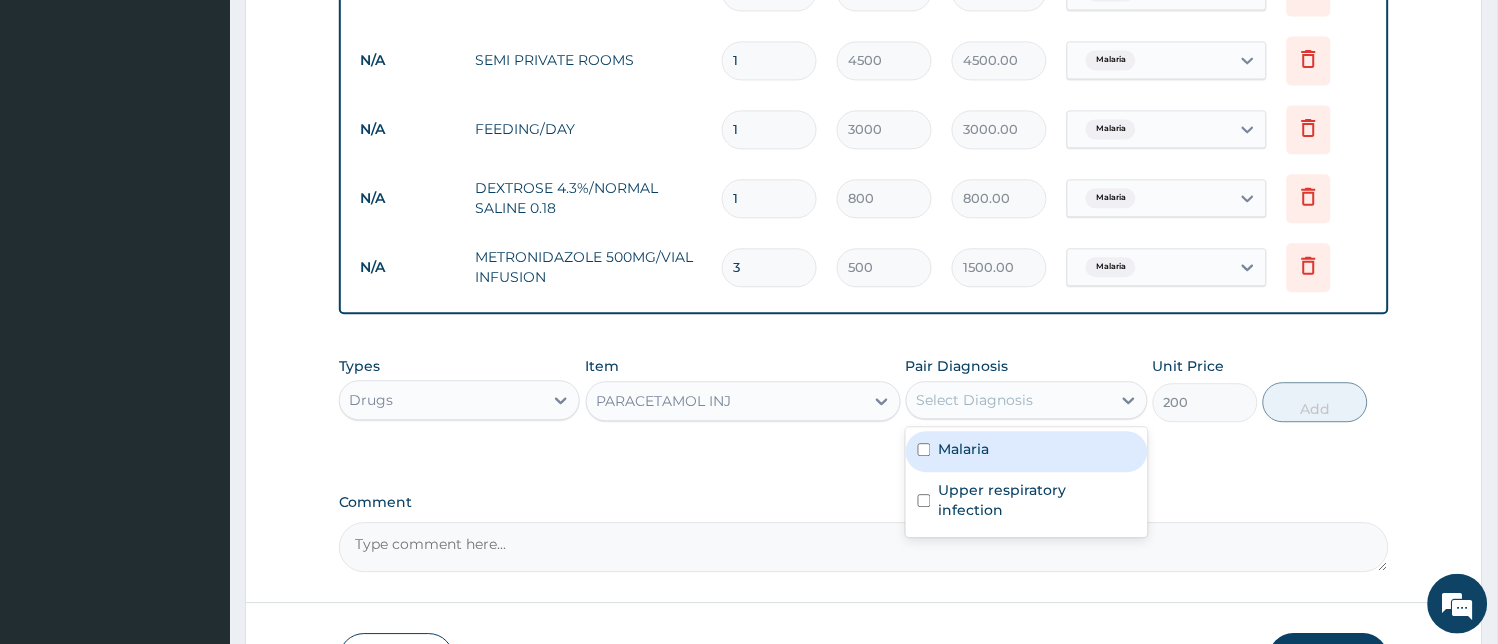 click on "Select Diagnosis" at bounding box center (975, 400) 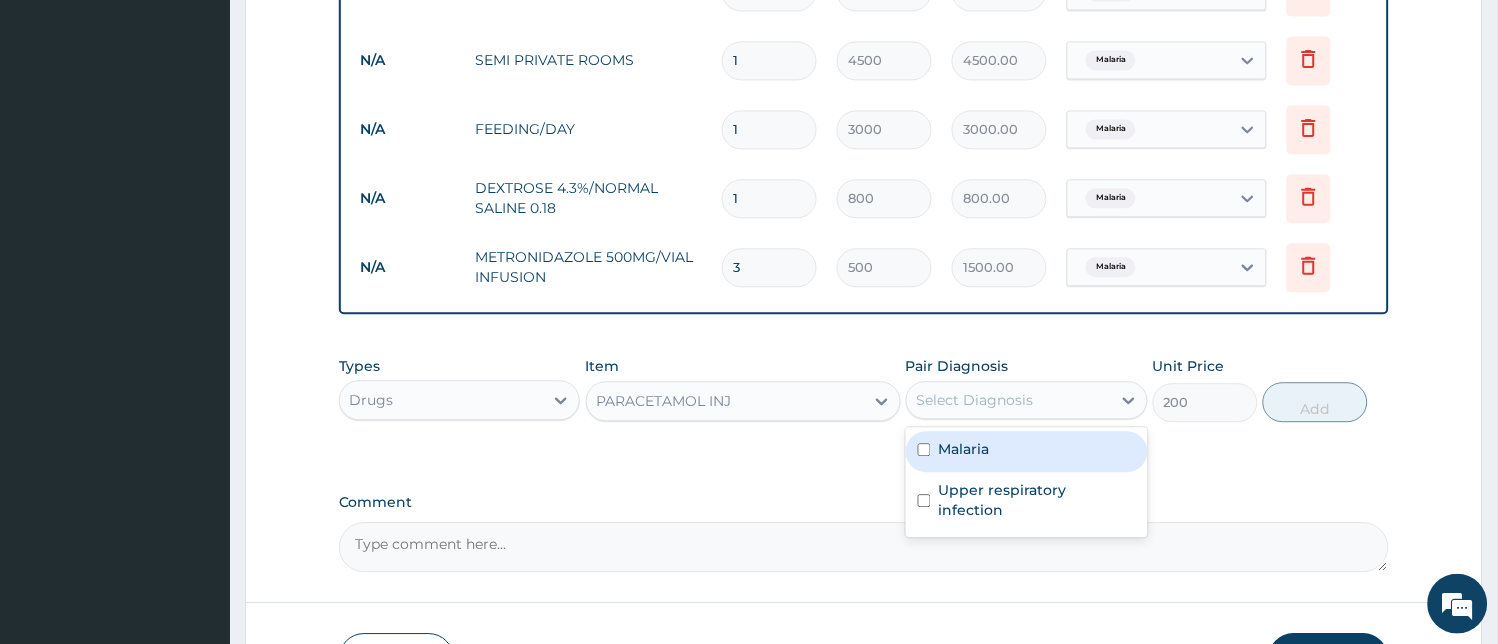 click on "Malaria" at bounding box center (1027, 451) 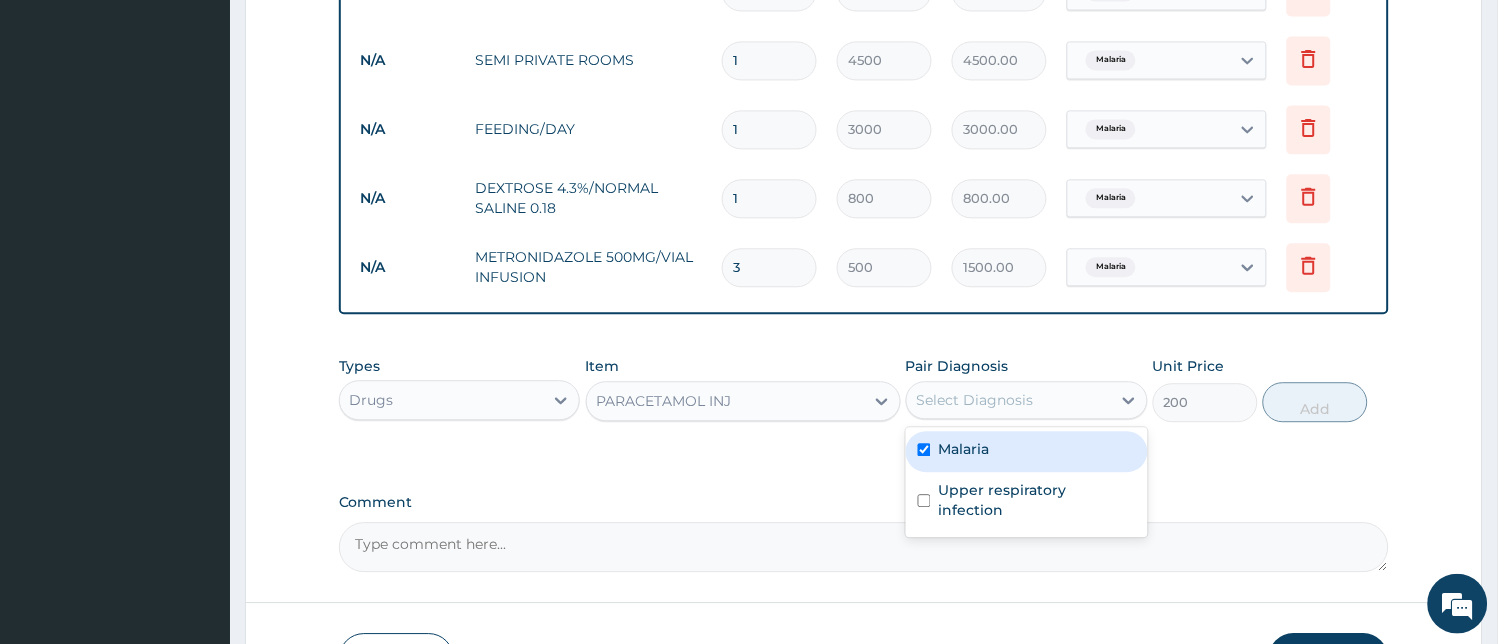 checkbox on "true" 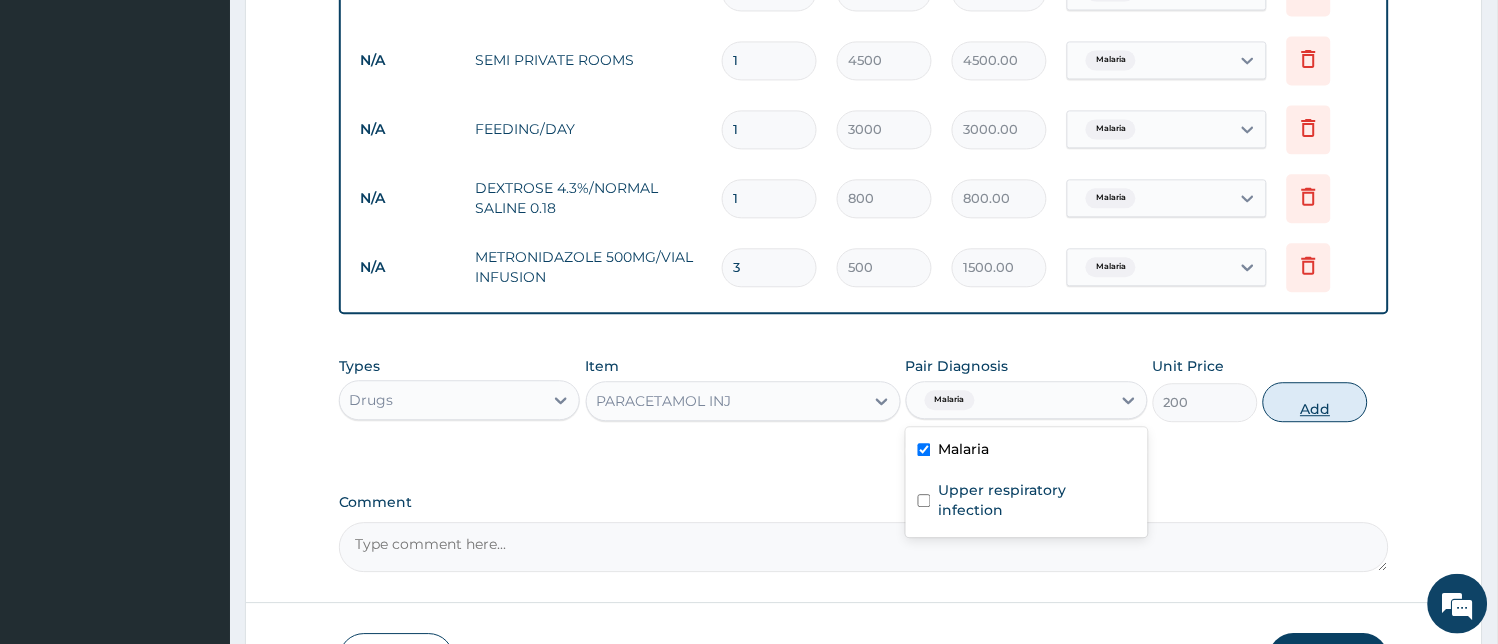 click on "Add" at bounding box center (1315, 402) 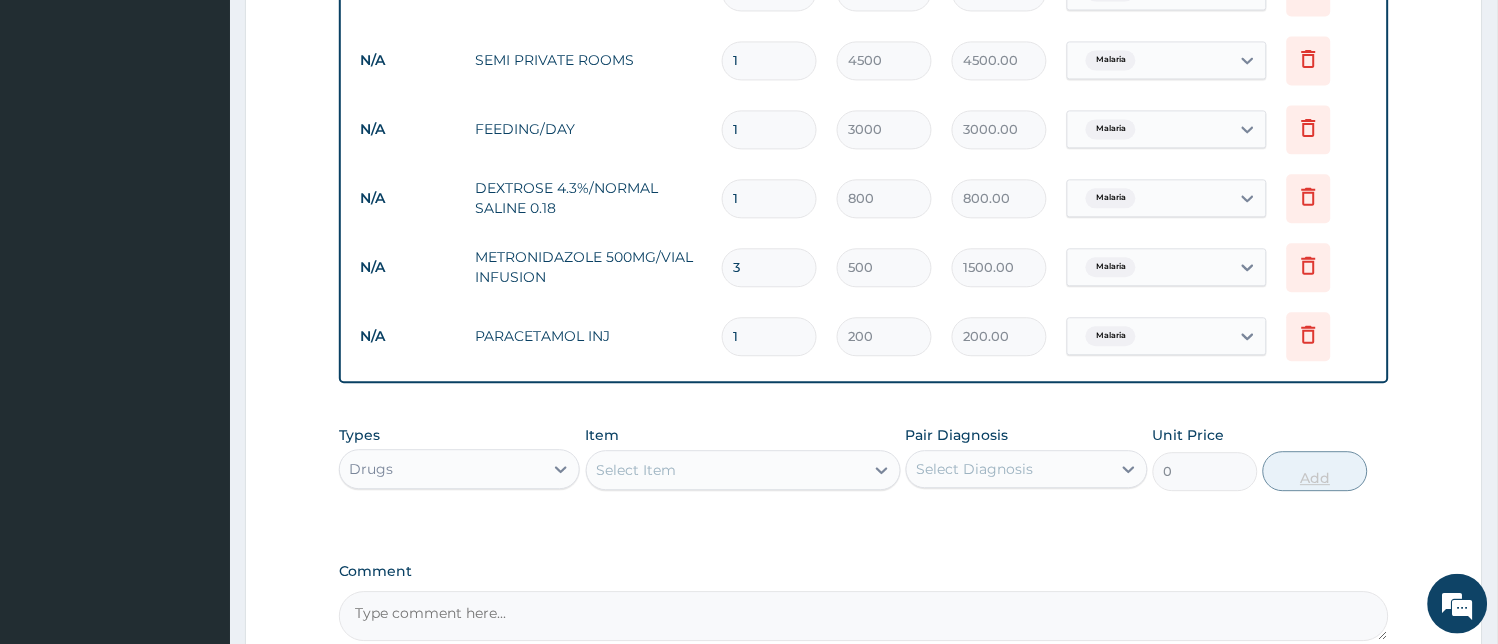 type 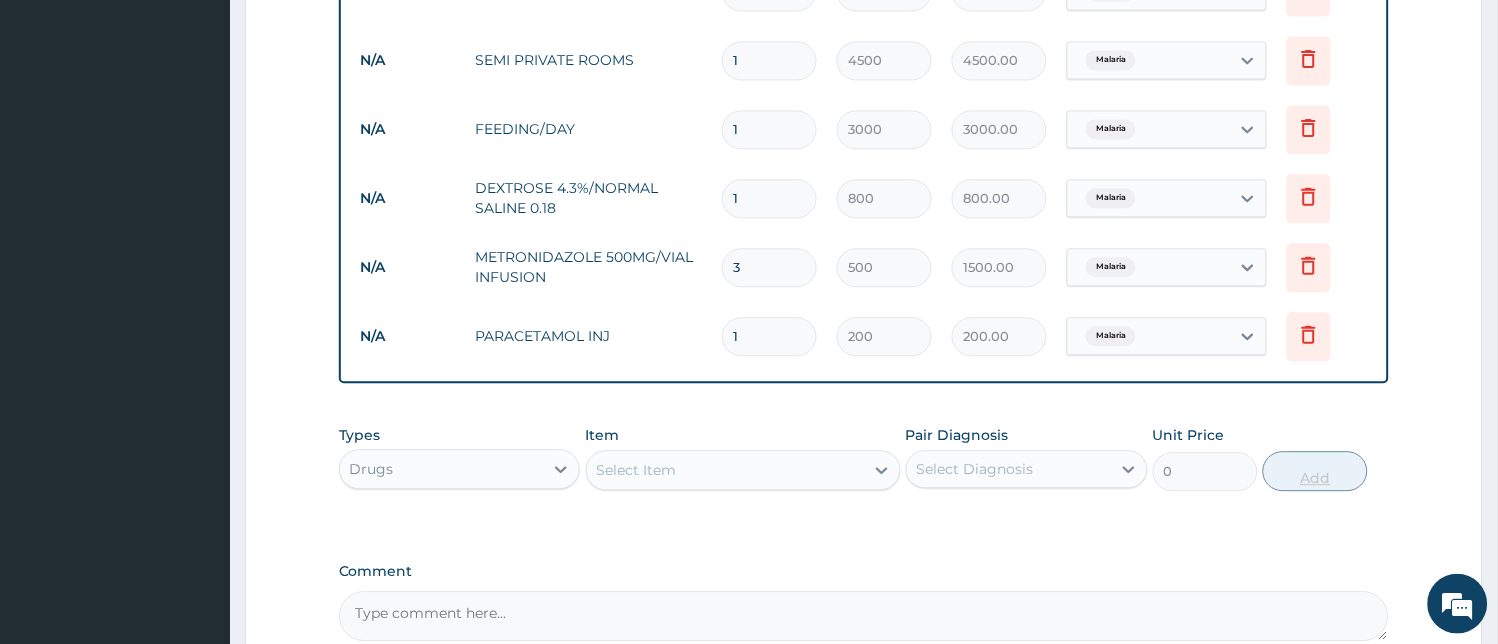 type on "0.00" 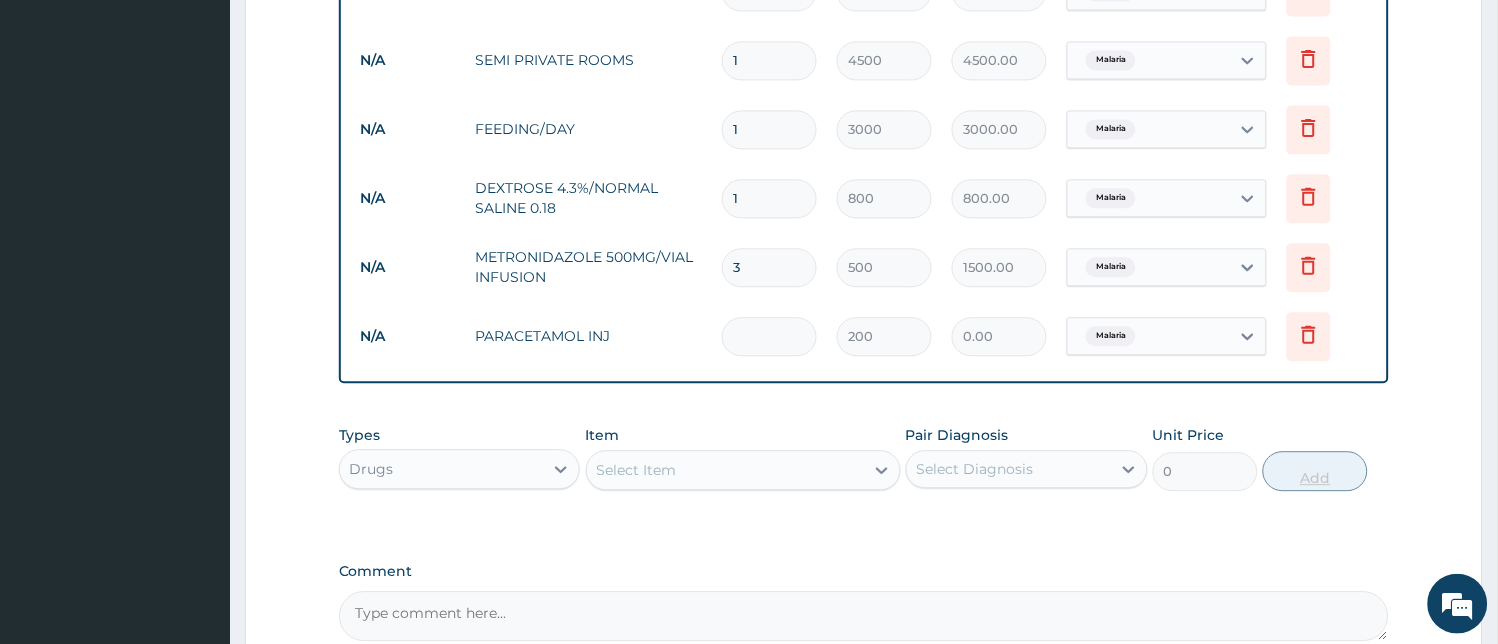 type on "4" 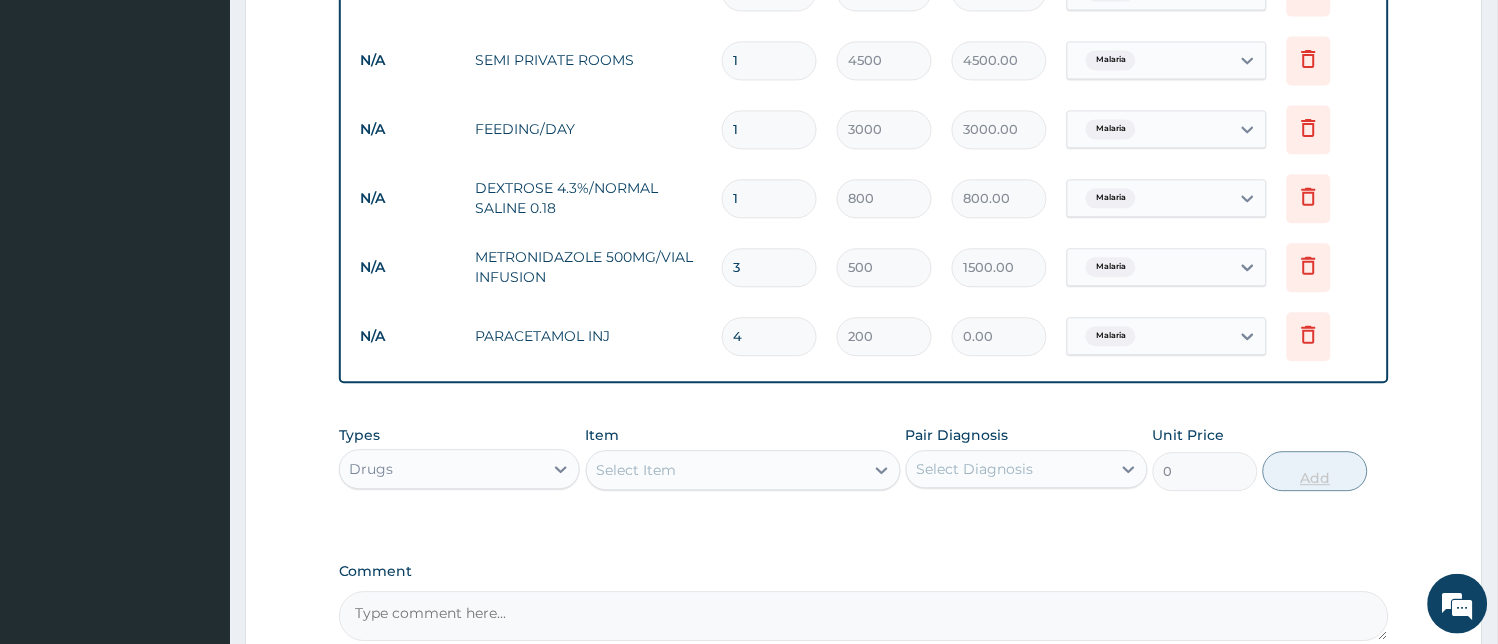 type on "800.00" 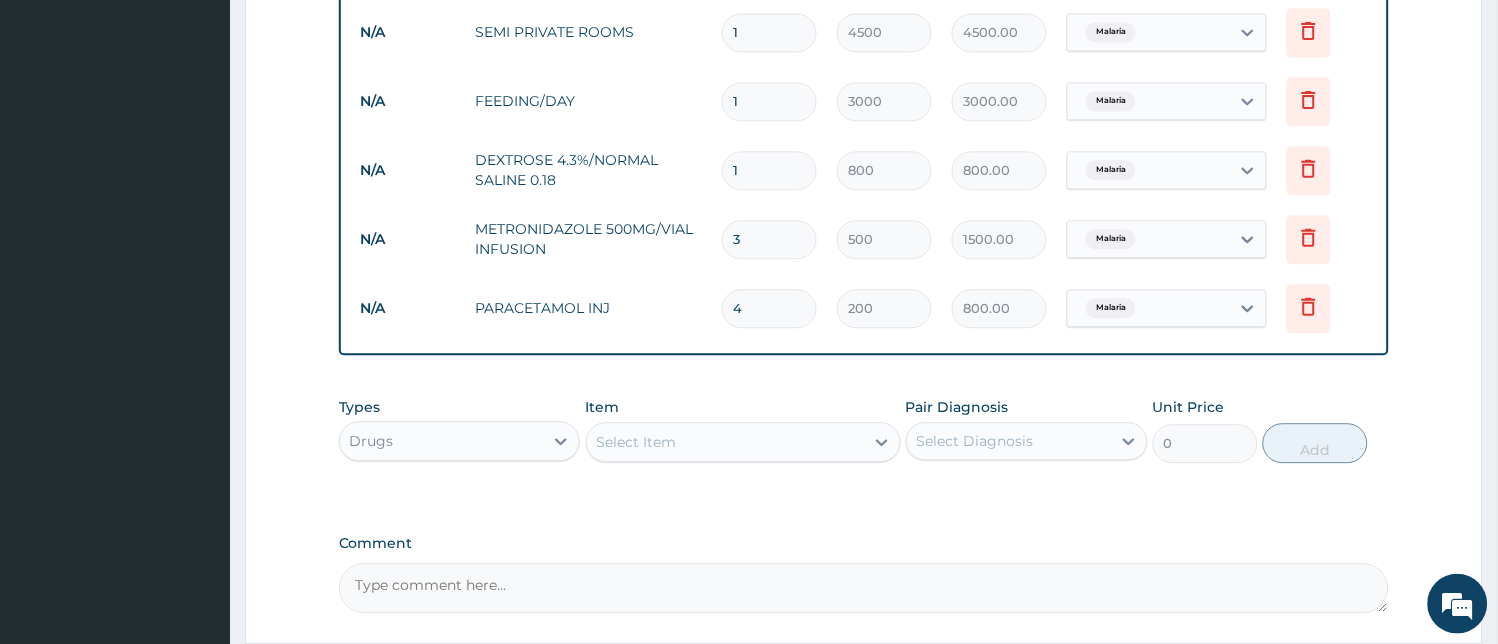 scroll, scrollTop: 1117, scrollLeft: 0, axis: vertical 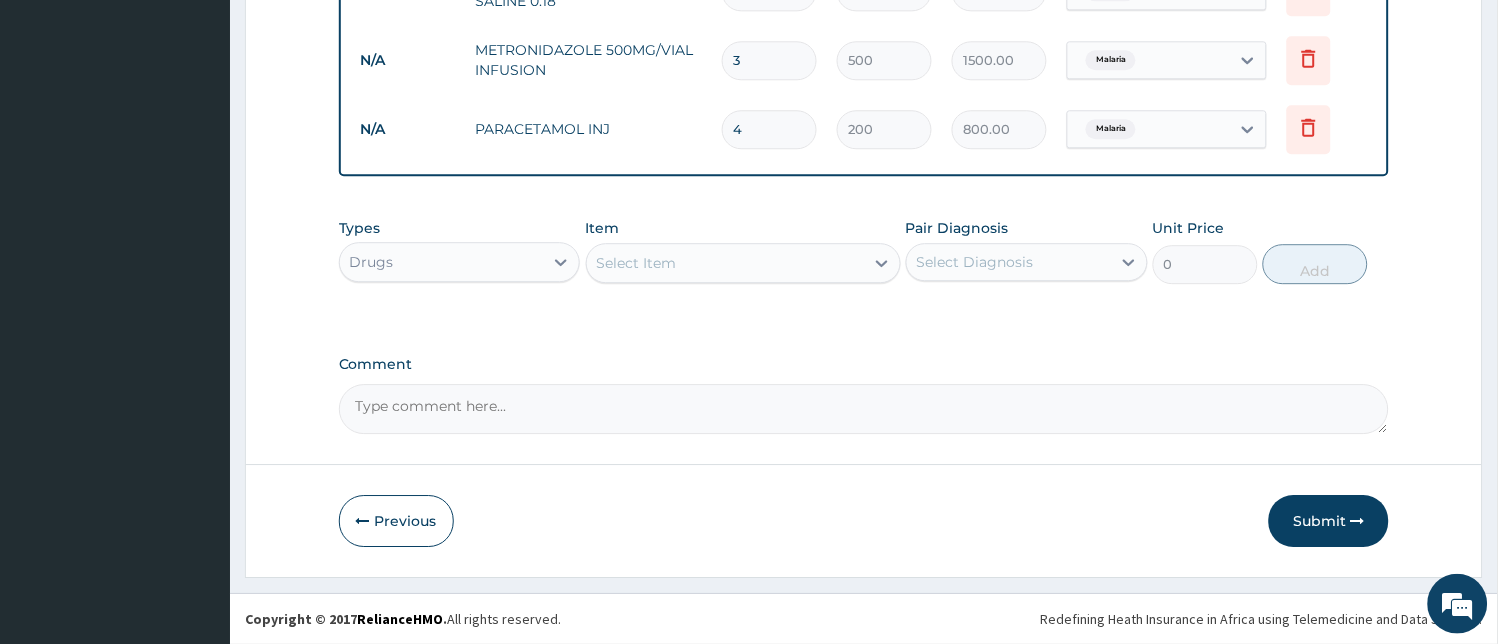 type on "4" 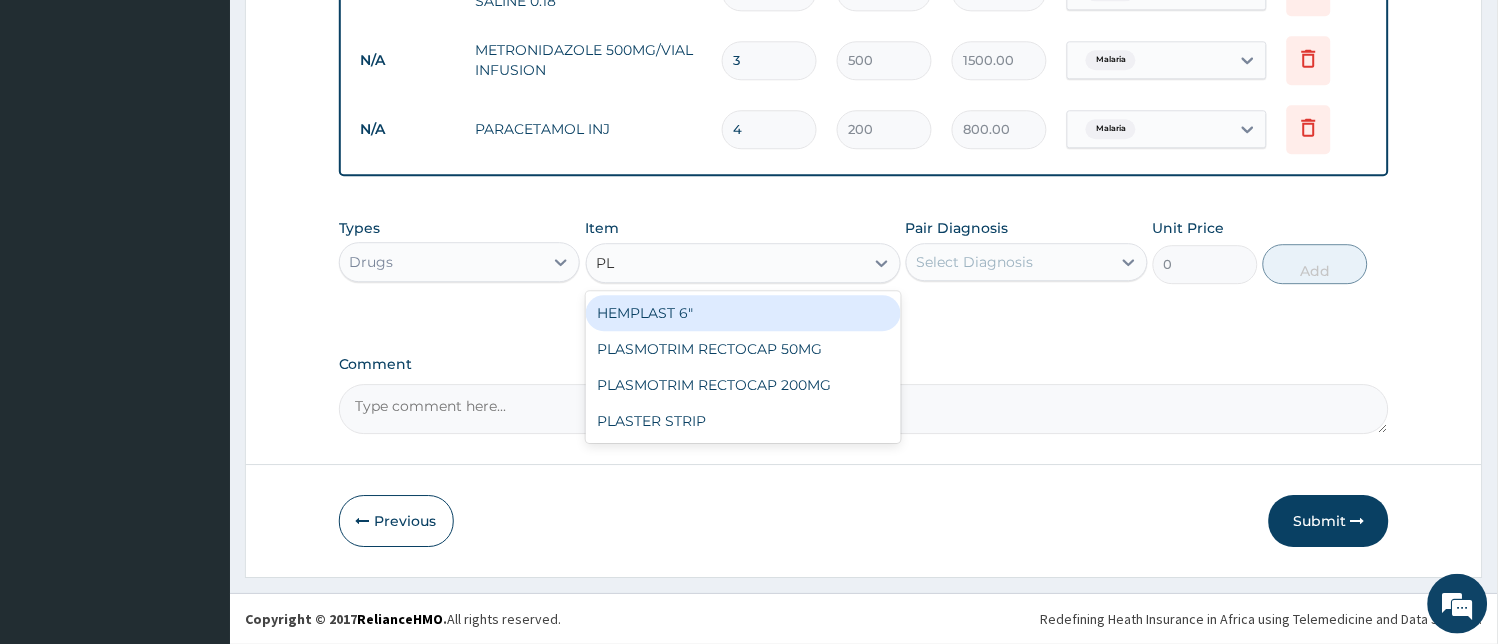 type on "P" 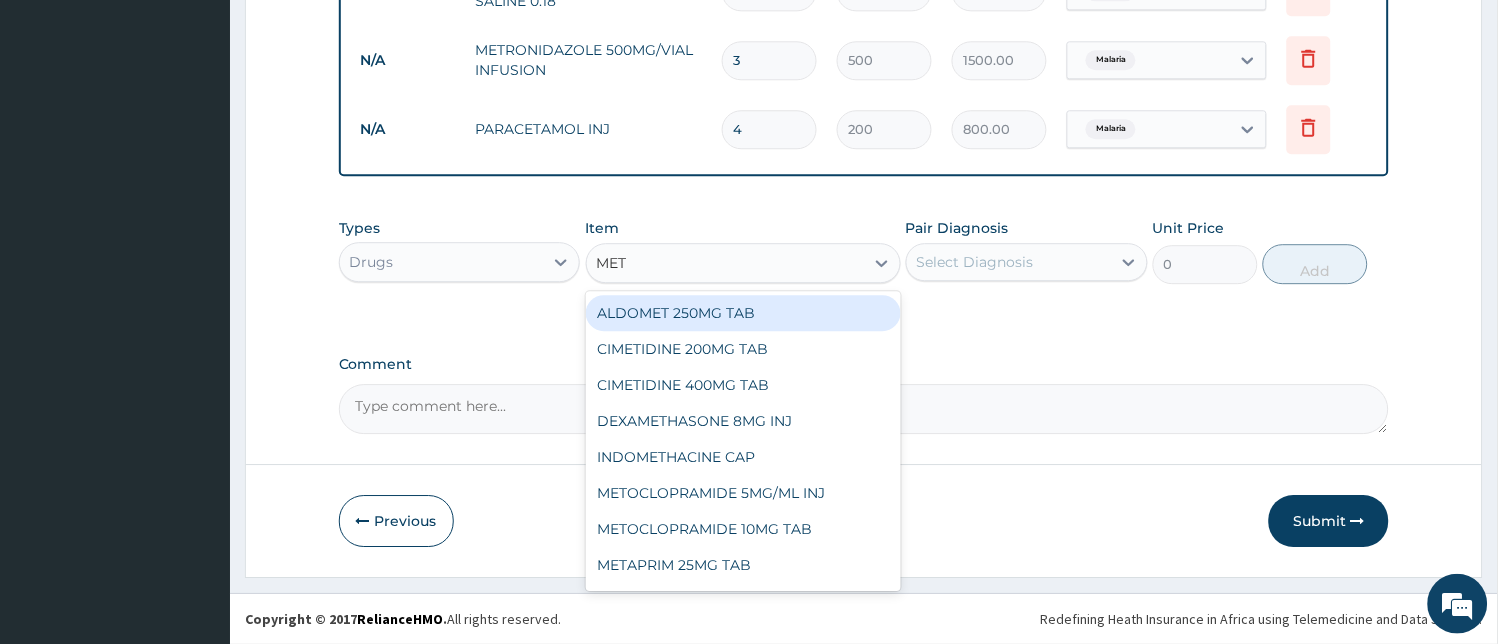 type on "METO" 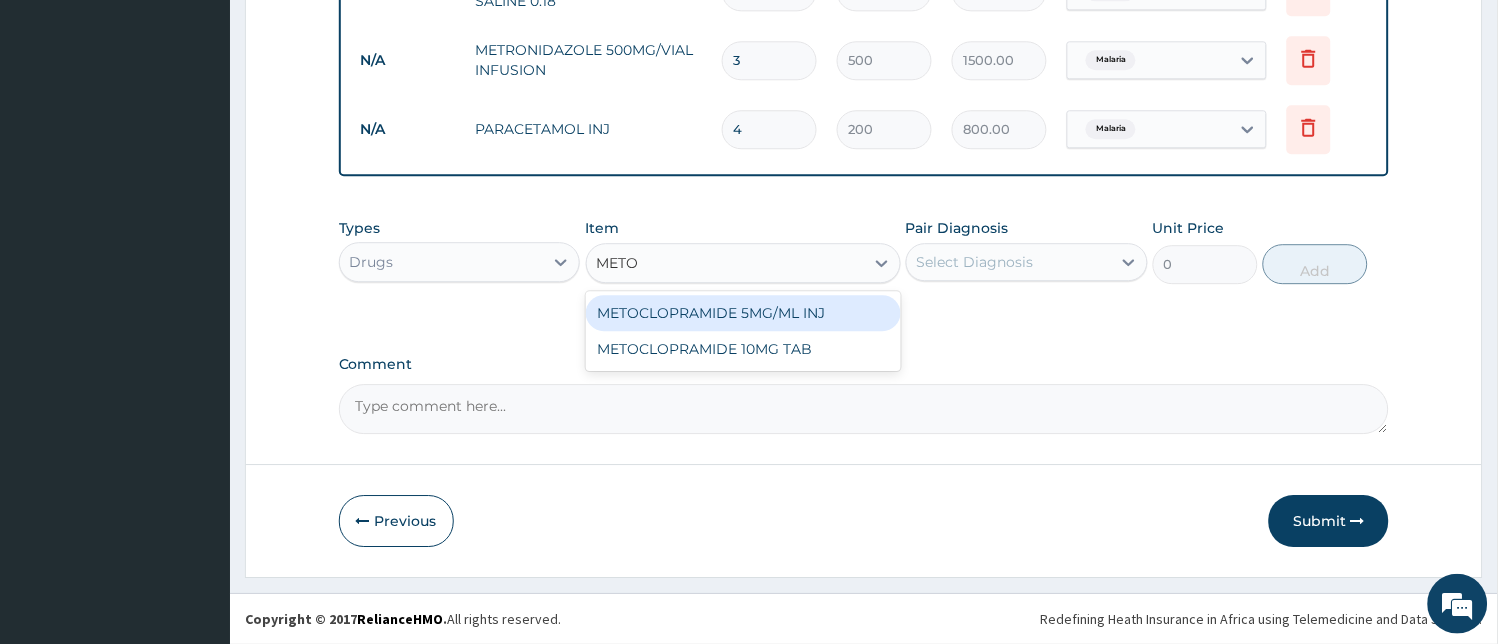 click on "METOCLOPRAMIDE 5MG/ML INJ" at bounding box center (743, 313) 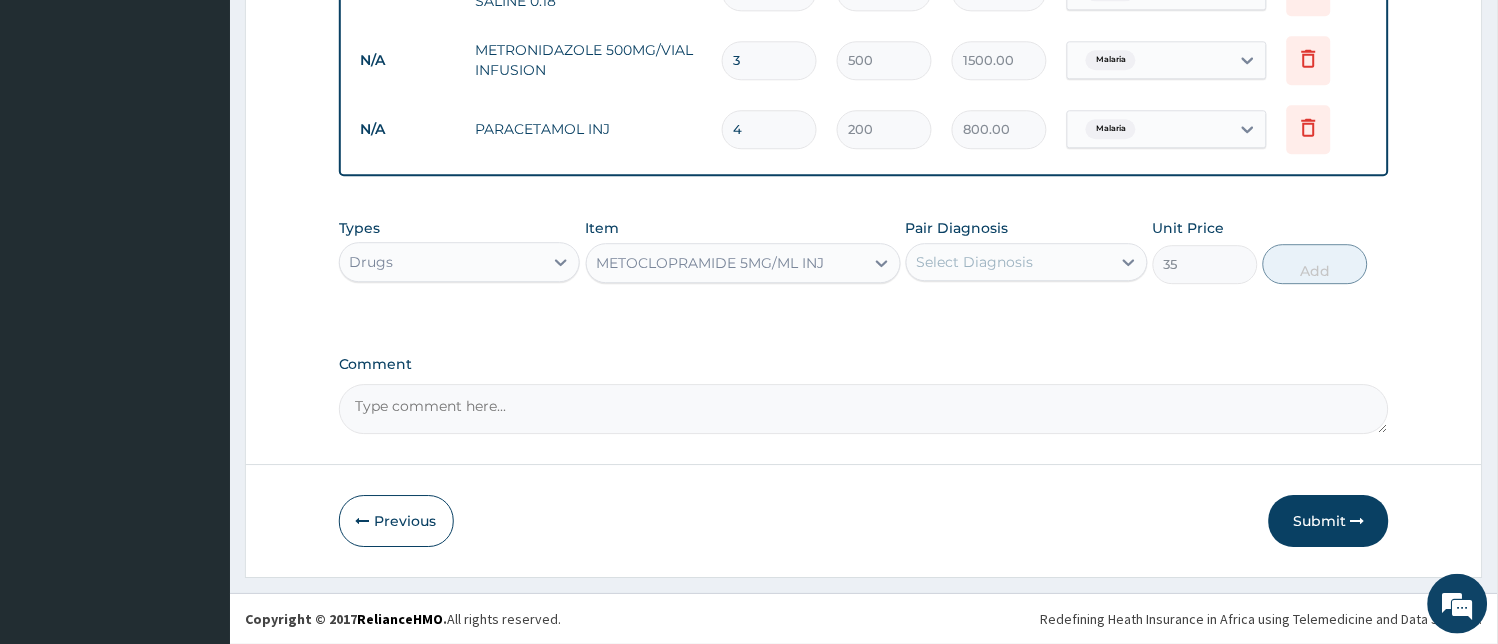 click on "Select Diagnosis" at bounding box center [1009, 262] 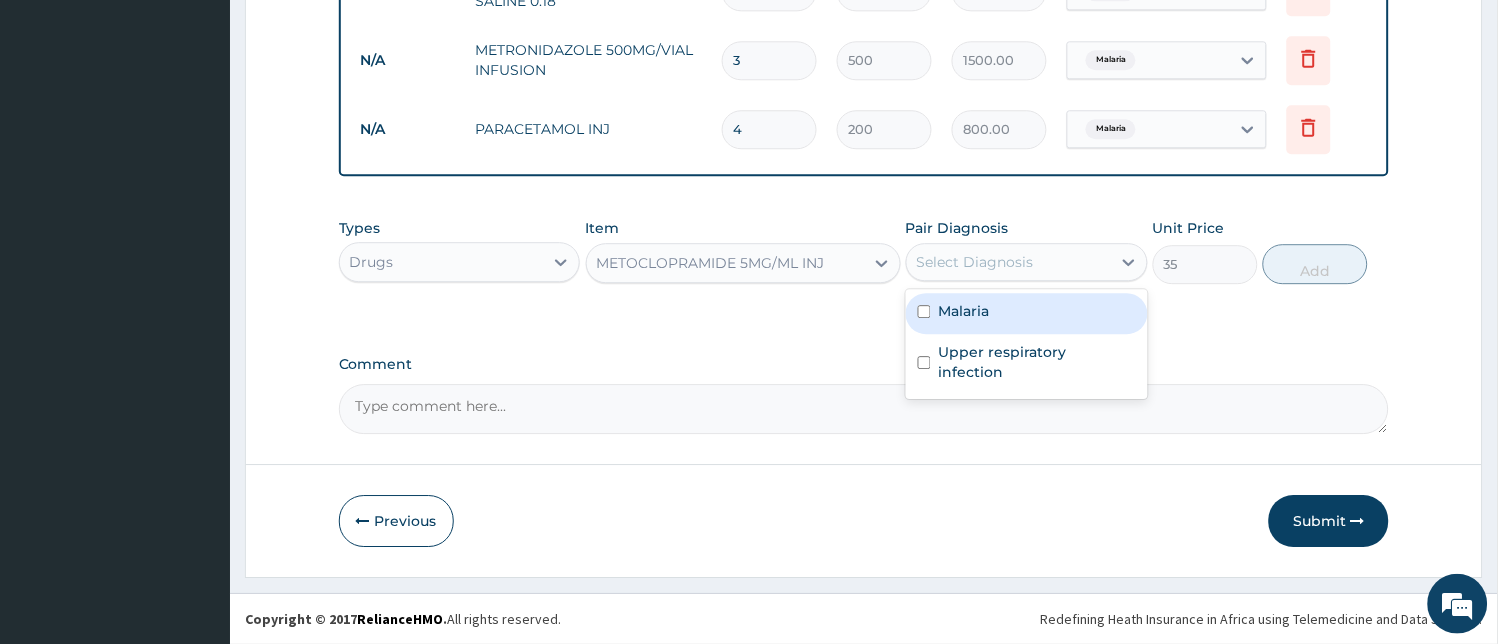 click on "Malaria" at bounding box center (1027, 313) 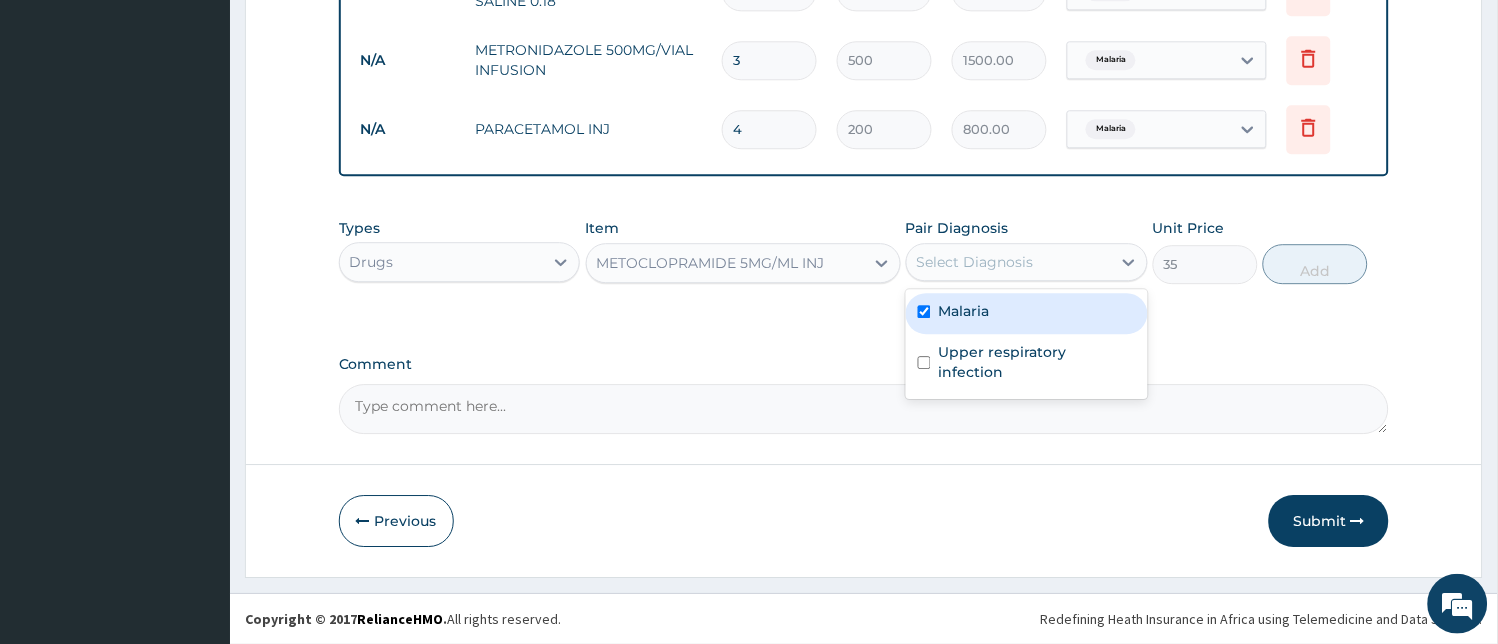 checkbox on "true" 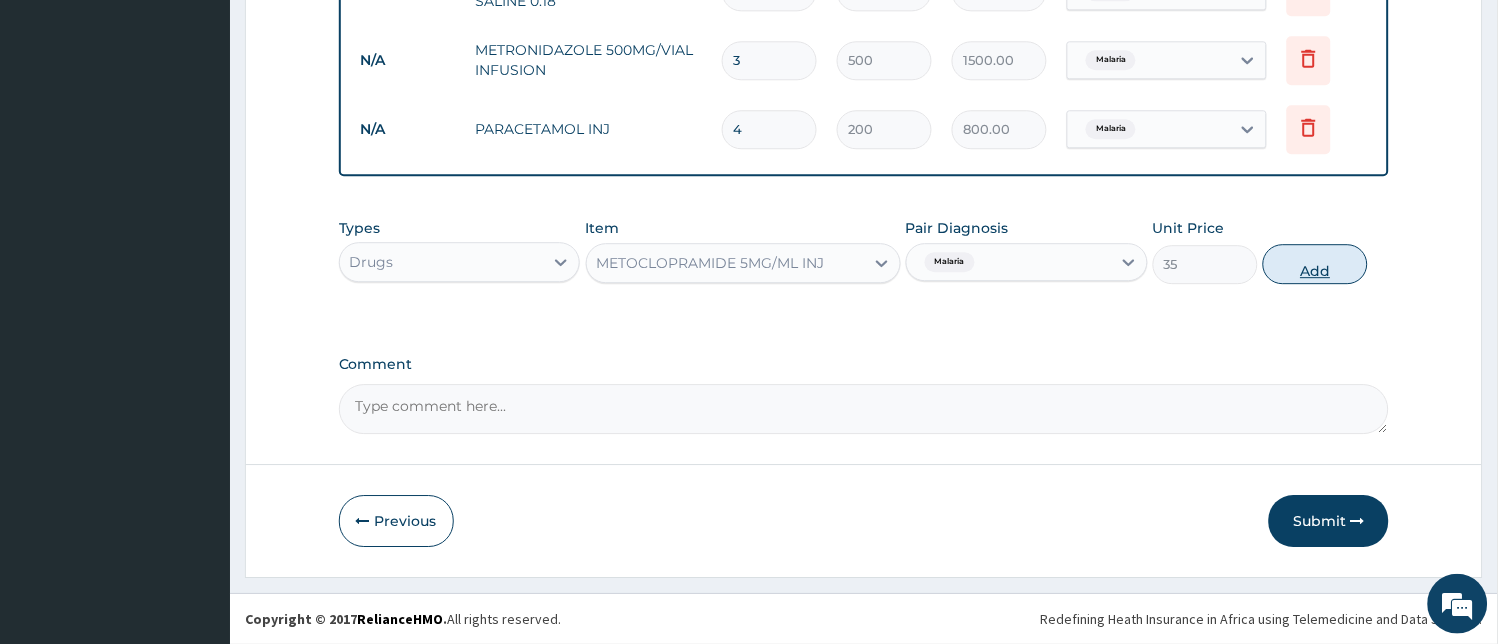 click on "Add" at bounding box center [1315, 264] 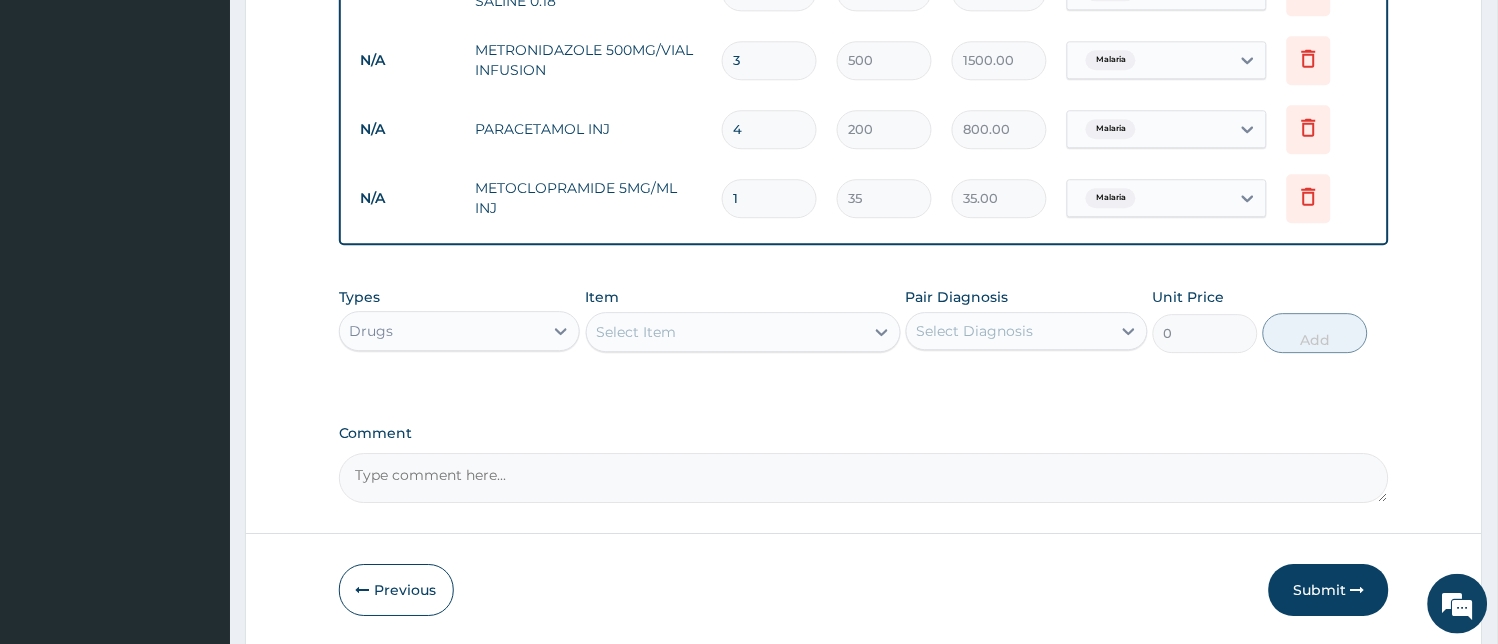click on "Select Item" at bounding box center (725, 332) 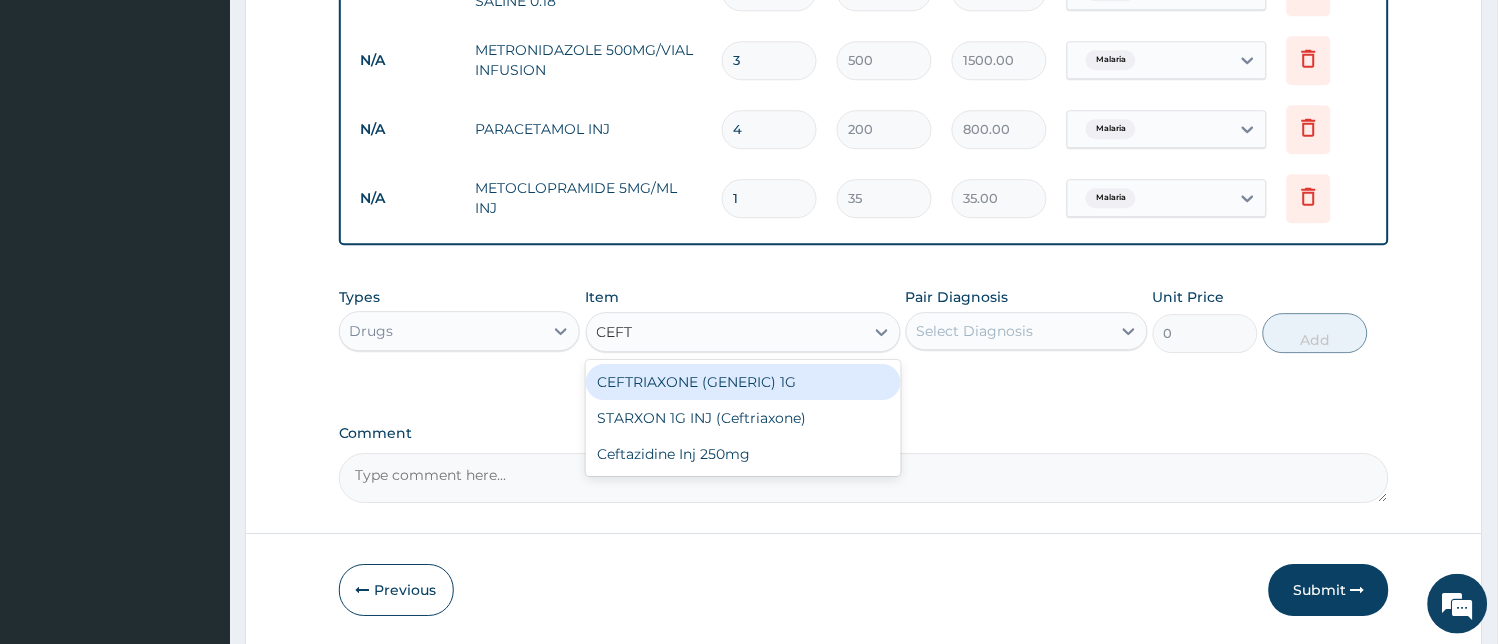 type on "CEFTR" 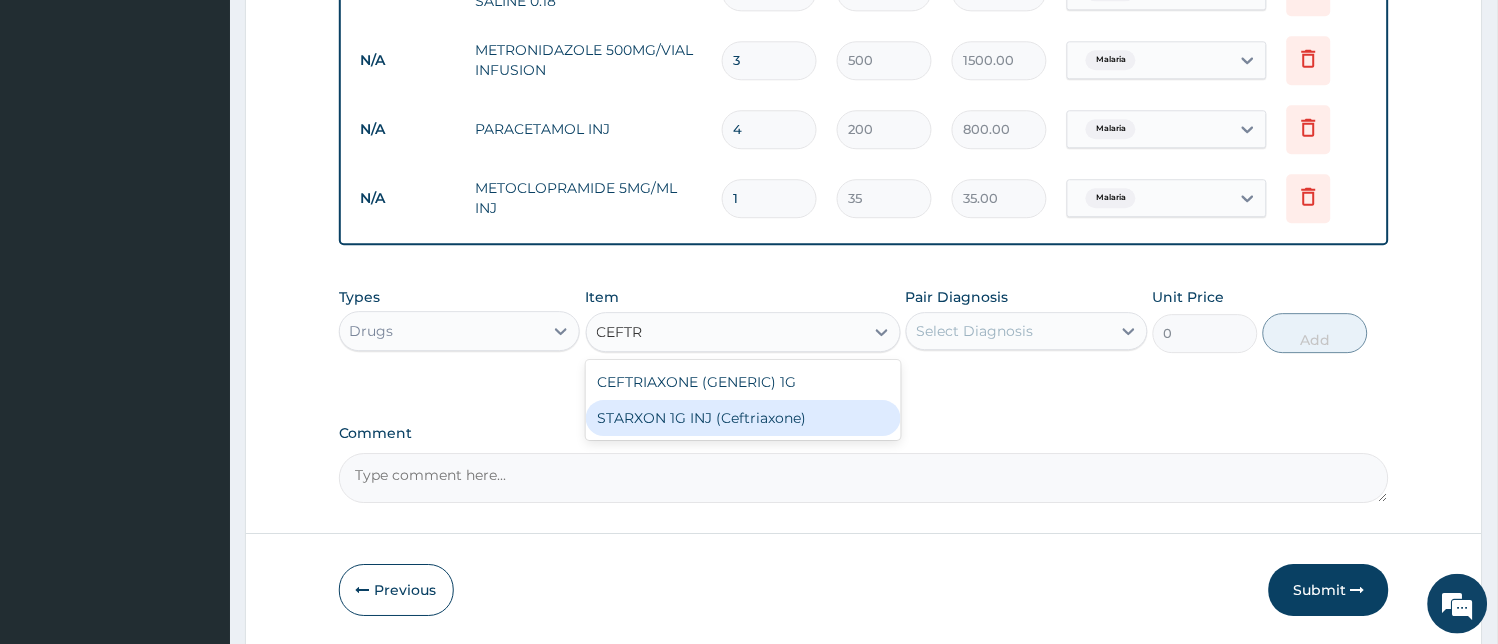 click on "STARXON 1G INJ (Ceftriaxone)" at bounding box center [743, 418] 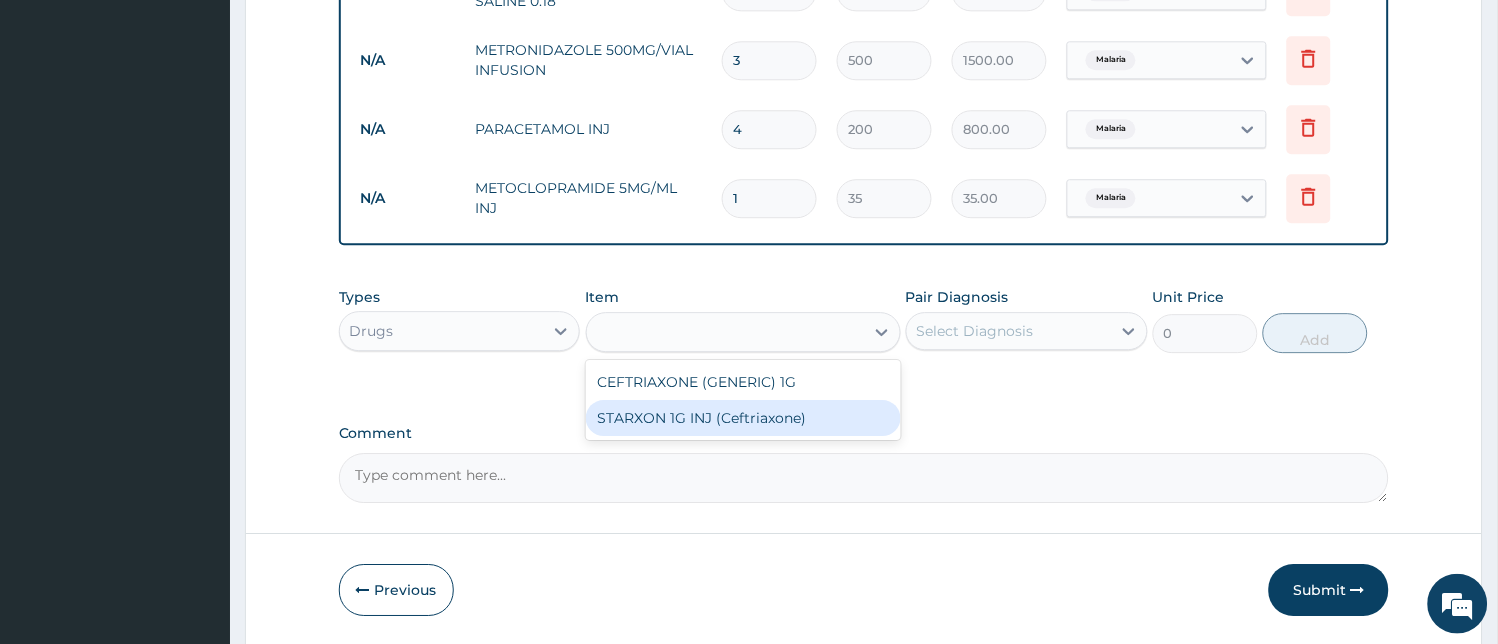 type on "1500" 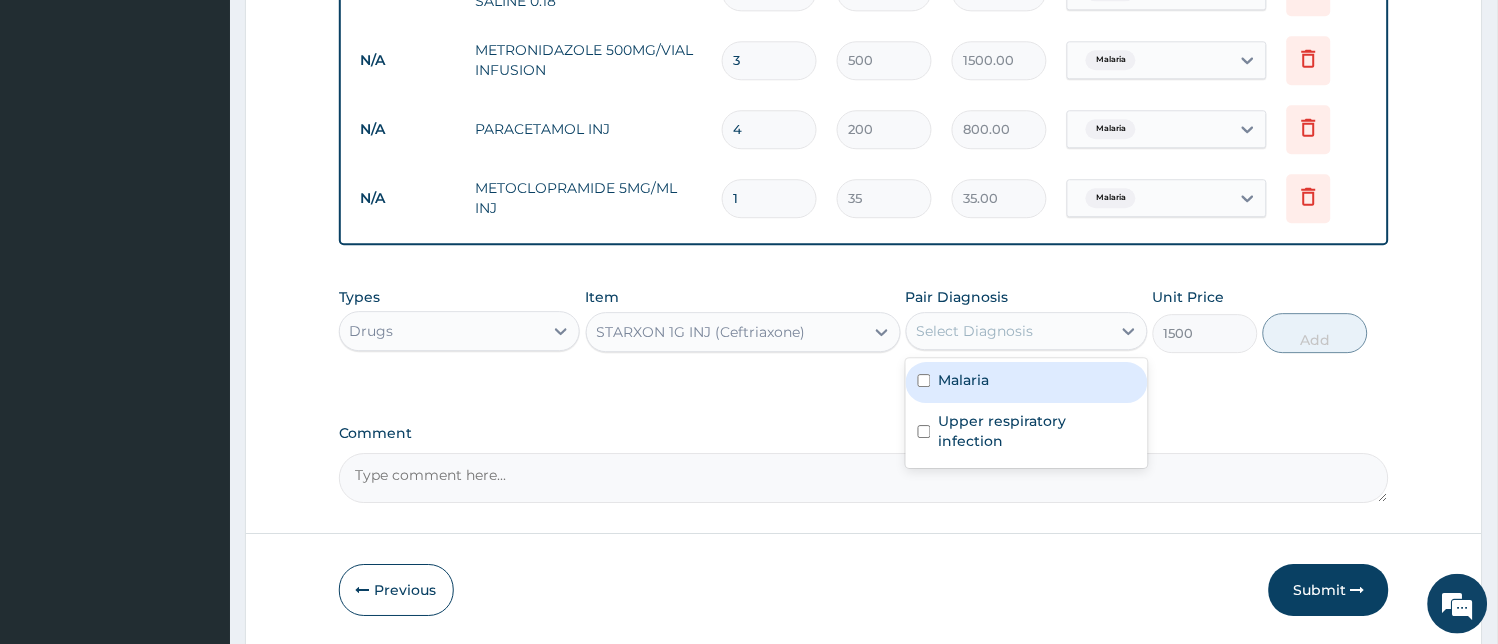 click on "Select Diagnosis" at bounding box center (975, 331) 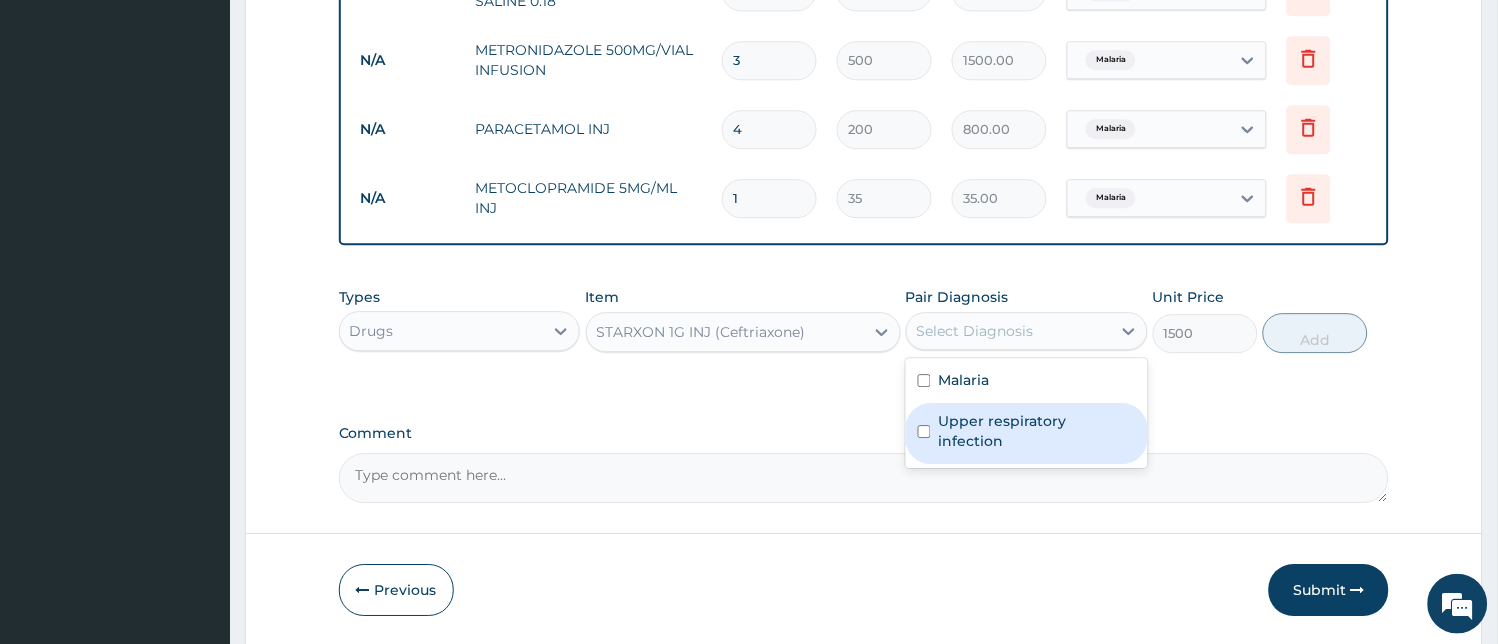 click on "Upper respiratory infection" at bounding box center (1037, 431) 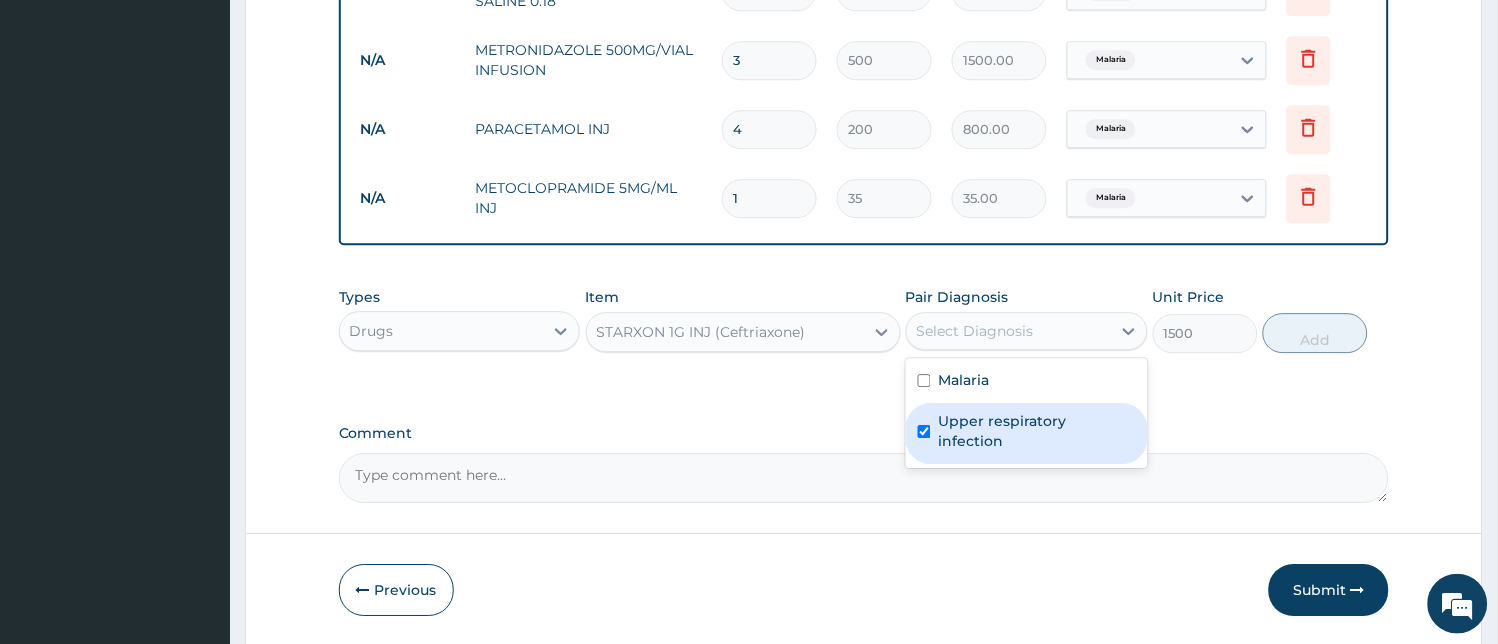 checkbox on "true" 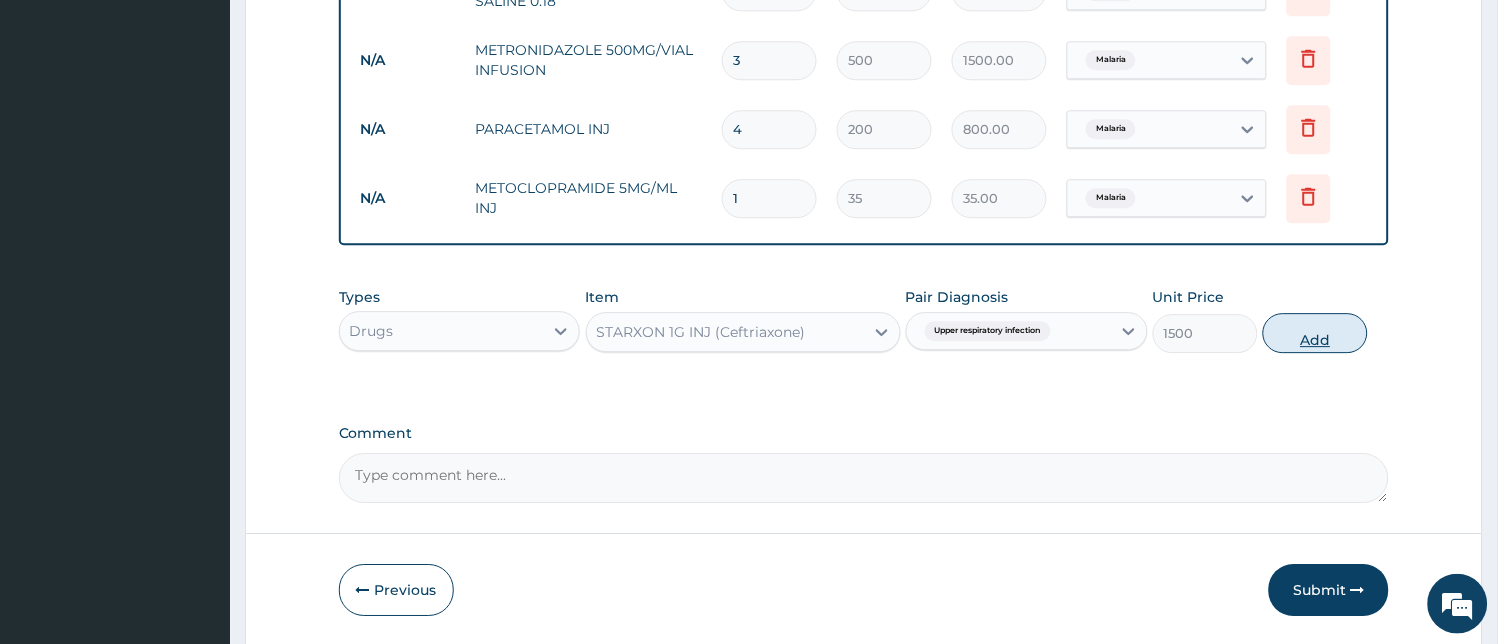 click on "Add" at bounding box center (1315, 333) 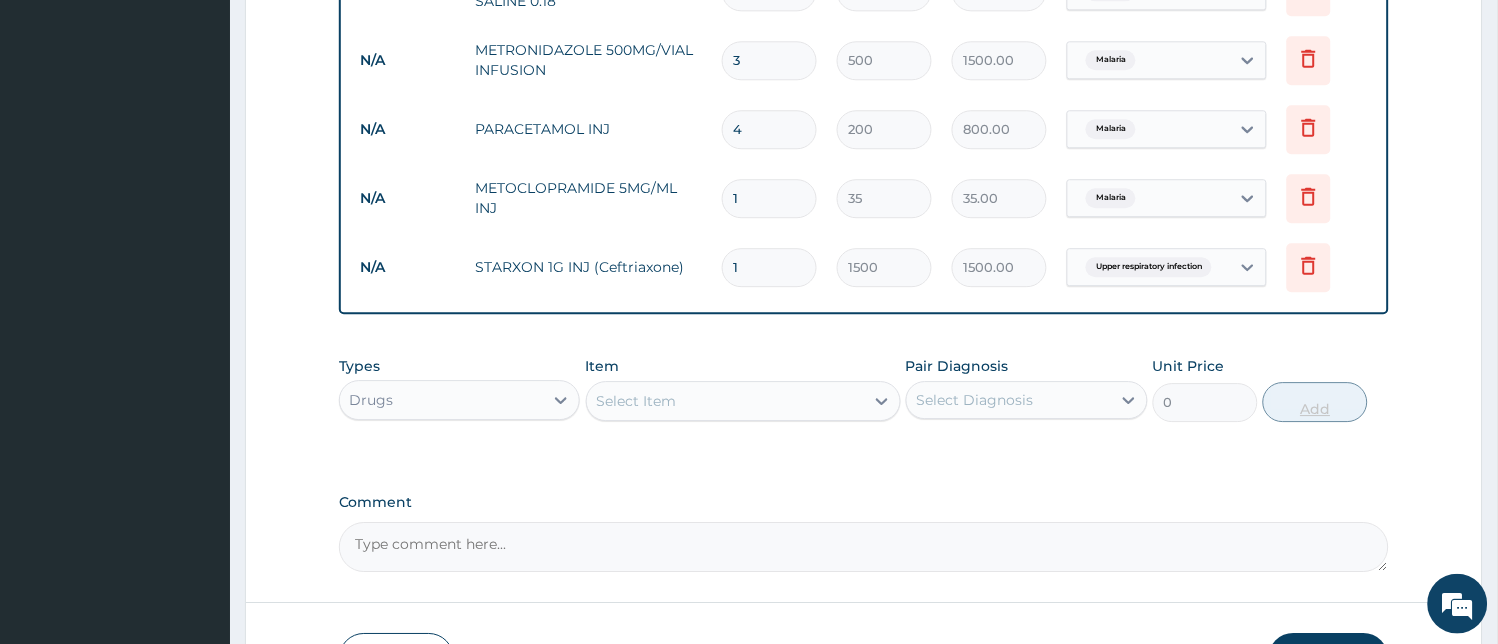 type 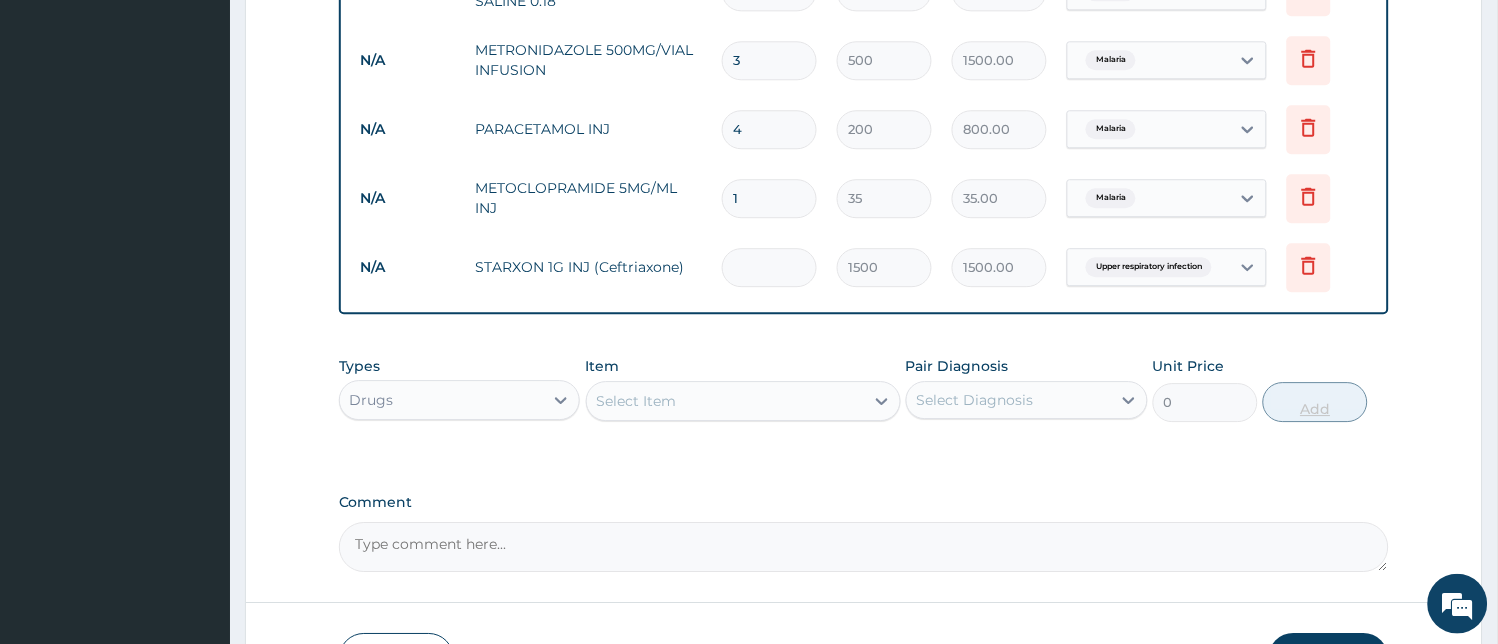 type on "0.00" 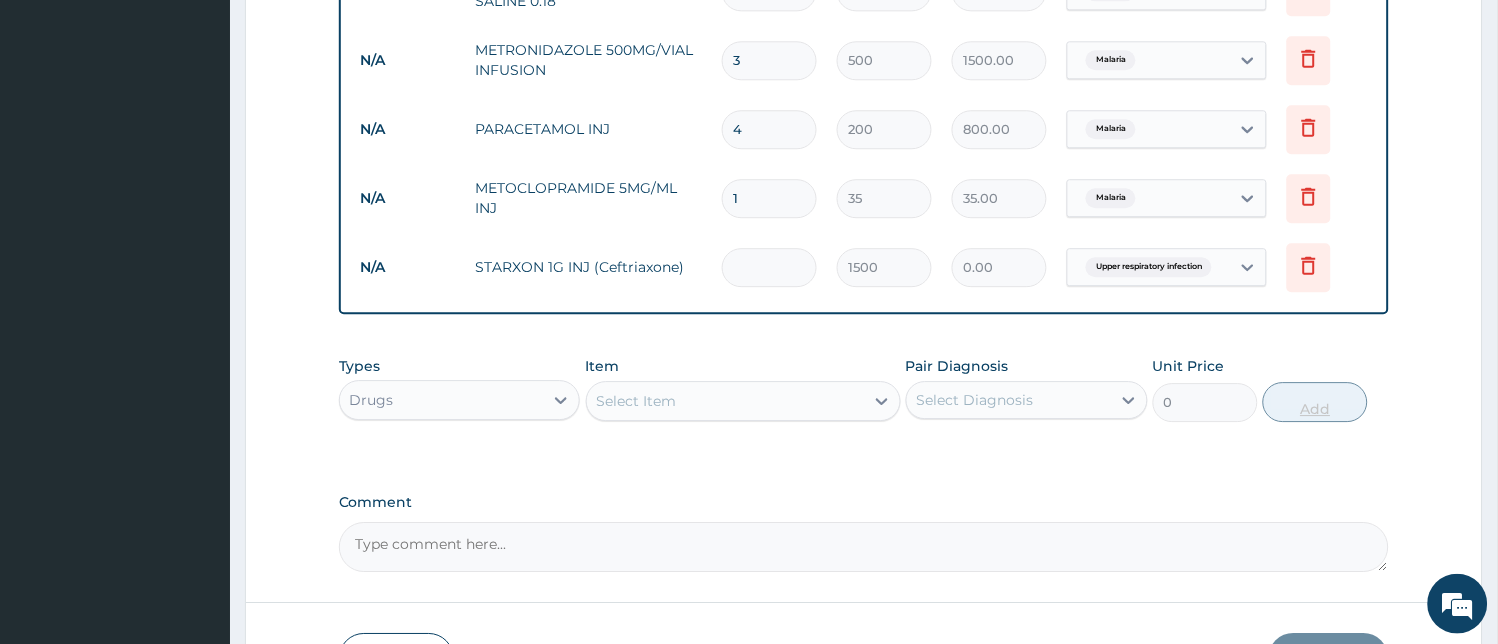 type on "2" 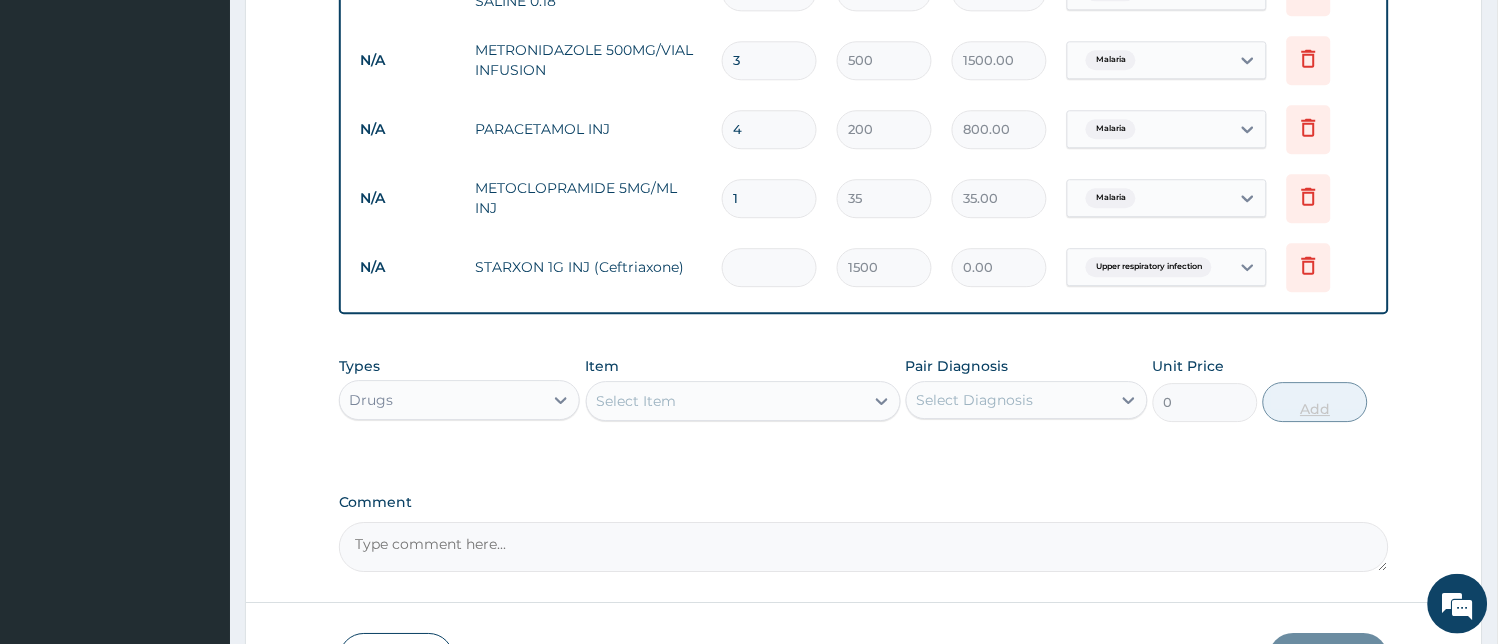 type on "3000.00" 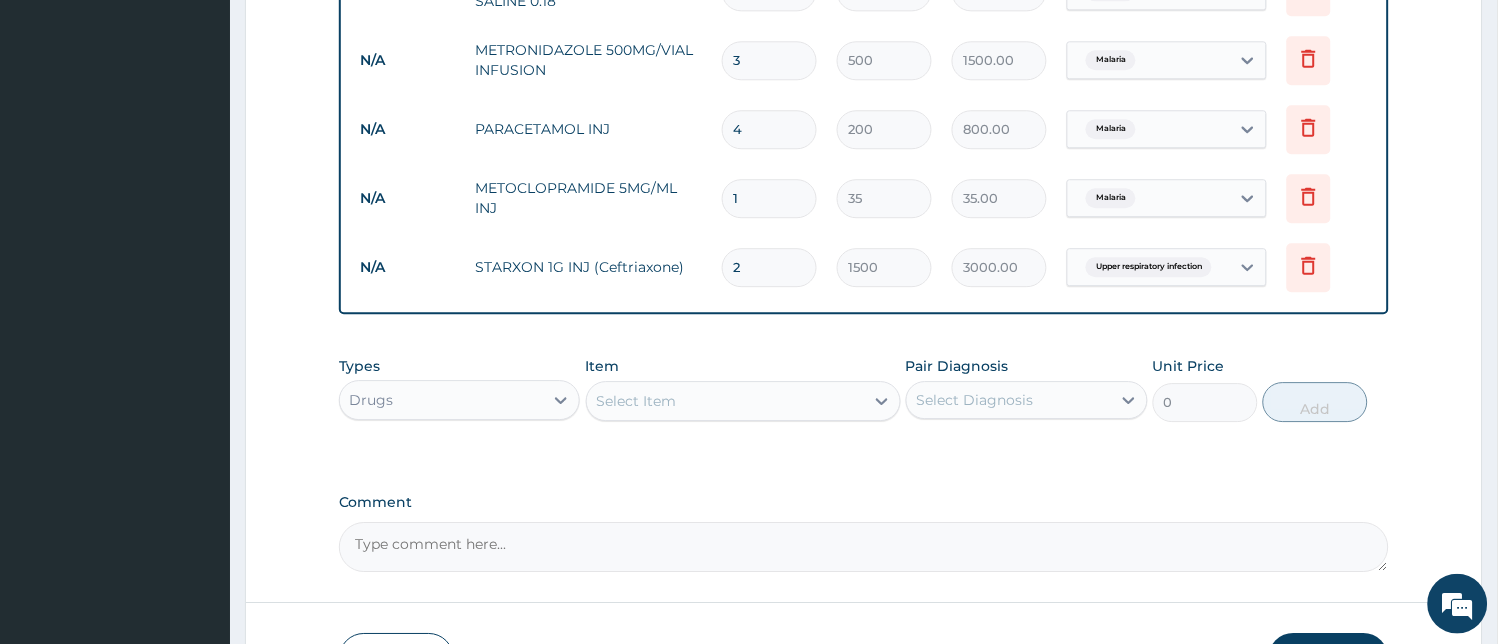 type on "2" 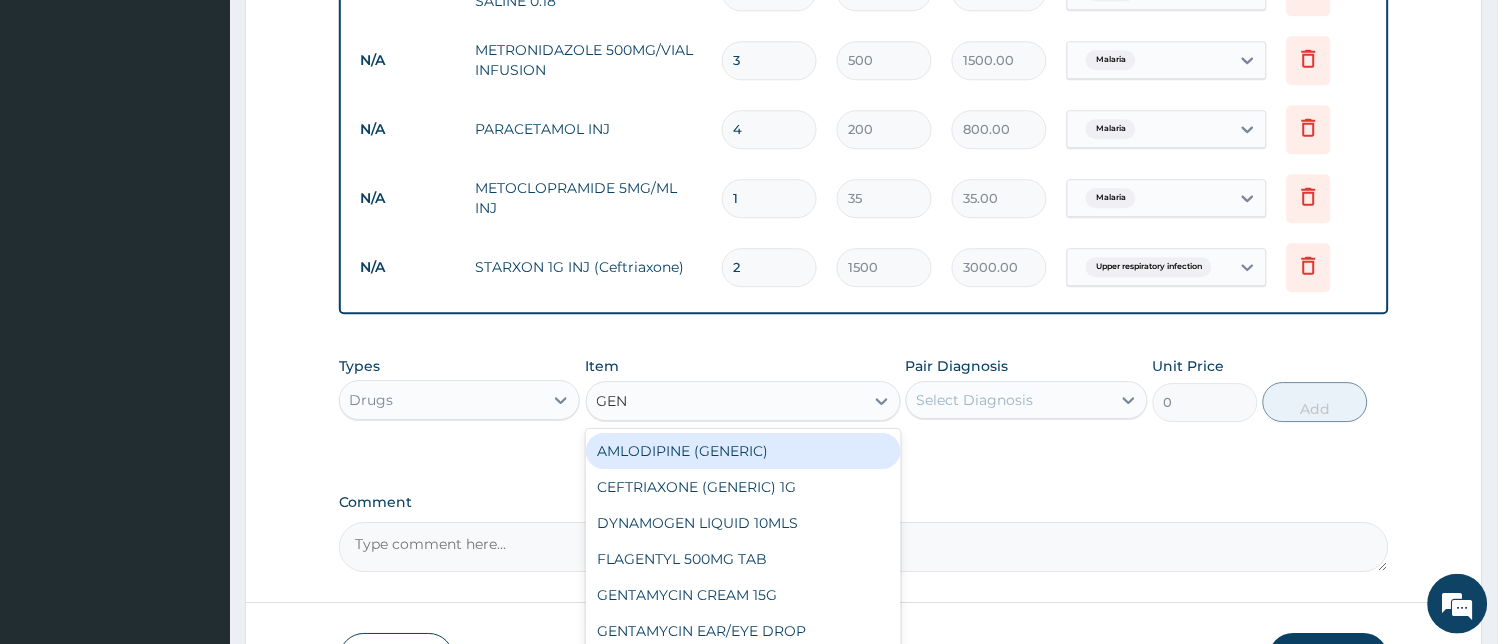 type on "GENT" 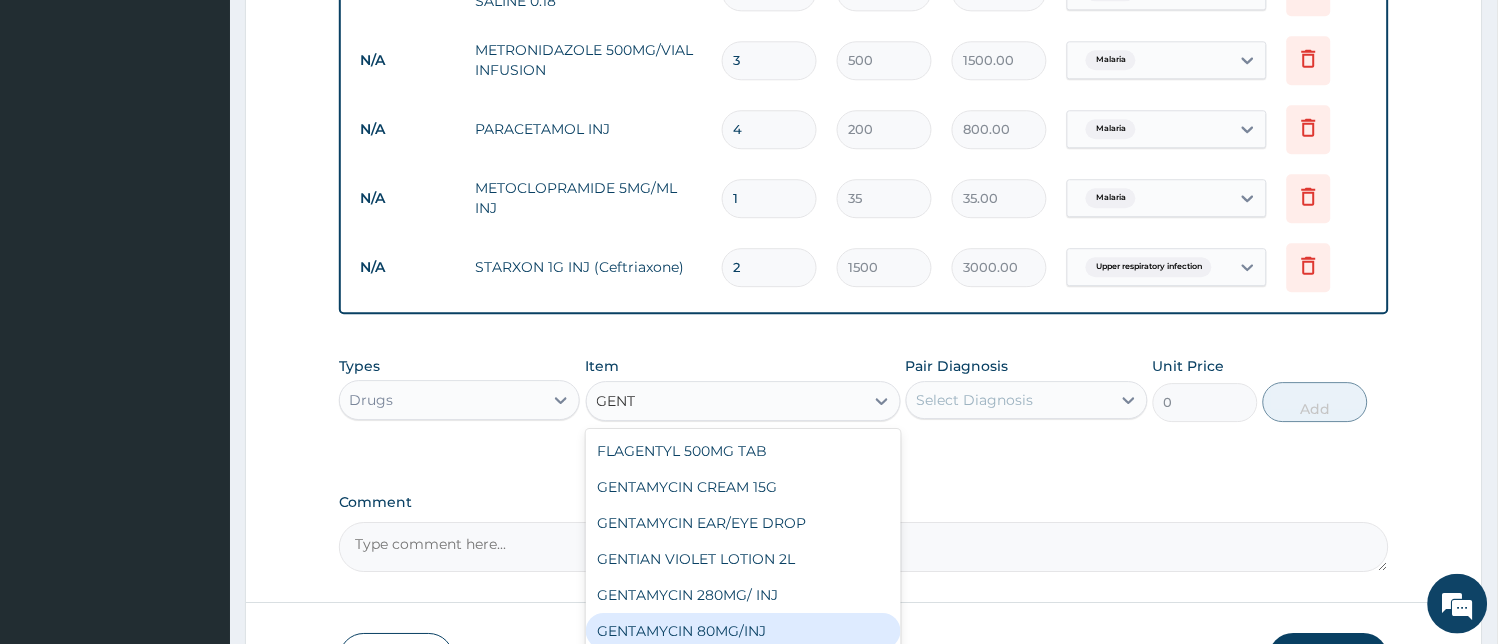 click on "GENTAMYCIN 80MG/INJ" at bounding box center (743, 631) 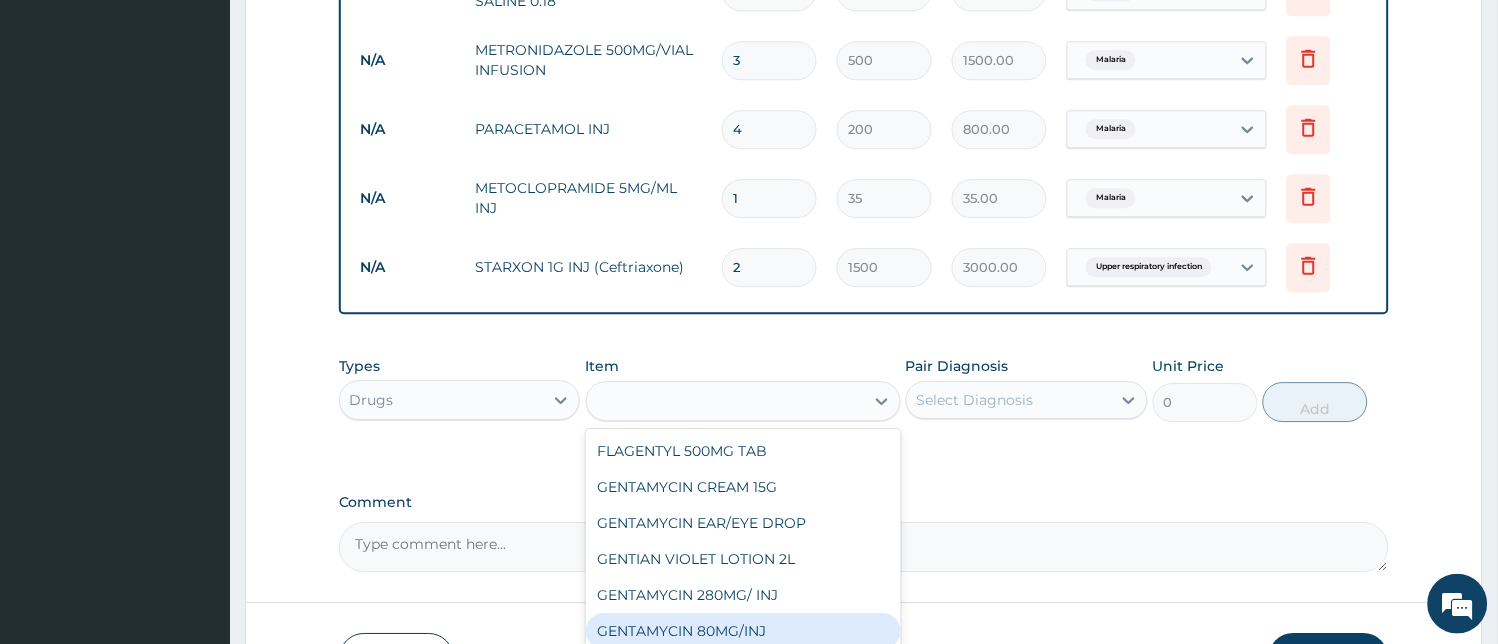 type on "100" 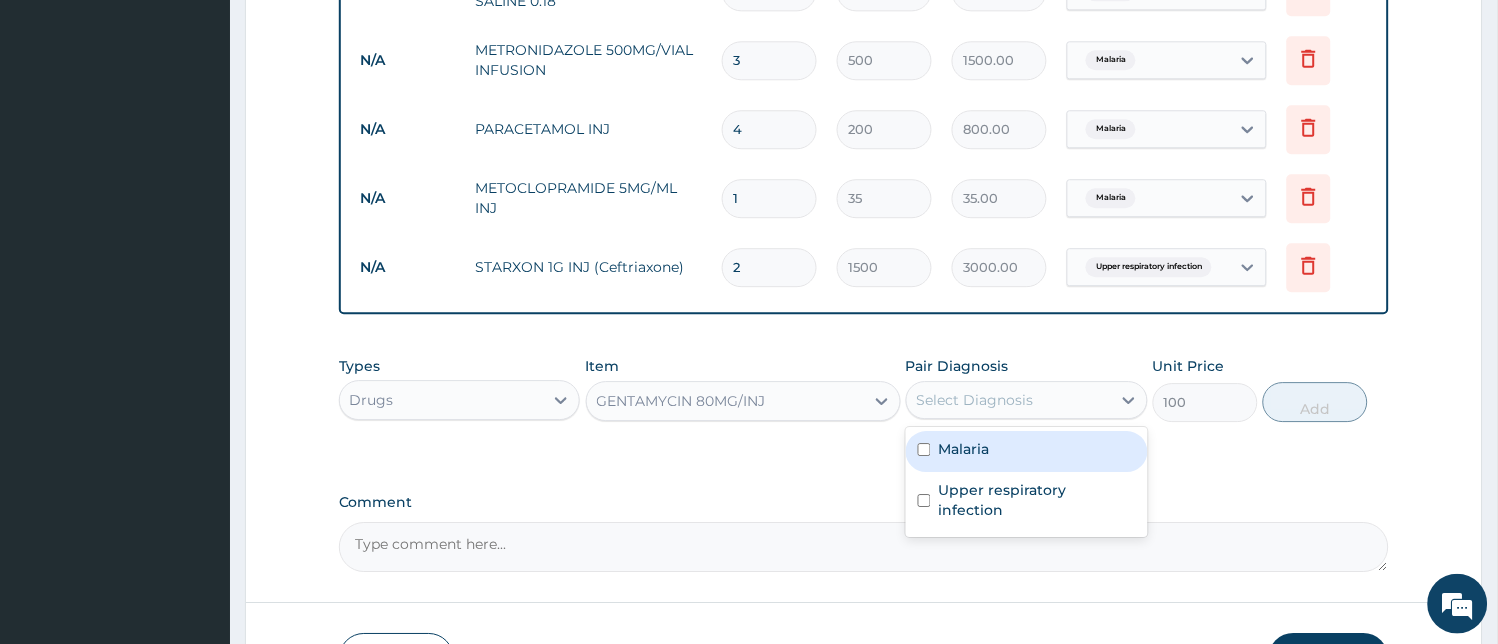 click on "Select Diagnosis" at bounding box center (975, 400) 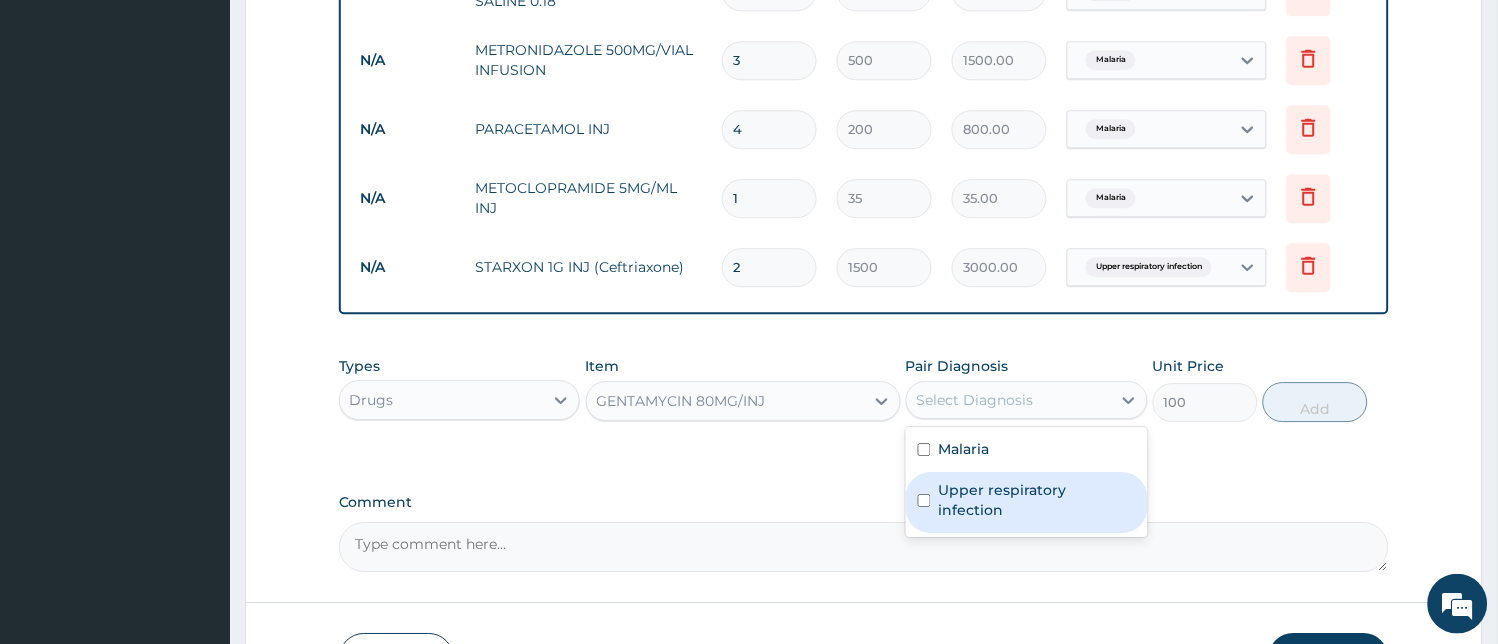 click on "Upper respiratory infection" at bounding box center (1037, 500) 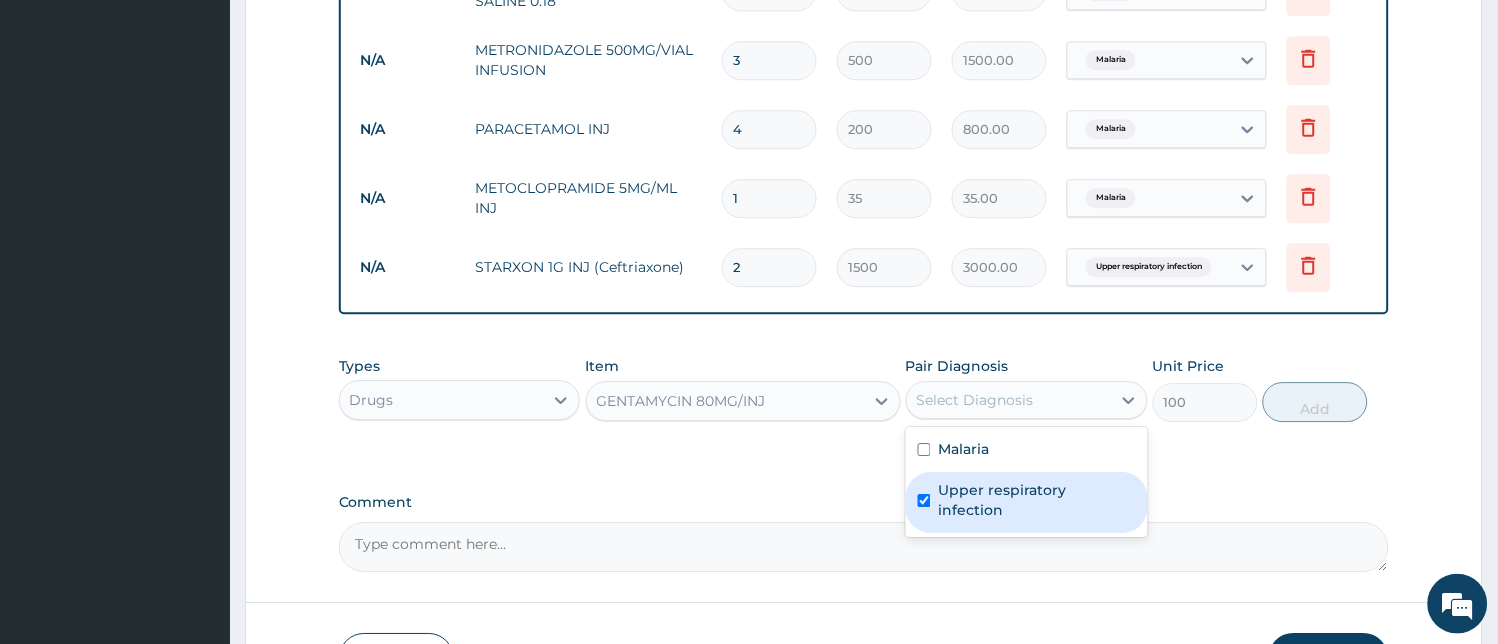 checkbox on "true" 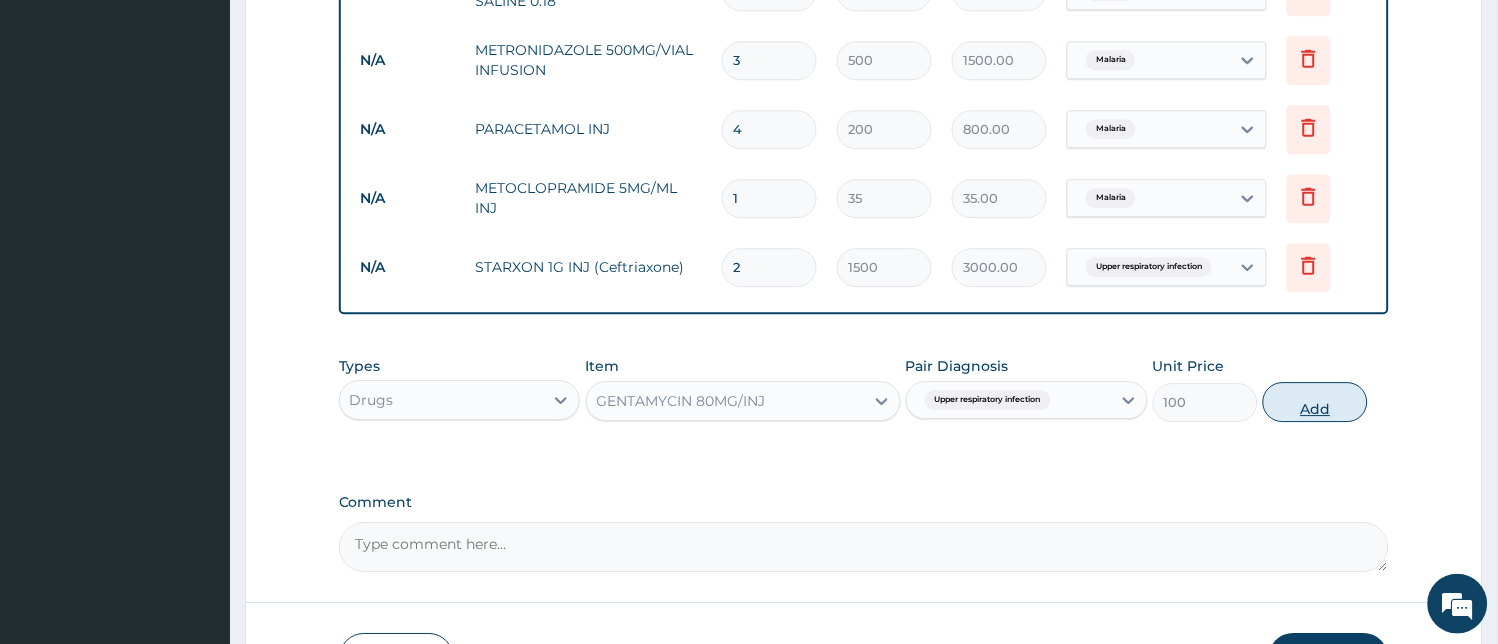 click on "Add" at bounding box center (1315, 402) 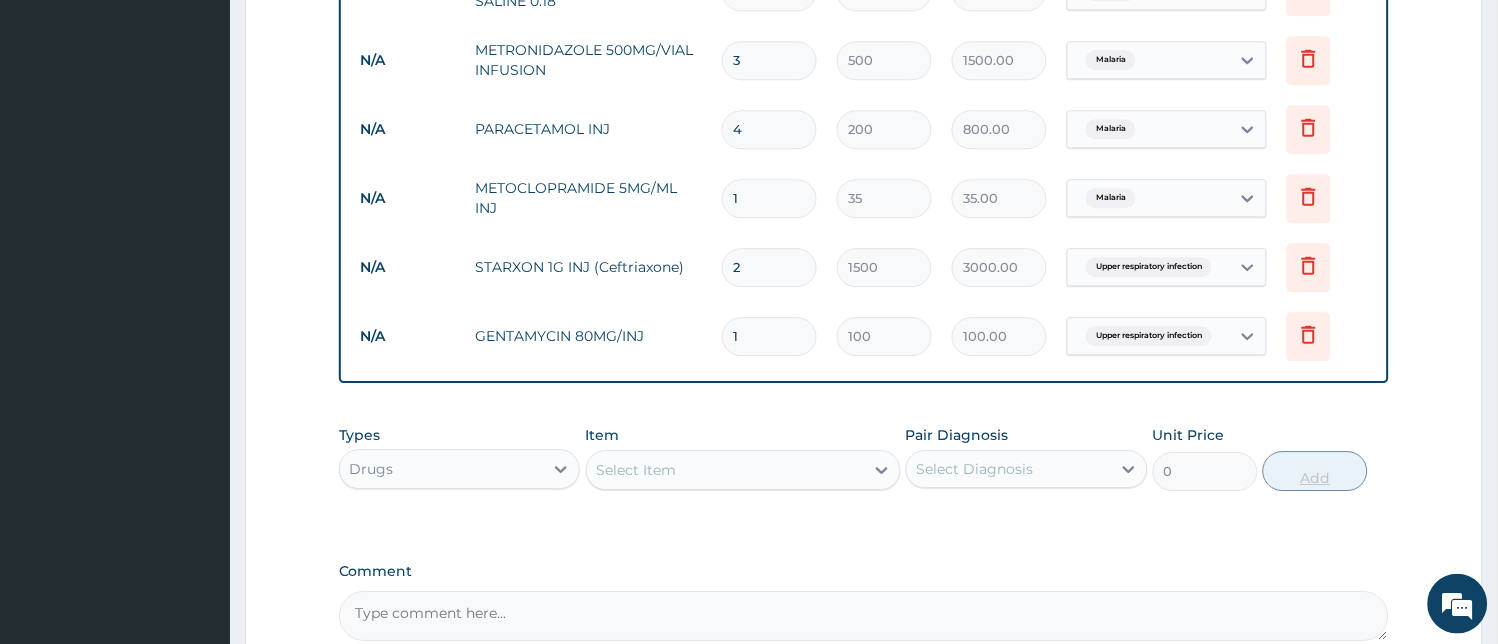 type 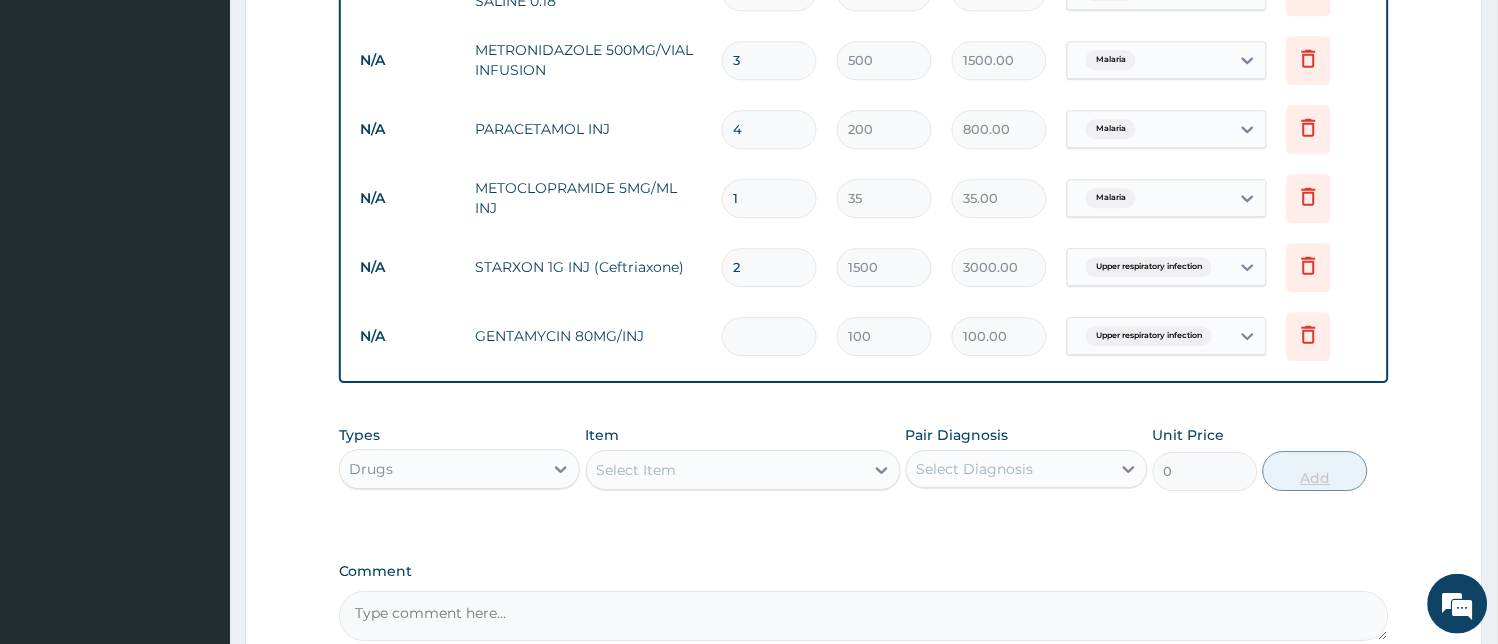 type on "0.00" 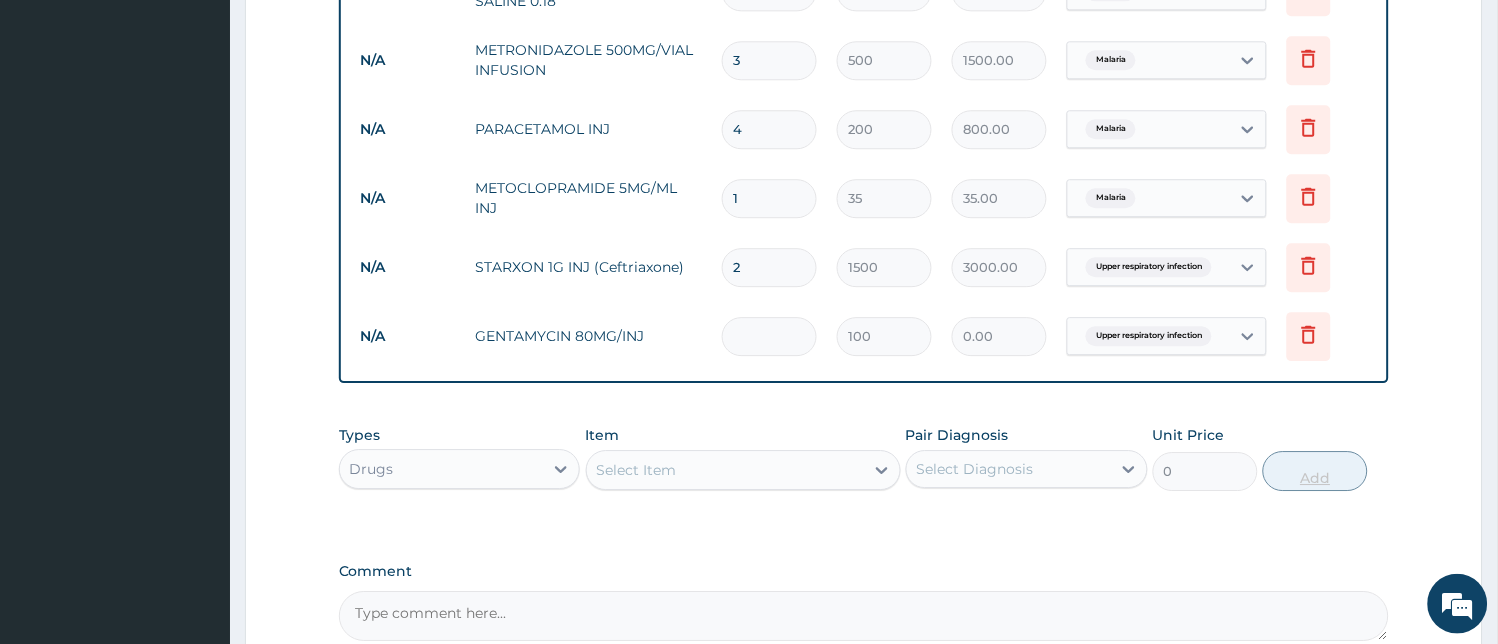 type on "2" 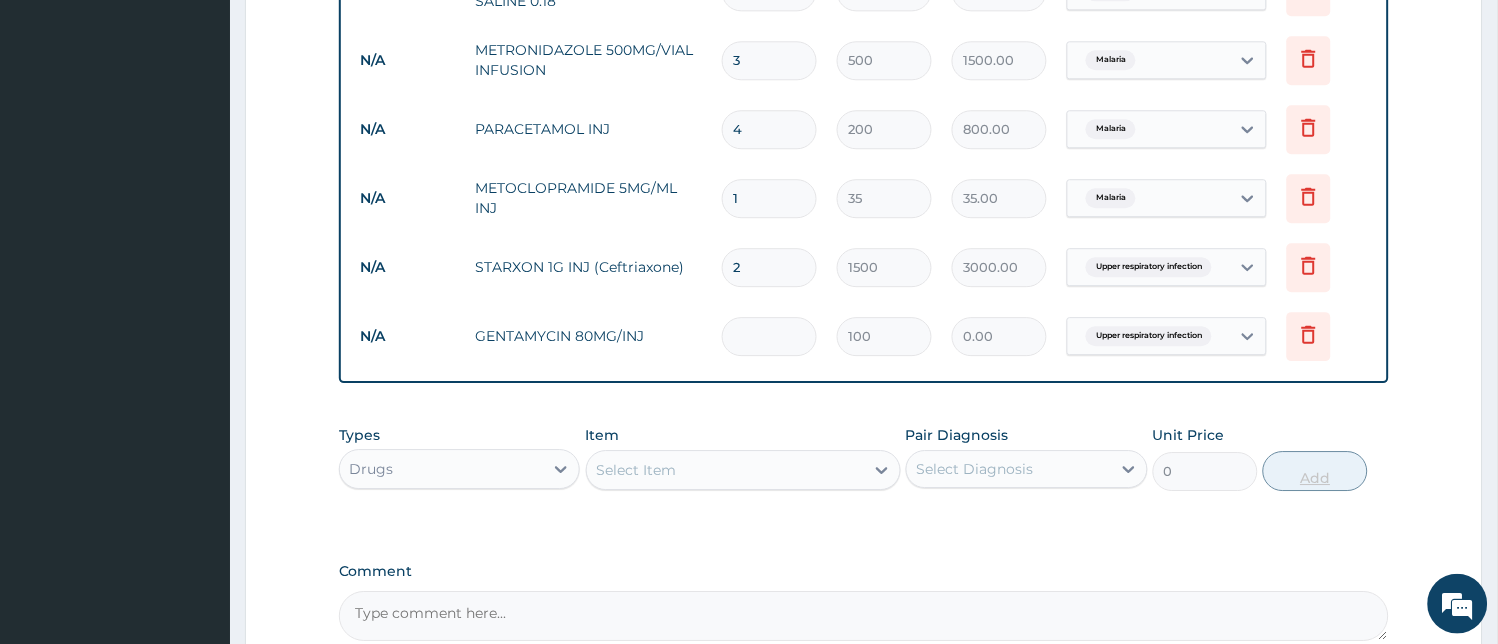 type on "200.00" 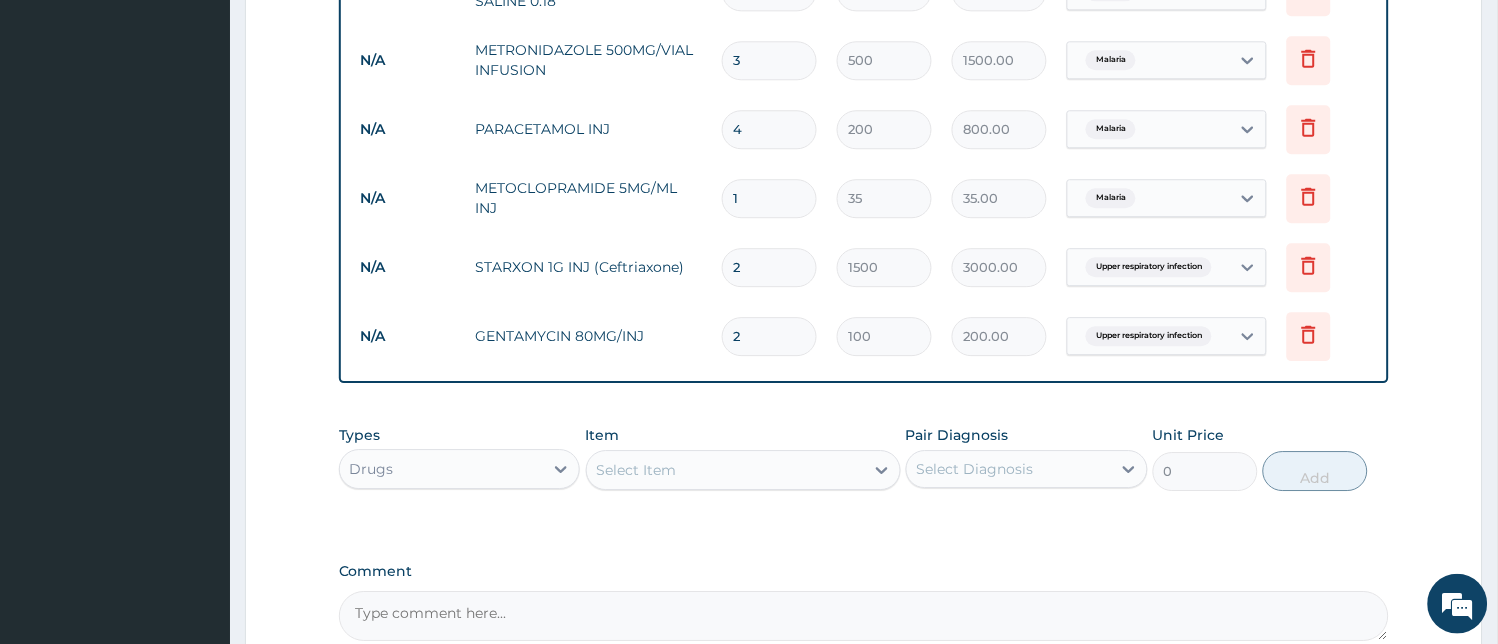 scroll, scrollTop: 1326, scrollLeft: 0, axis: vertical 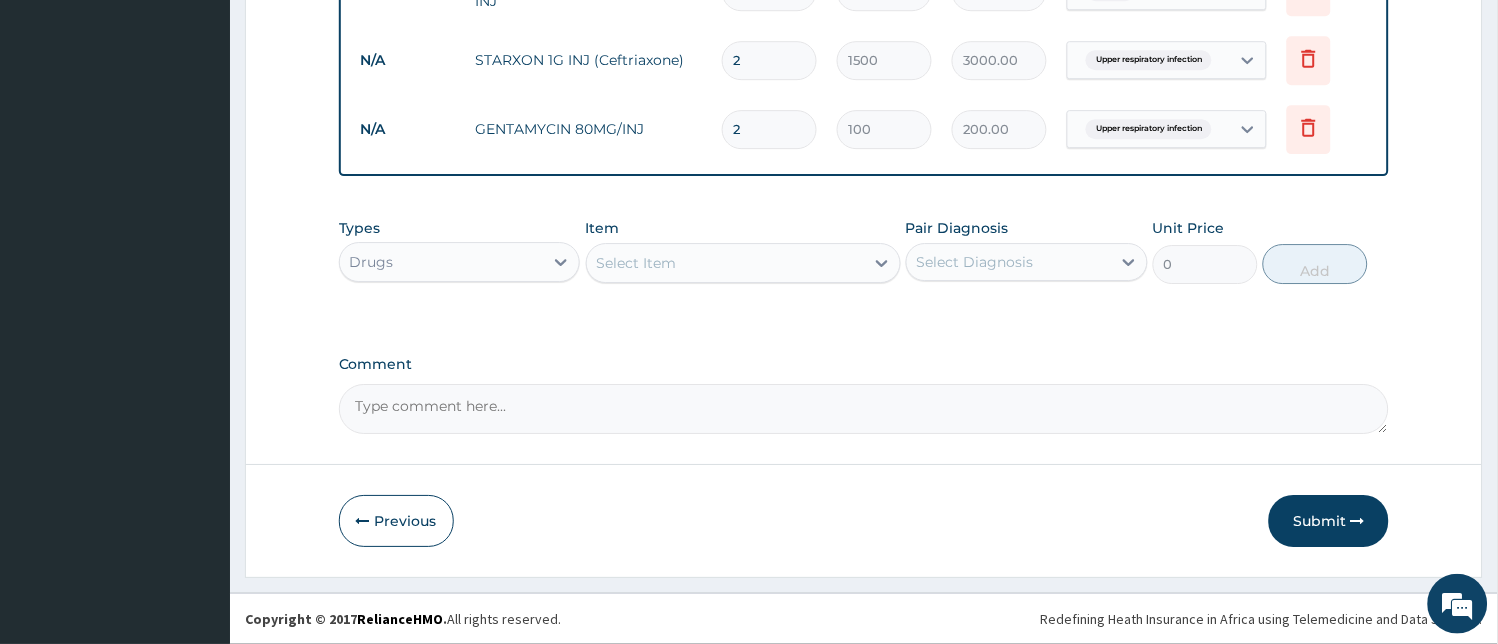 type on "2" 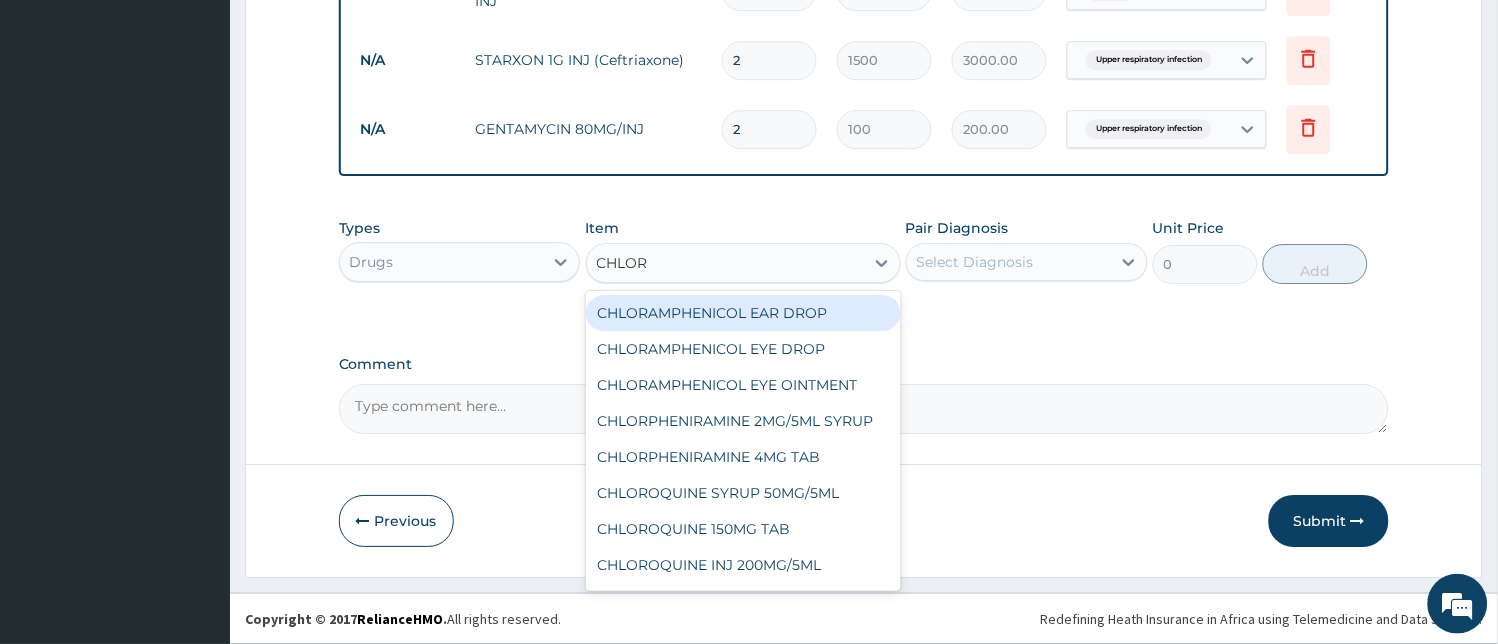 type on "CHLORO" 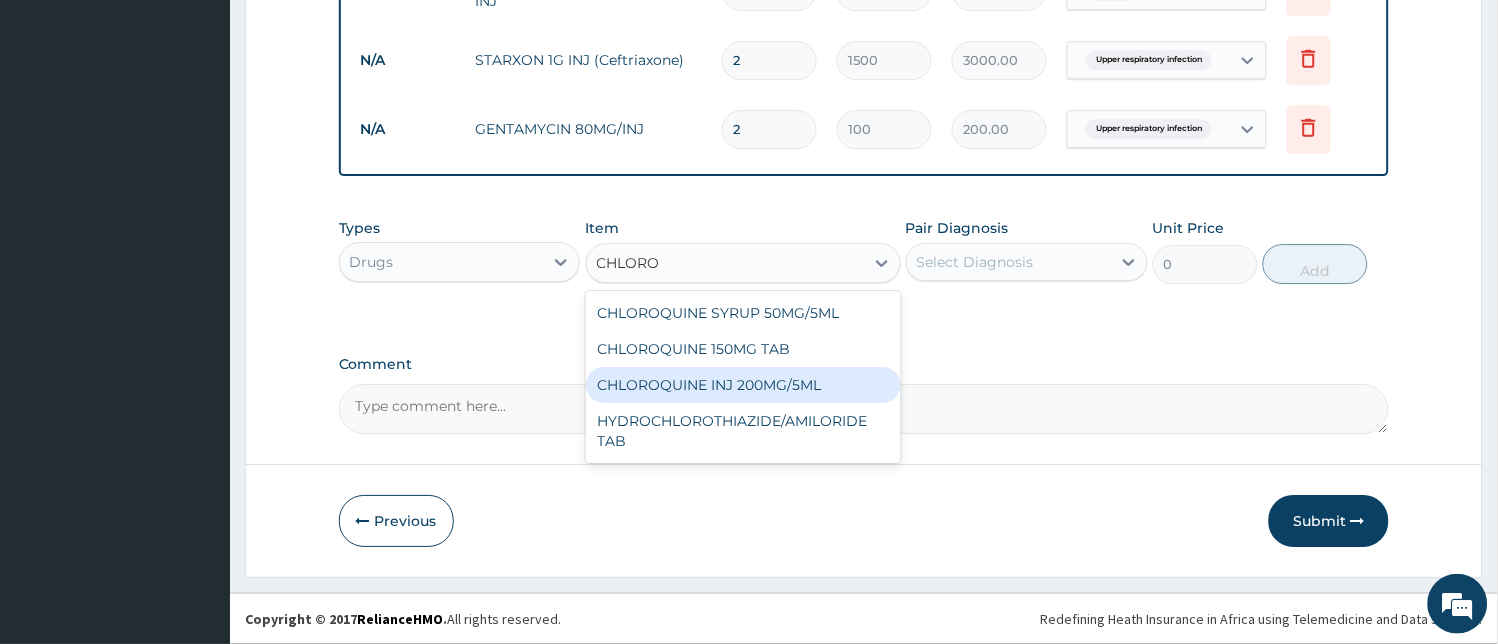 click on "CHLOROQUINE INJ 200MG/5ML" at bounding box center (743, 385) 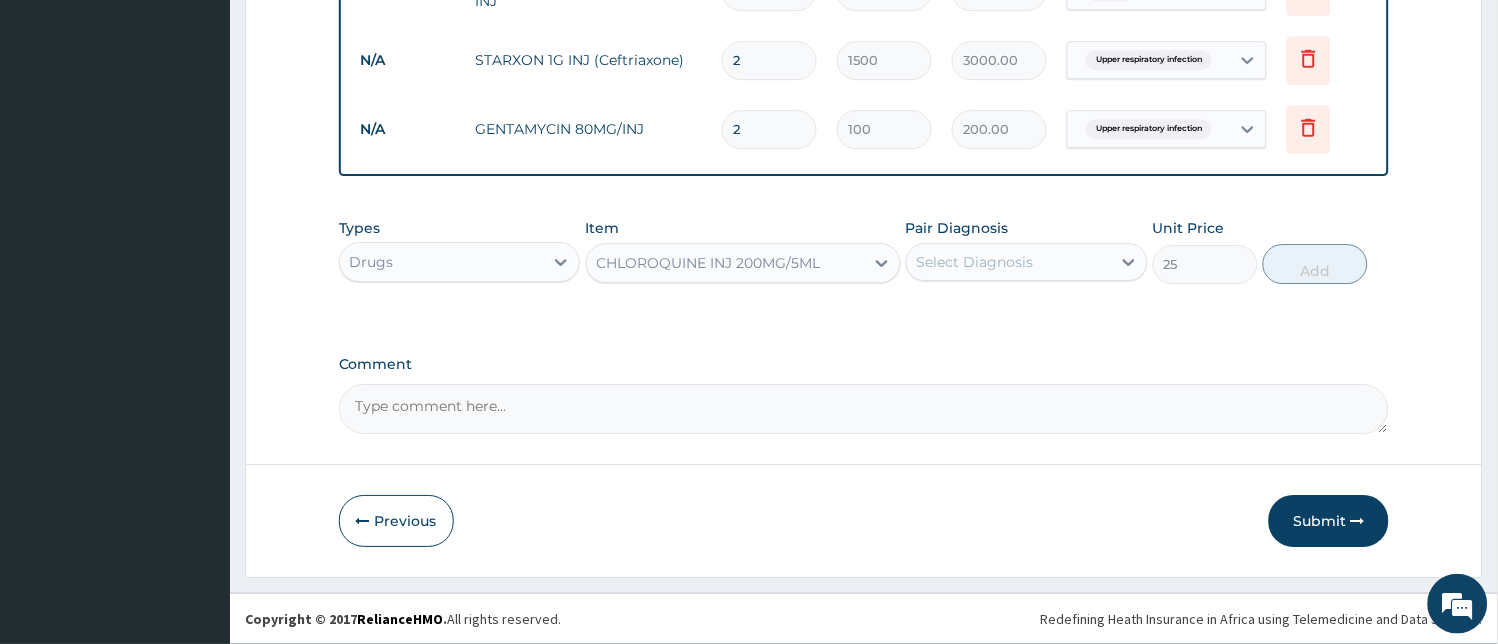click on "Select Diagnosis" at bounding box center (975, 262) 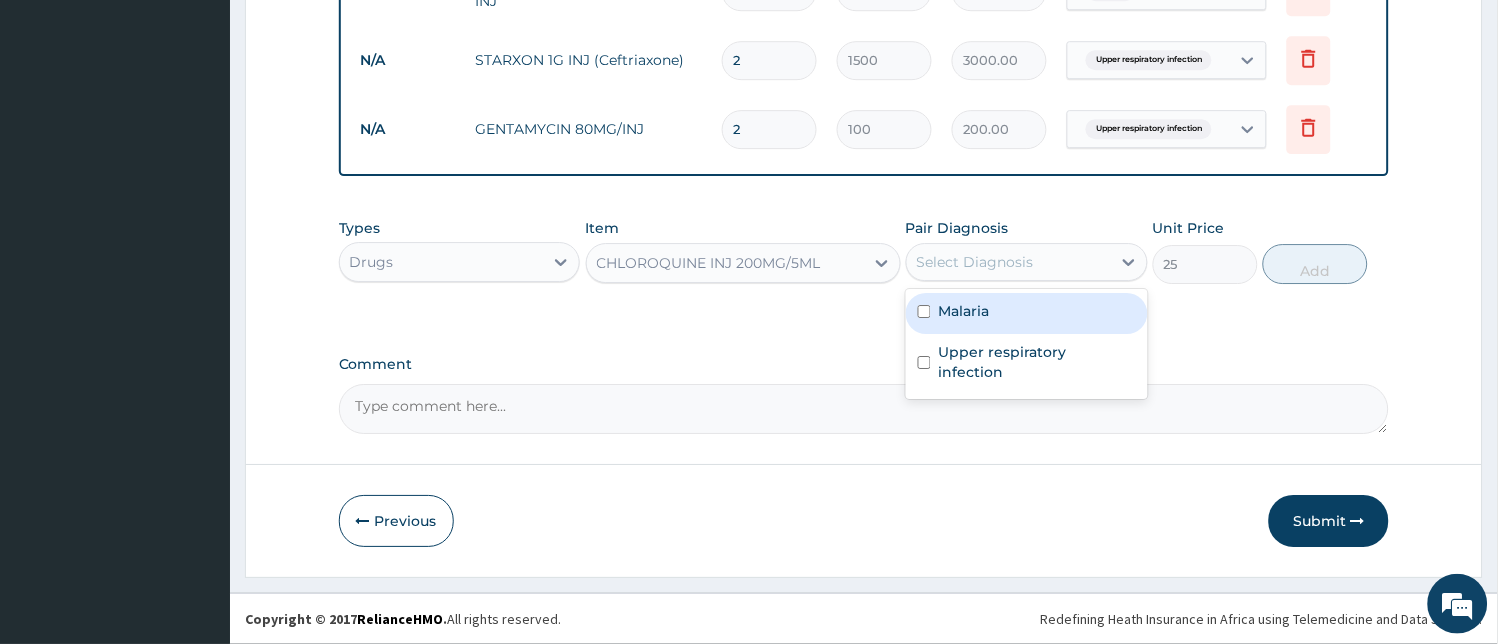 click on "Malaria" at bounding box center (1027, 313) 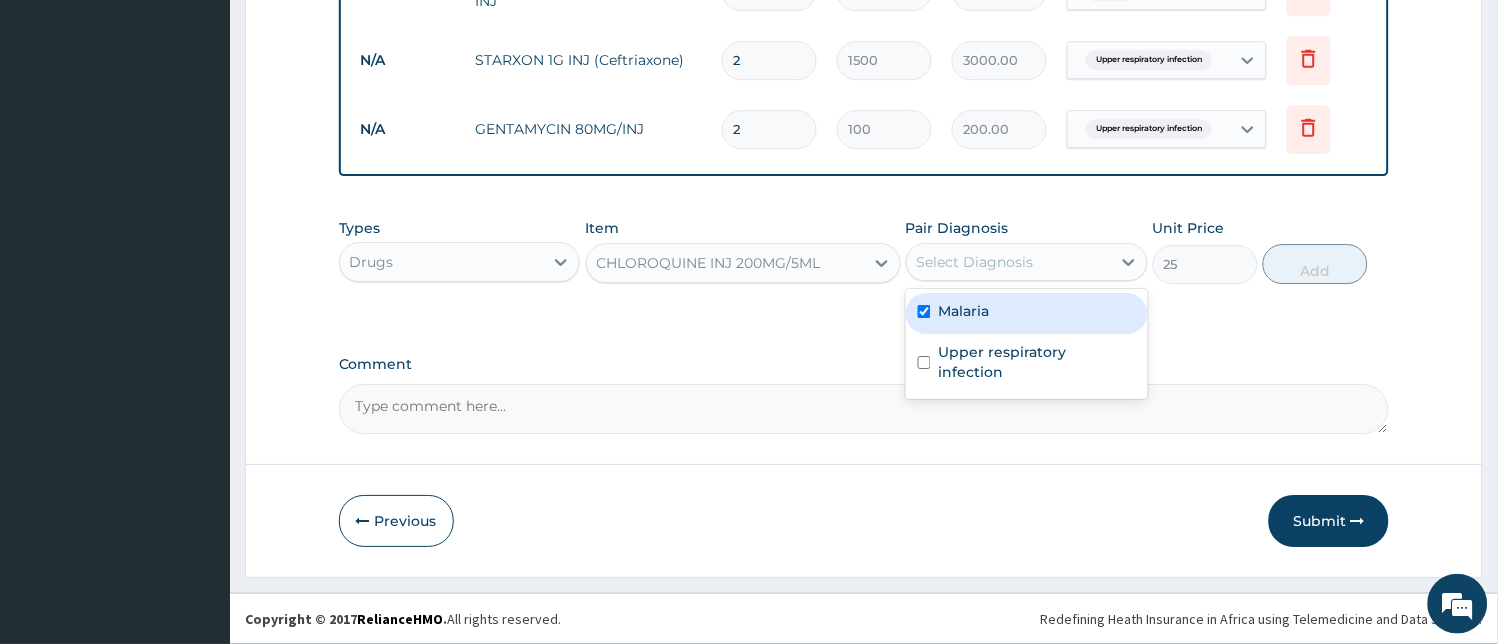 checkbox on "true" 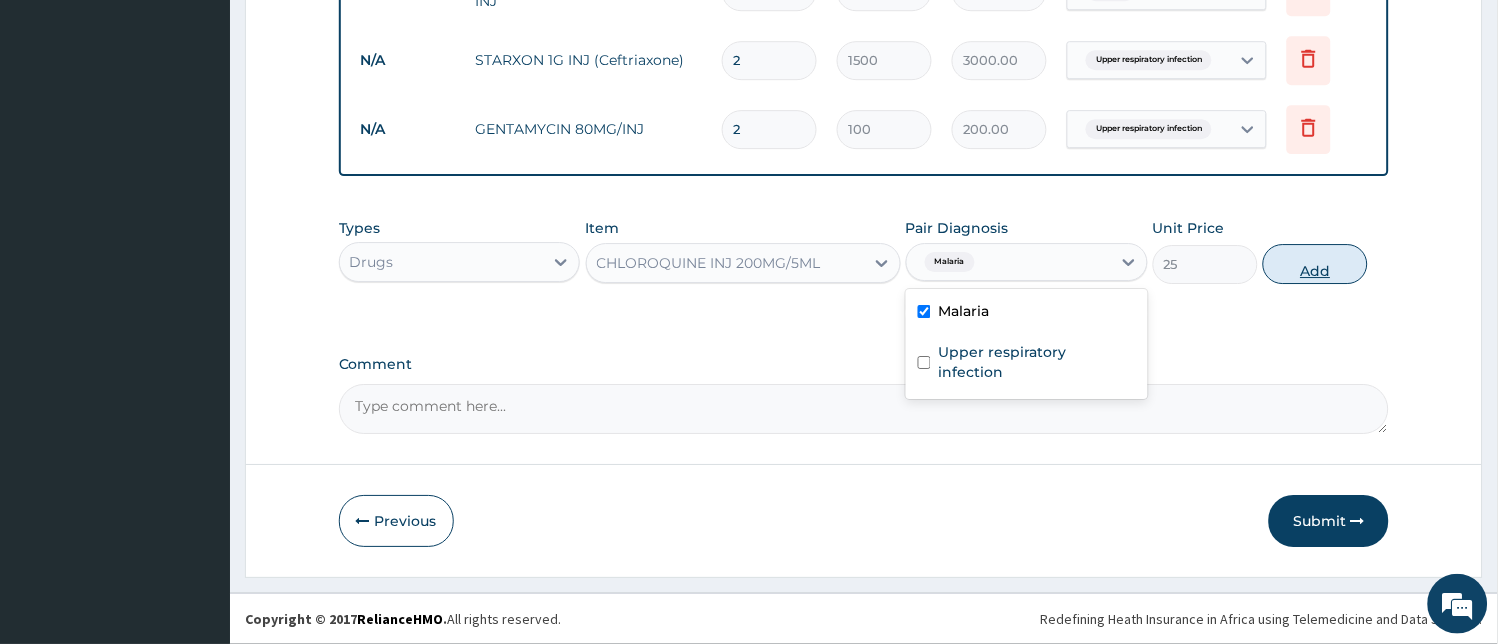 click on "Add" at bounding box center (1315, 264) 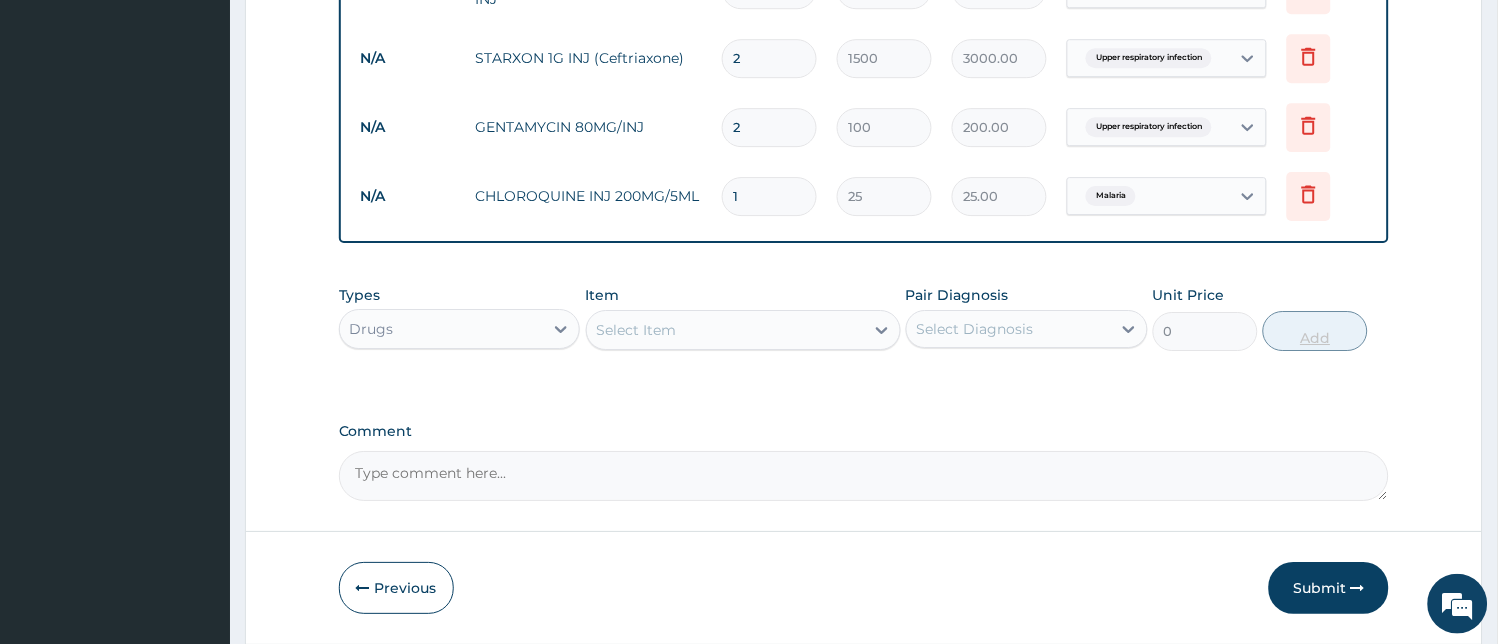 type 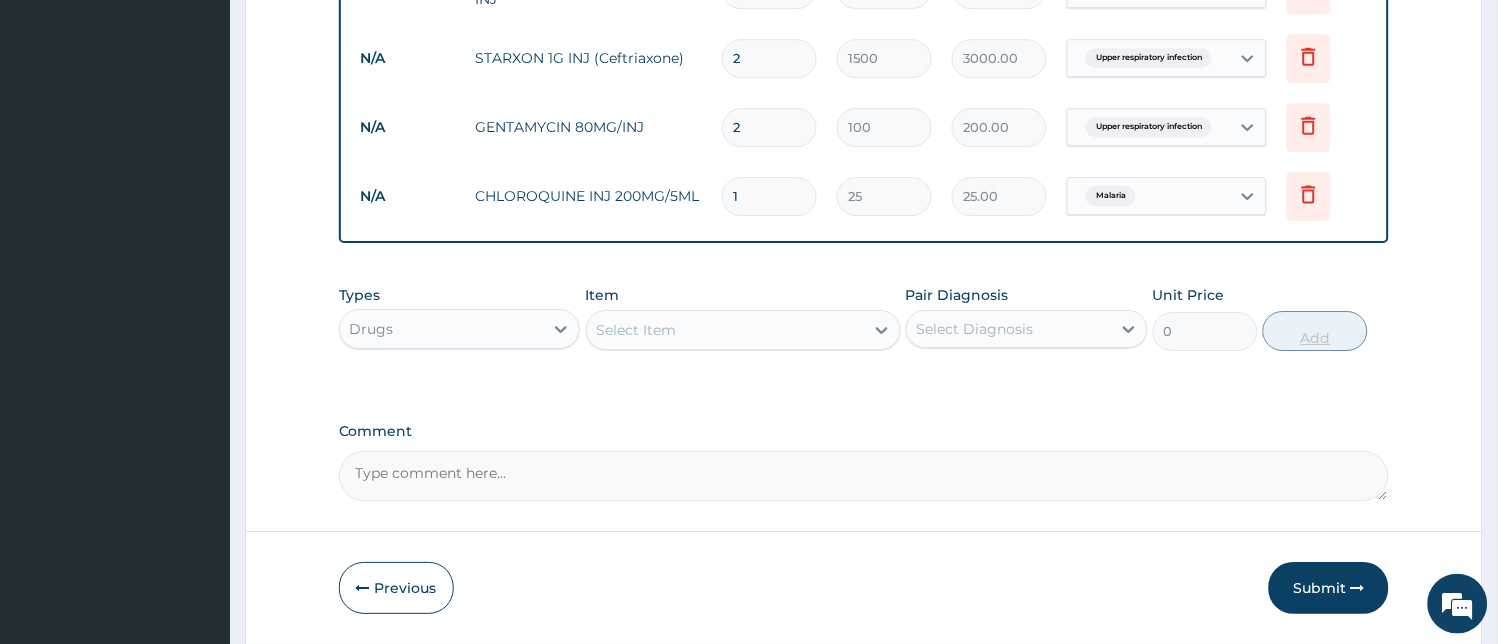 type on "0.00" 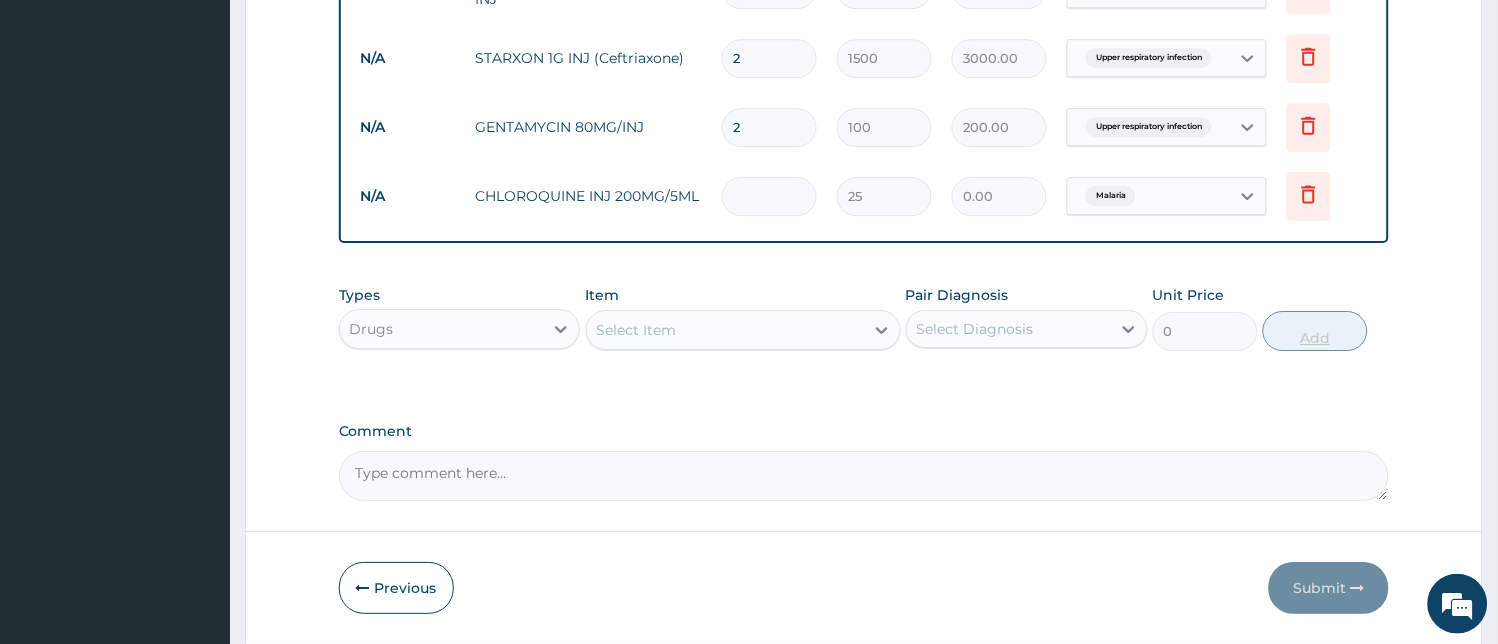 type on "3" 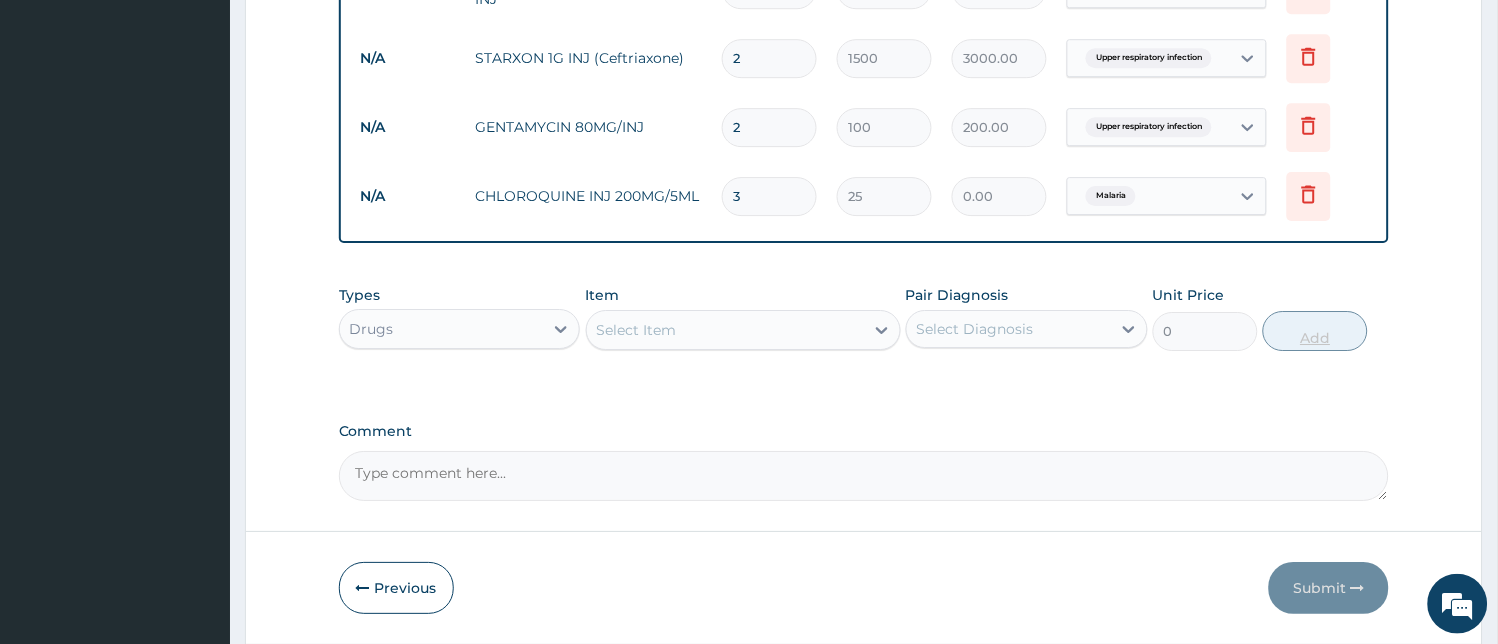 type on "75.00" 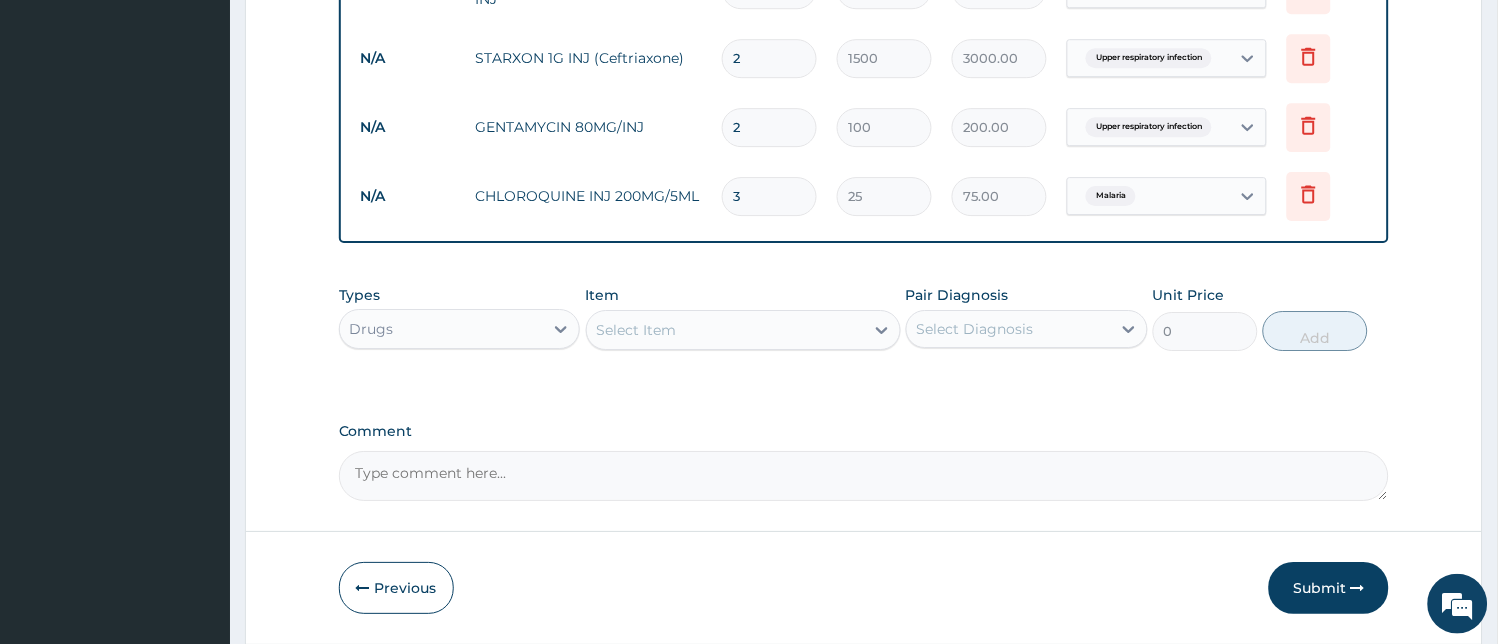 type on "3" 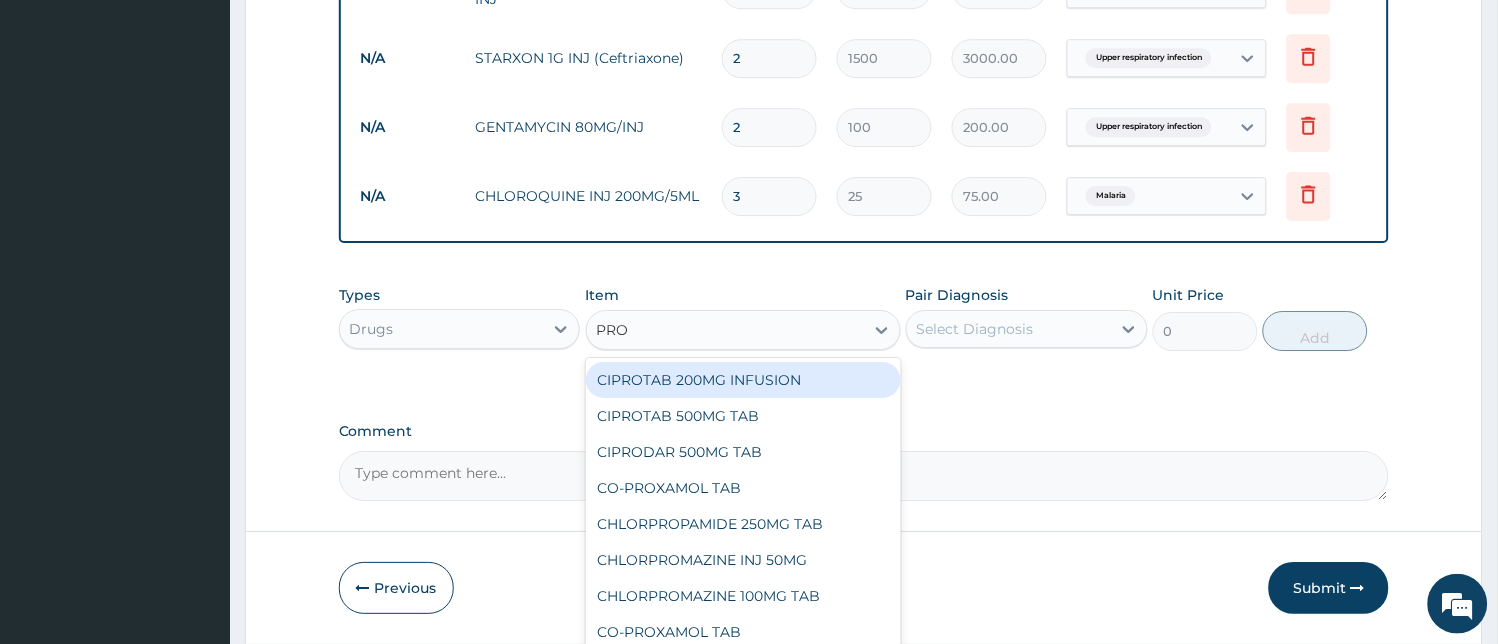 type on "PROM" 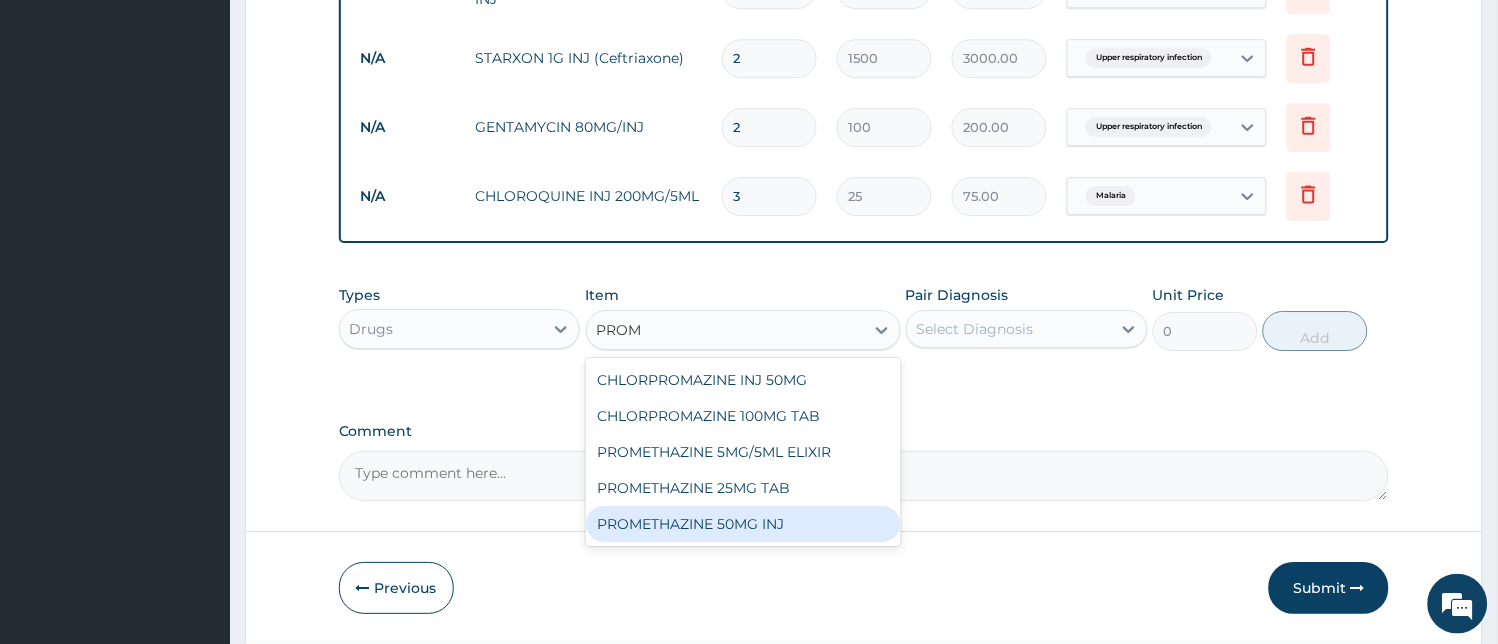 click on "PROMETHAZINE 50MG INJ" at bounding box center [743, 524] 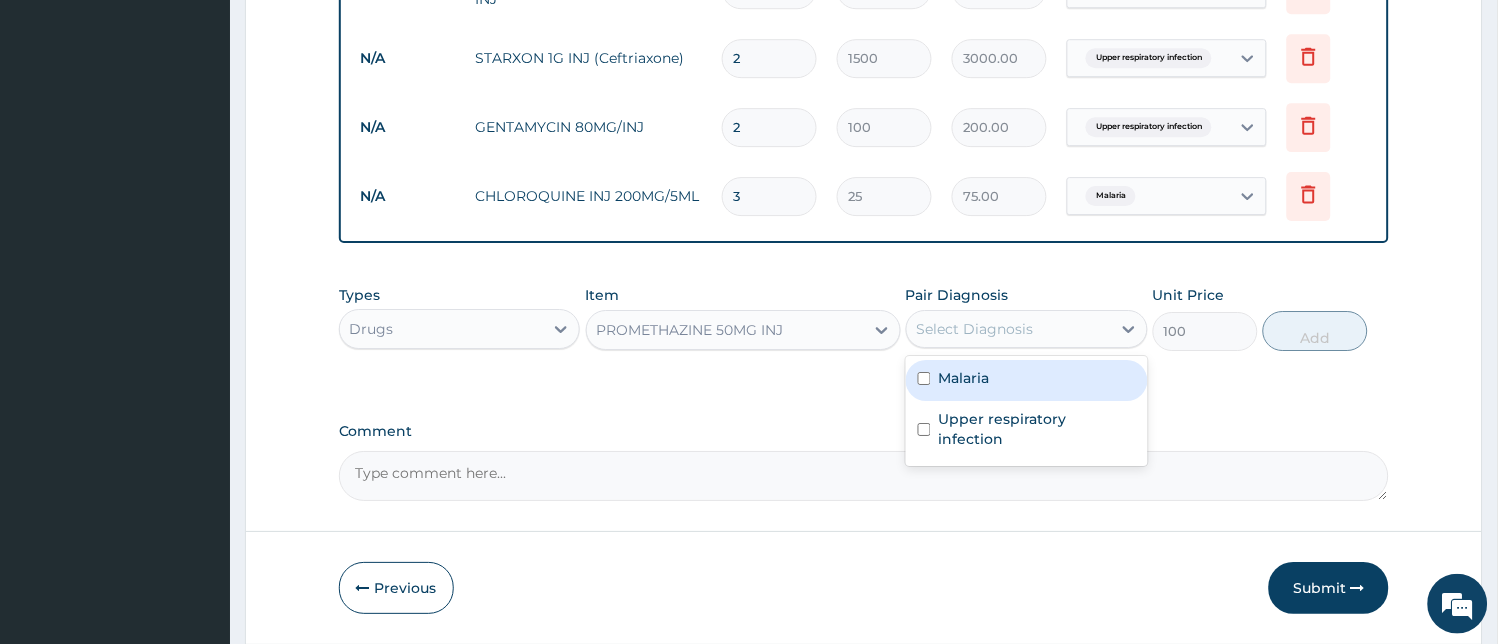 click on "Select Diagnosis" at bounding box center [975, 329] 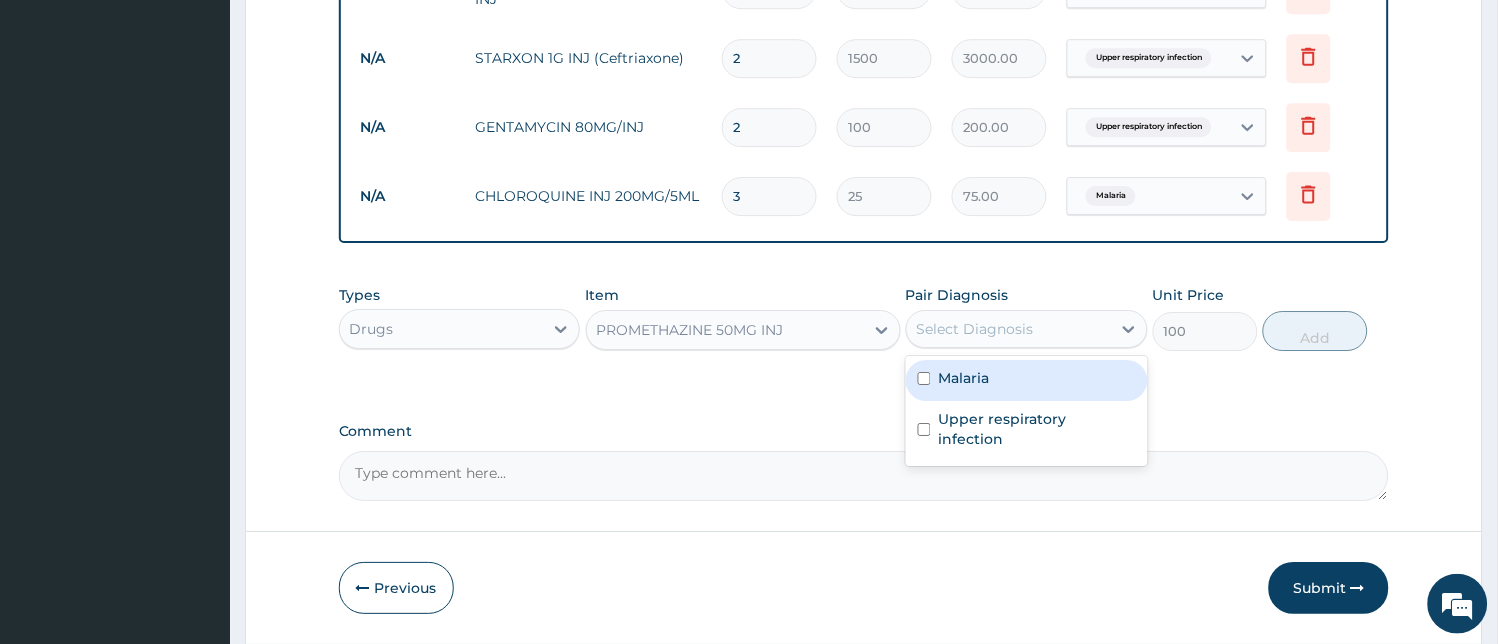 click on "Malaria" at bounding box center (1027, 380) 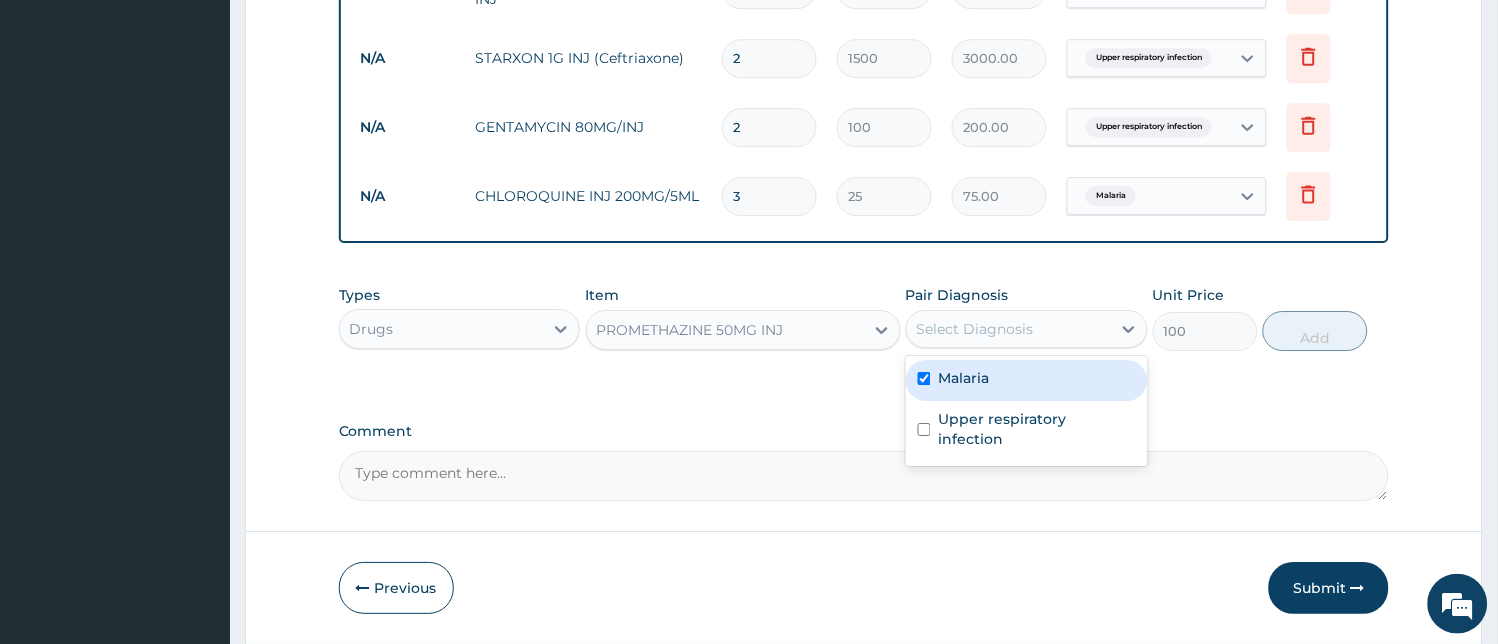 checkbox on "true" 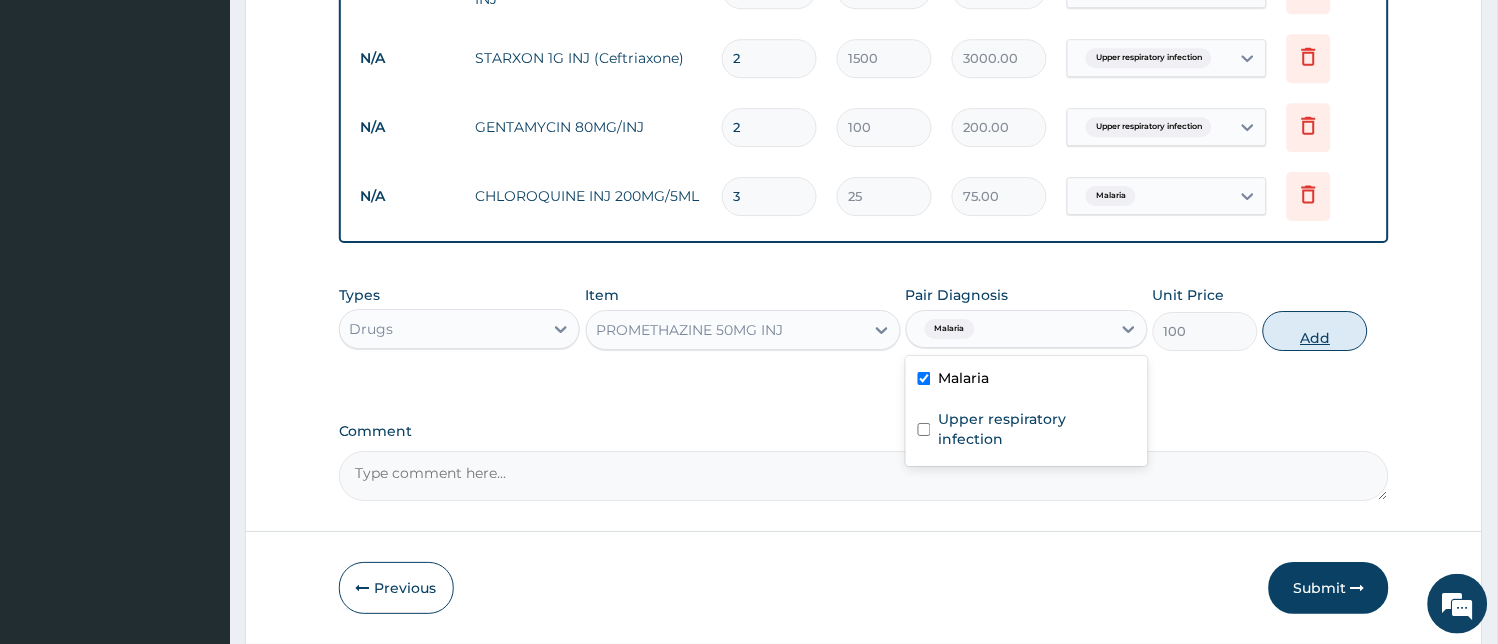 click on "Add" at bounding box center (1315, 331) 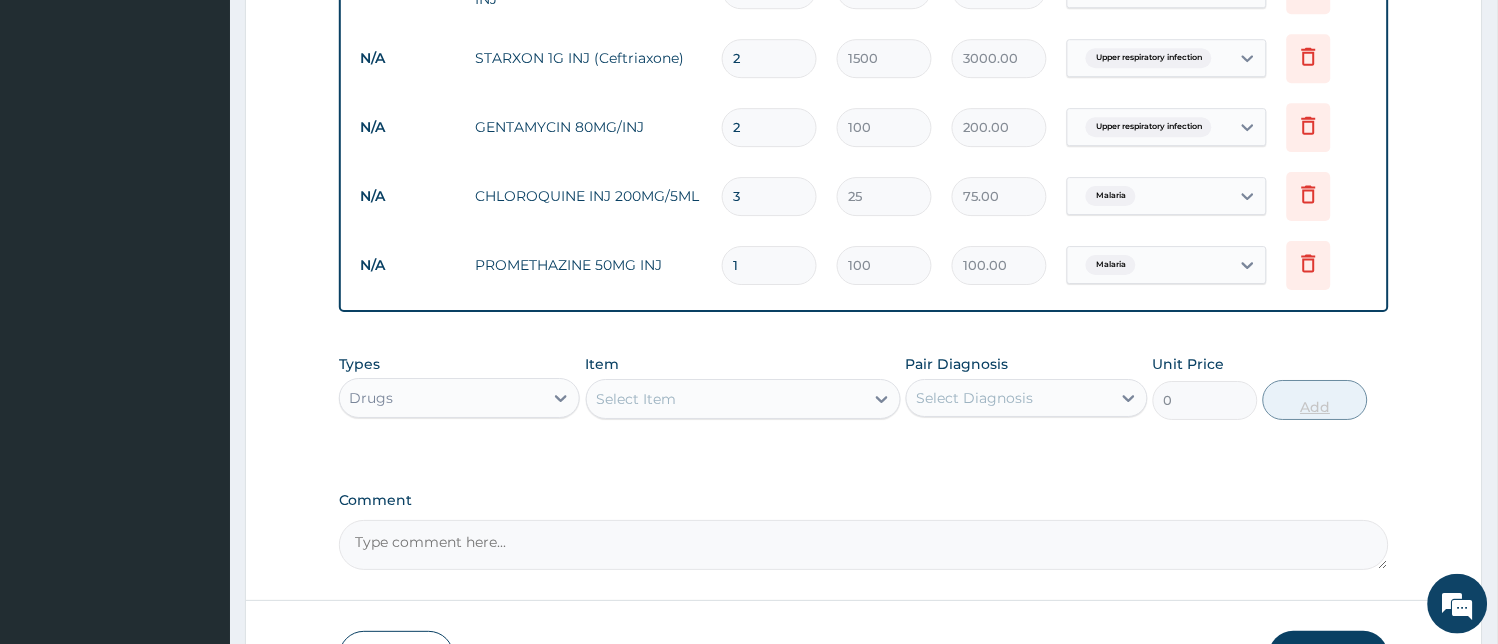 type 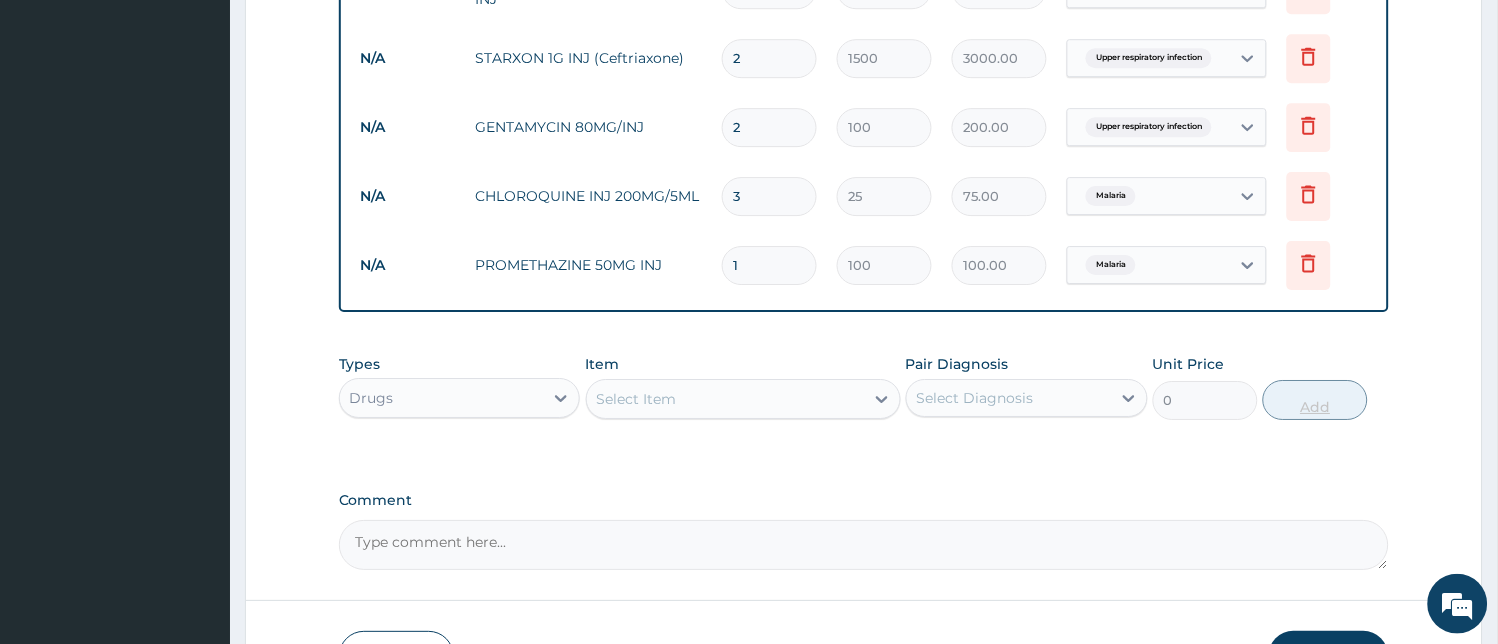 type on "0.00" 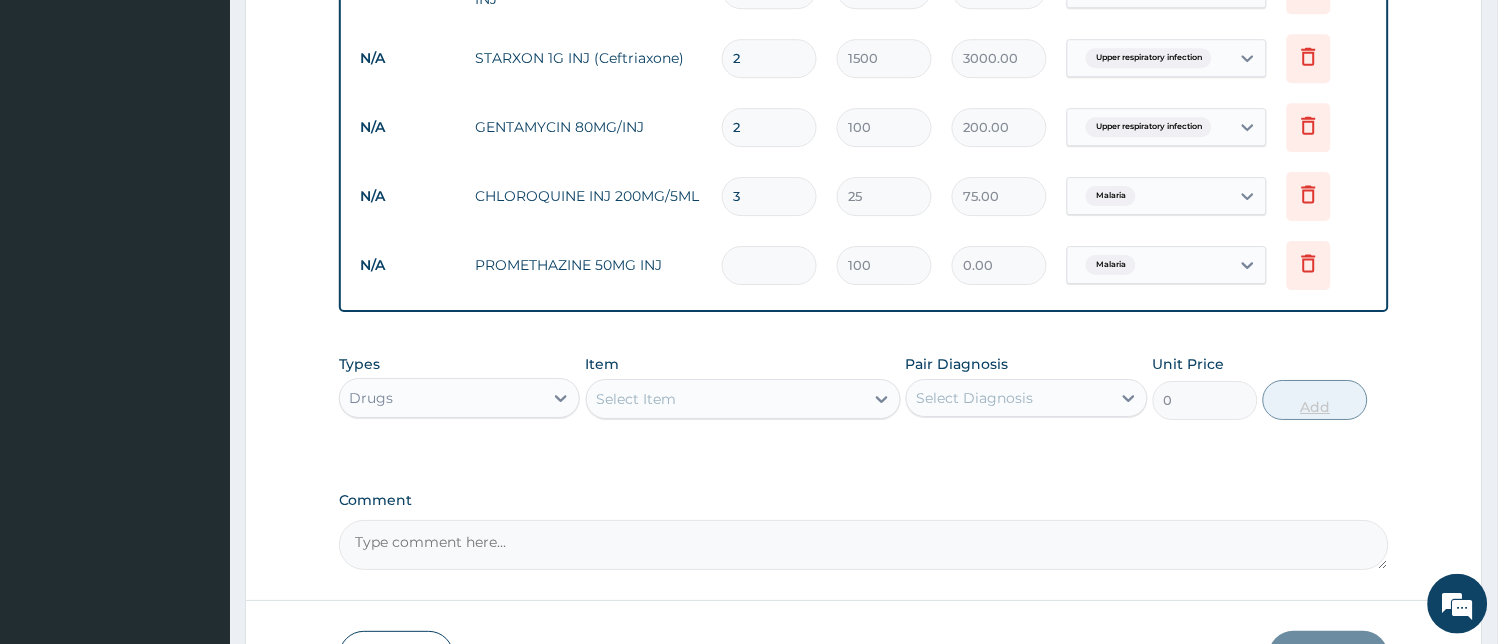 type on "3" 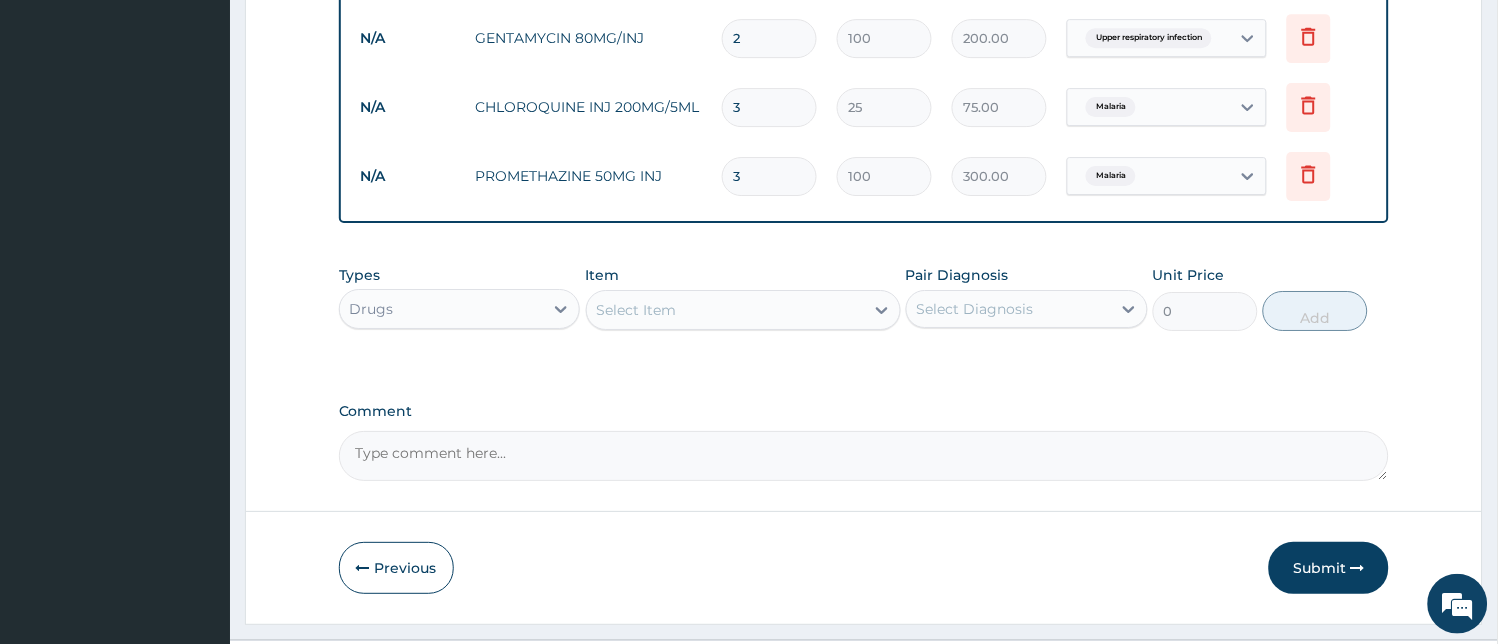 scroll, scrollTop: 1465, scrollLeft: 0, axis: vertical 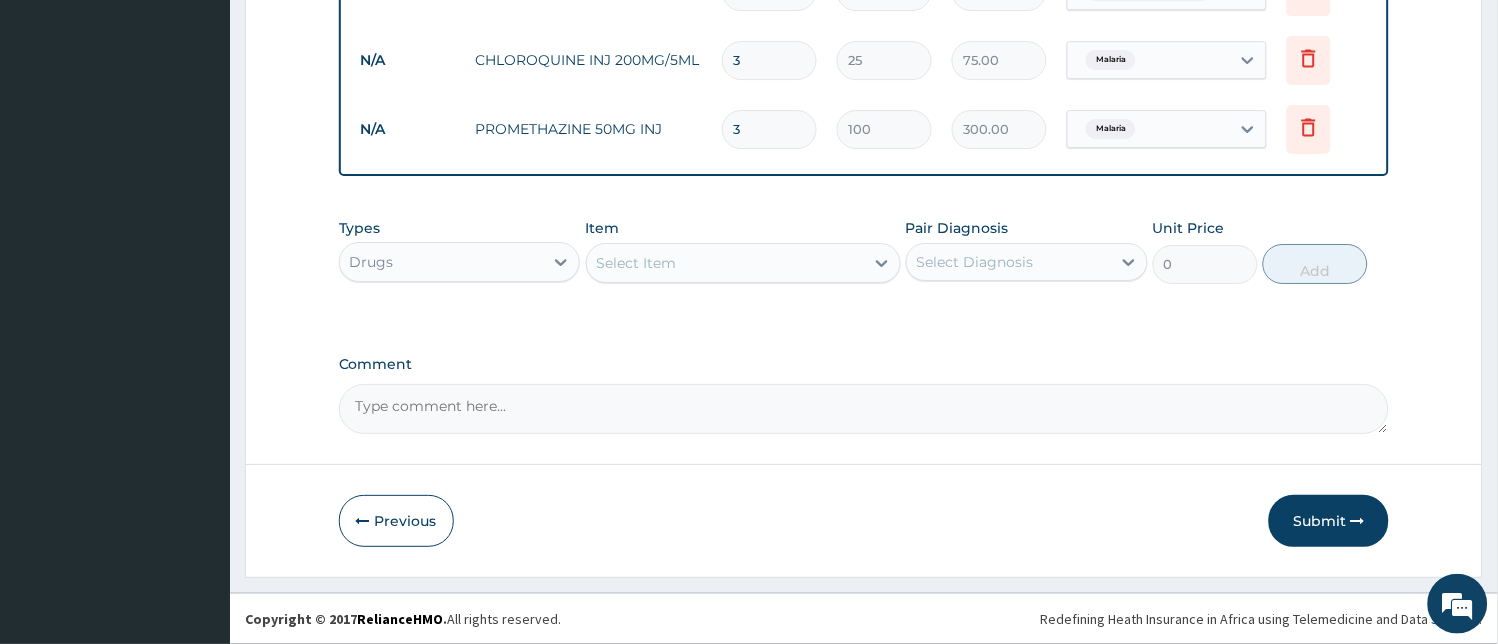 type on "3" 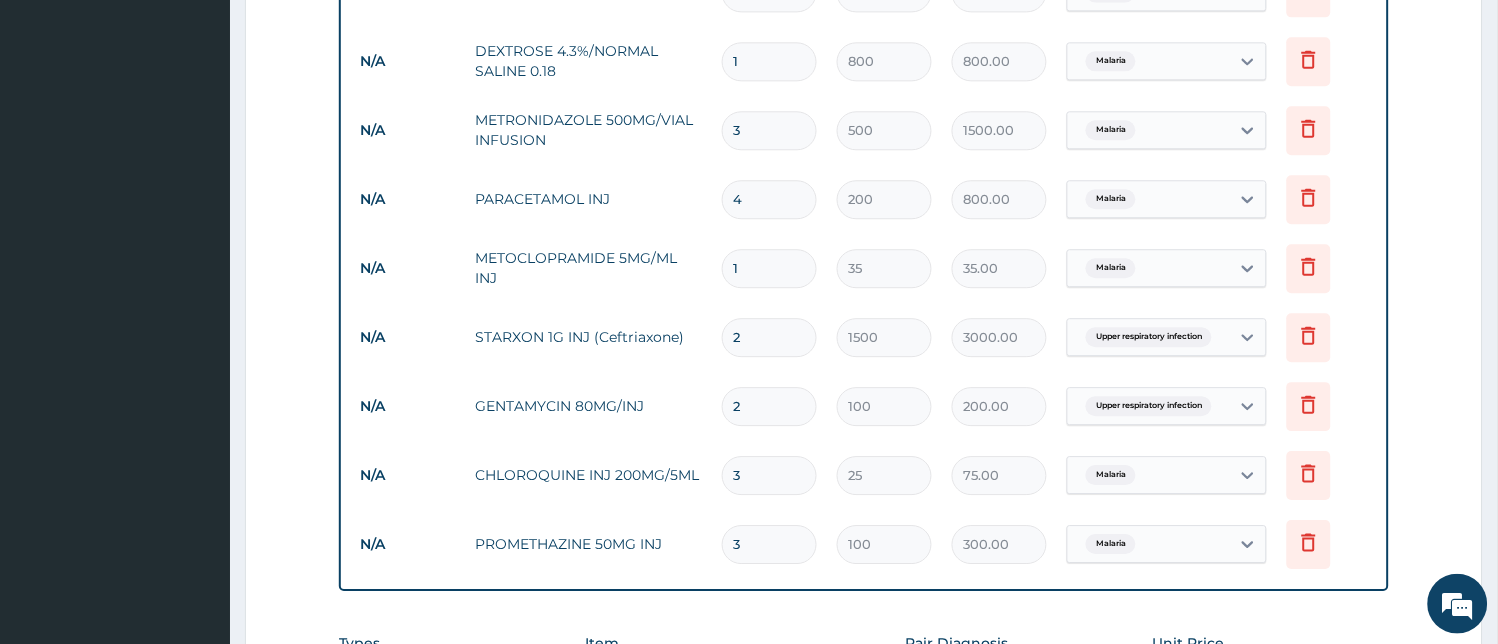 scroll, scrollTop: 1457, scrollLeft: 0, axis: vertical 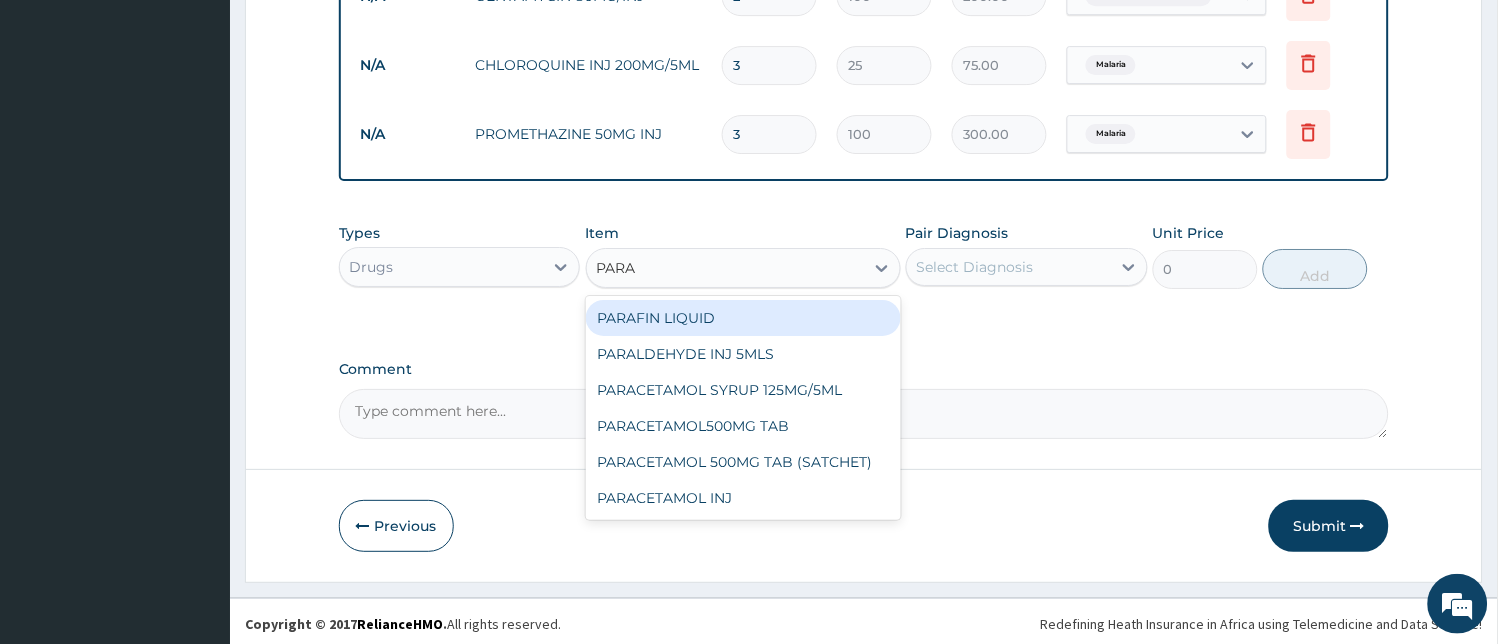 type on "PARAC" 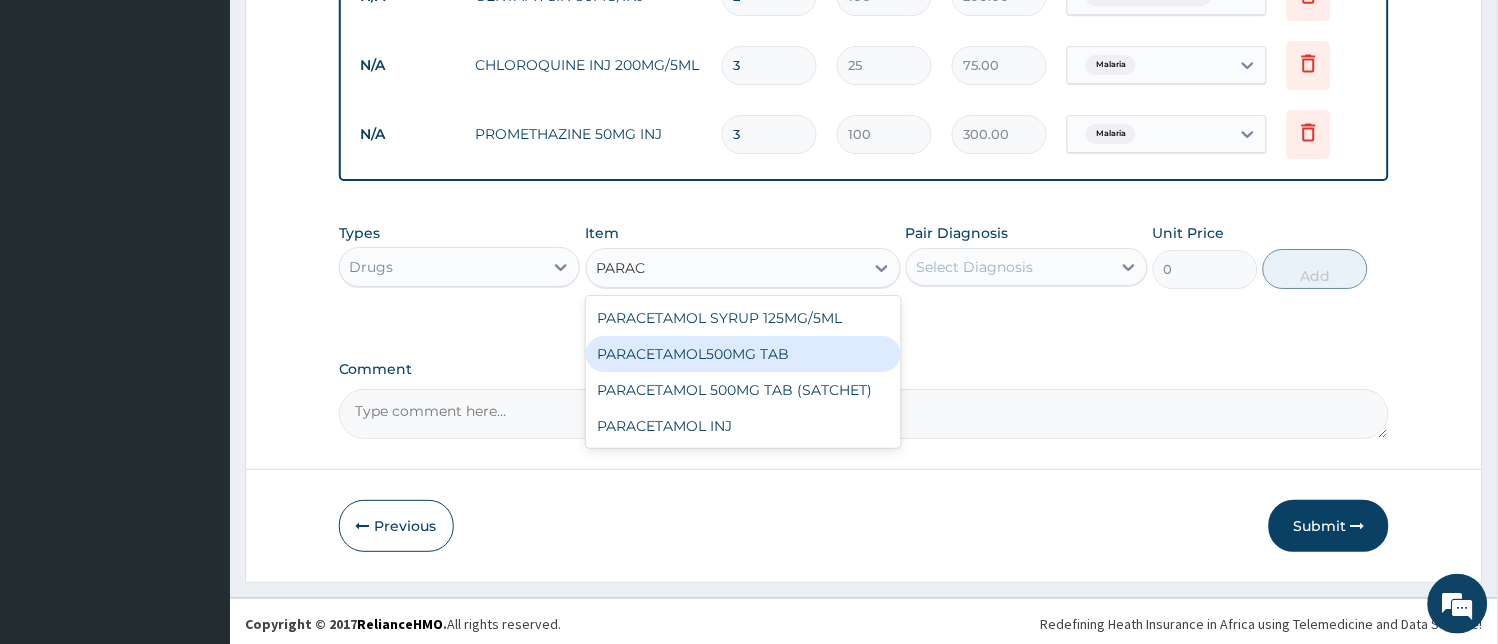 click on "PARACETAMOL500MG TAB" at bounding box center [743, 354] 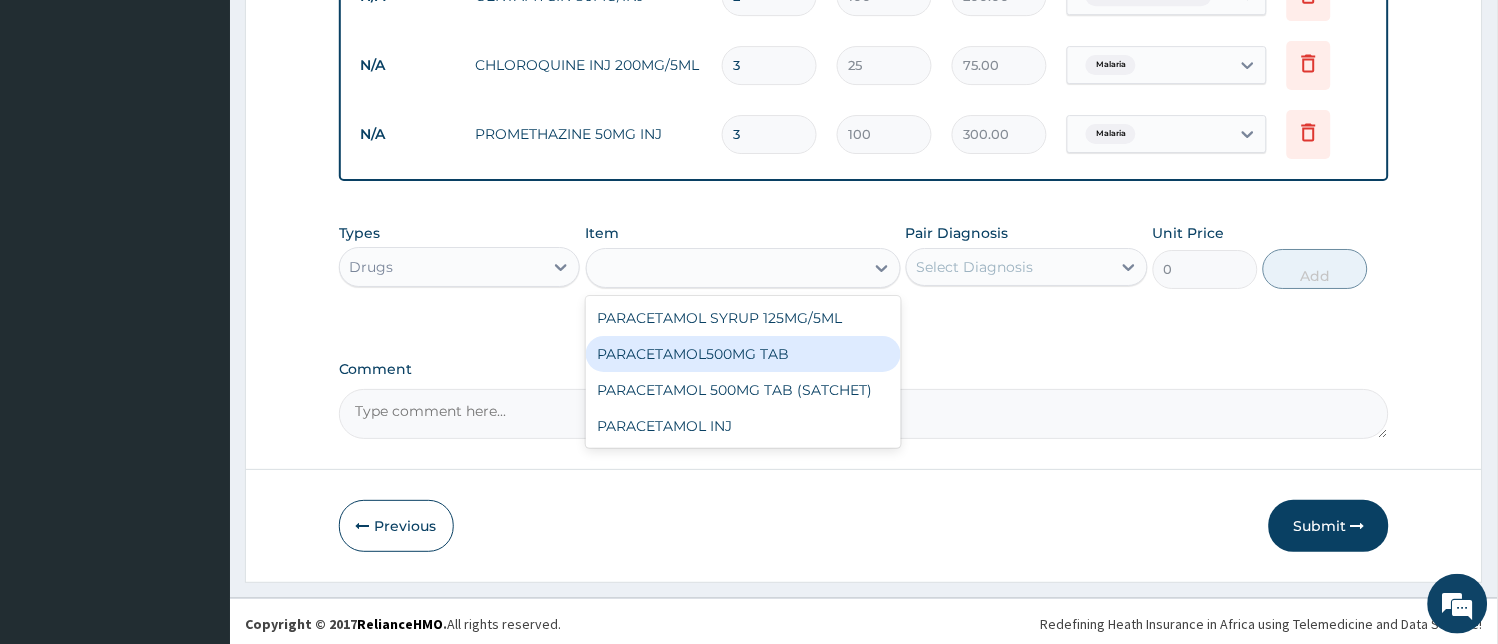 type on "20" 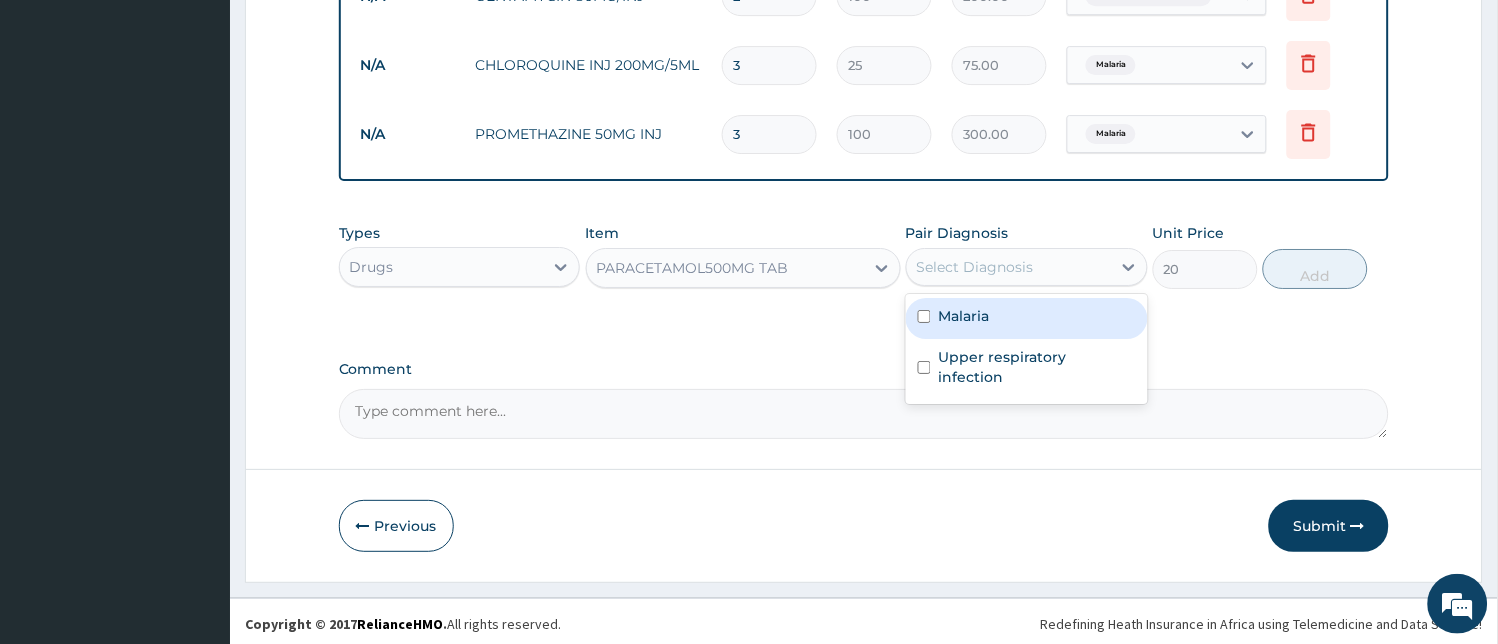 click on "Select Diagnosis" at bounding box center (975, 267) 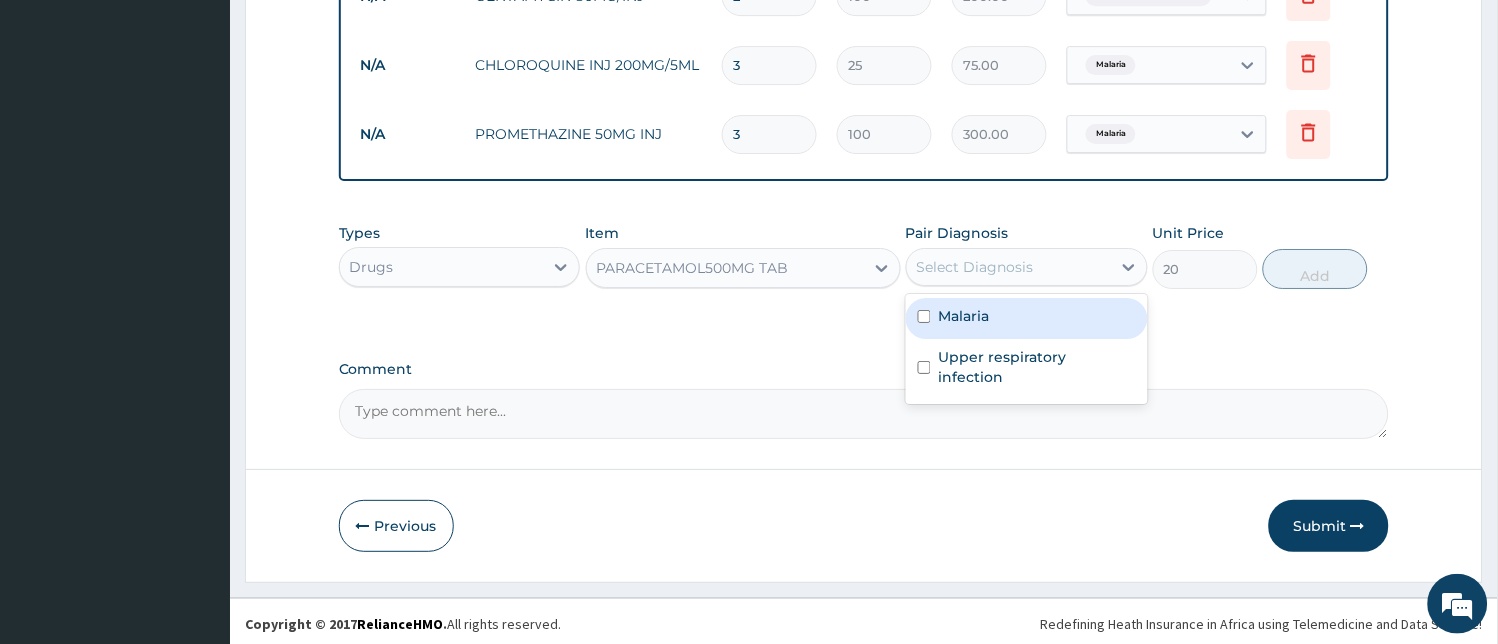 click on "Malaria" at bounding box center [1027, 318] 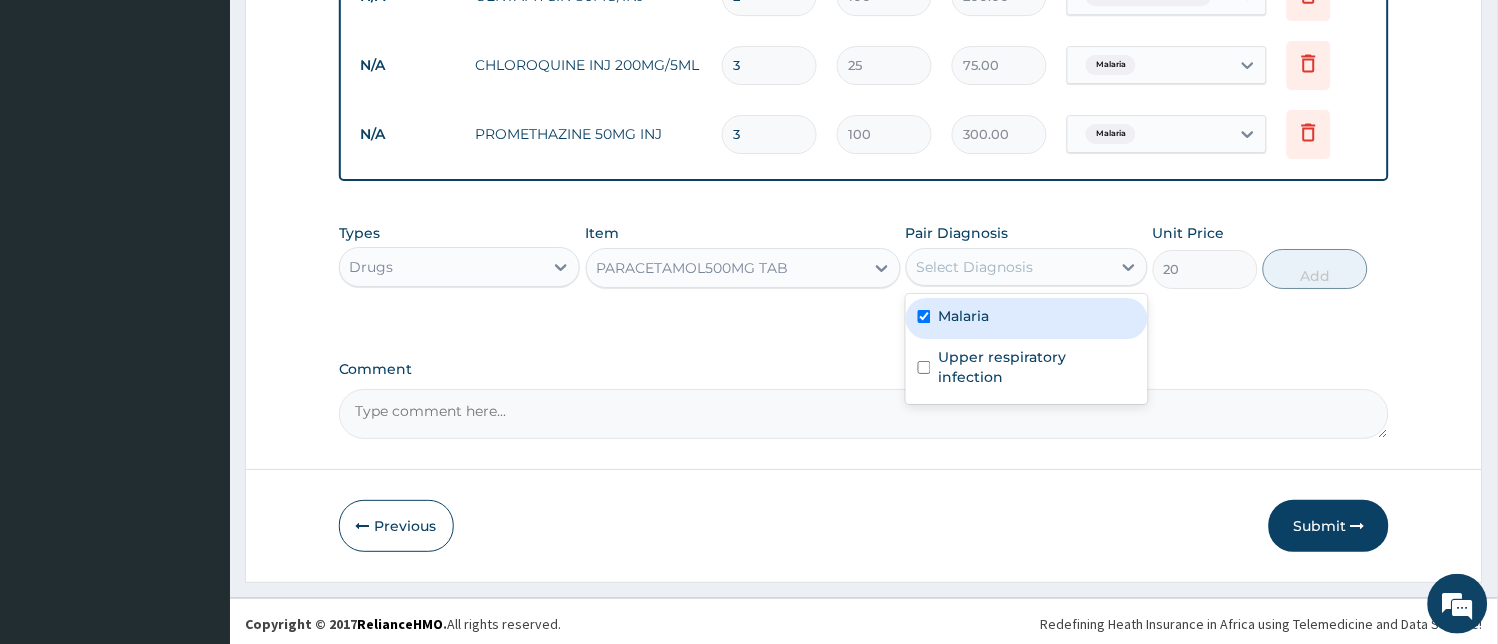 checkbox on "true" 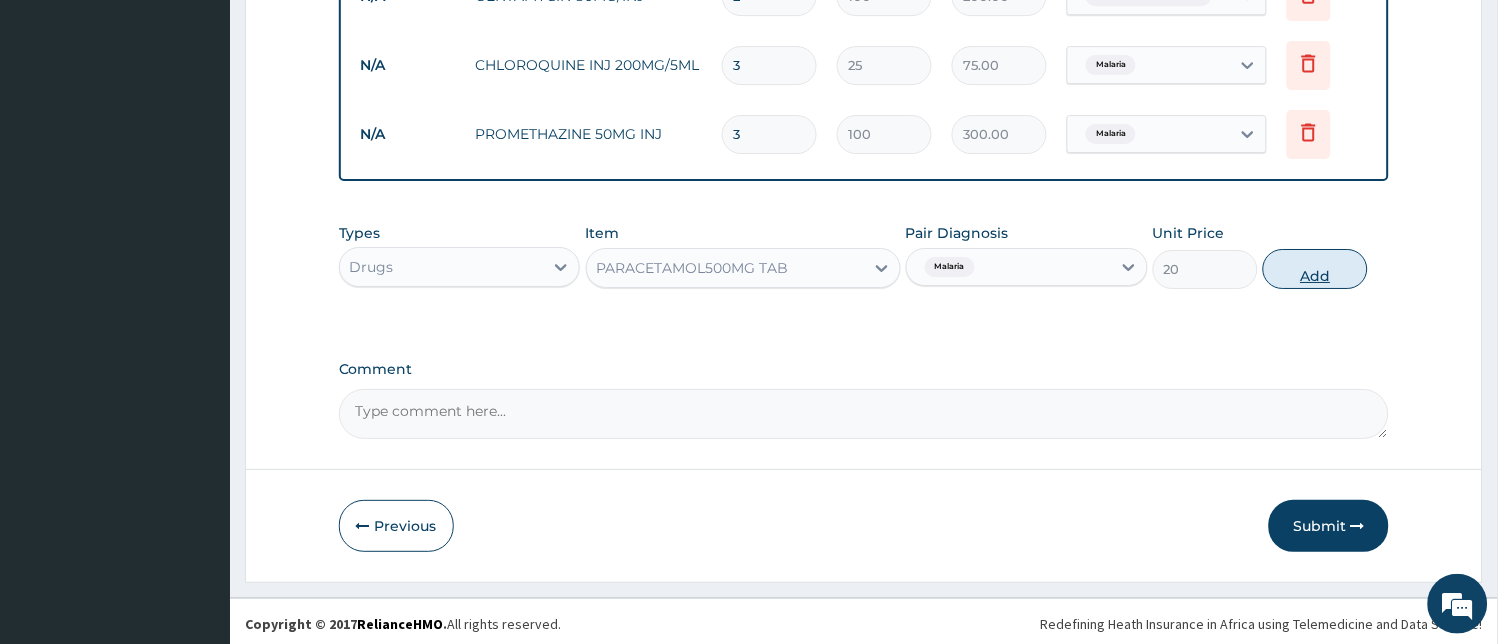 click on "Add" at bounding box center [1315, 269] 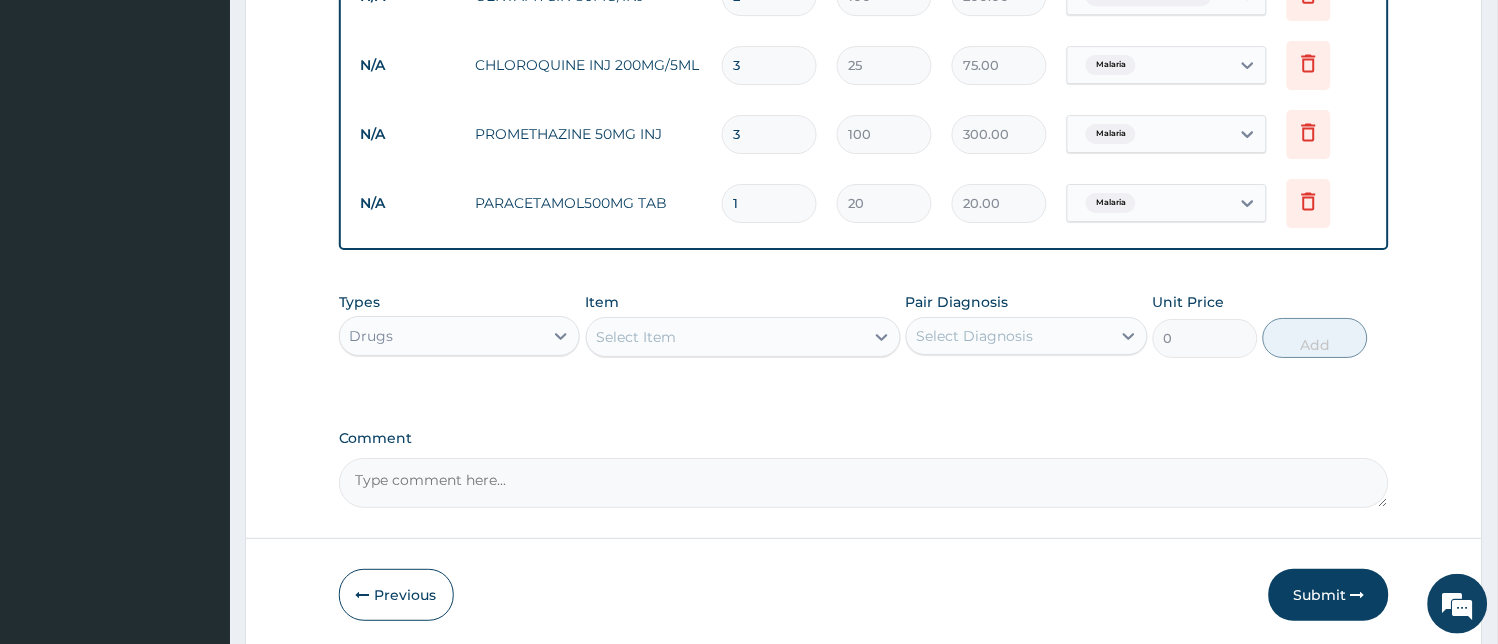 type 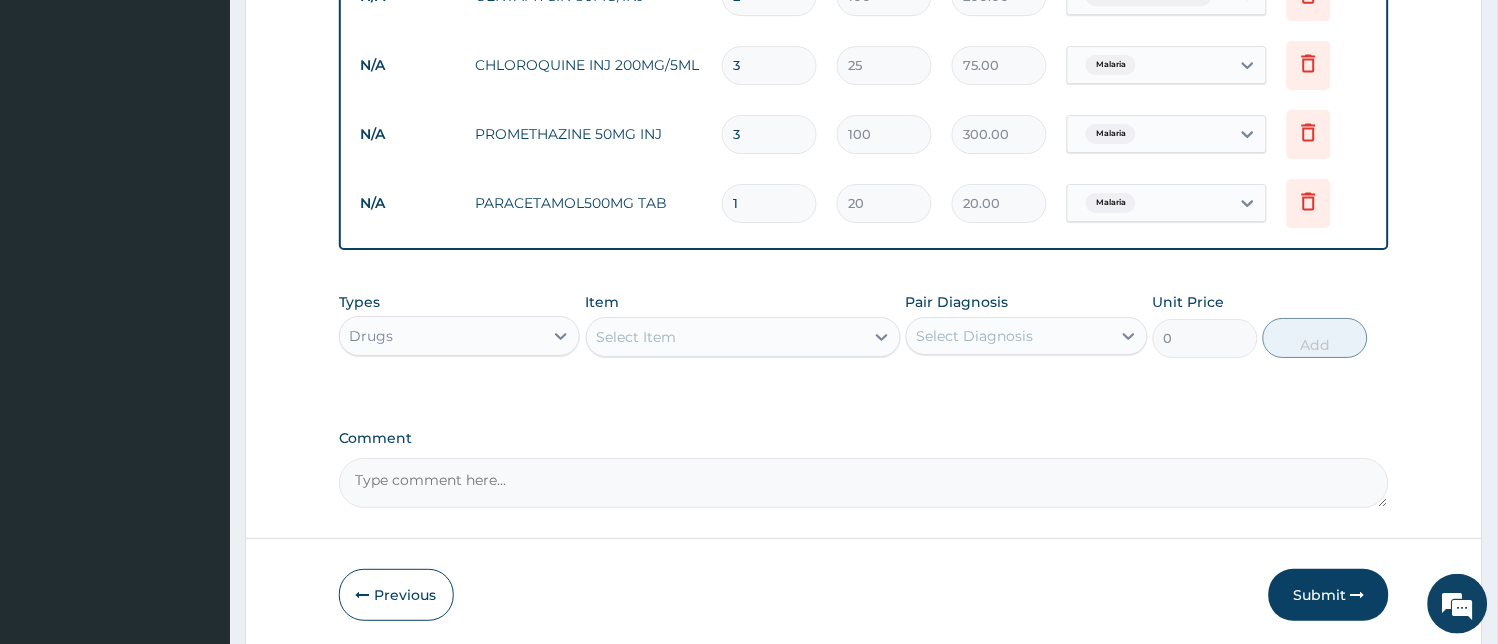 type on "0.00" 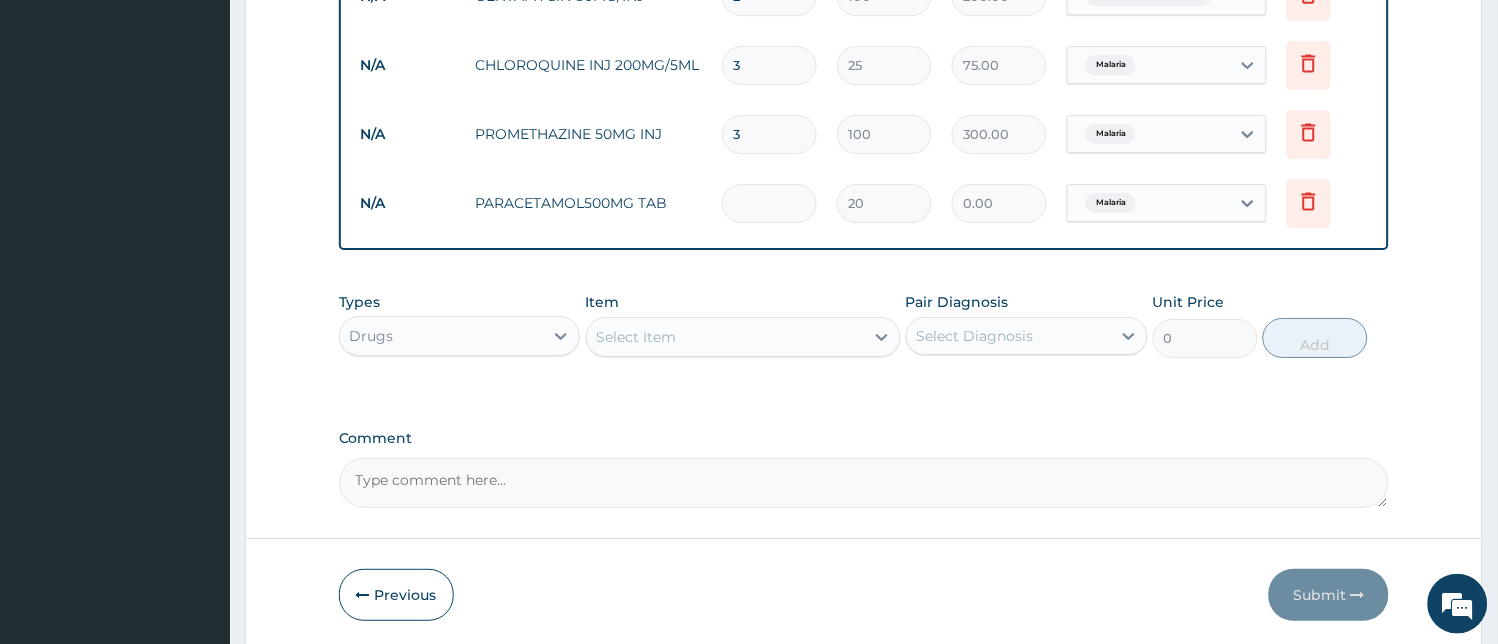 type on "9" 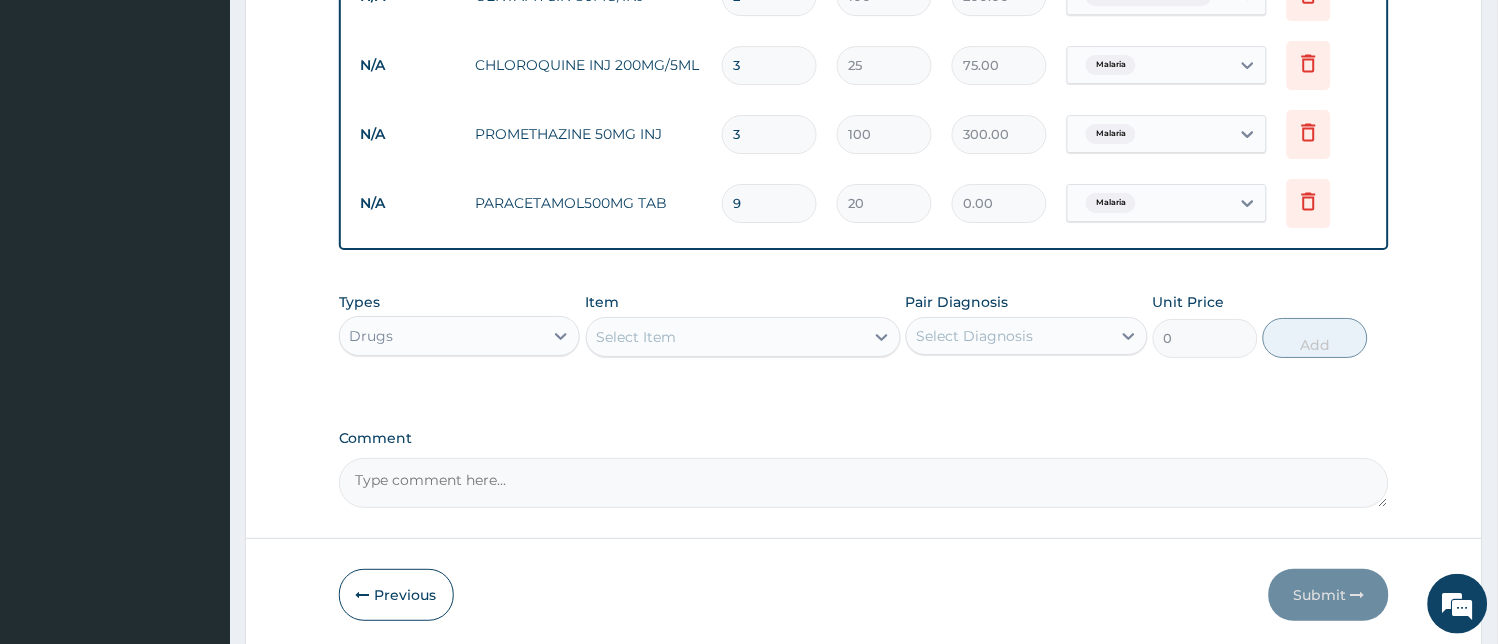 type on "180.00" 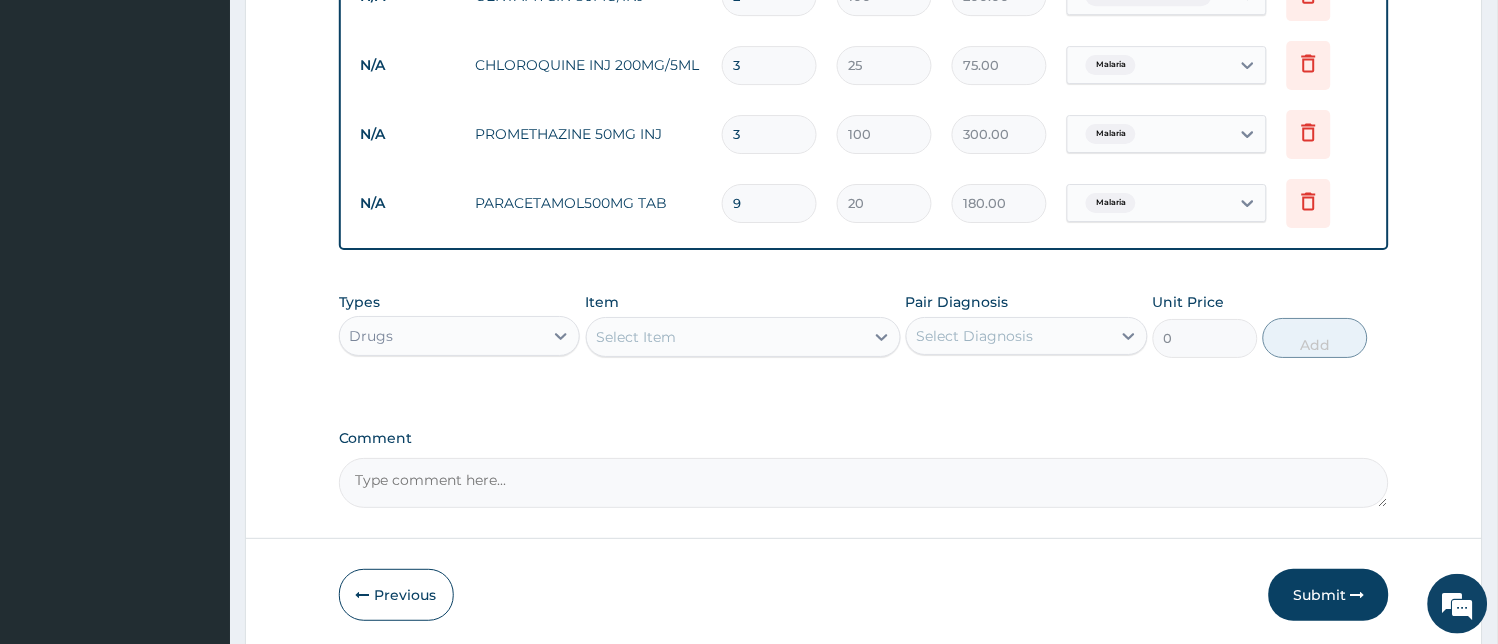 type on "9" 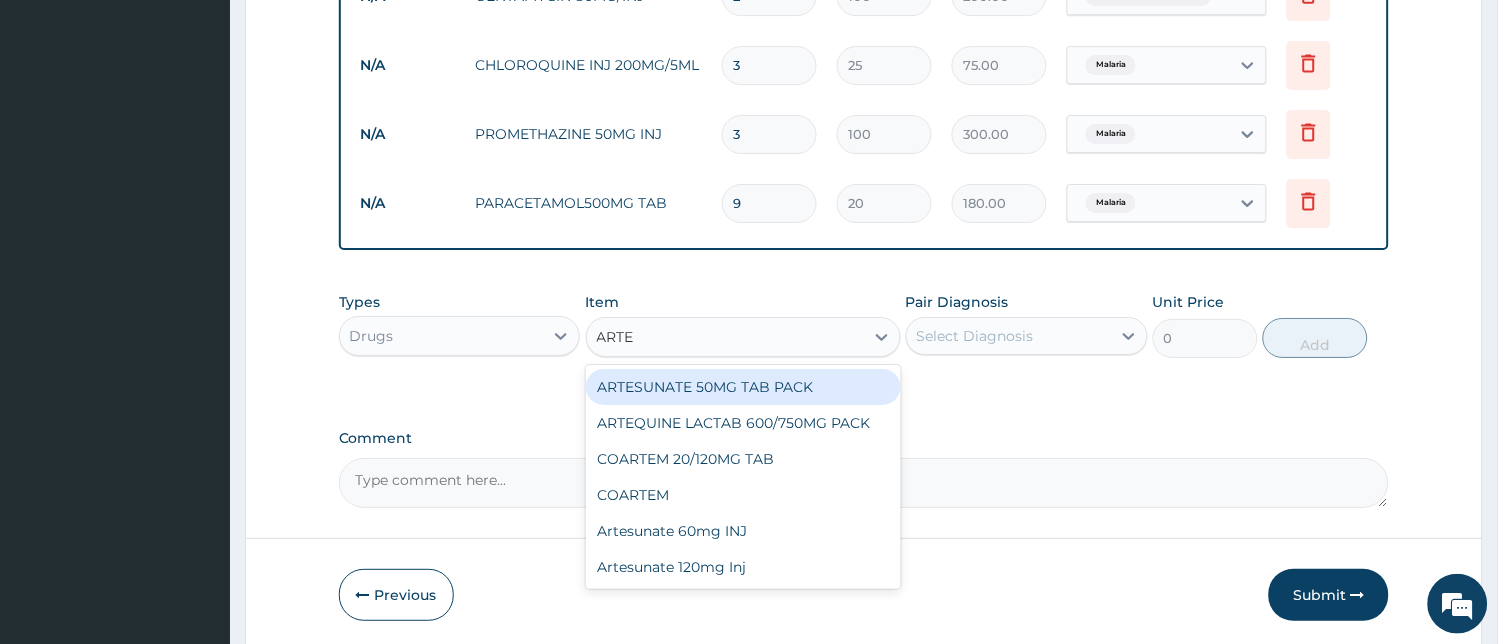 type on "ARTEM" 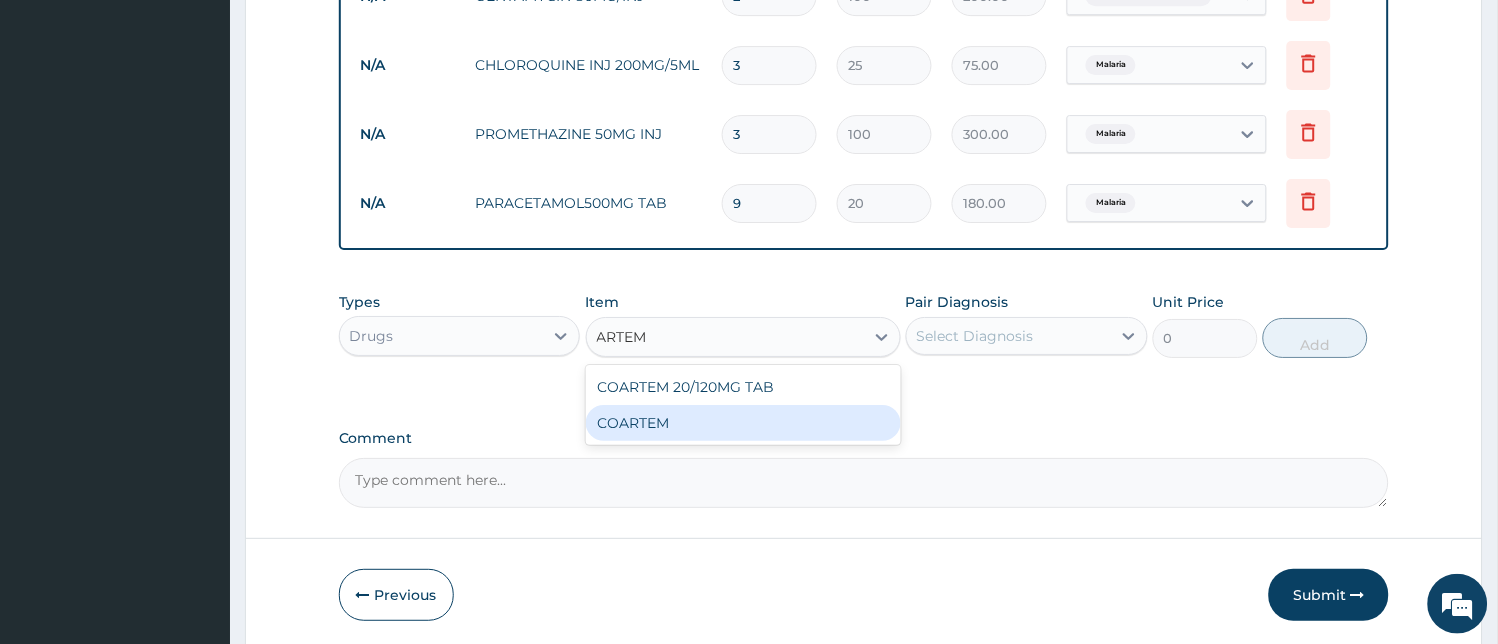click on "COARTEM" at bounding box center (743, 423) 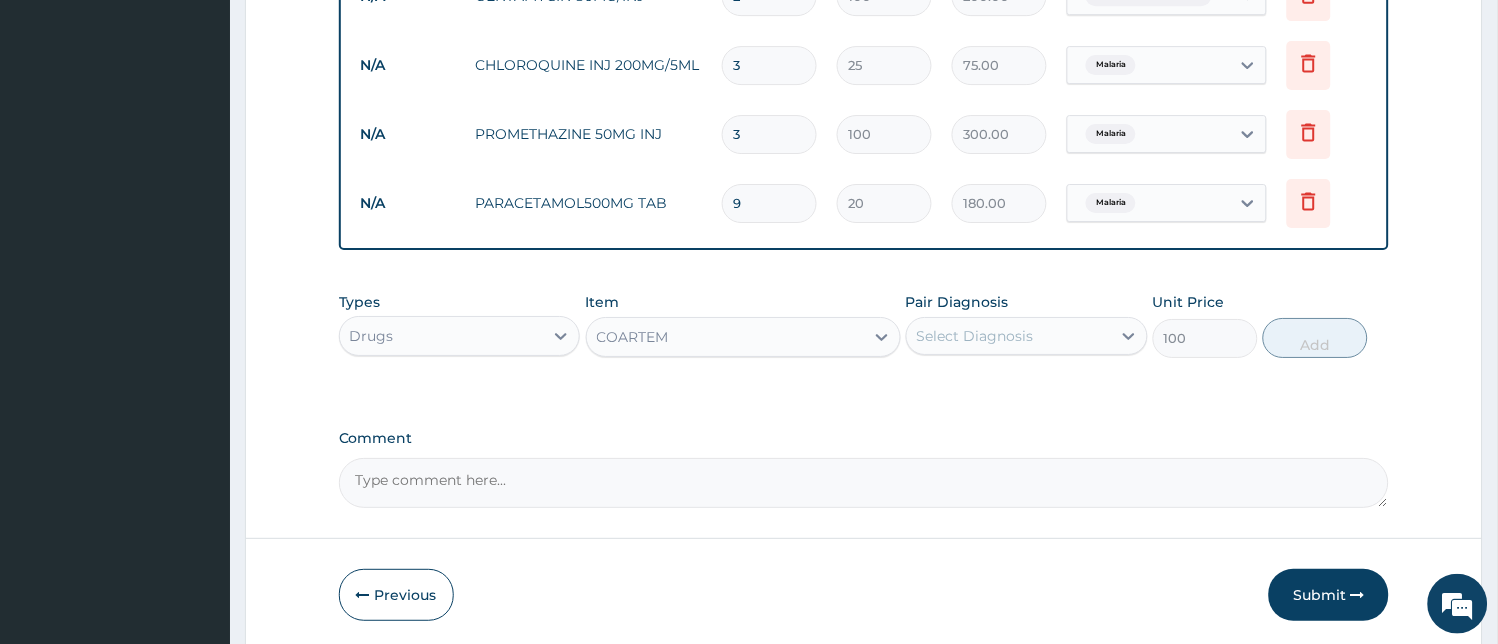 click on "Select Diagnosis" at bounding box center (975, 336) 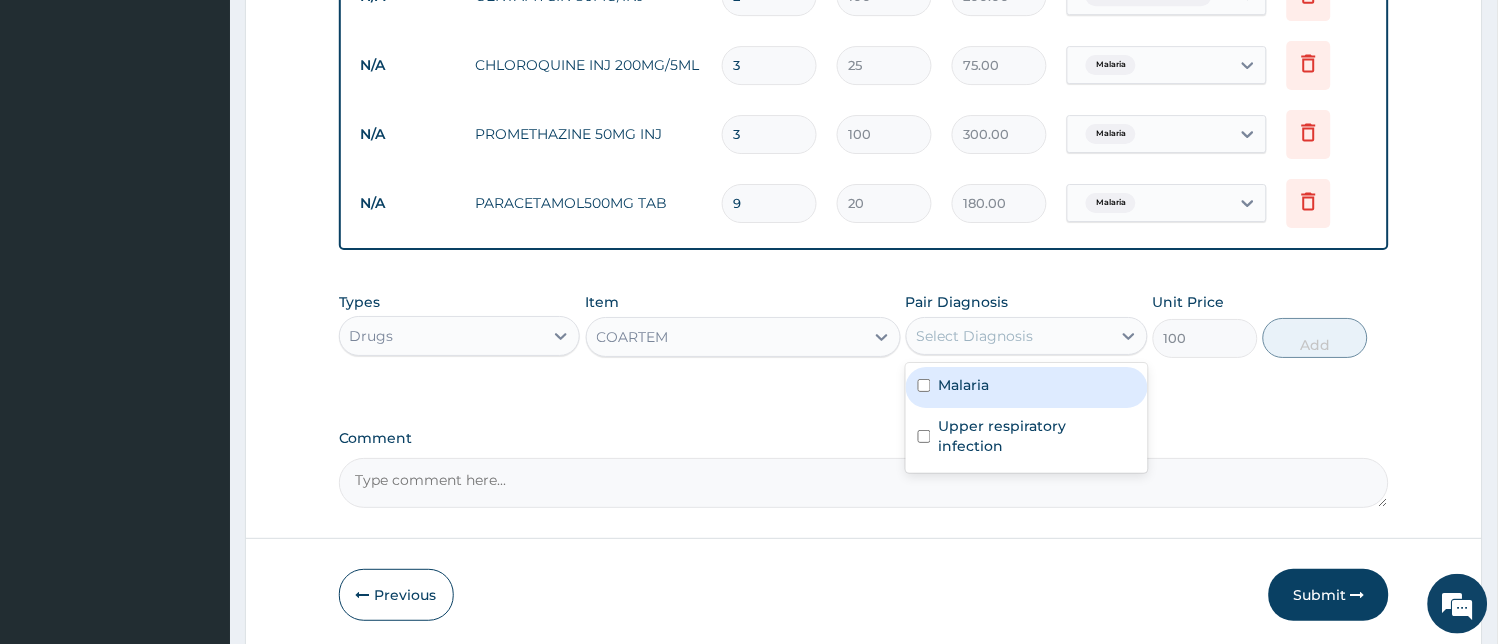 click on "Malaria" at bounding box center (1027, 387) 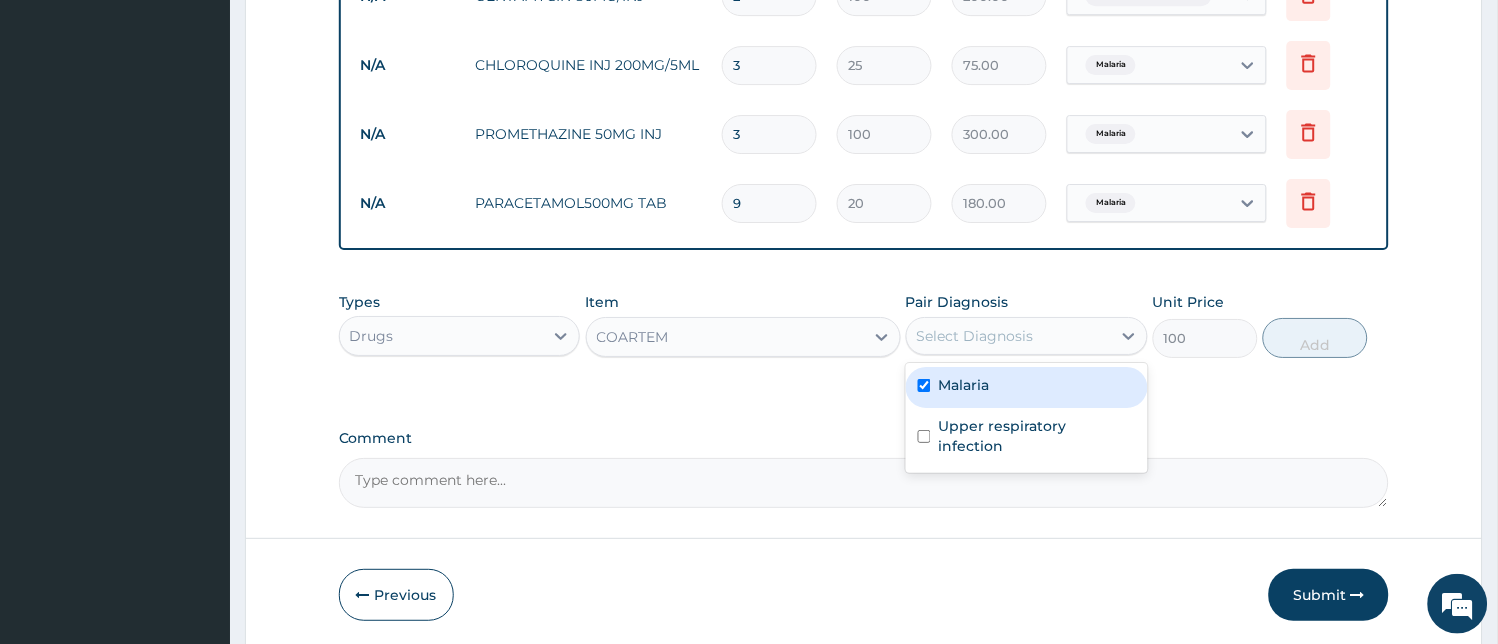 checkbox on "true" 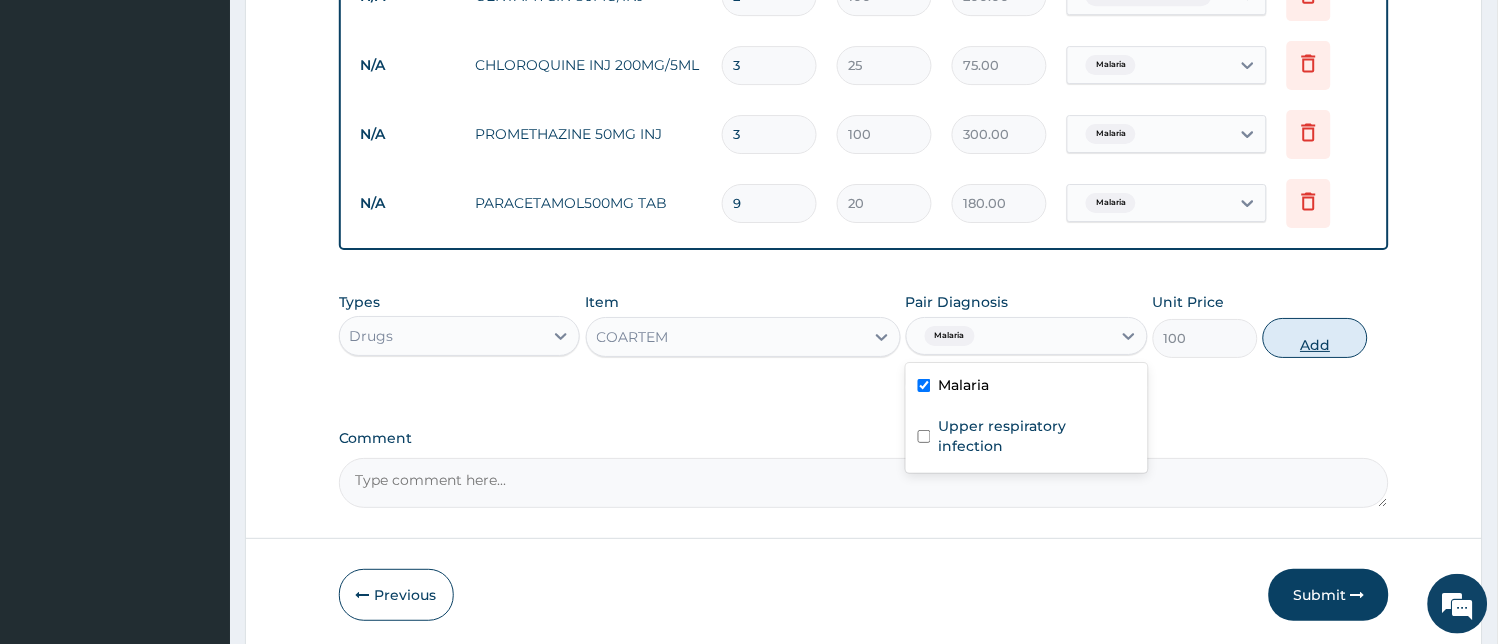 click on "Add" at bounding box center (1315, 338) 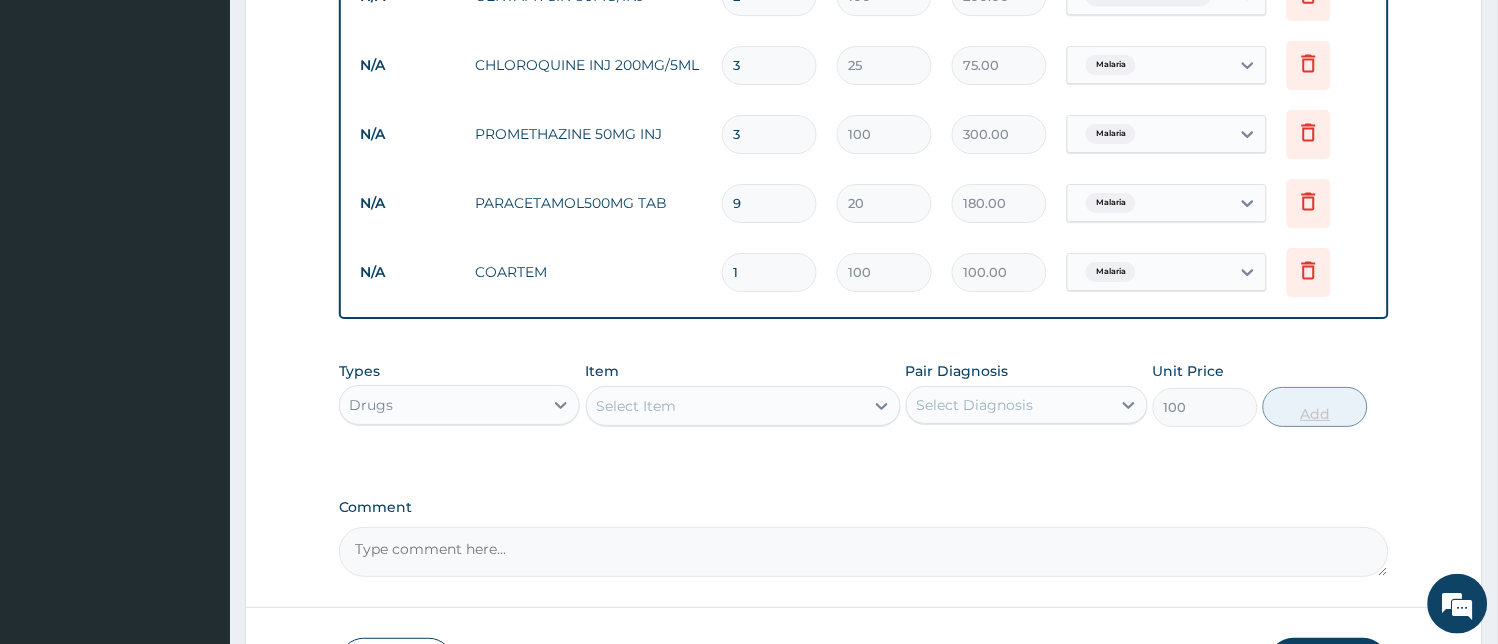 type on "0" 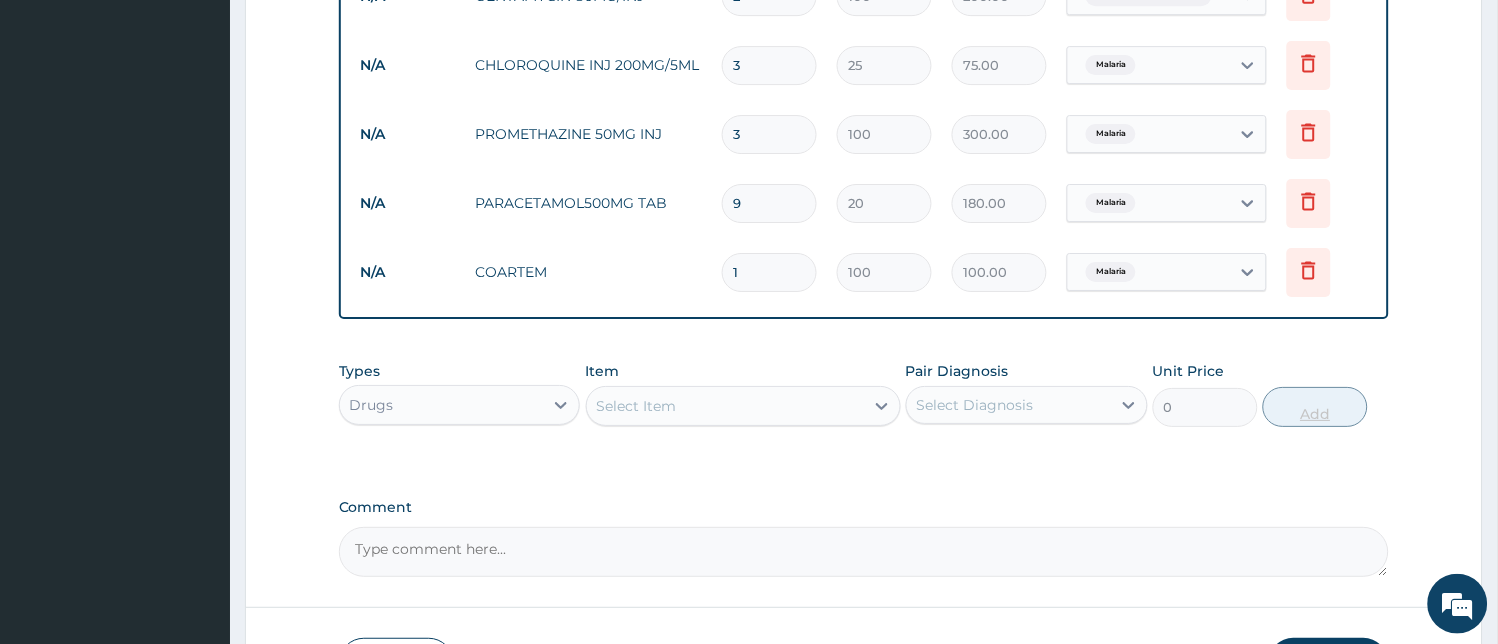 type on "18" 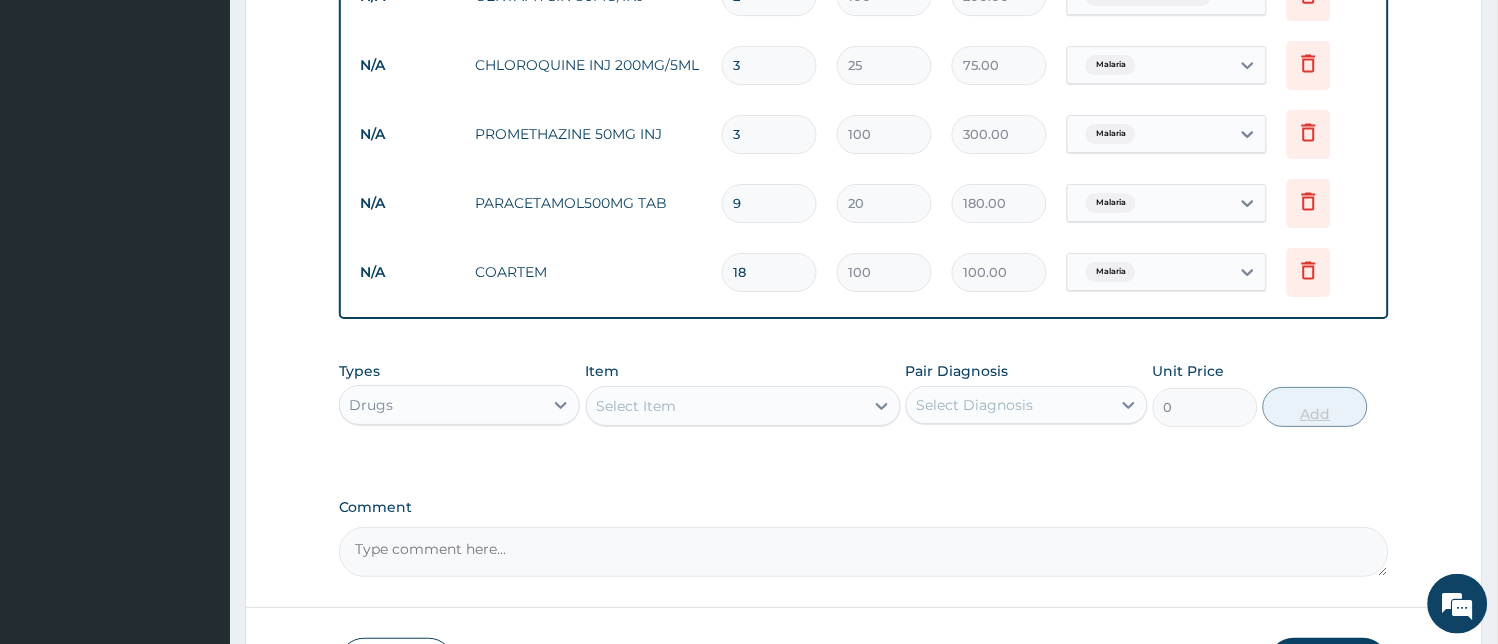 type on "1800.00" 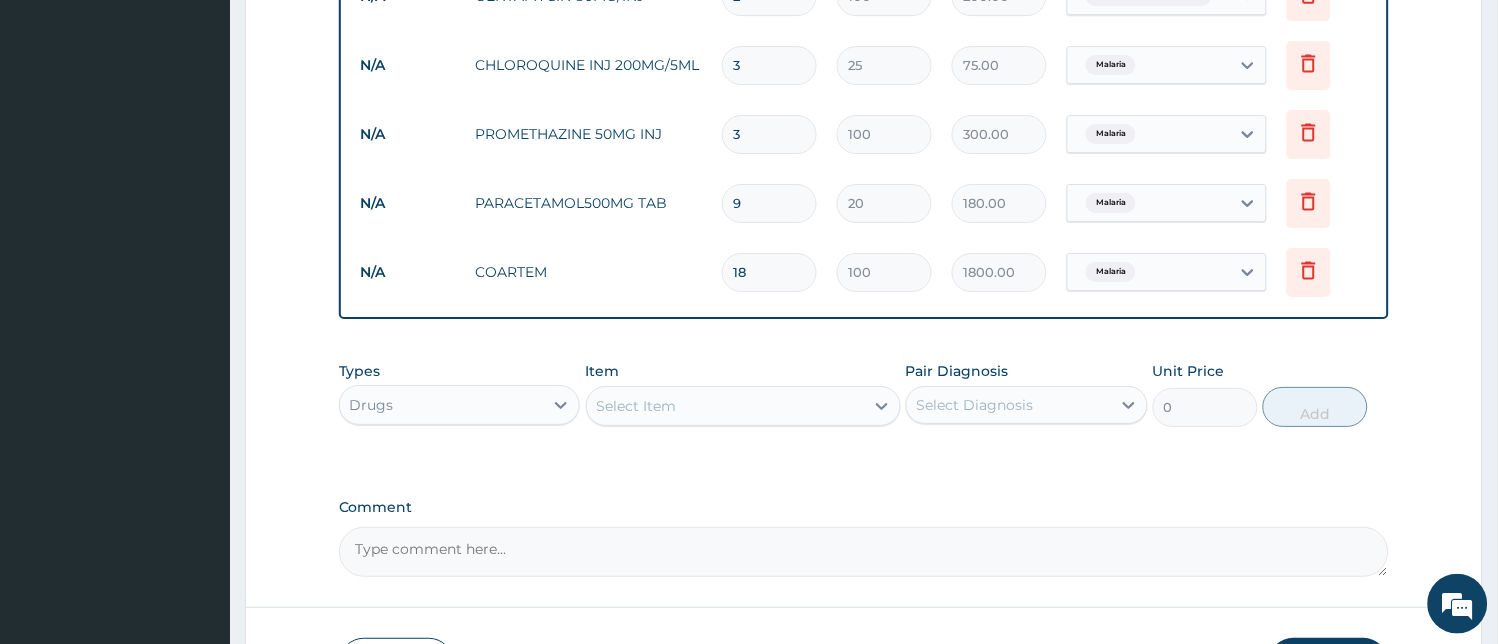 type on "18" 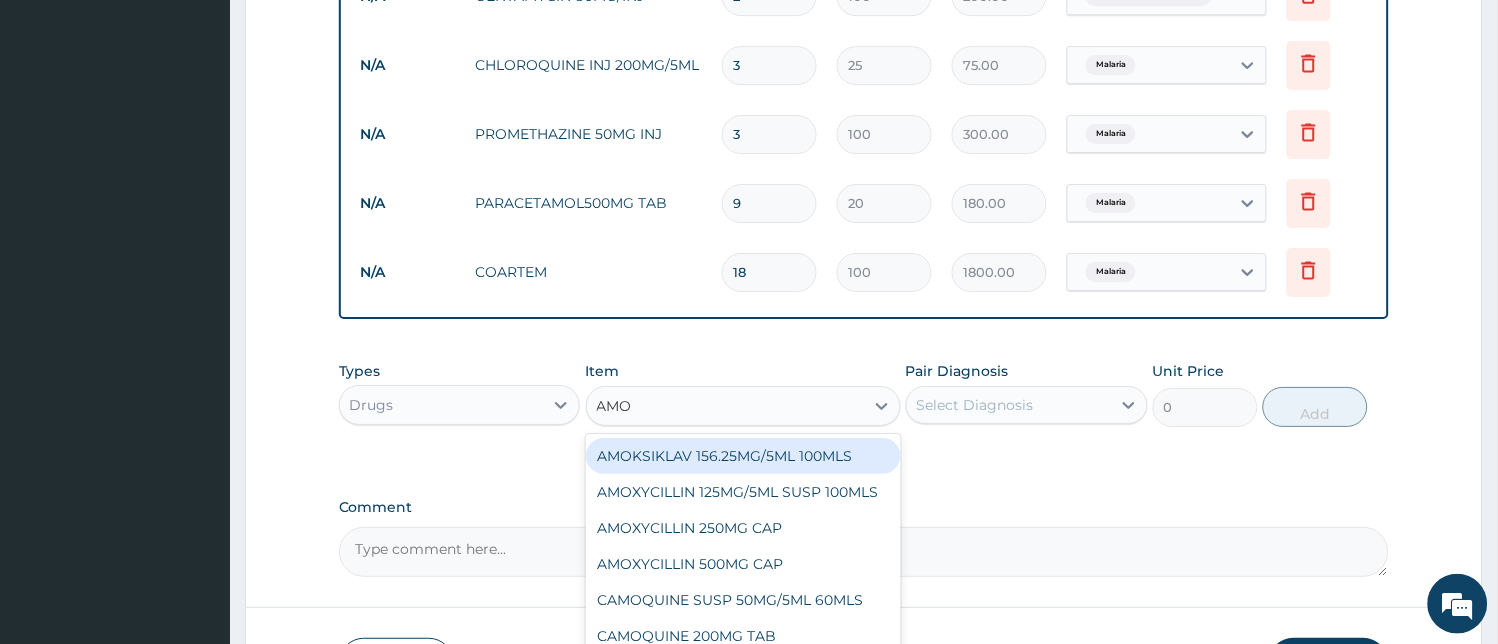 type on "AMOX" 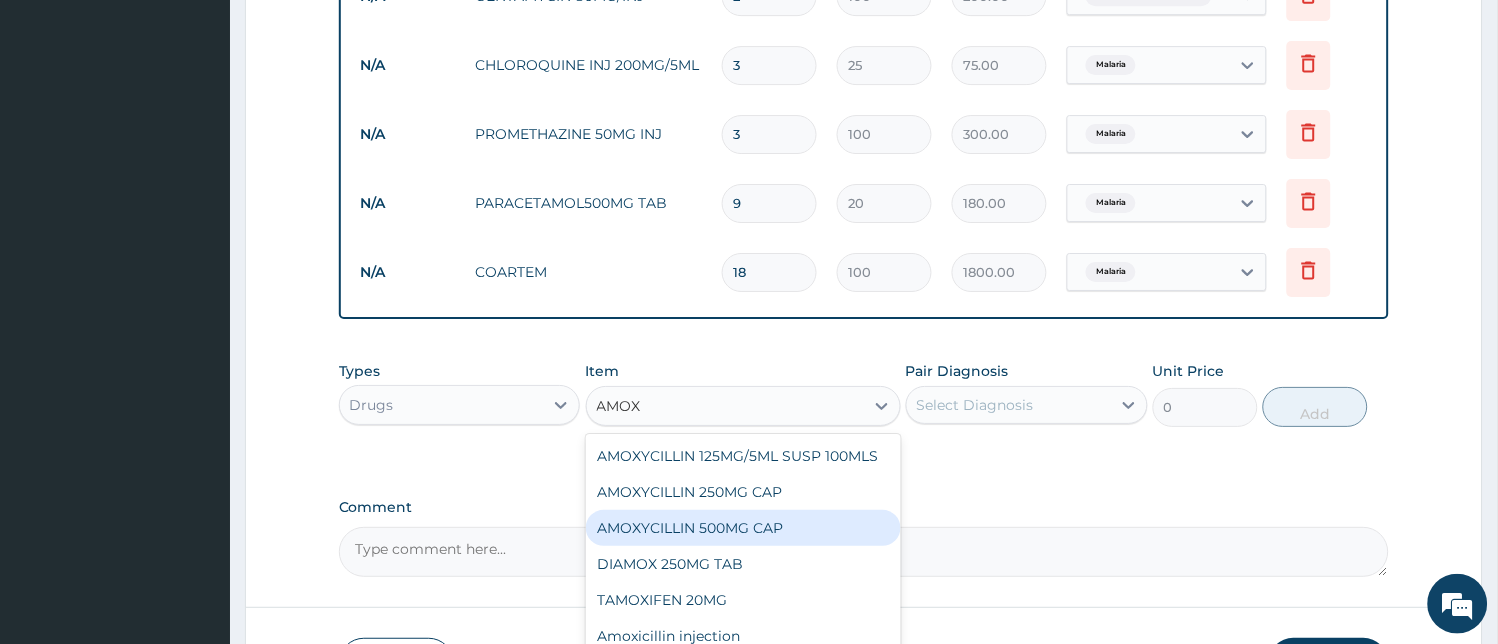 click on "AMOXYCILLIN 500MG CAP" at bounding box center [743, 528] 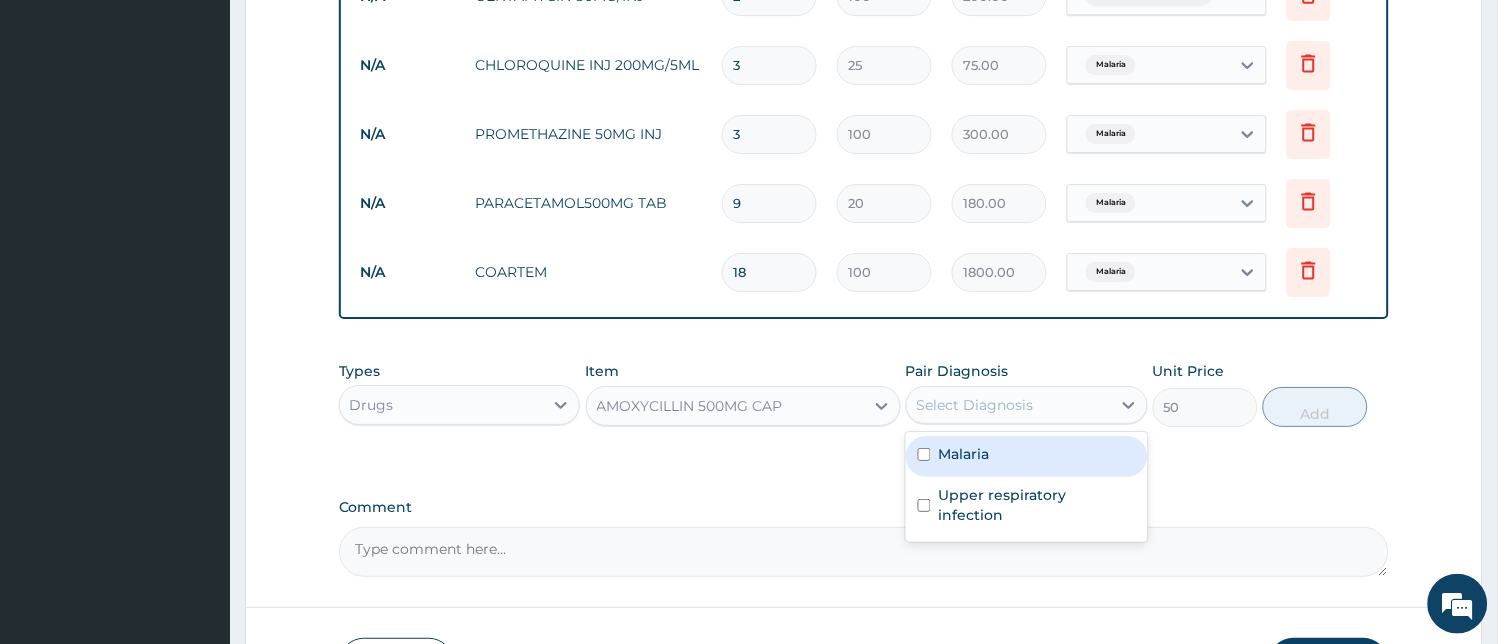 click on "Select Diagnosis" at bounding box center [975, 405] 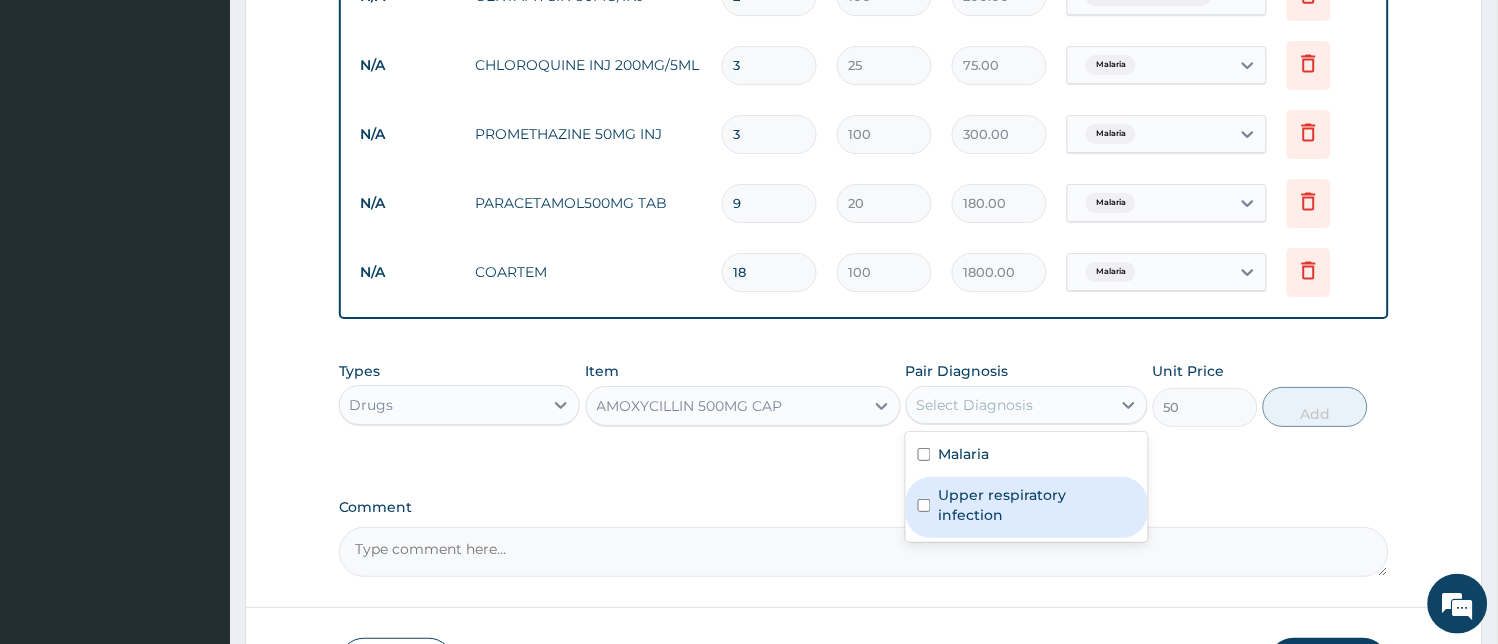 click on "Upper respiratory infection" at bounding box center [1037, 505] 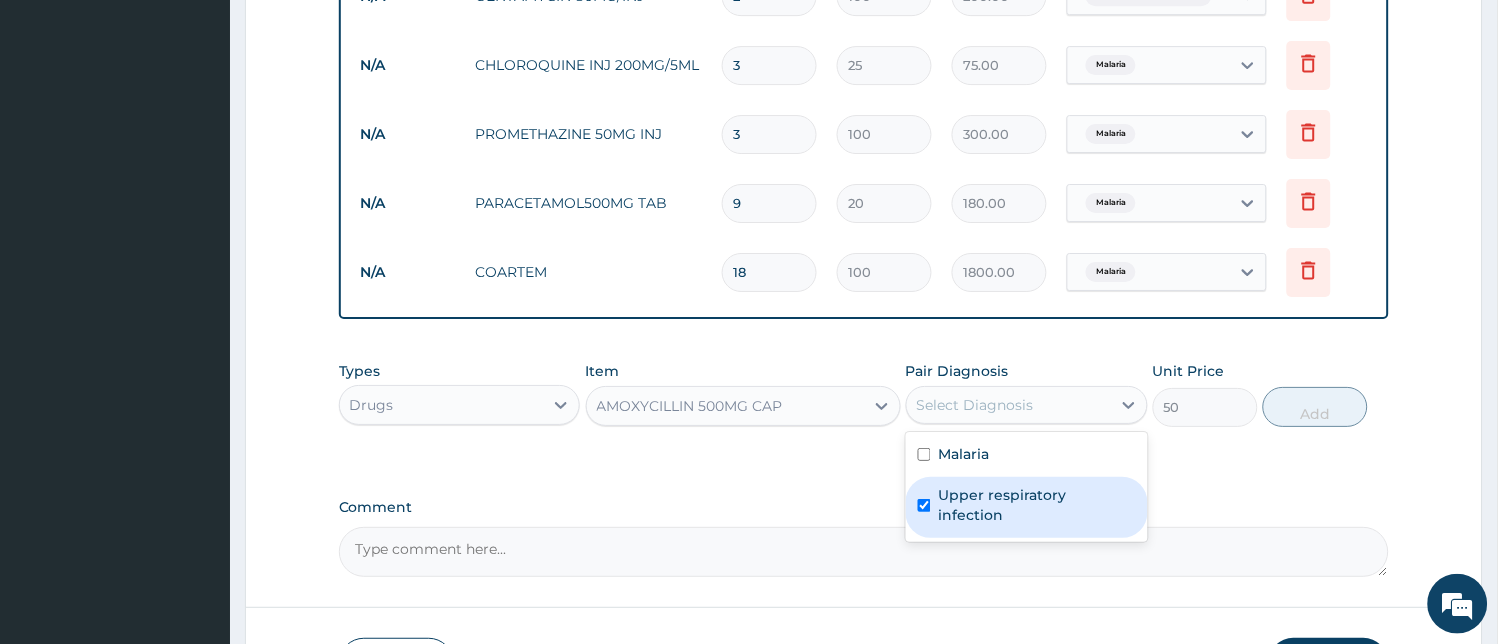 checkbox on "true" 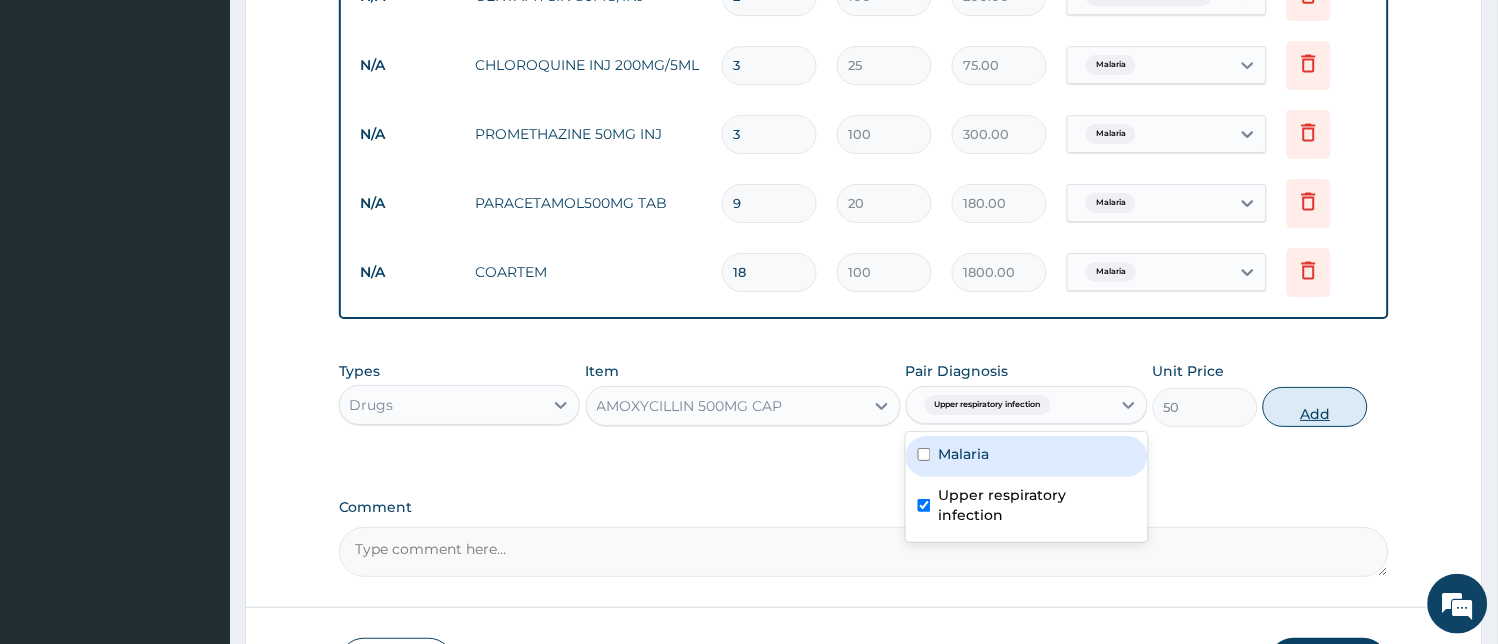 click on "Add" at bounding box center (1315, 407) 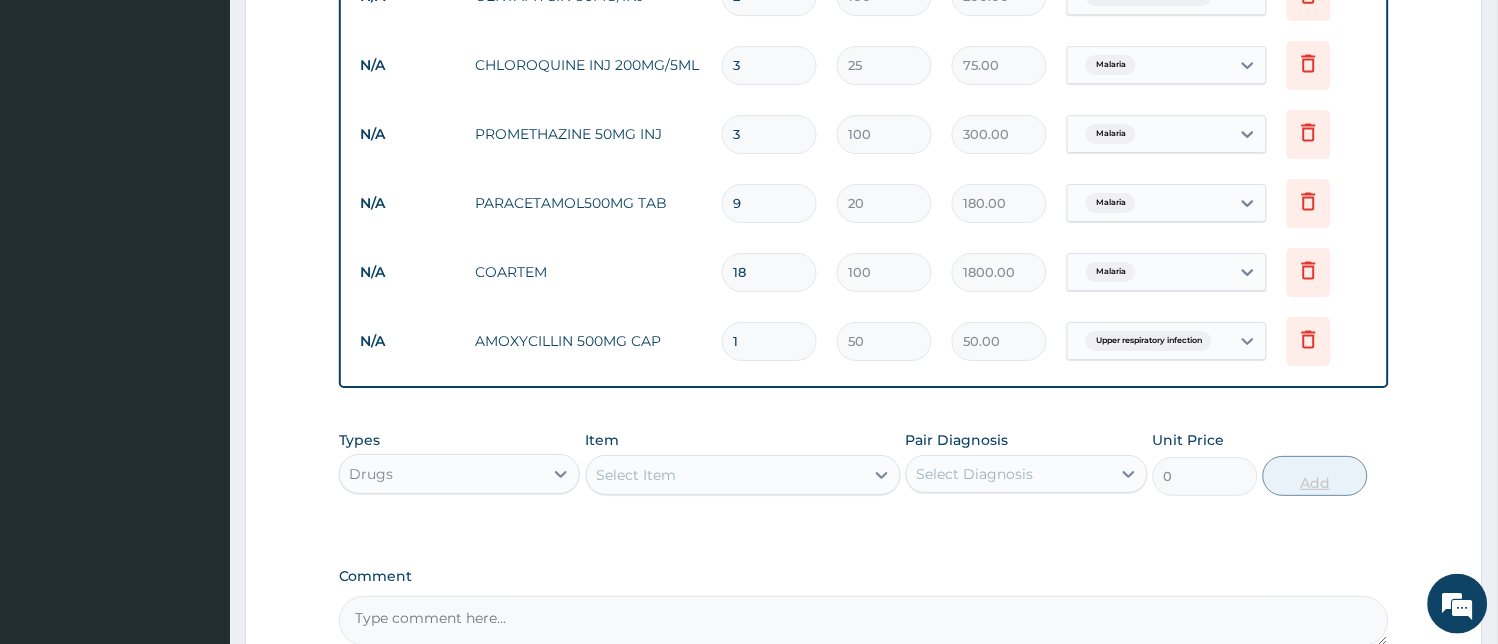 type on "10" 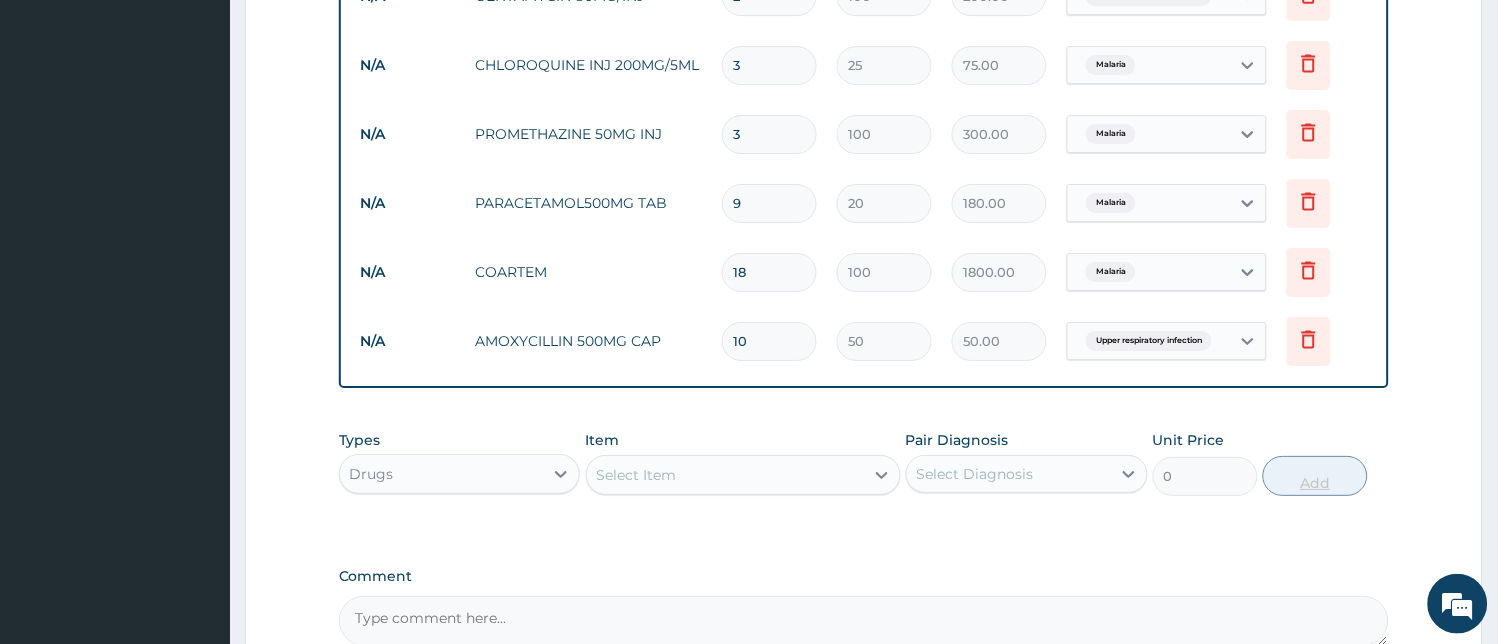 type on "500.00" 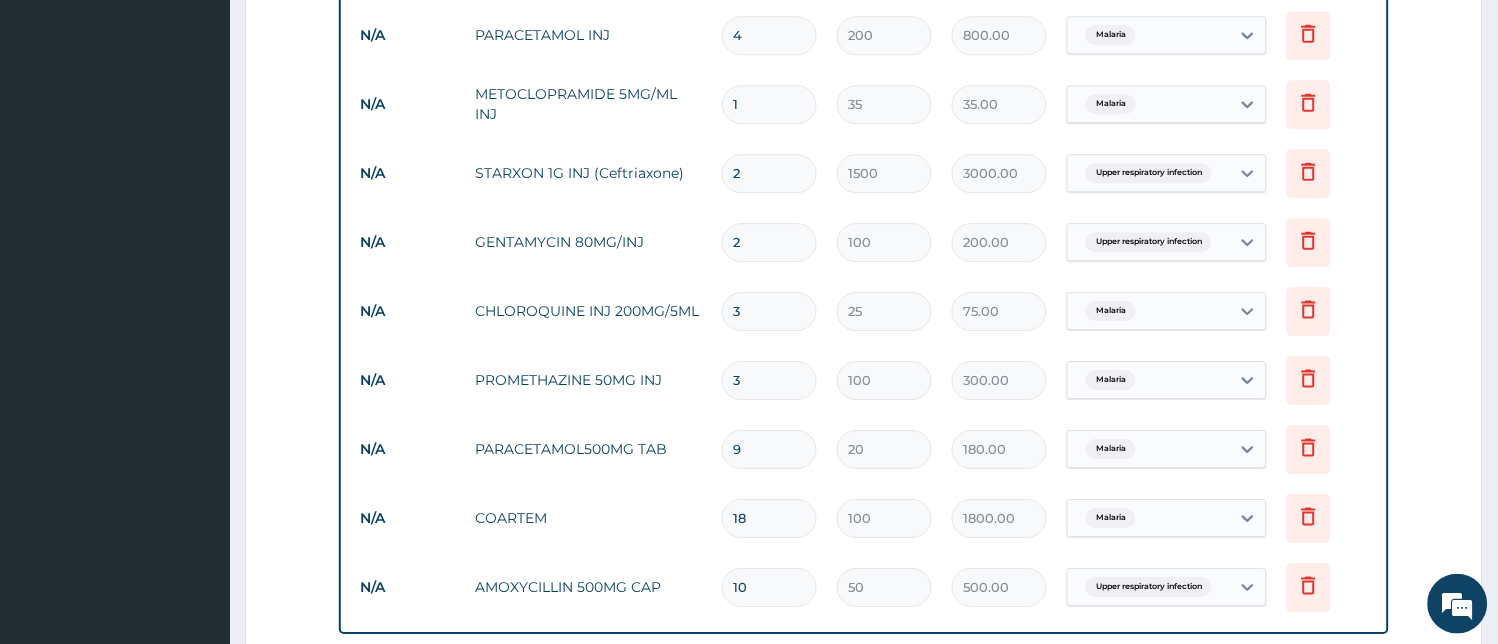 scroll, scrollTop: 1206, scrollLeft: 0, axis: vertical 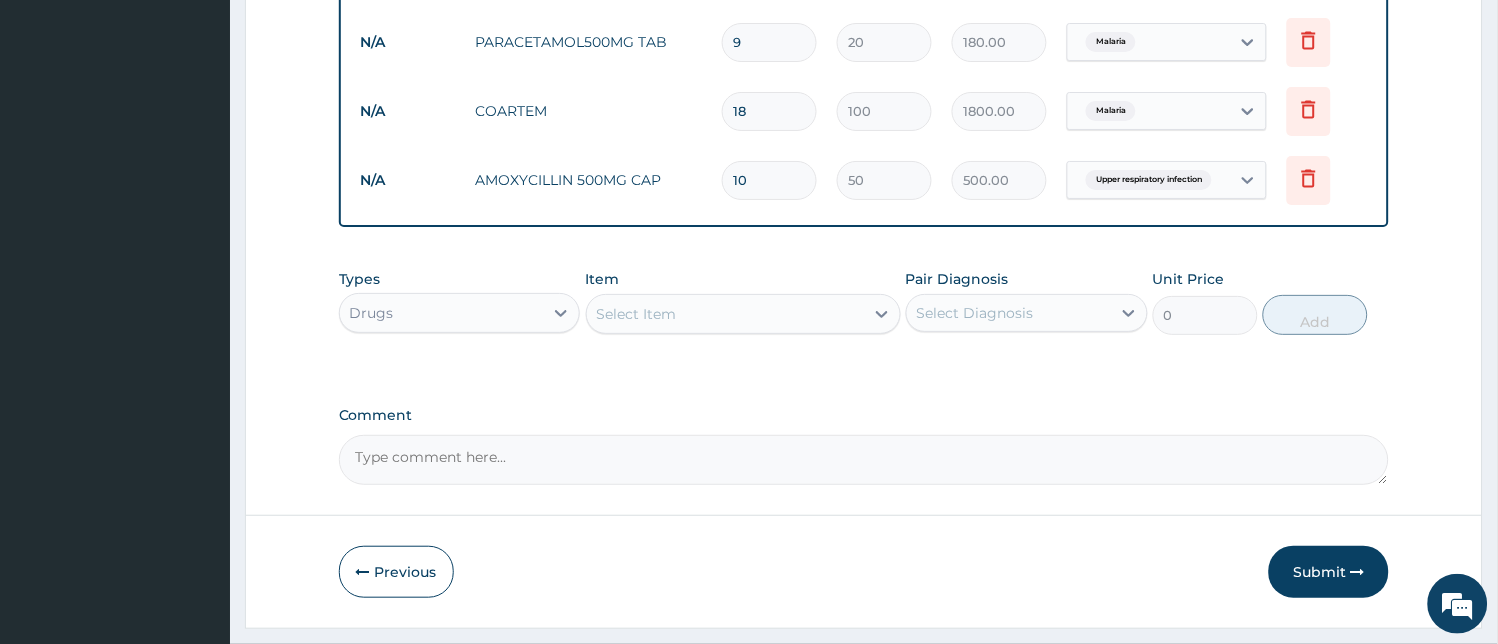type on "10" 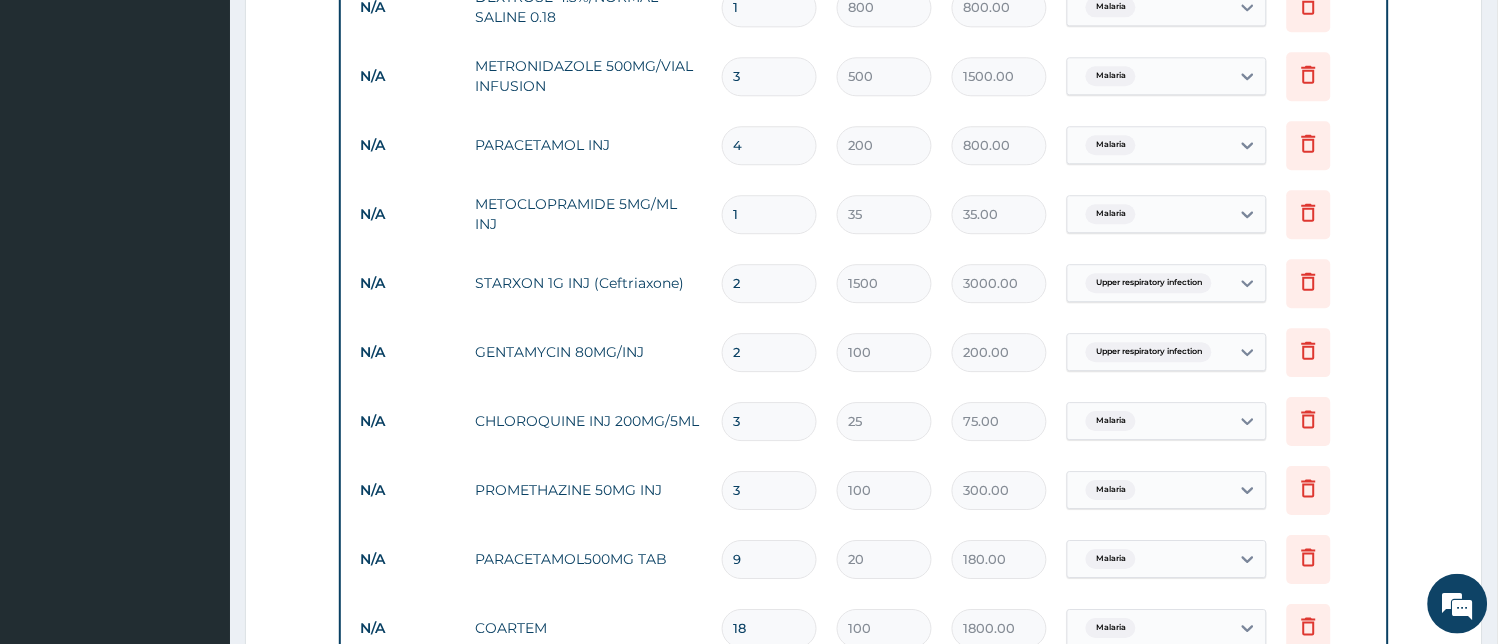 scroll, scrollTop: 1117, scrollLeft: 0, axis: vertical 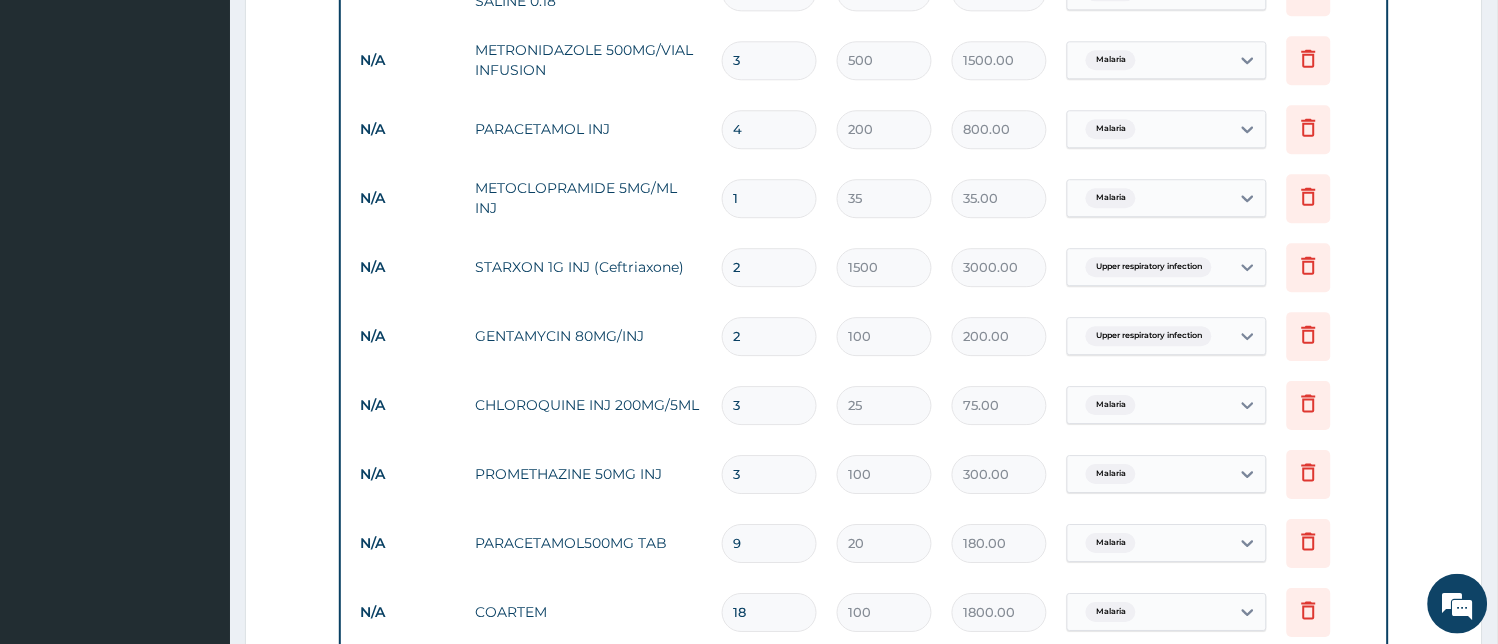 click on "4" at bounding box center (769, 129) 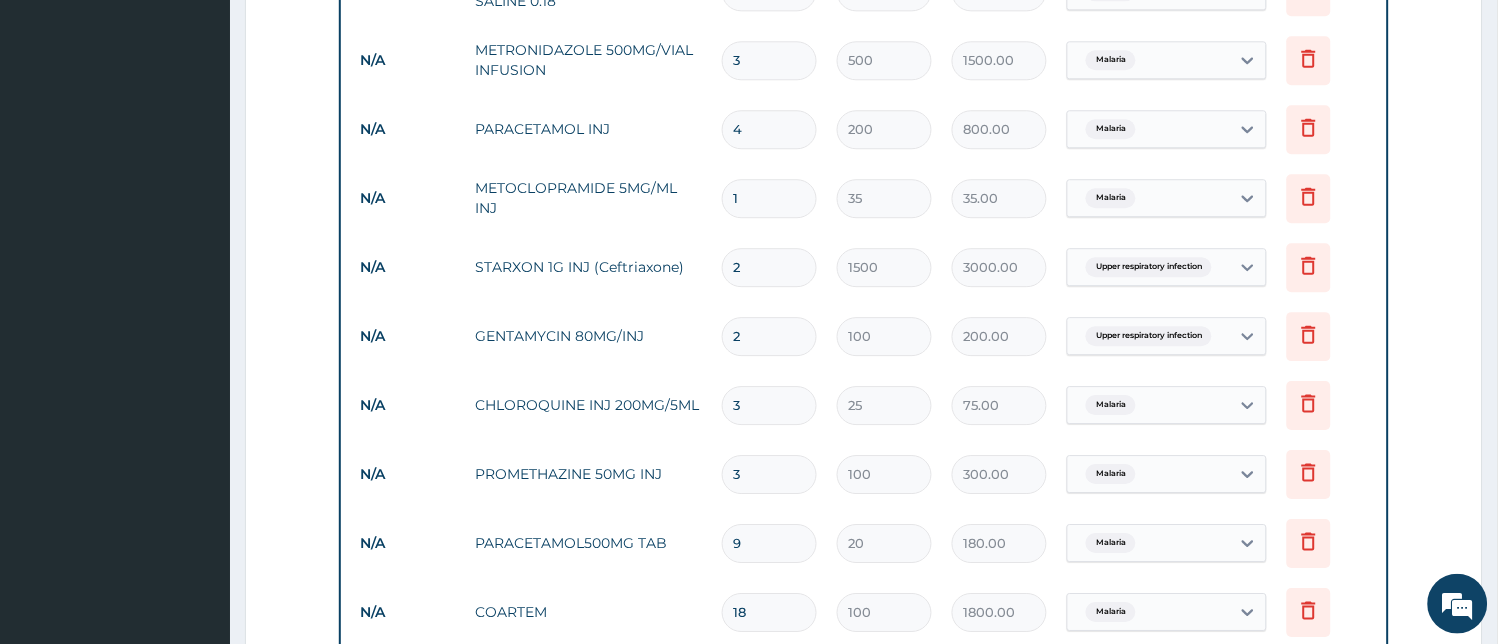 type 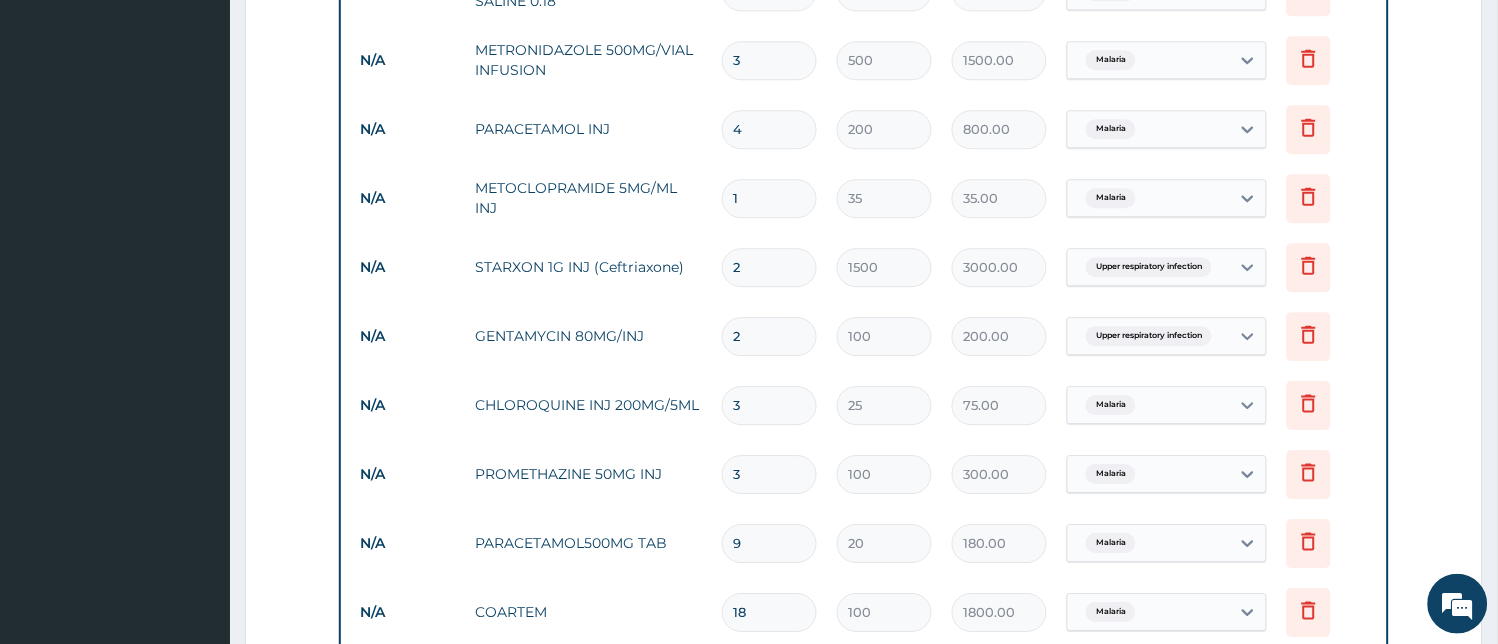 type on "0.00" 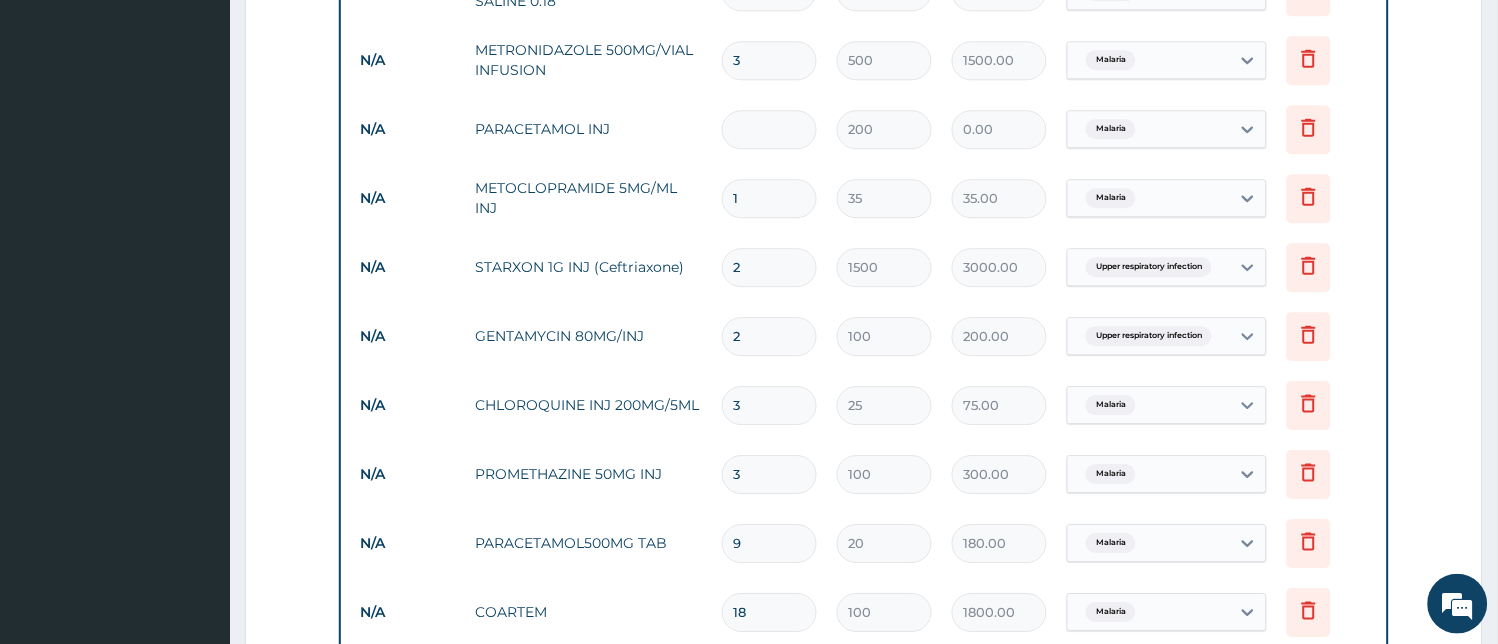 type on "6" 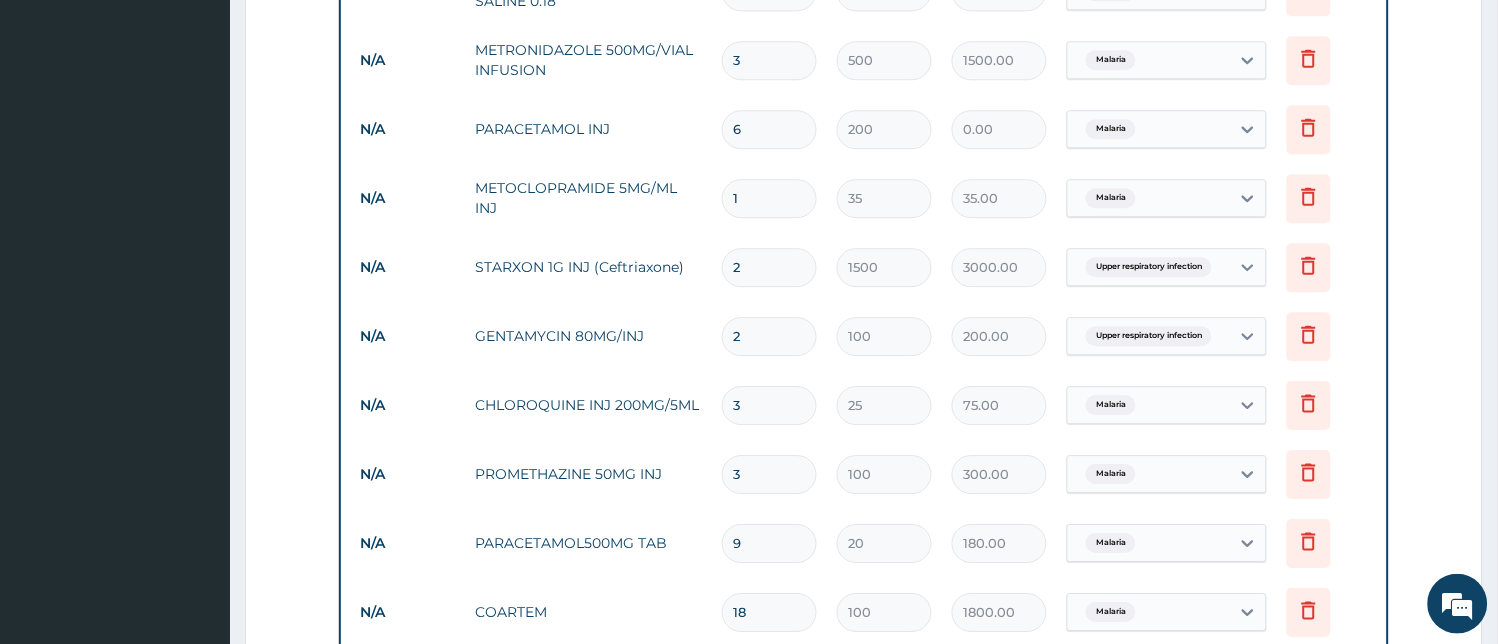 type on "1200.00" 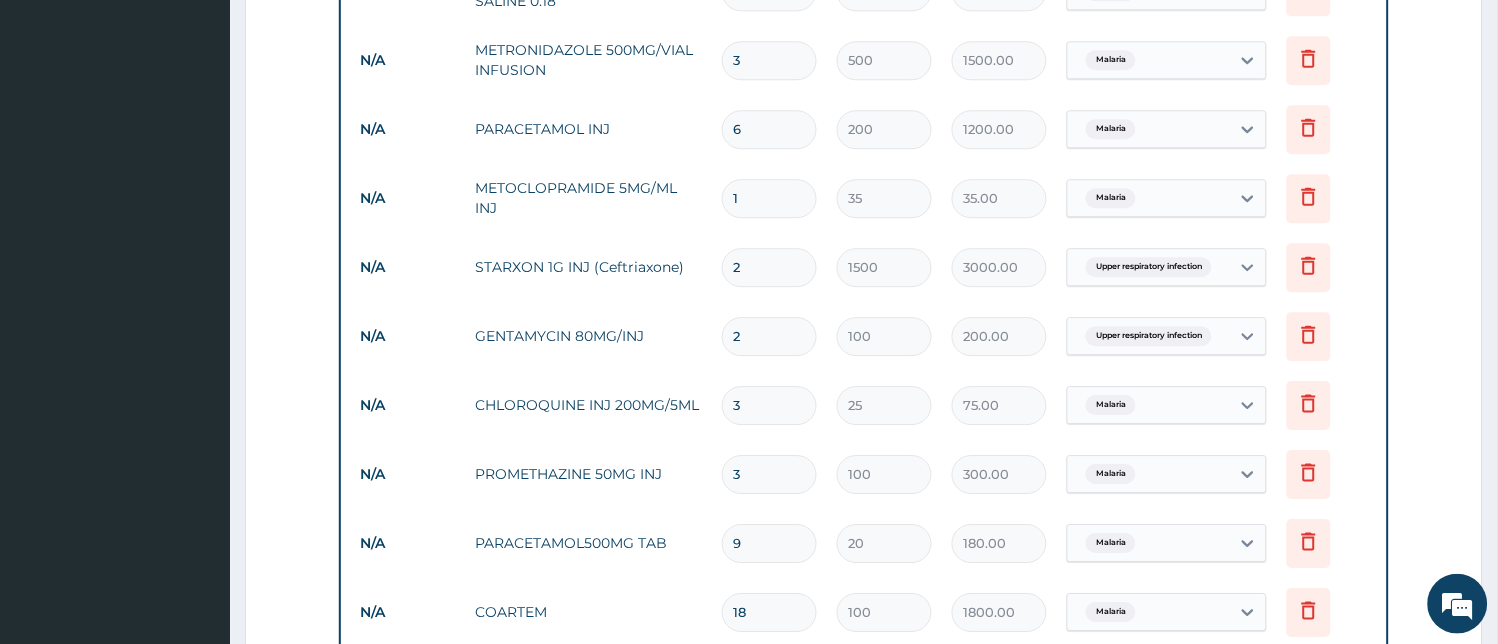 type on "6" 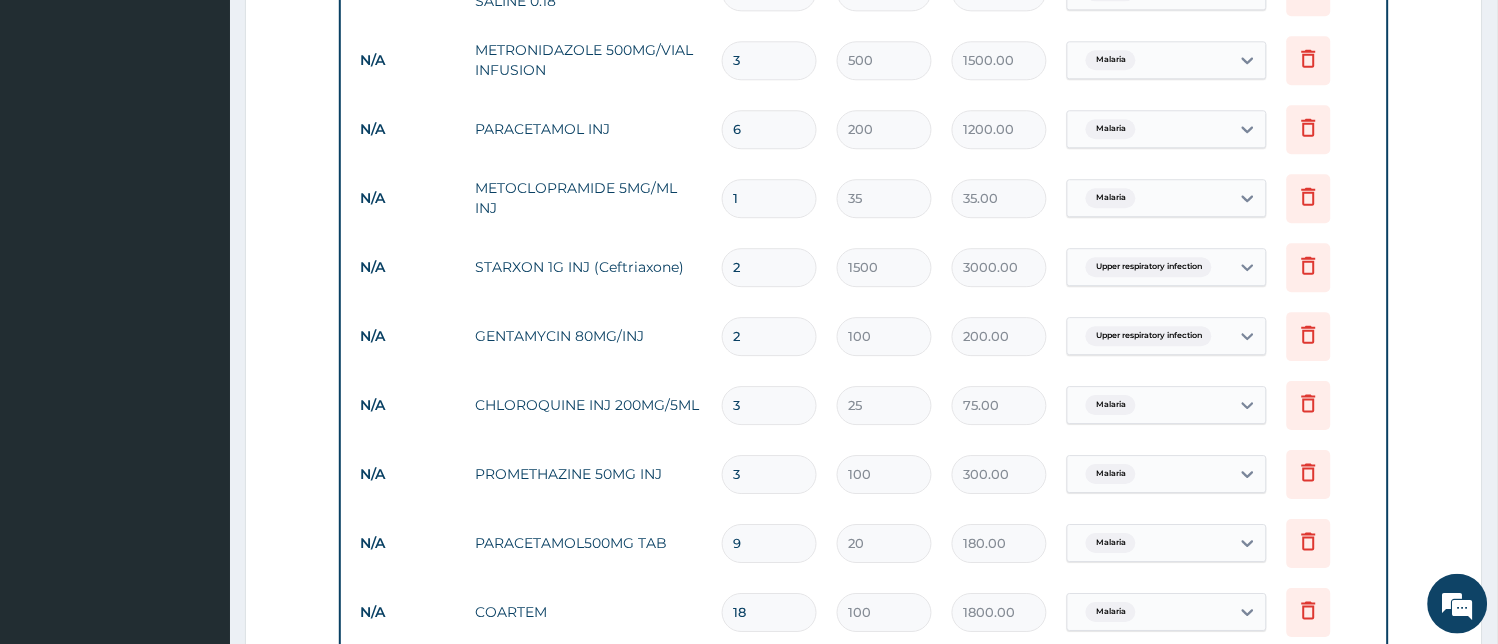 type 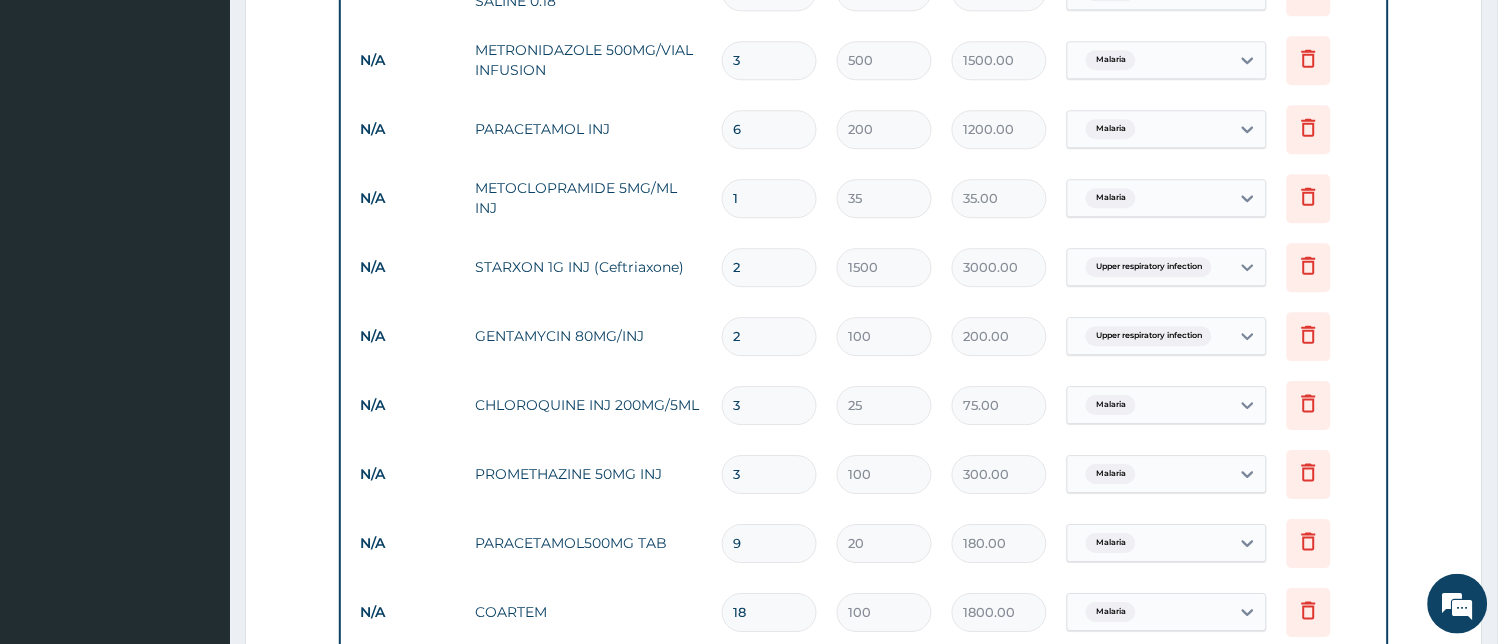 type on "0.00" 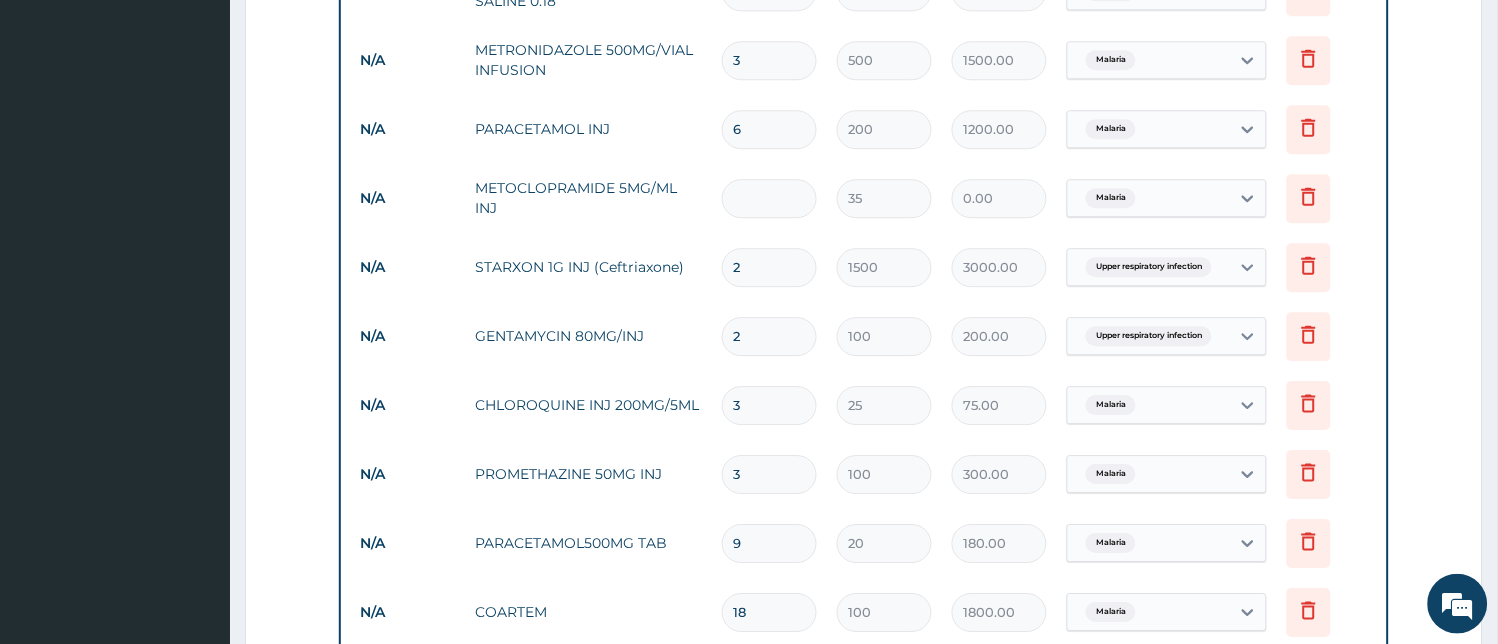 type on "2" 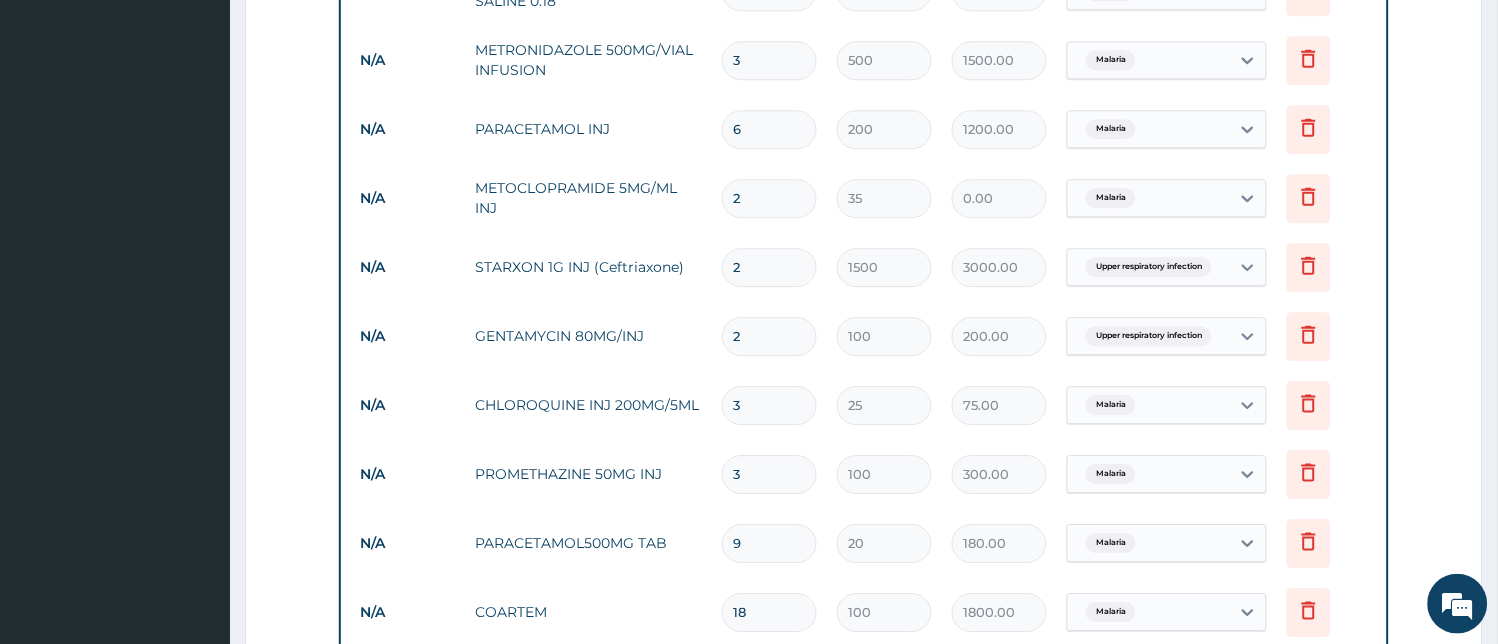 type on "70.00" 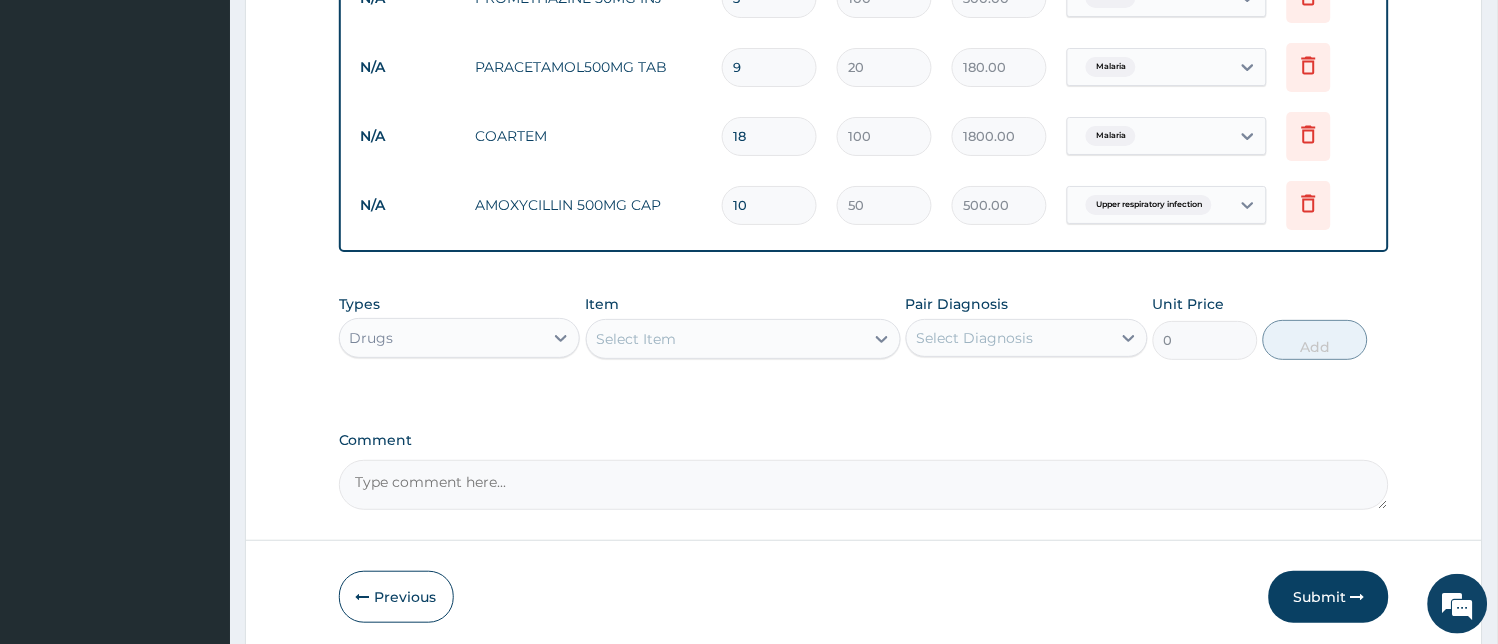 scroll, scrollTop: 1674, scrollLeft: 0, axis: vertical 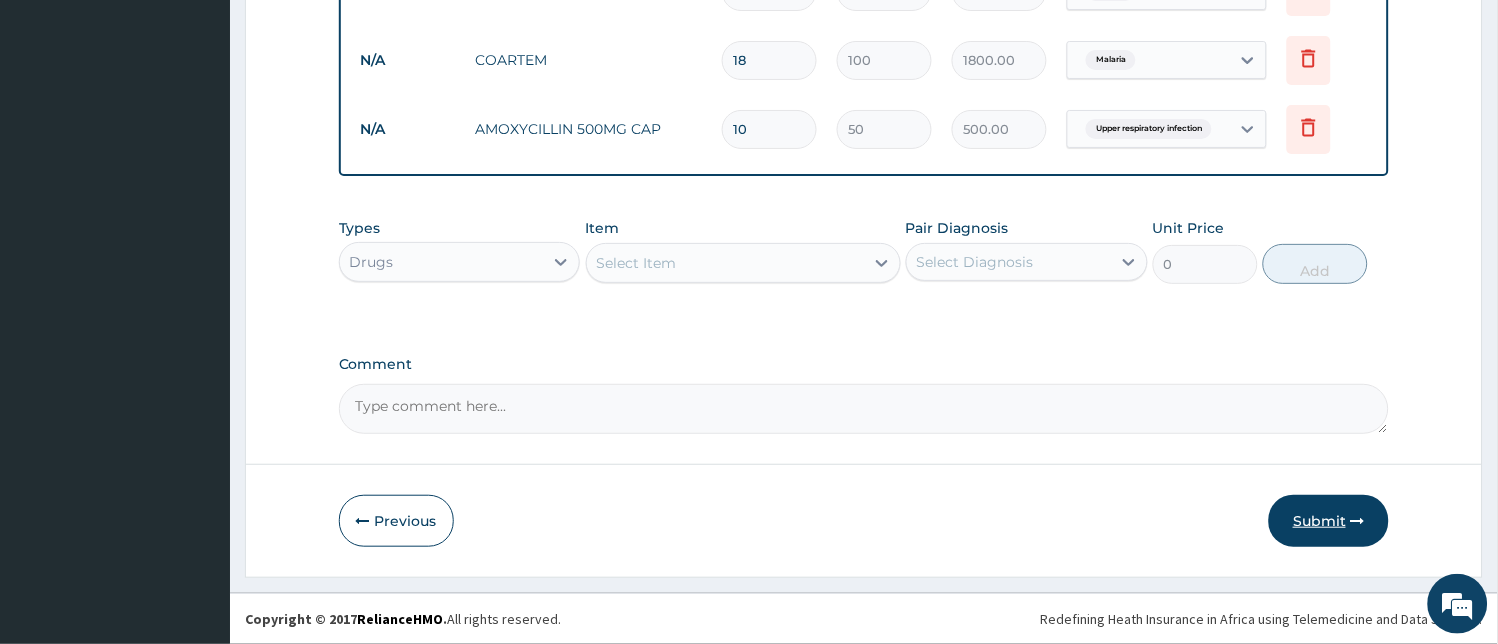 type on "2" 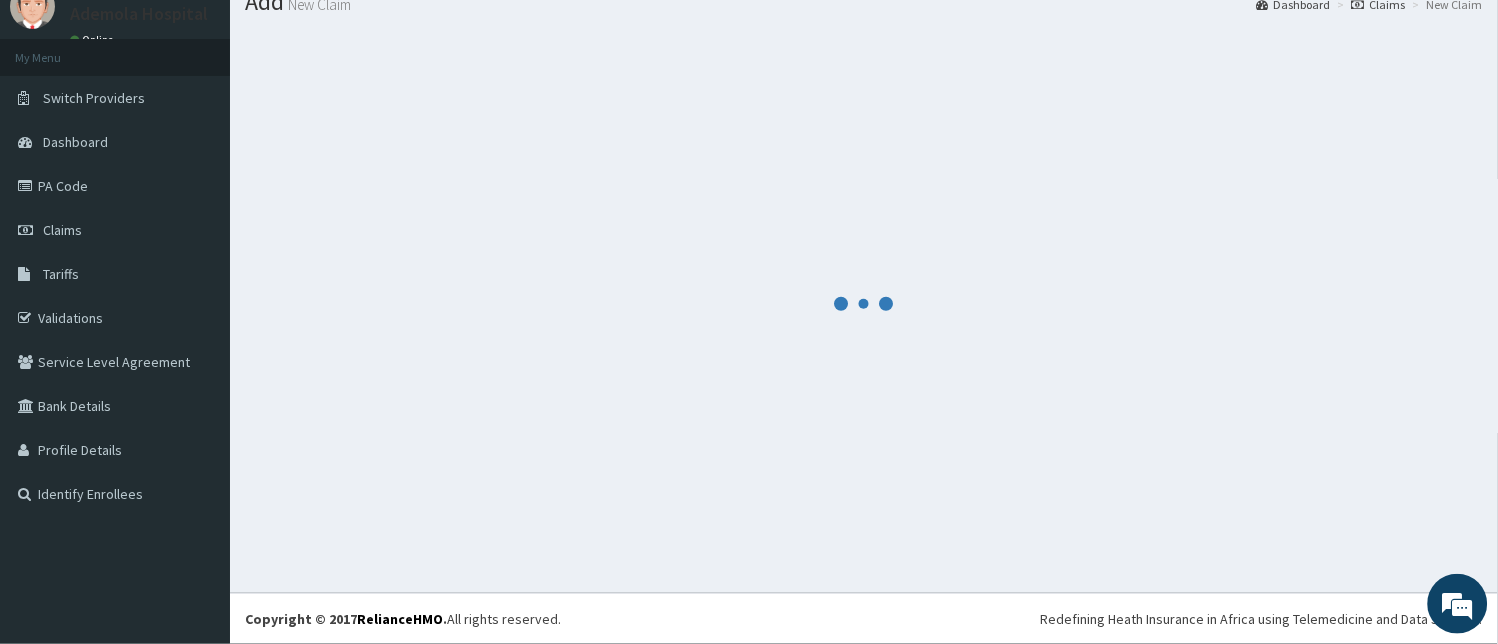 scroll, scrollTop: 75, scrollLeft: 0, axis: vertical 